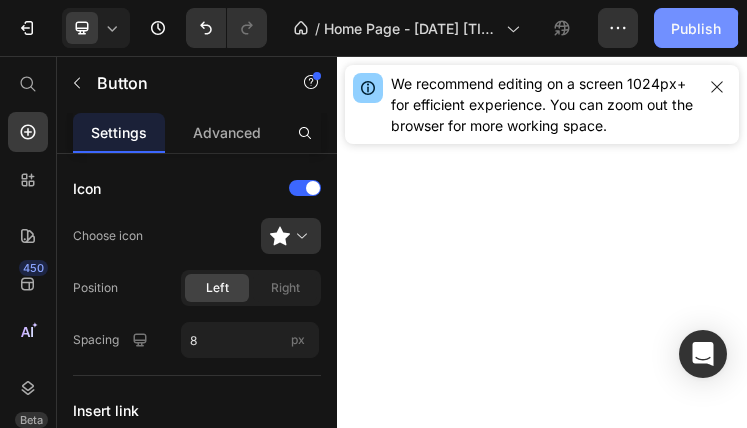 scroll, scrollTop: 0, scrollLeft: 0, axis: both 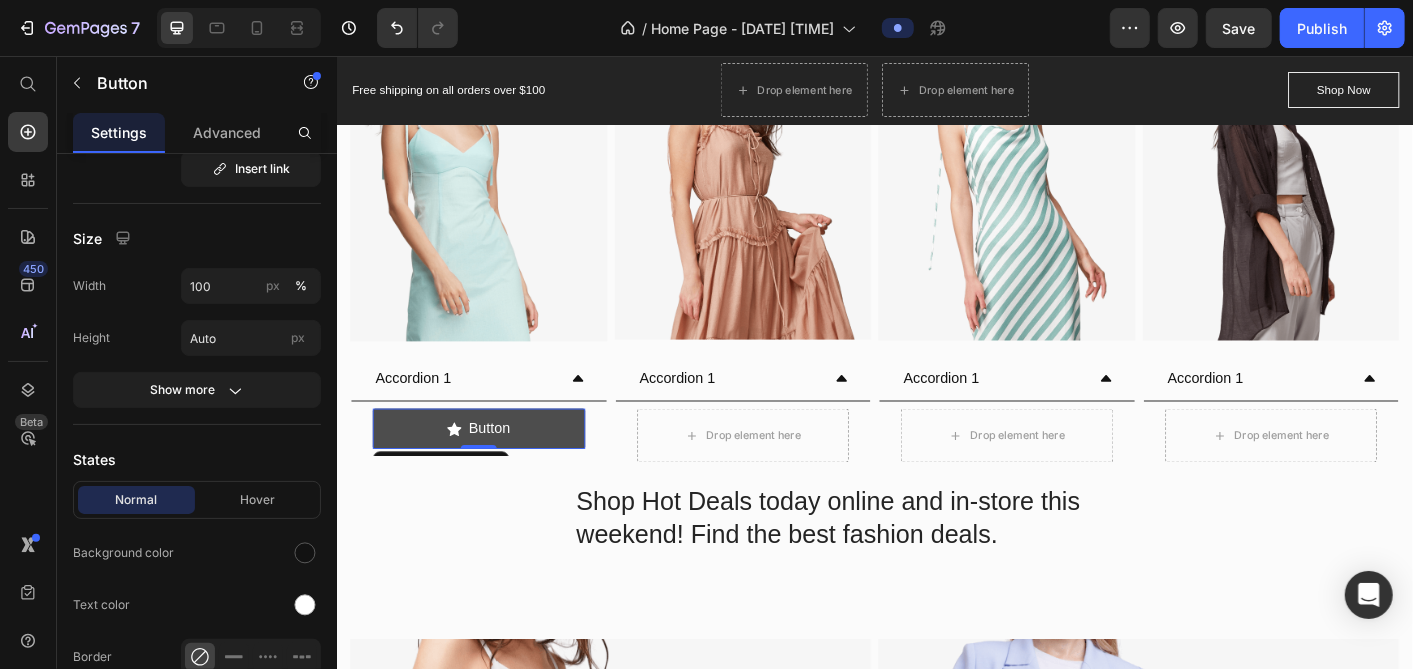 click on "Button" at bounding box center [494, 471] 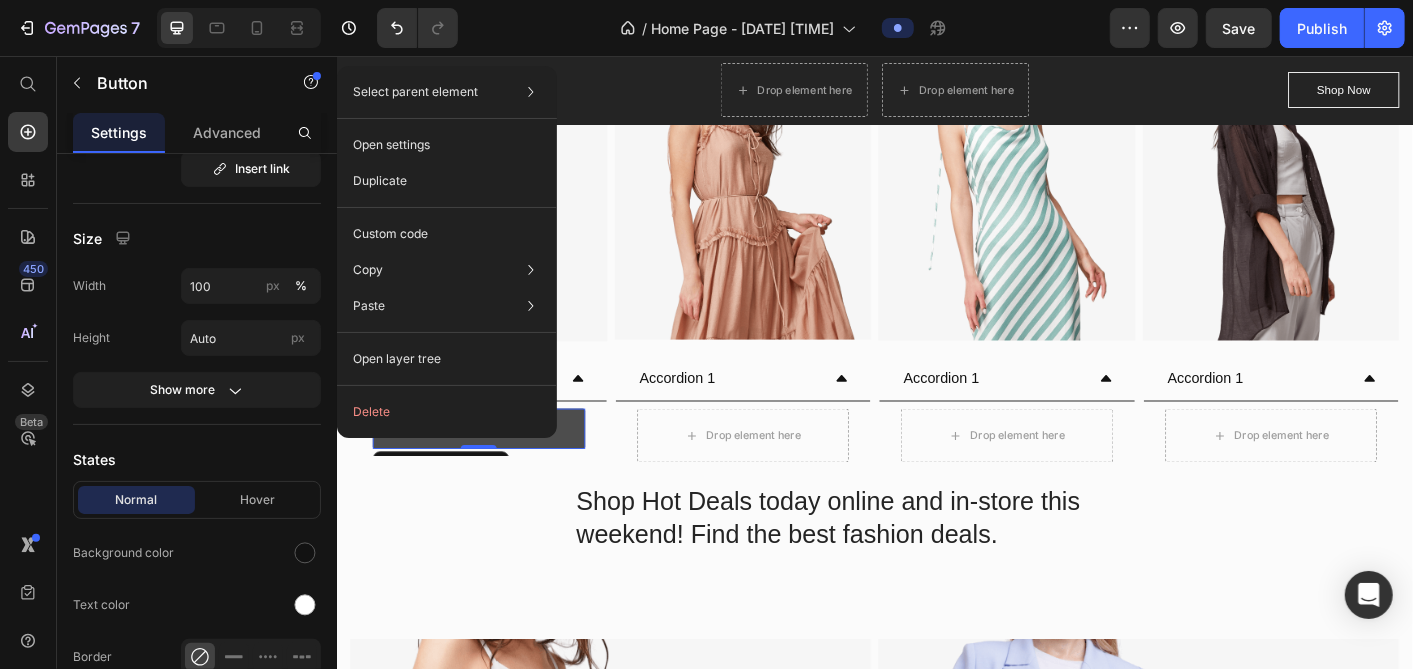 click on "Button" at bounding box center (494, 471) 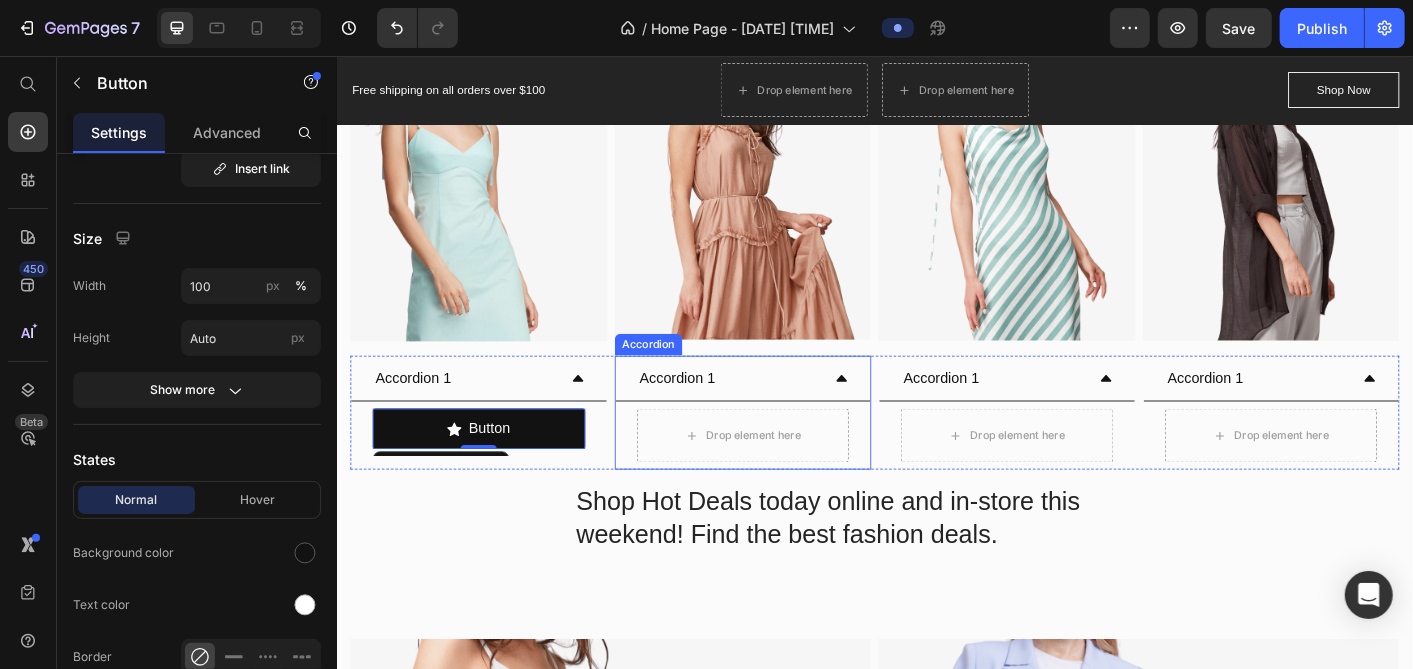 click on "Drop element here" at bounding box center (789, 479) 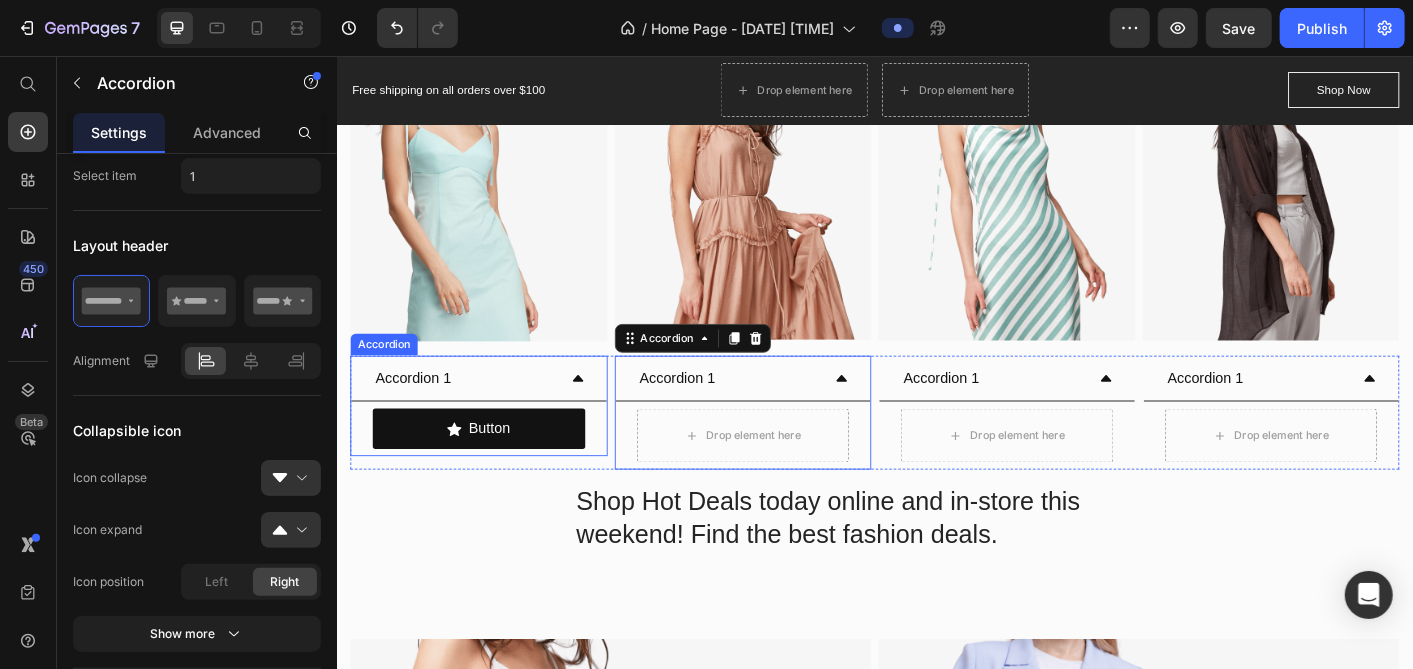 scroll, scrollTop: 0, scrollLeft: 0, axis: both 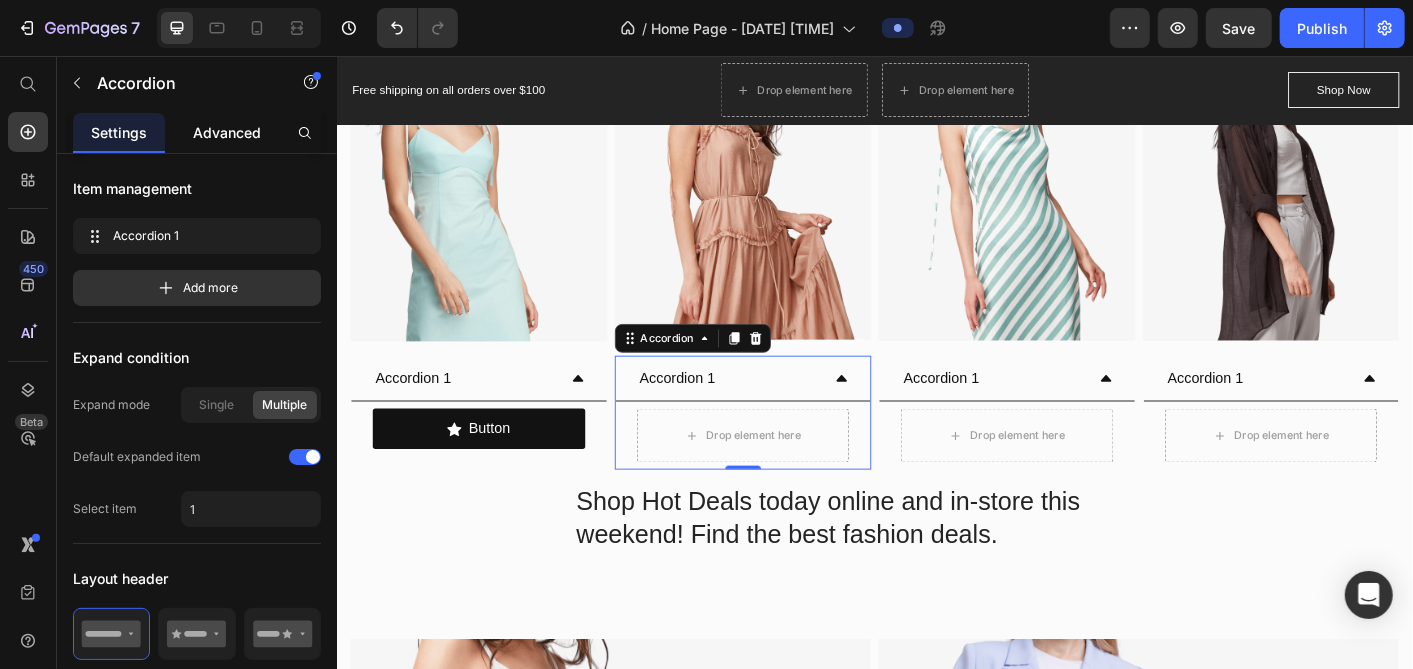 click on "Advanced" at bounding box center [227, 132] 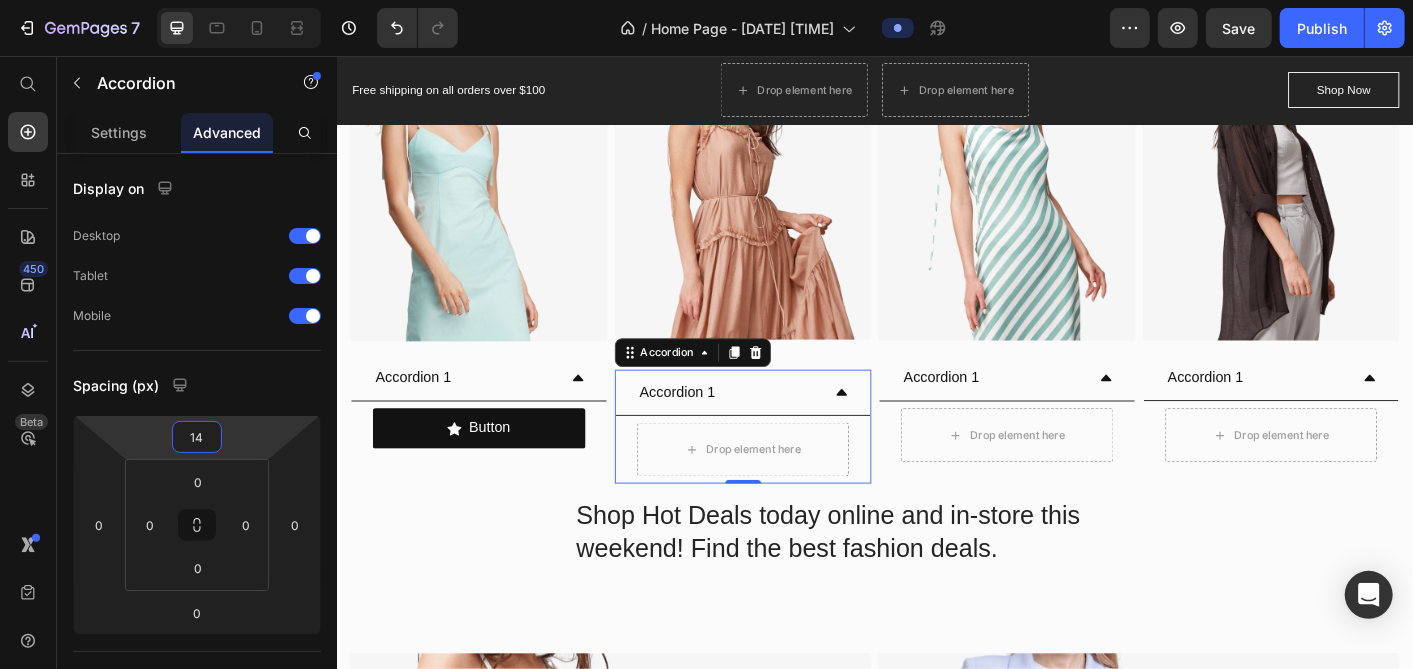 type on "4" 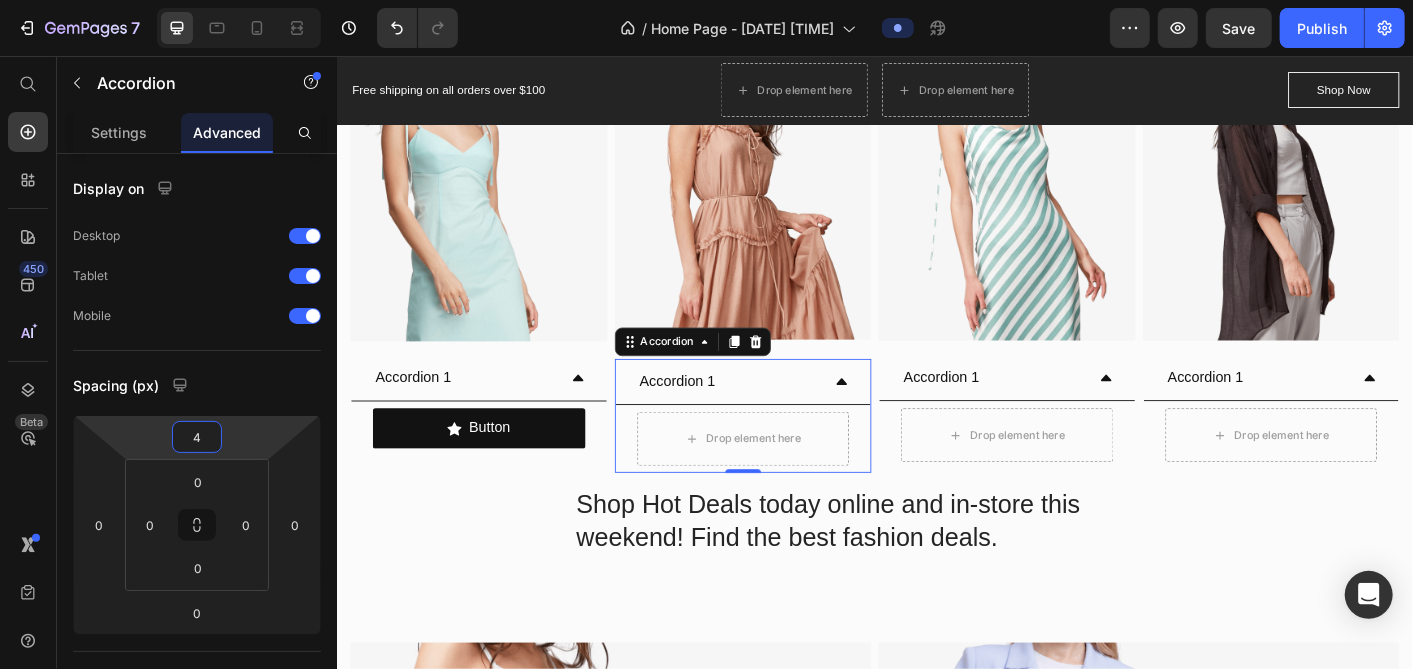 drag, startPoint x: 242, startPoint y: 409, endPoint x: 242, endPoint y: 422, distance: 13 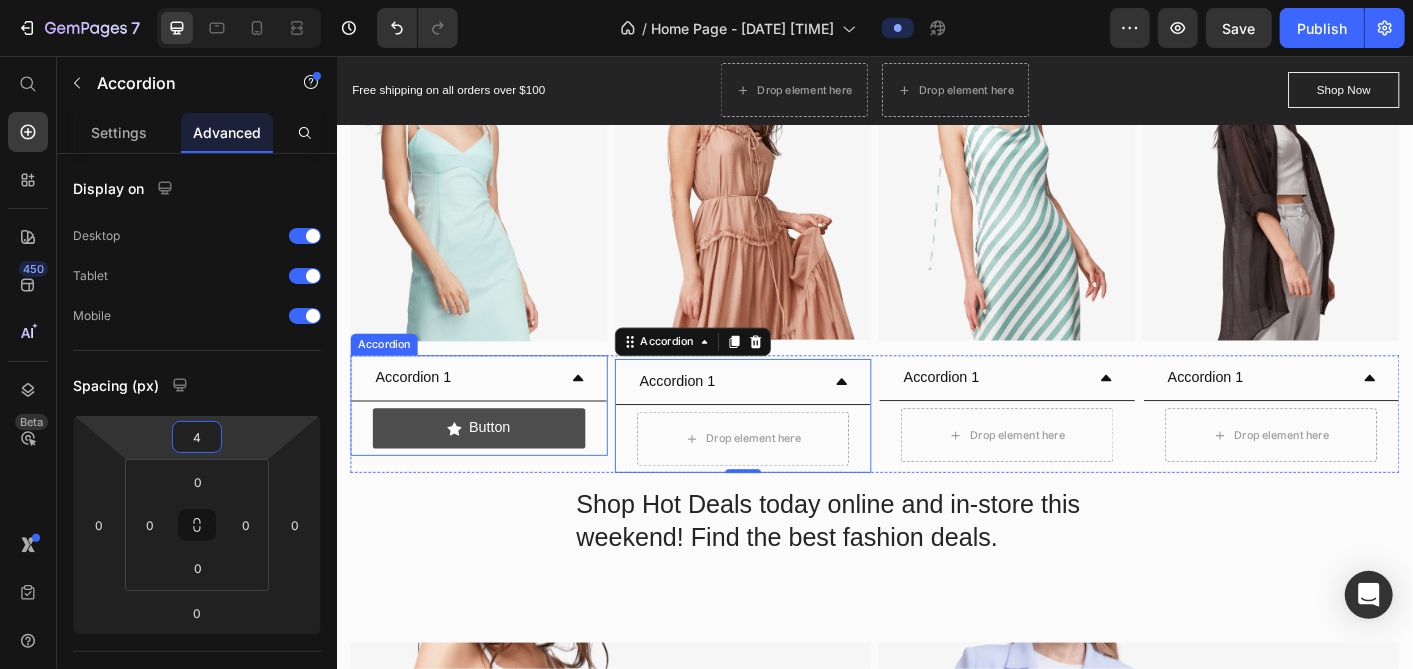 click on "Button" at bounding box center (494, 471) 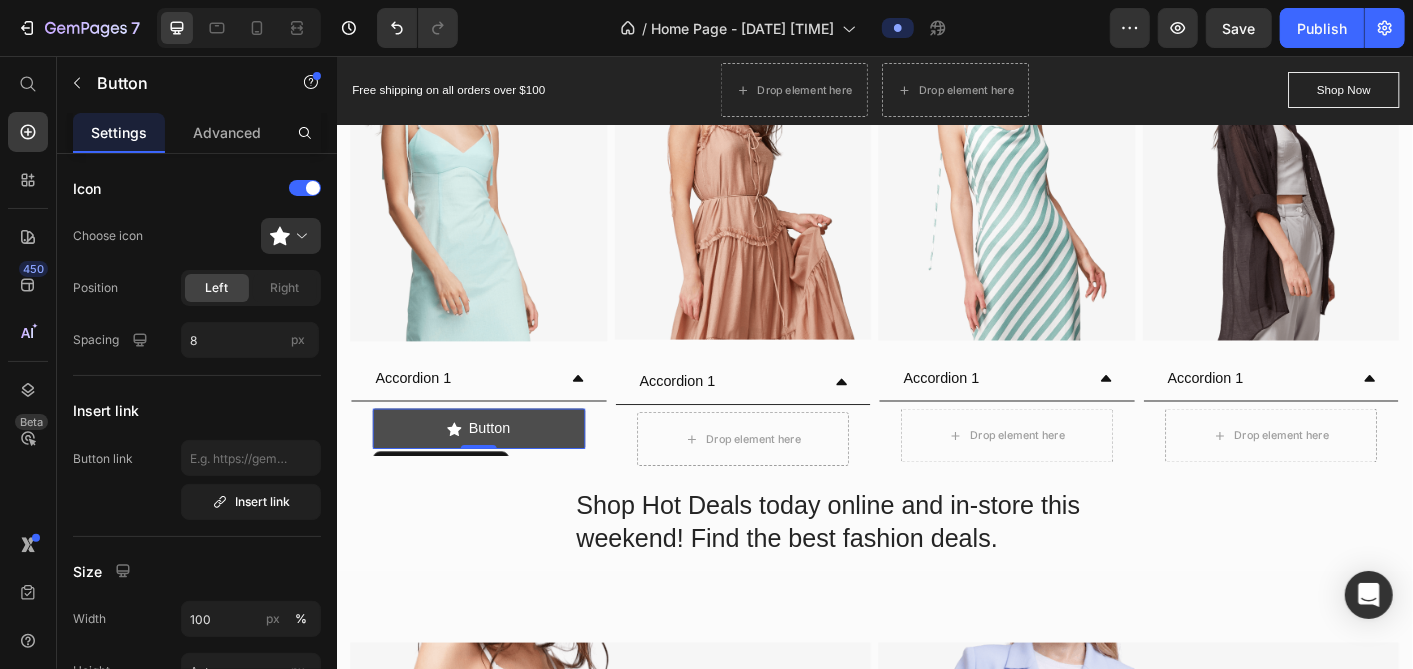 click 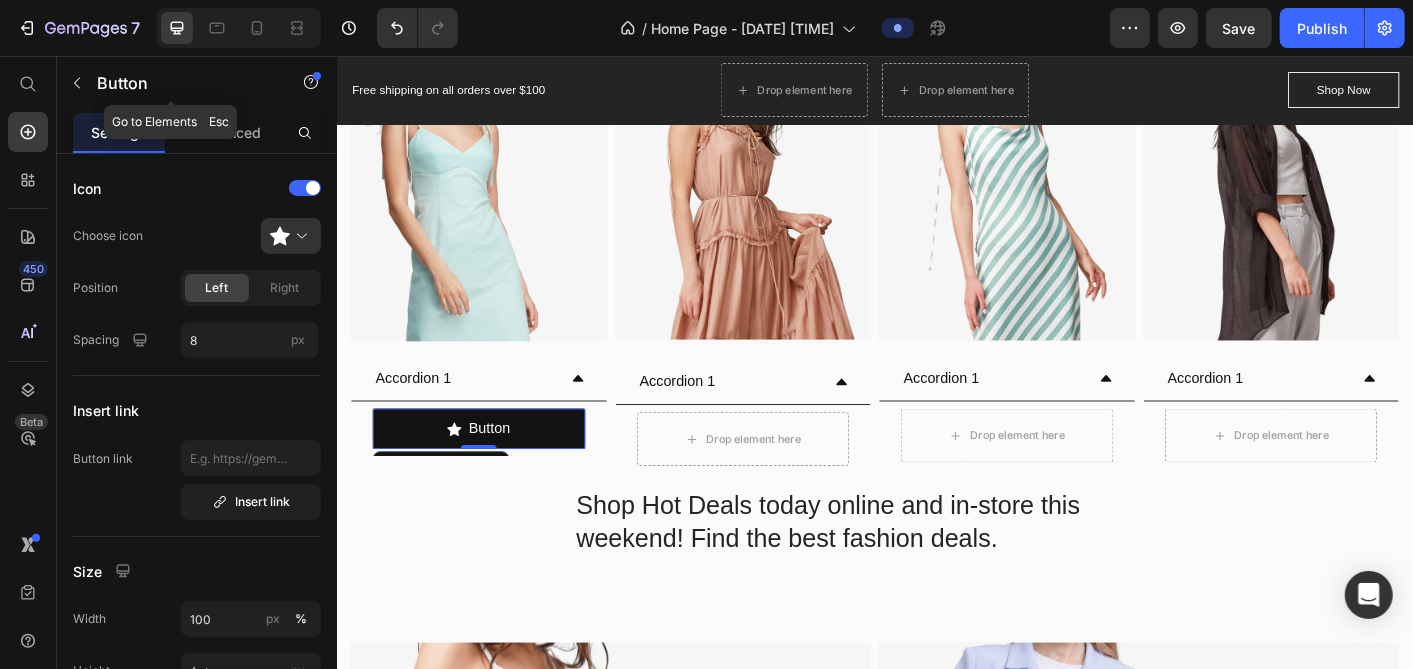 click on "Button" at bounding box center (182, 83) 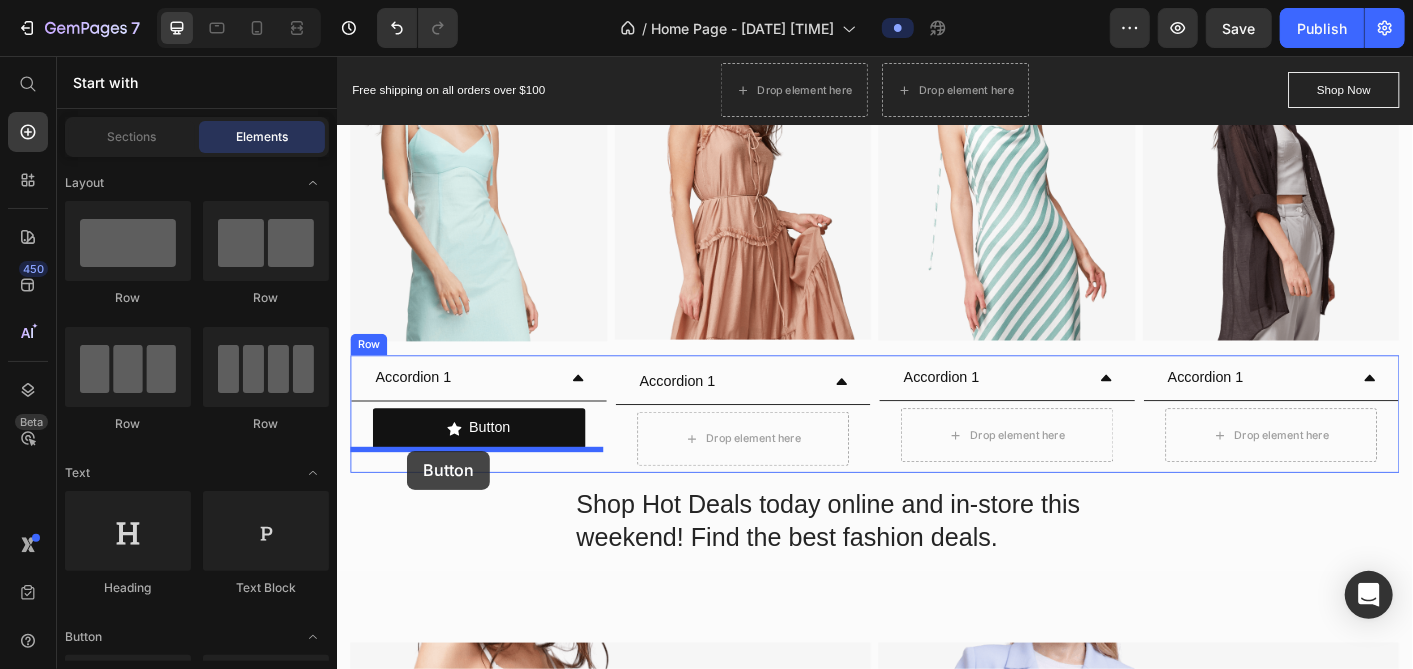 drag, startPoint x: 574, startPoint y: 436, endPoint x: 414, endPoint y: 496, distance: 170.88008 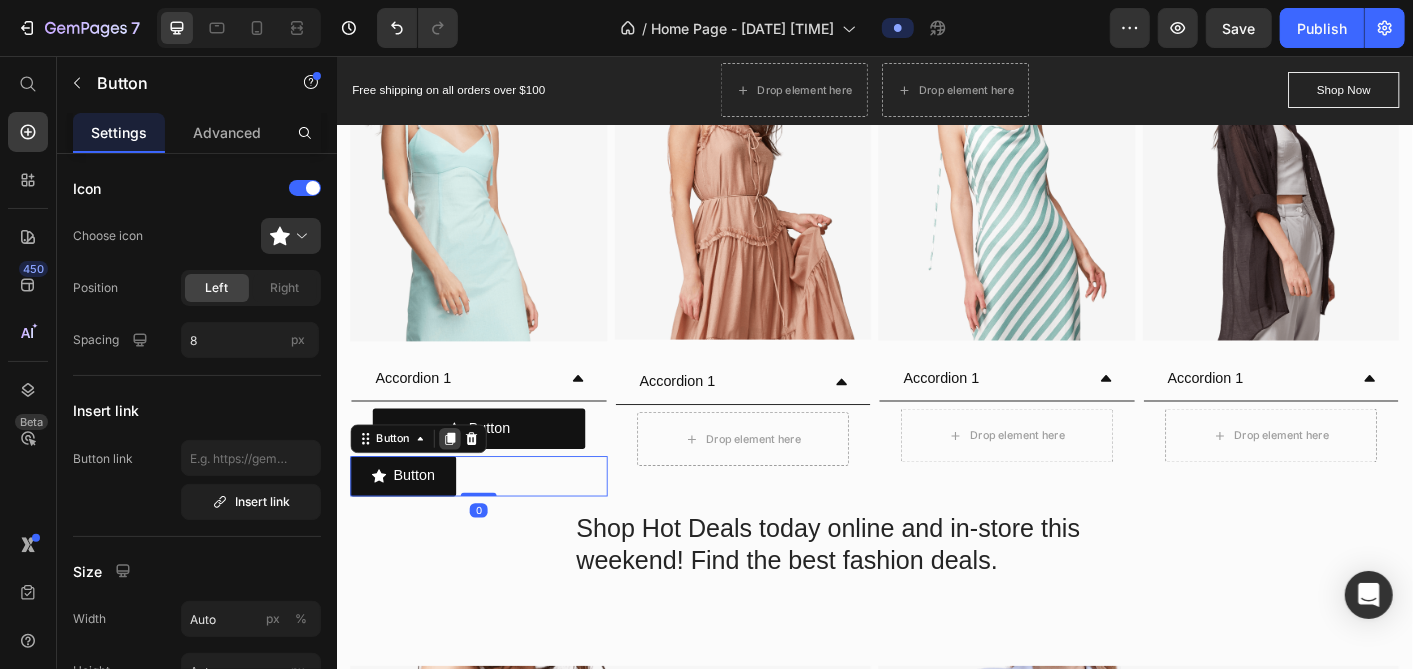 click 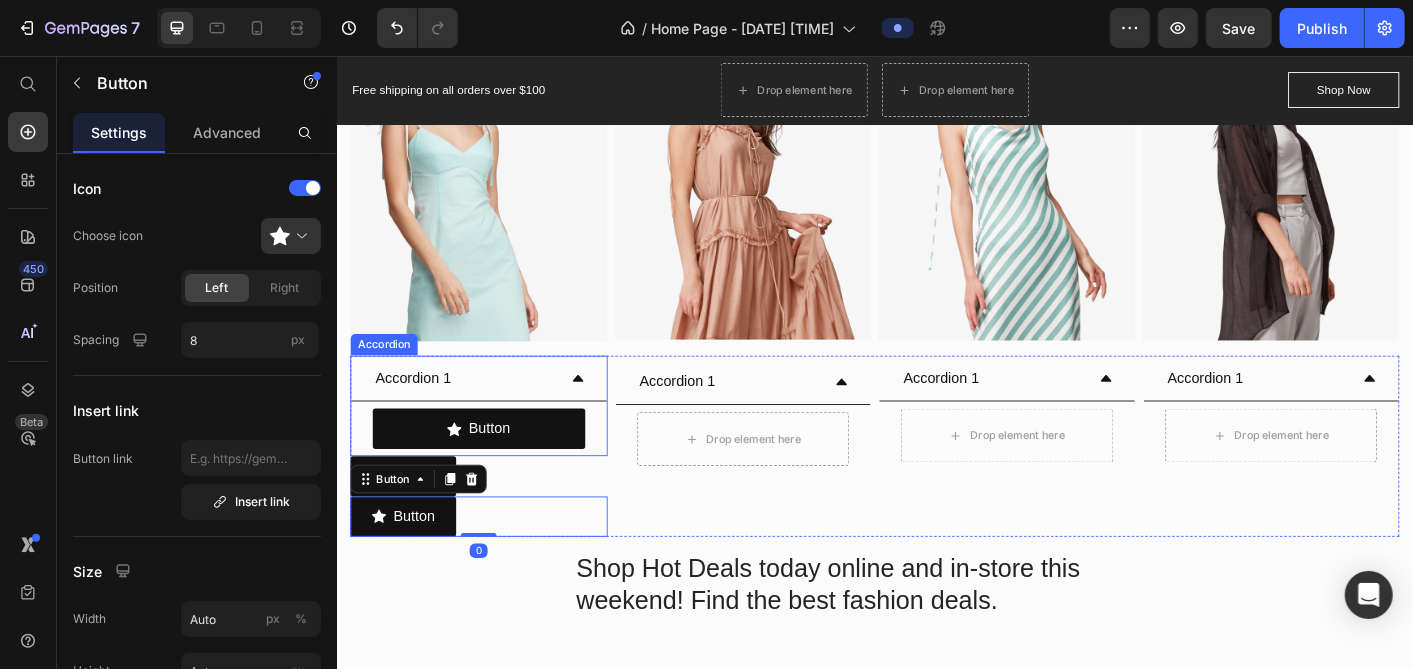click on "Button Button" at bounding box center [494, 471] 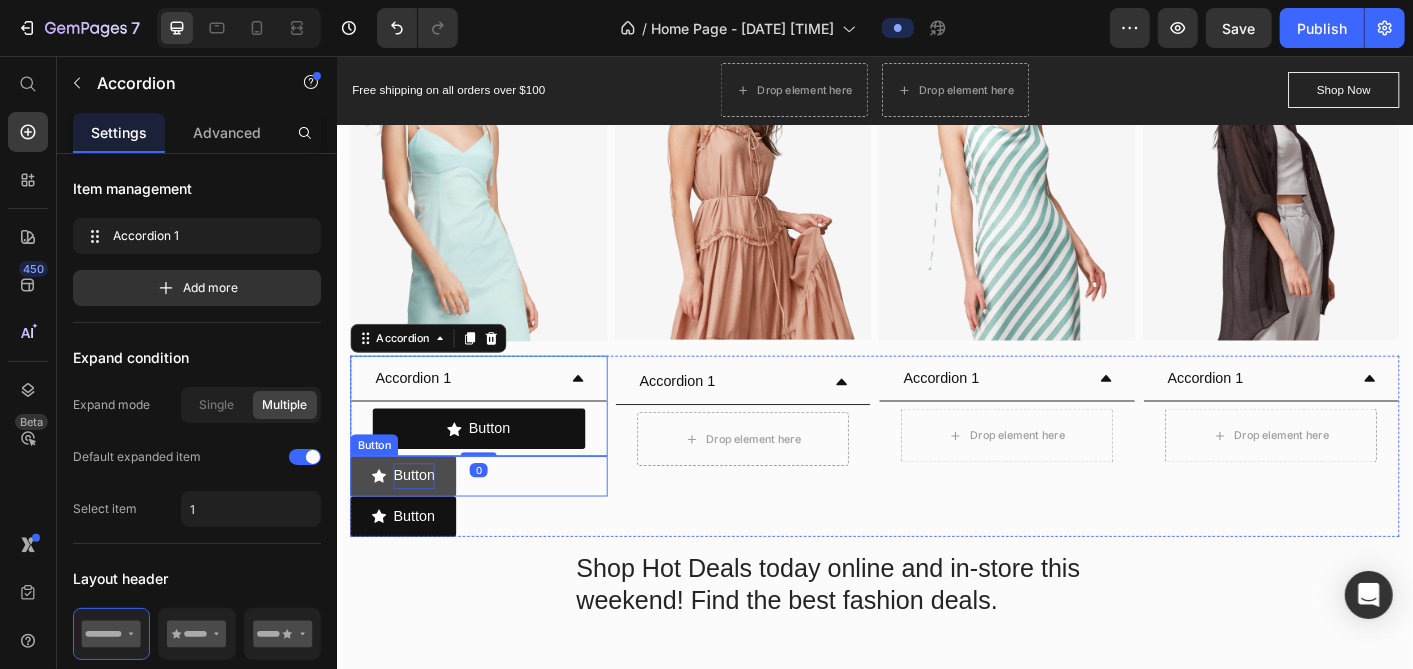 click on "Button" at bounding box center [422, 524] 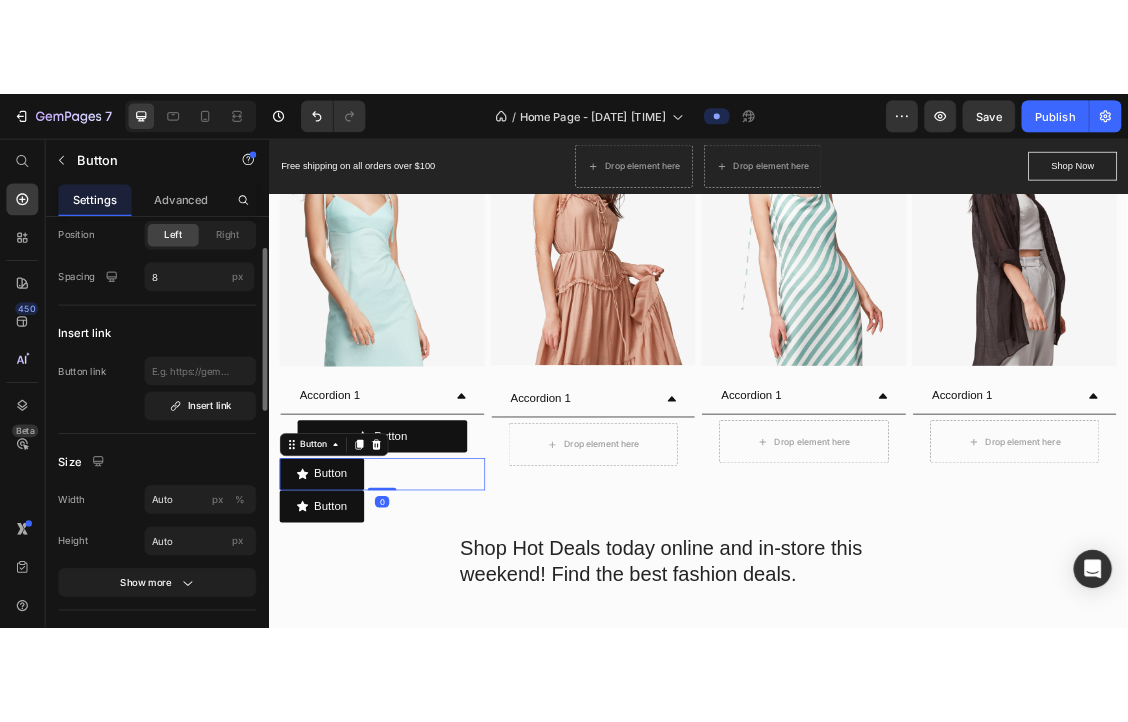scroll, scrollTop: 222, scrollLeft: 0, axis: vertical 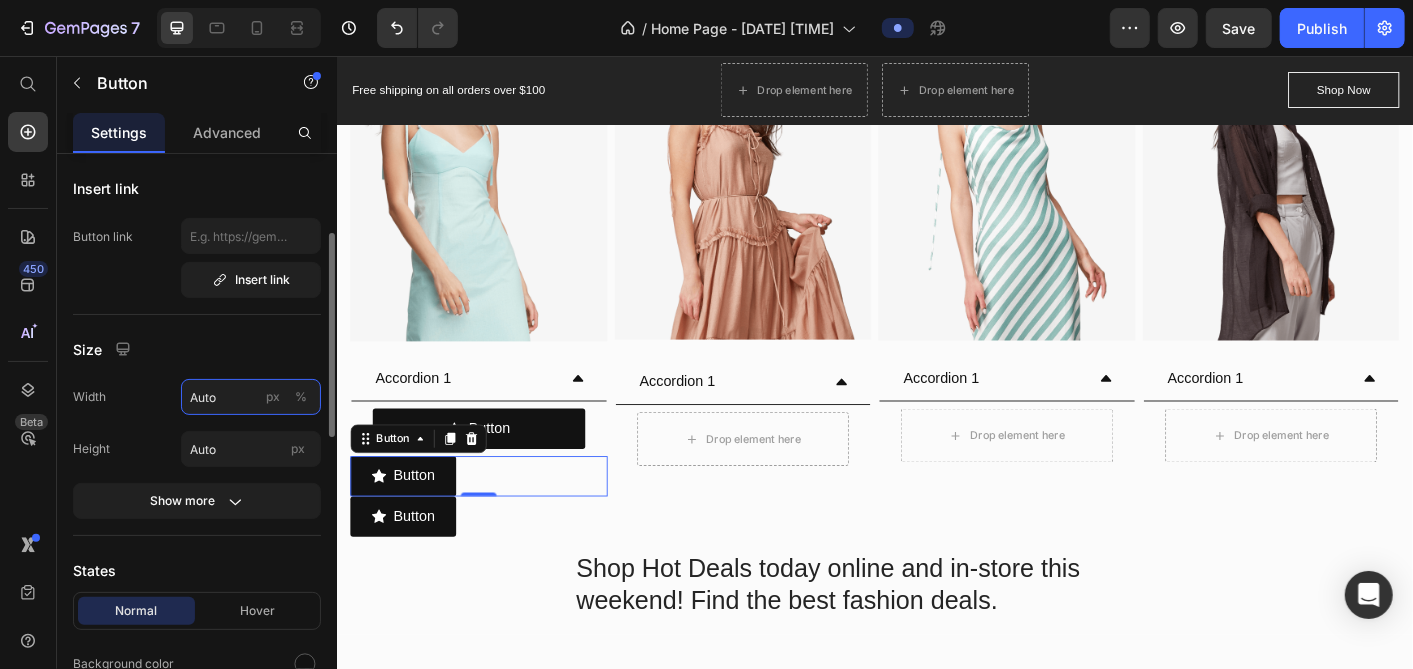 click on "Auto" at bounding box center (251, 397) 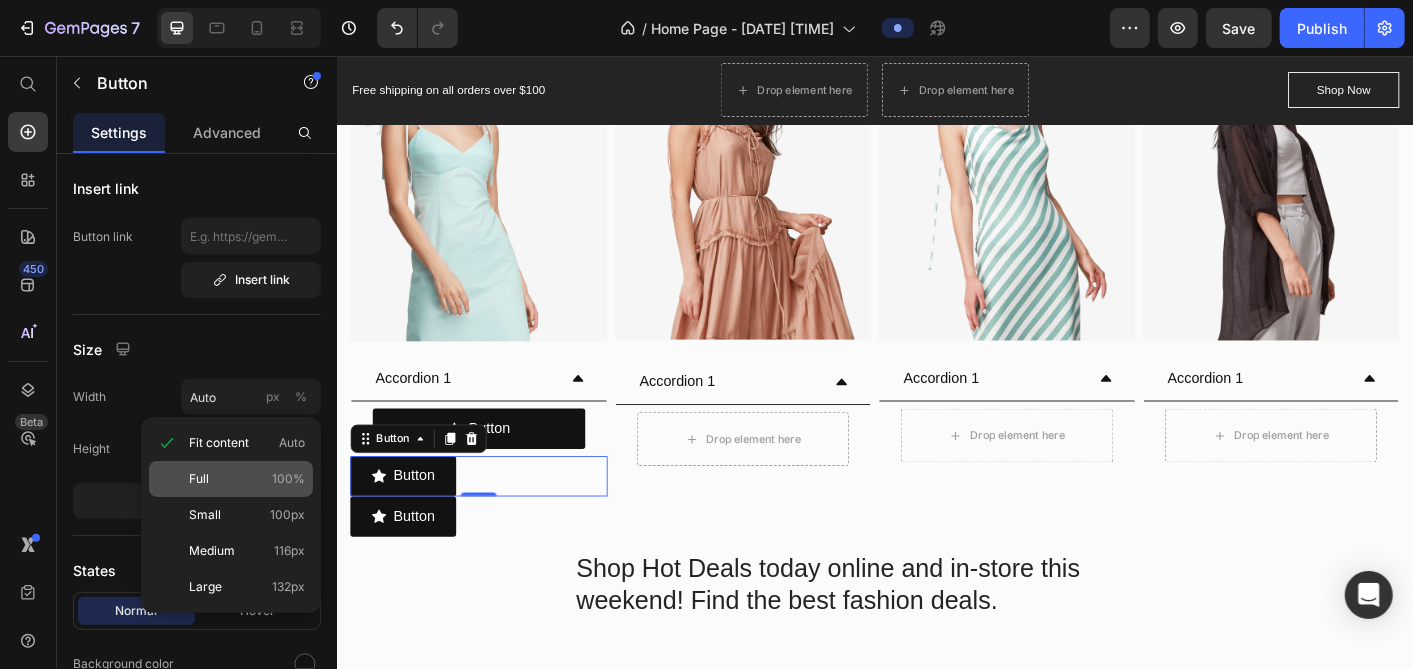 click on "Full 100%" 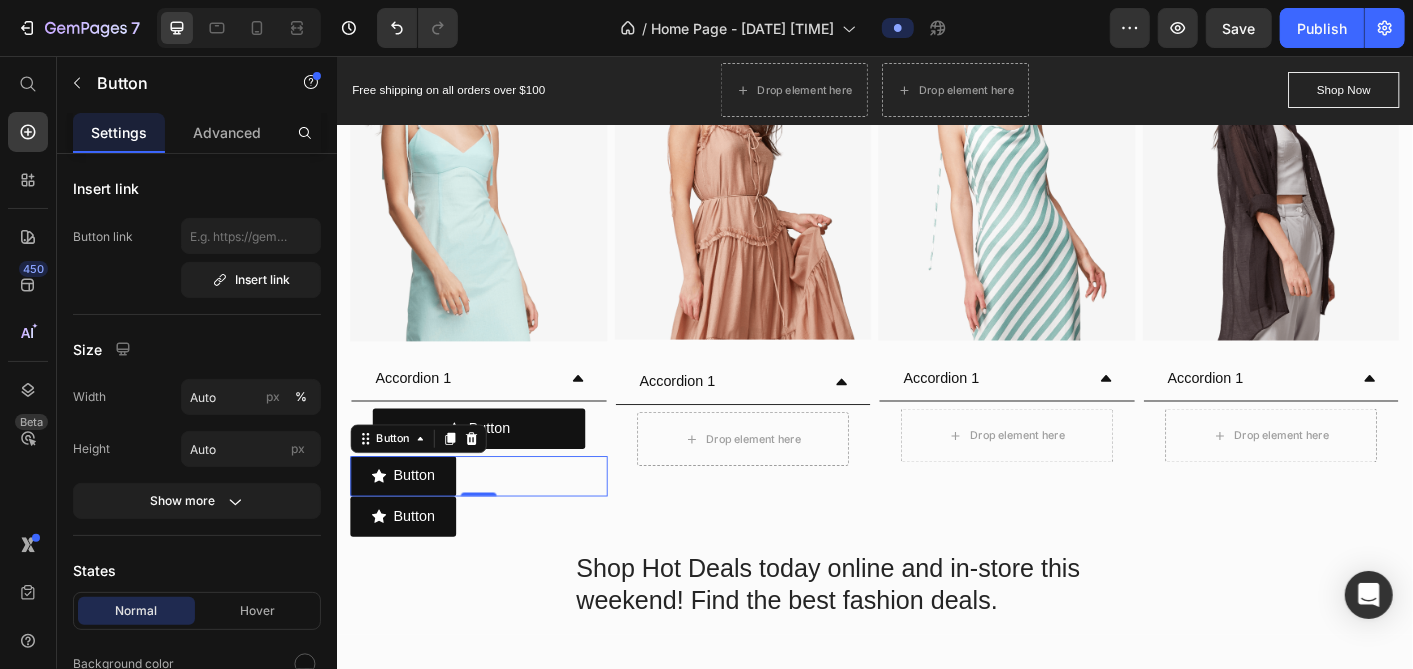 type on "100" 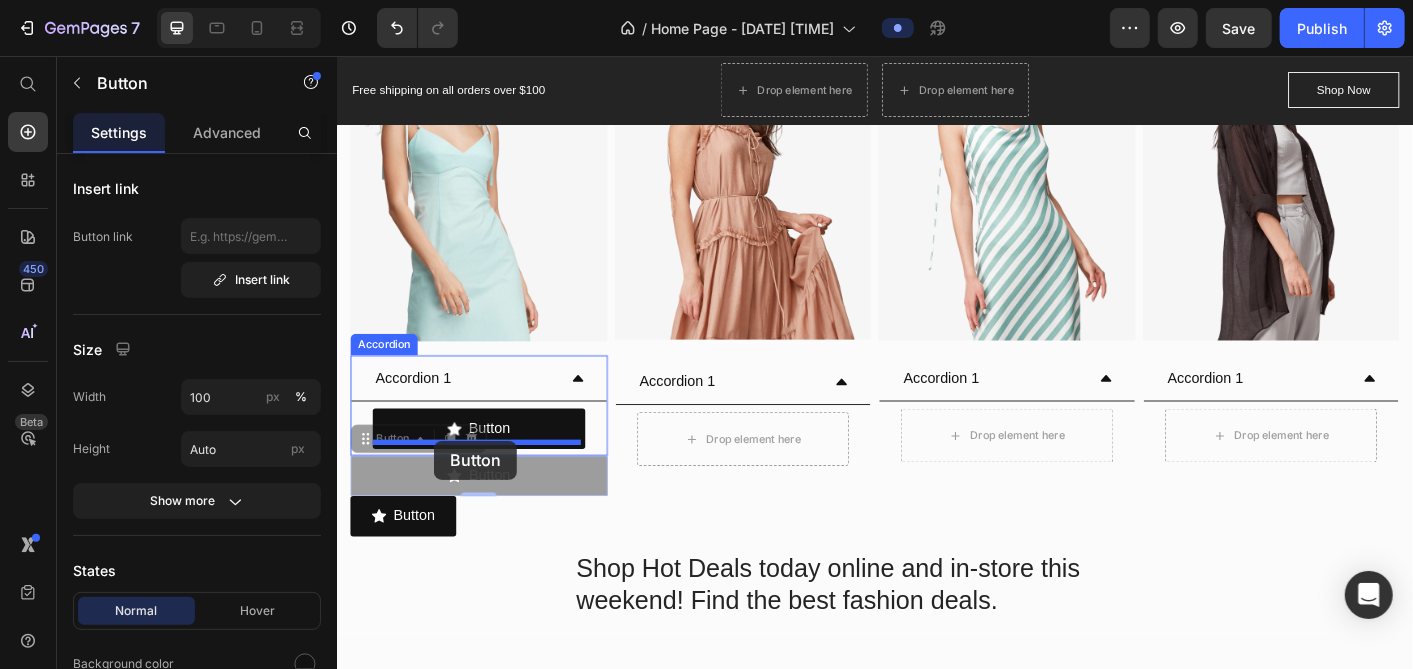 drag, startPoint x: 410, startPoint y: 519, endPoint x: 444, endPoint y: 485, distance: 48.08326 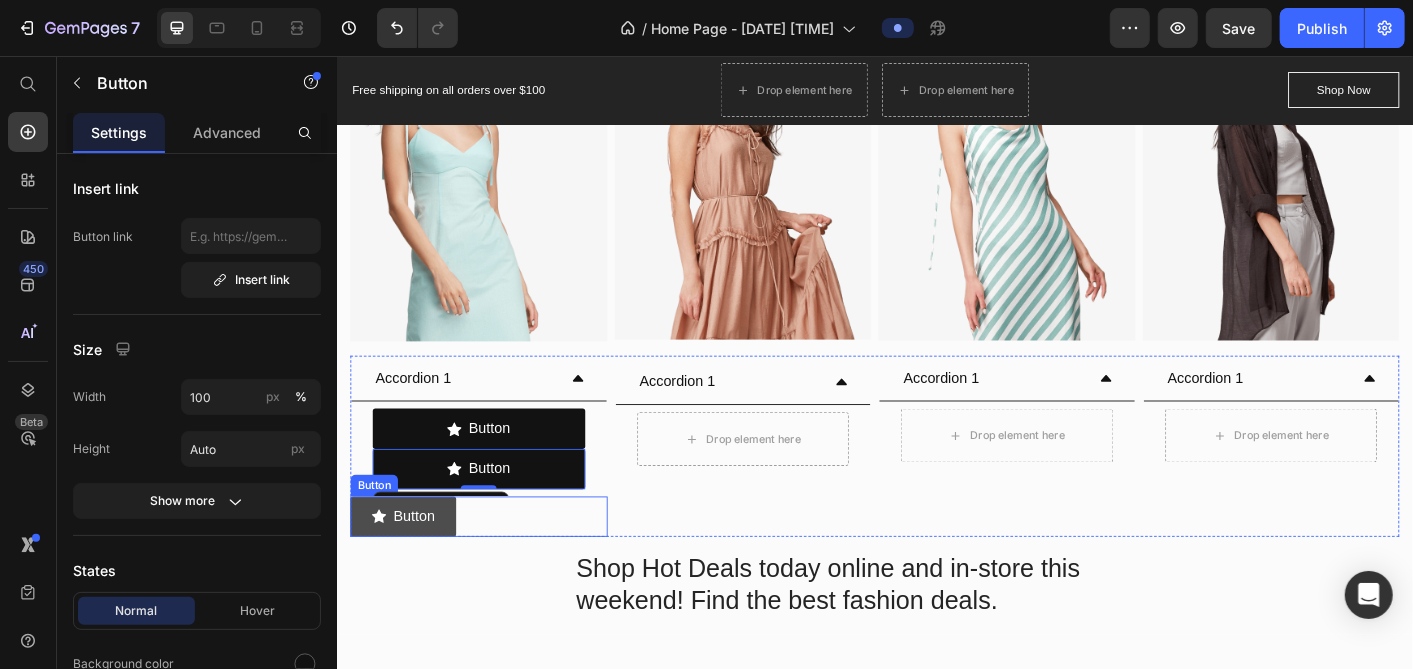 click on "Button" at bounding box center [410, 569] 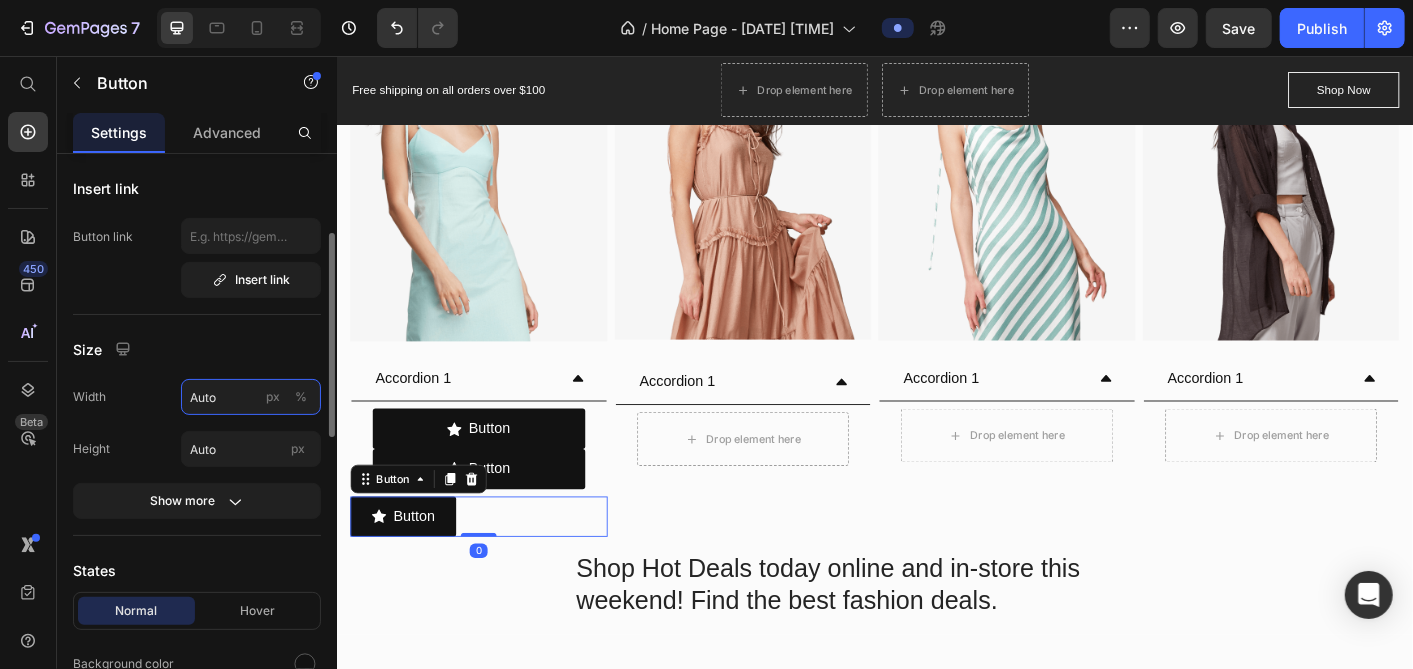 click on "Auto" at bounding box center (251, 397) 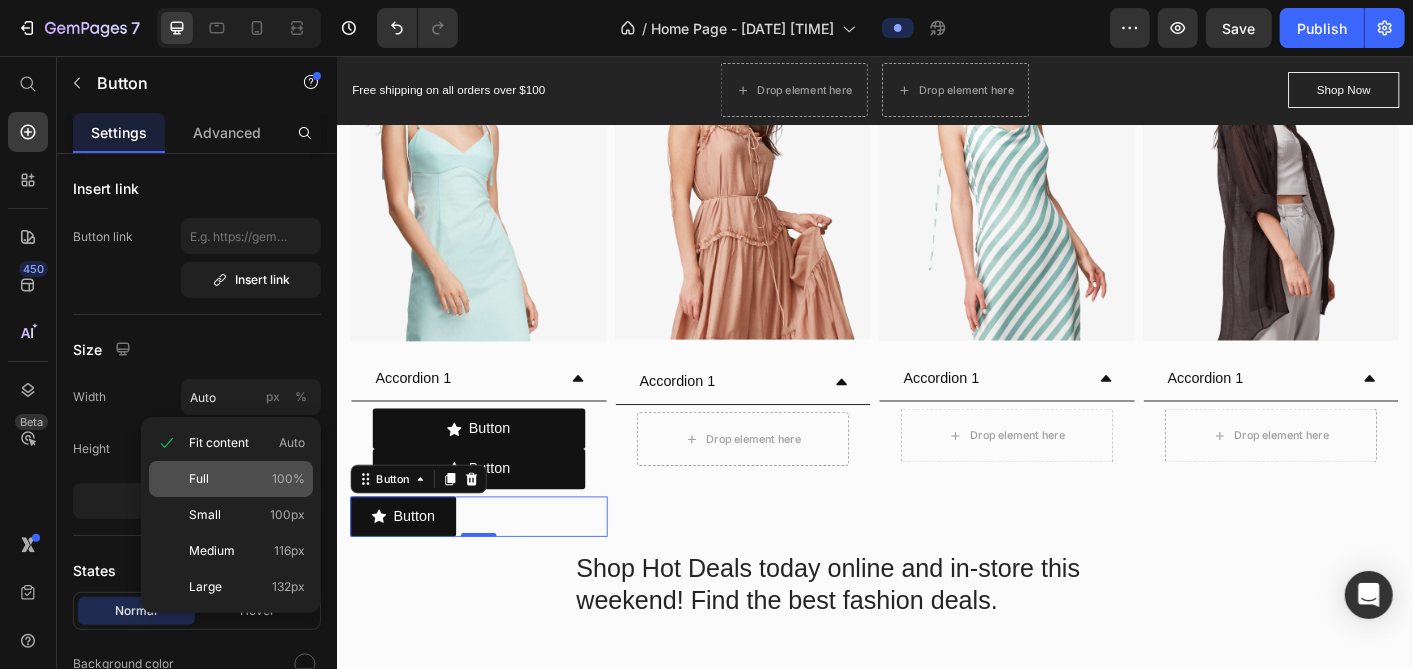 click on "Full 100%" 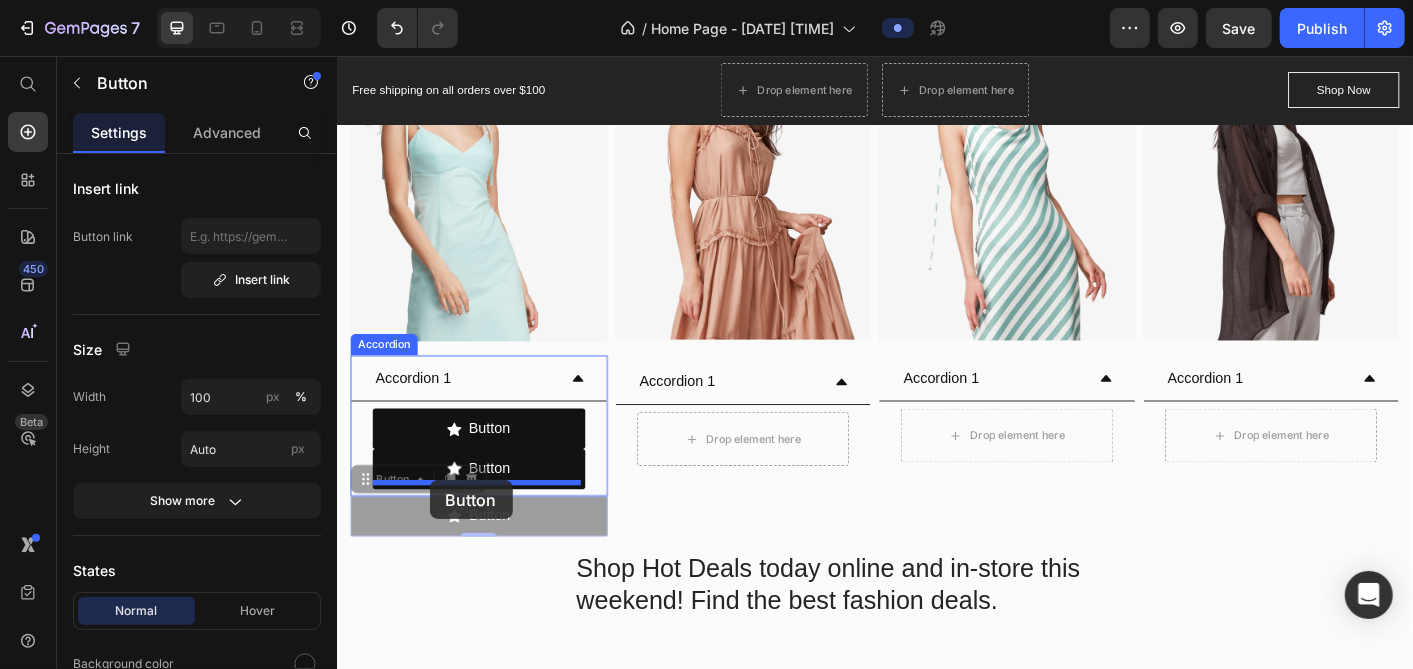 drag, startPoint x: 358, startPoint y: 553, endPoint x: 439, endPoint y: 529, distance: 84.48077 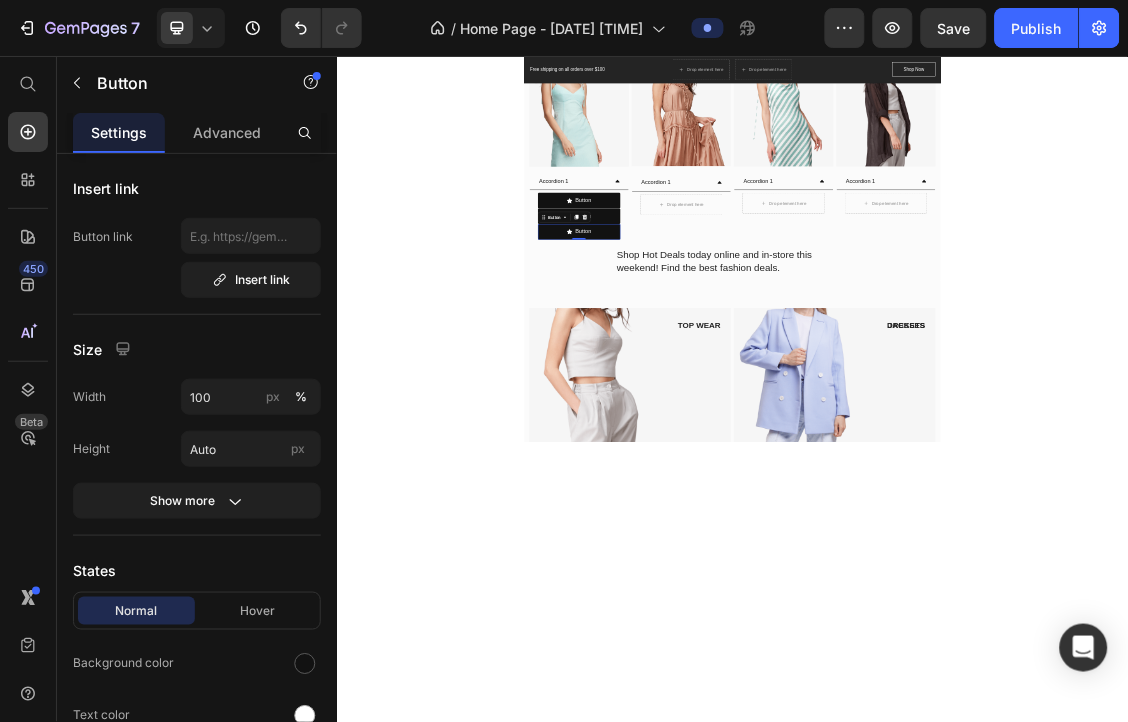 scroll, scrollTop: 222, scrollLeft: 0, axis: vertical 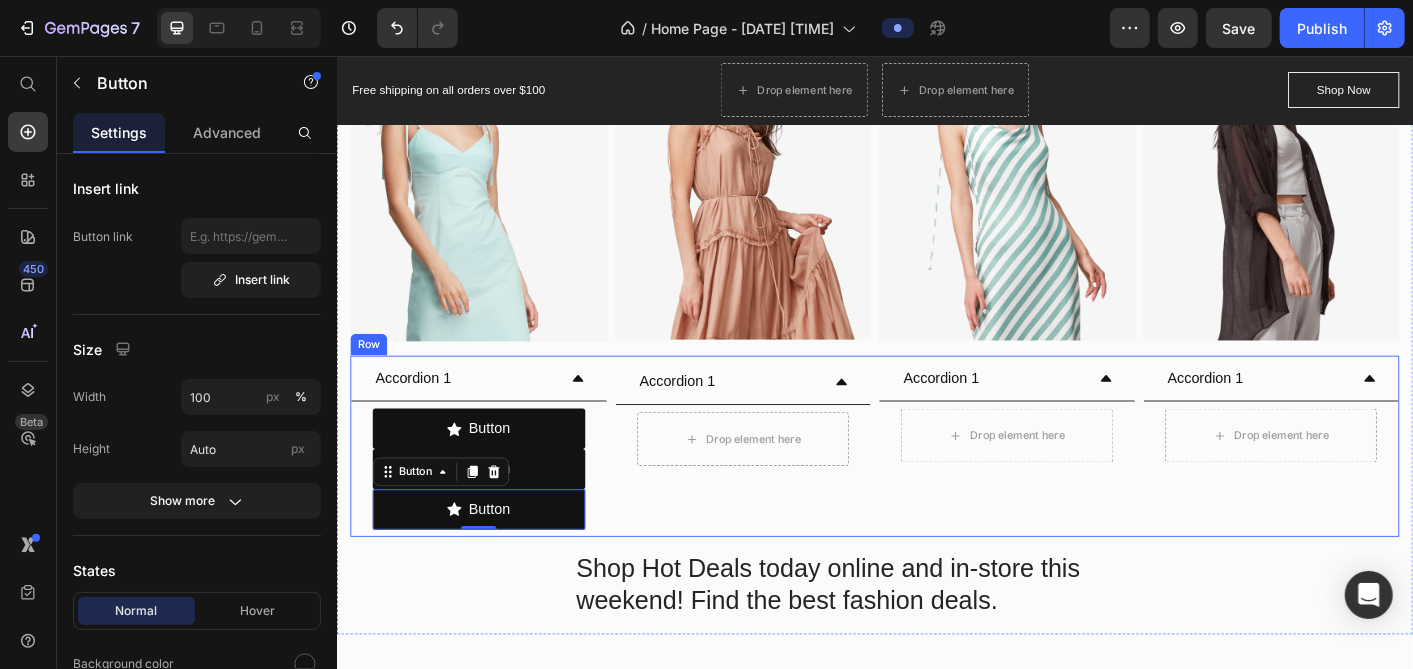 click on "Accordion 1
Drop element here Accordion" at bounding box center [1378, 491] 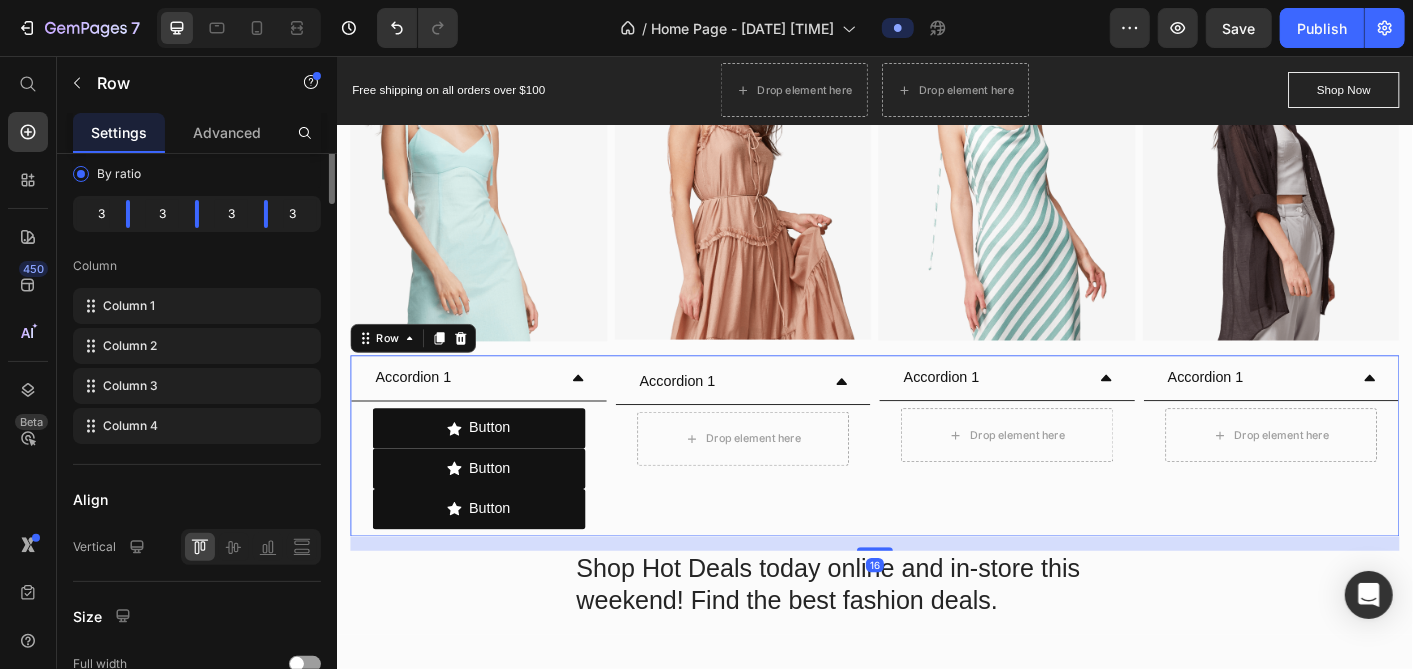 scroll, scrollTop: 0, scrollLeft: 0, axis: both 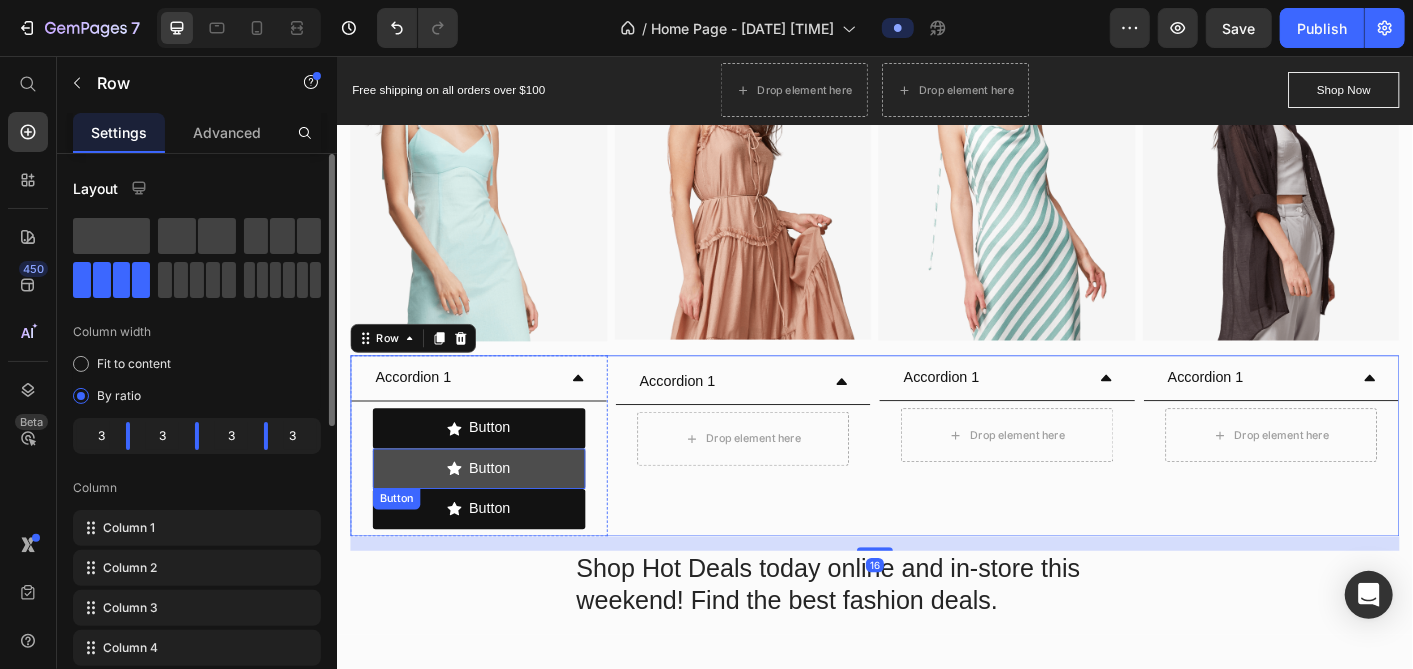 click on "Button" at bounding box center [494, 516] 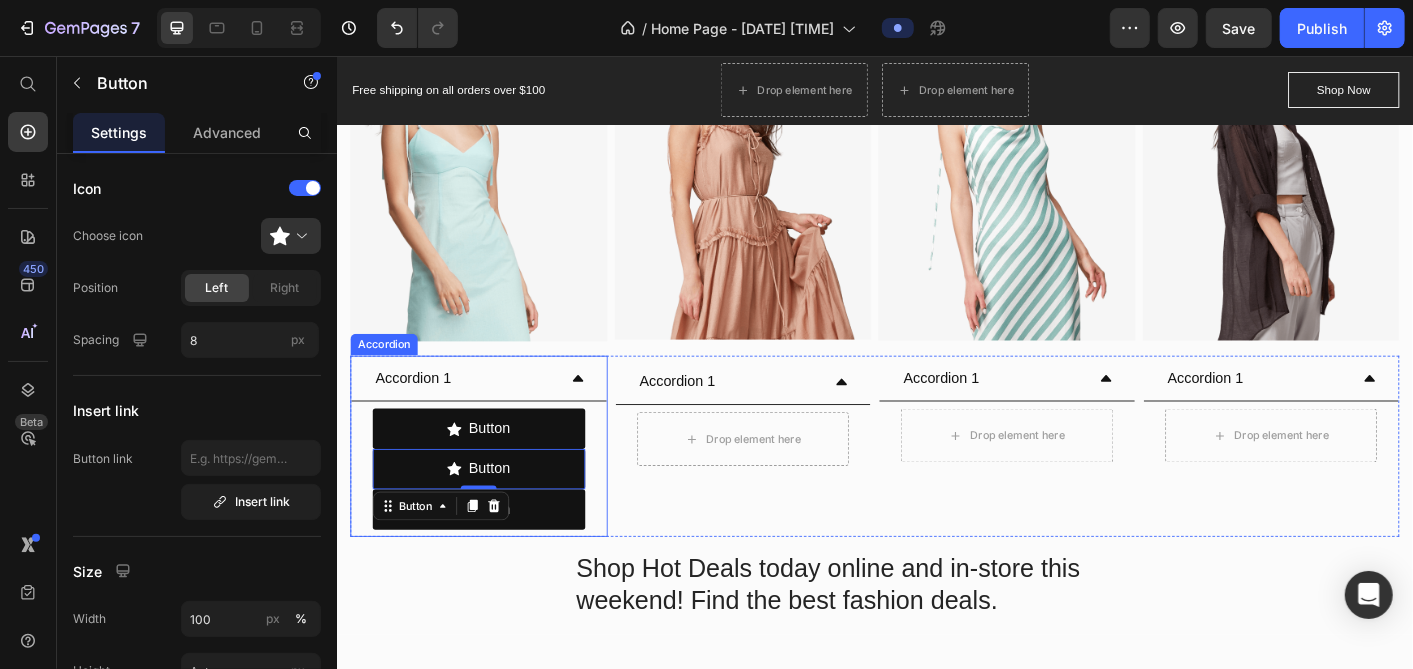 click on "Accordion 1" at bounding box center [421, 415] 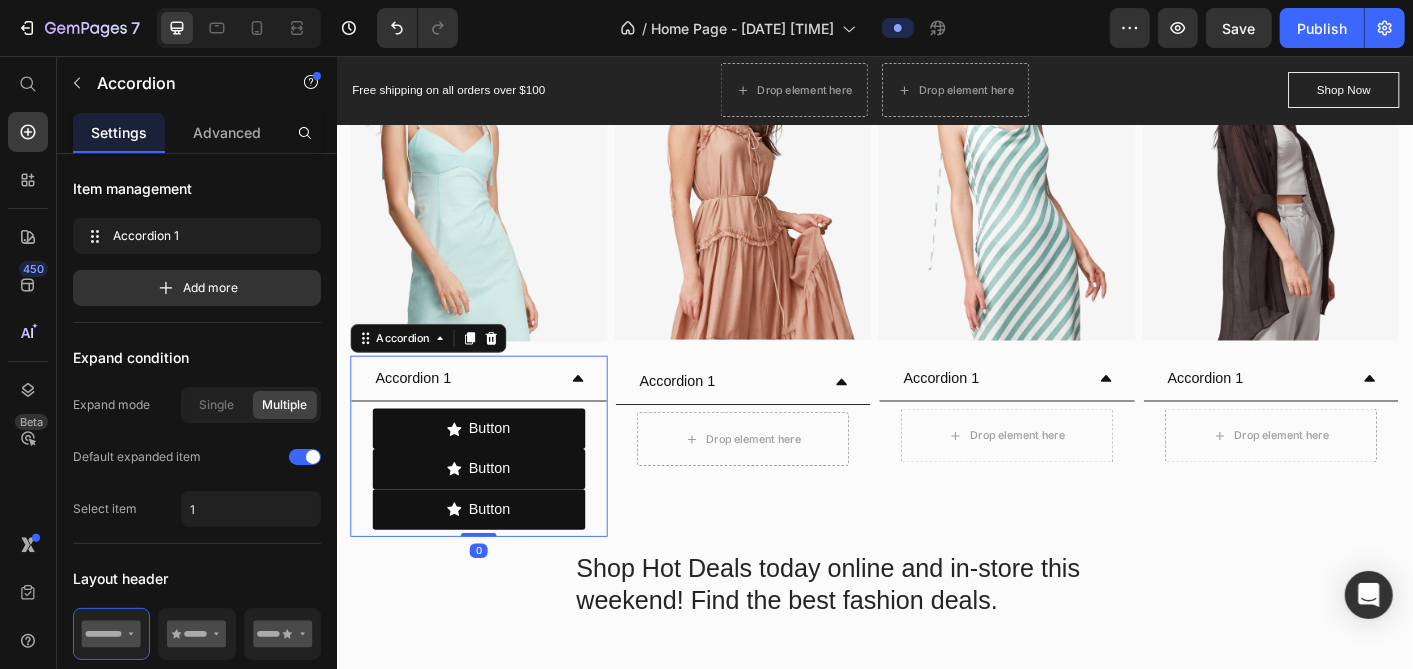 click on "Accordion 1" at bounding box center [478, 415] 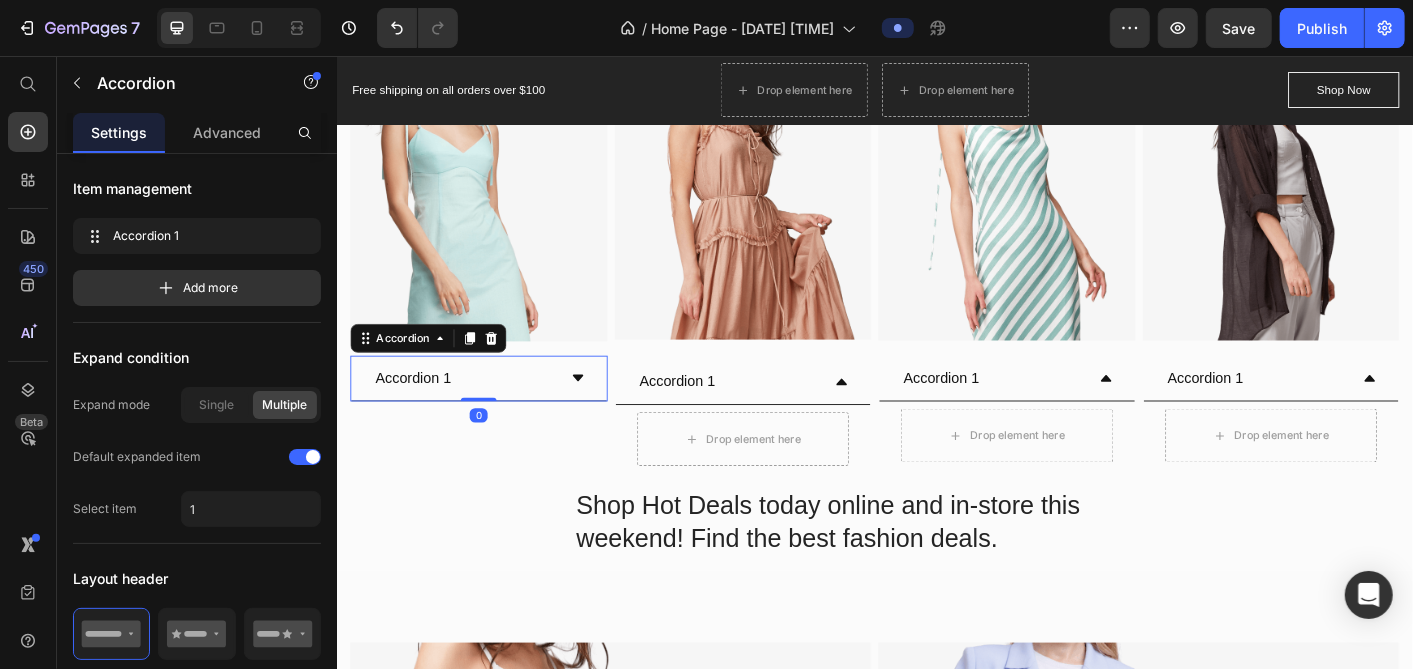 click on "Accordion 1" at bounding box center (478, 415) 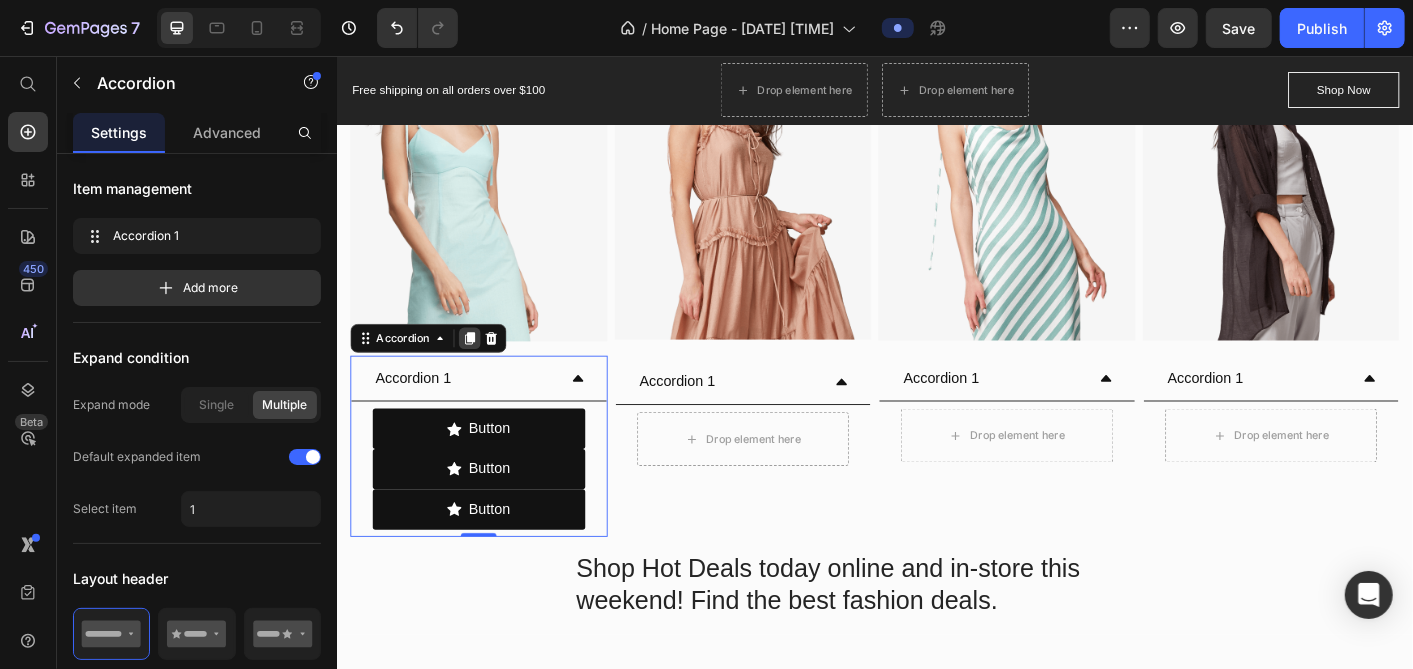 click 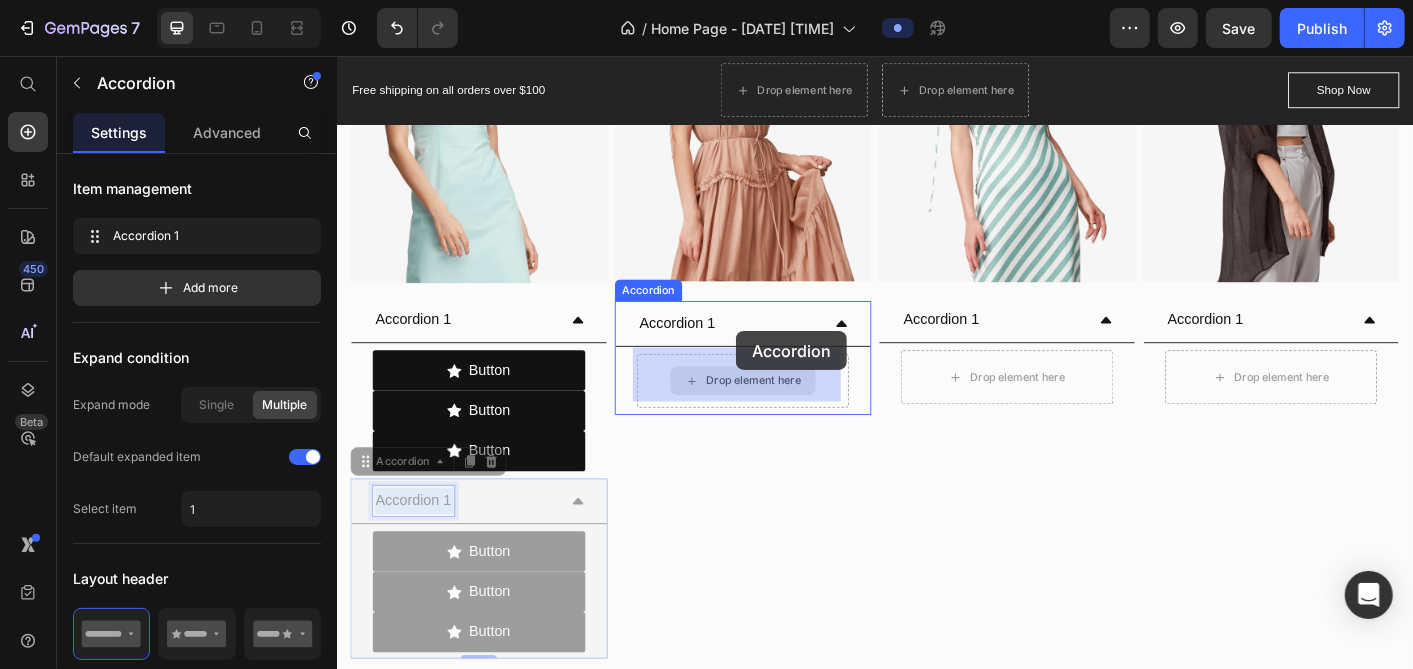 scroll, scrollTop: 1115, scrollLeft: 0, axis: vertical 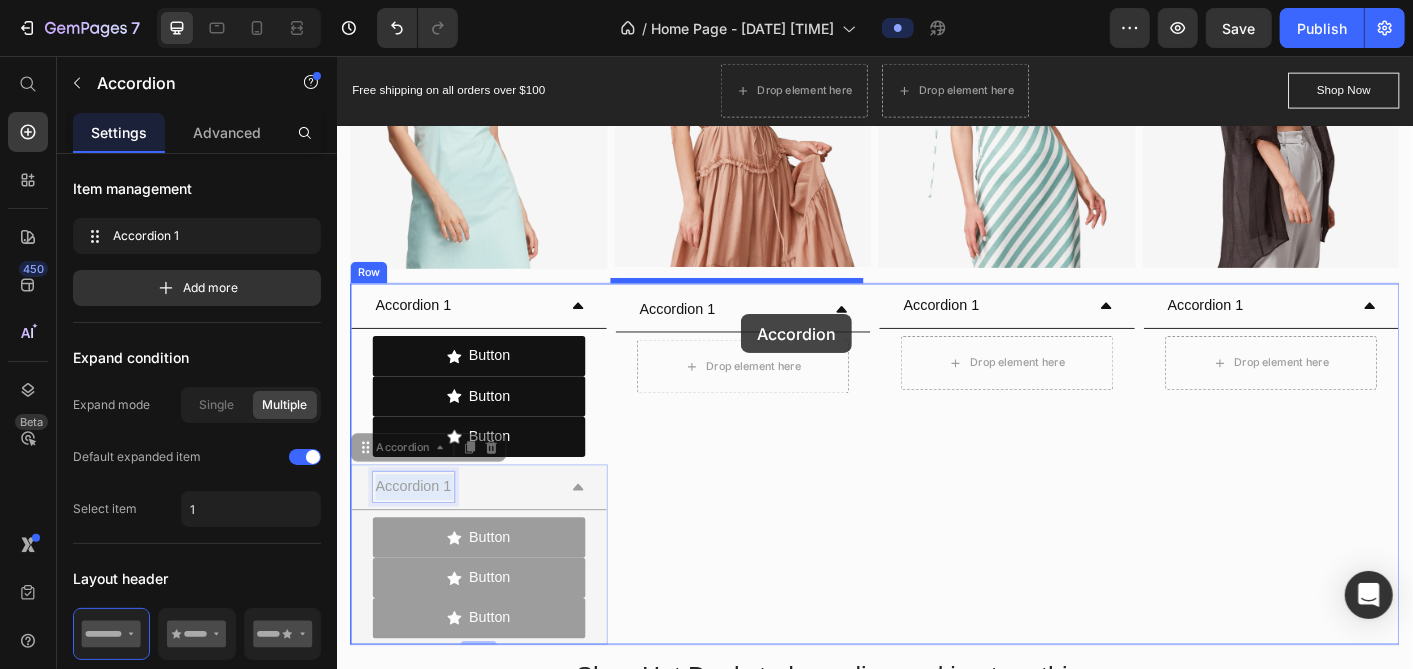 drag, startPoint x: 458, startPoint y: 614, endPoint x: 786, endPoint y: 344, distance: 424.83408 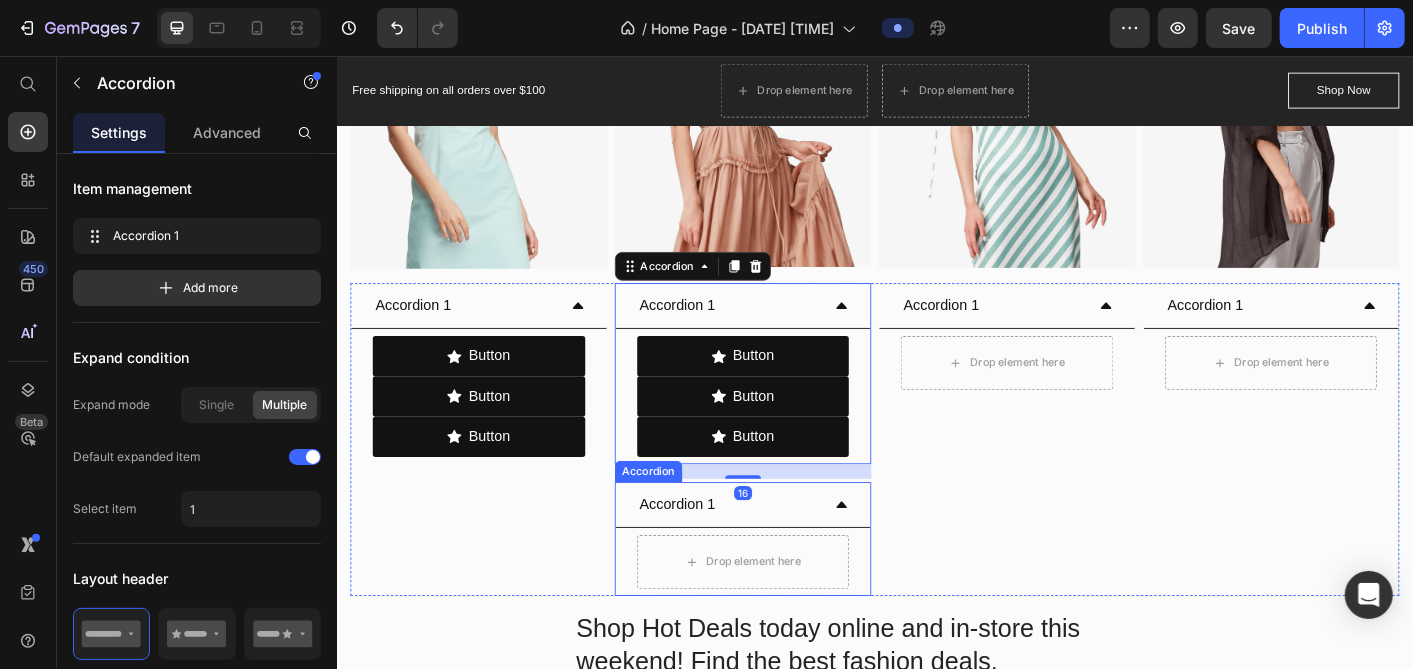 click on "Accordion 1" at bounding box center (789, 557) 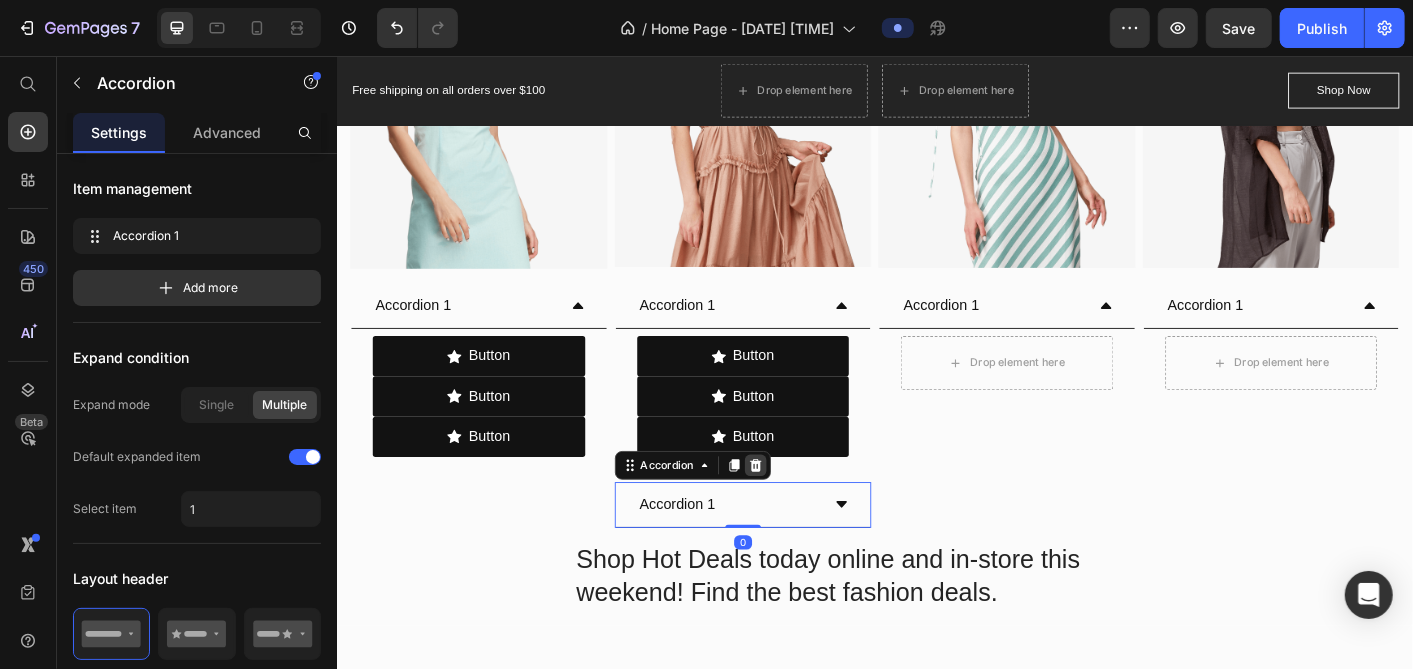 click 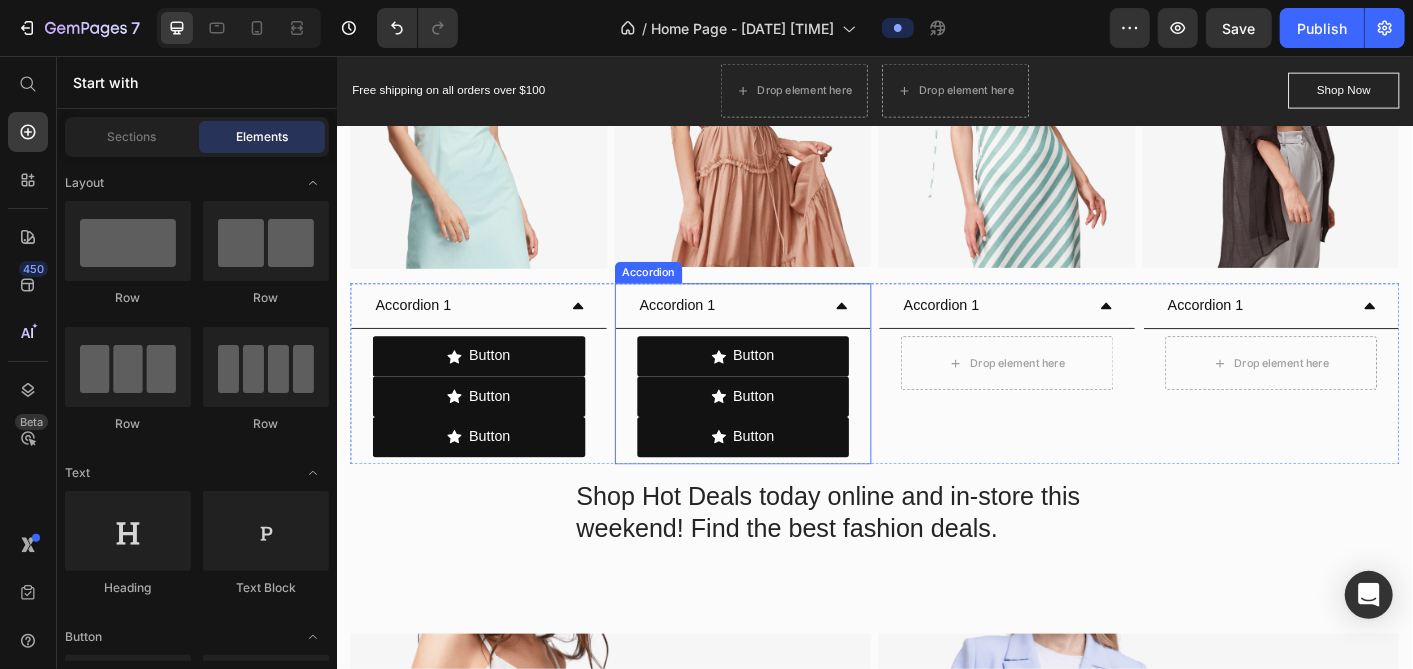 click on "Accordion 1" at bounding box center [789, 335] 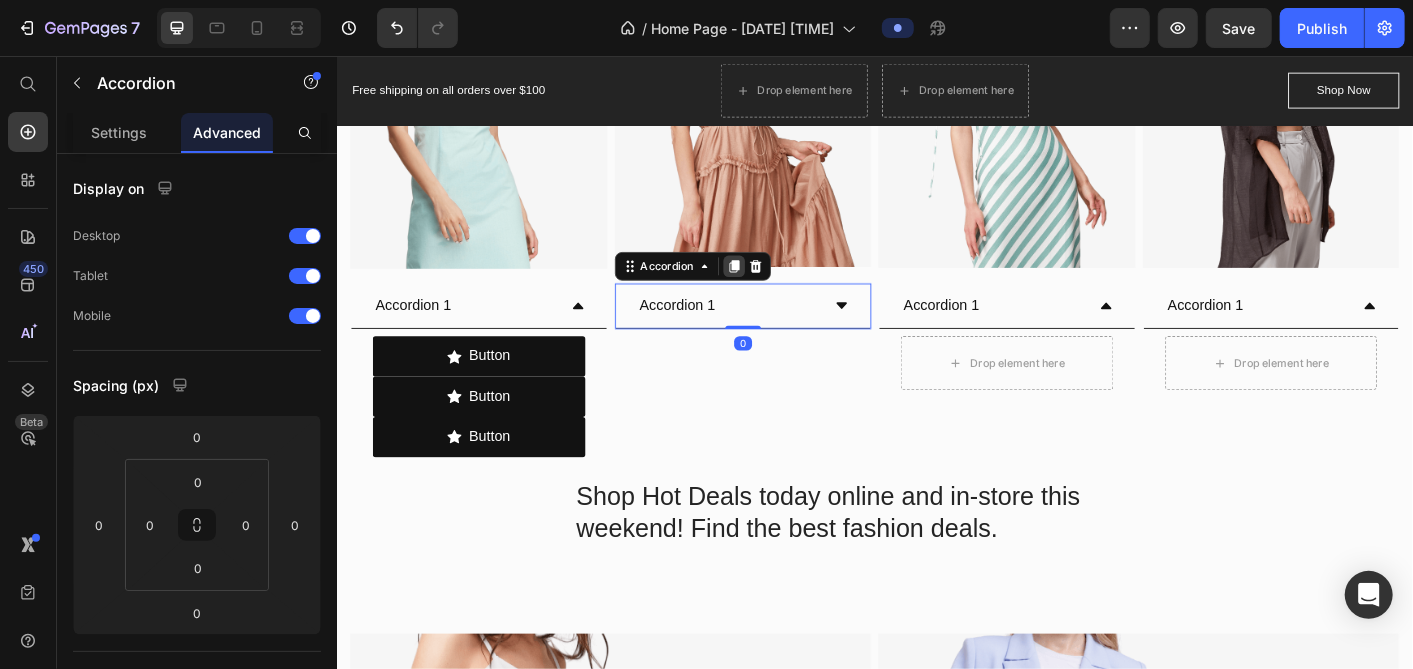 click 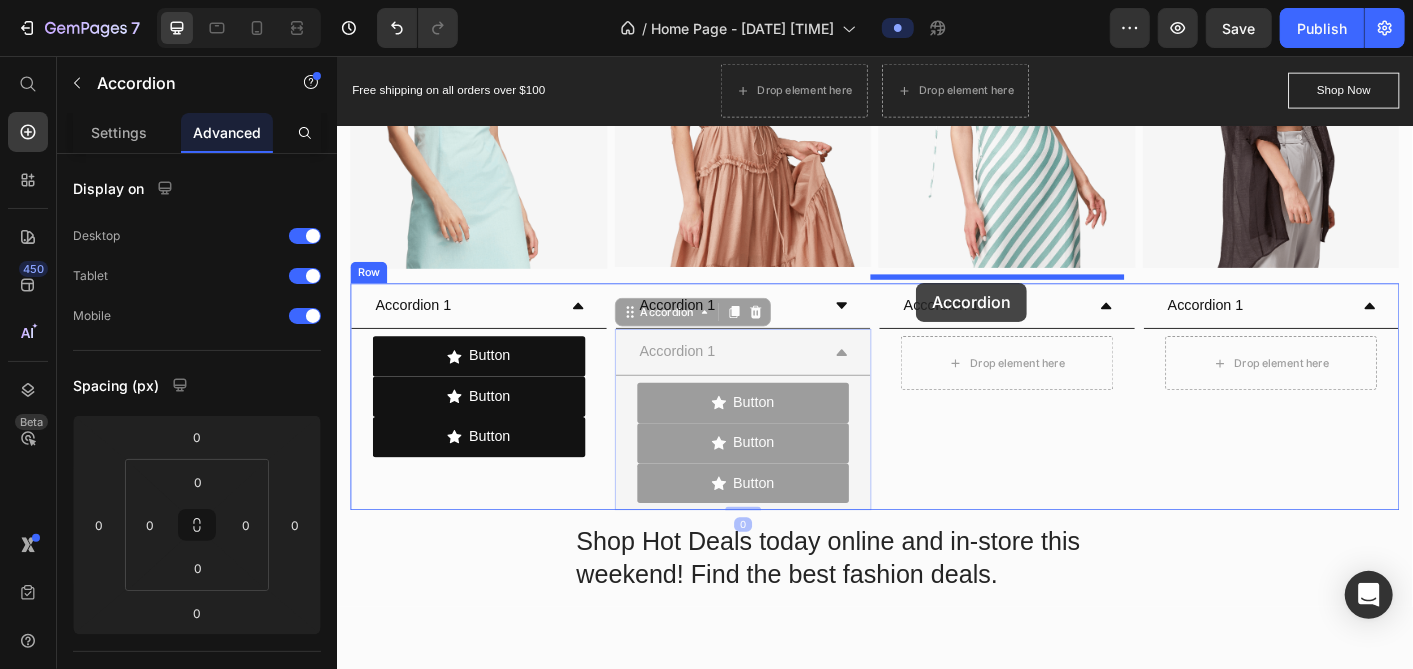drag, startPoint x: 701, startPoint y: 347, endPoint x: 982, endPoint y: 309, distance: 283.55774 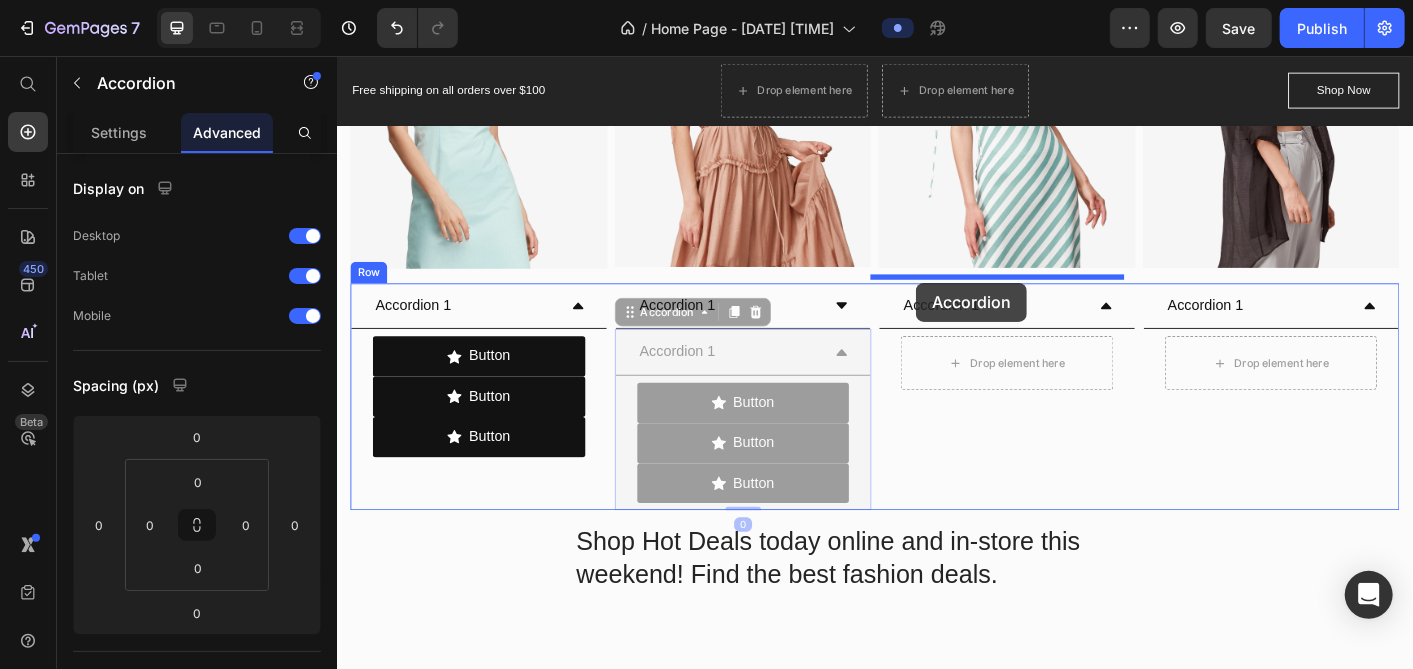 type on "16" 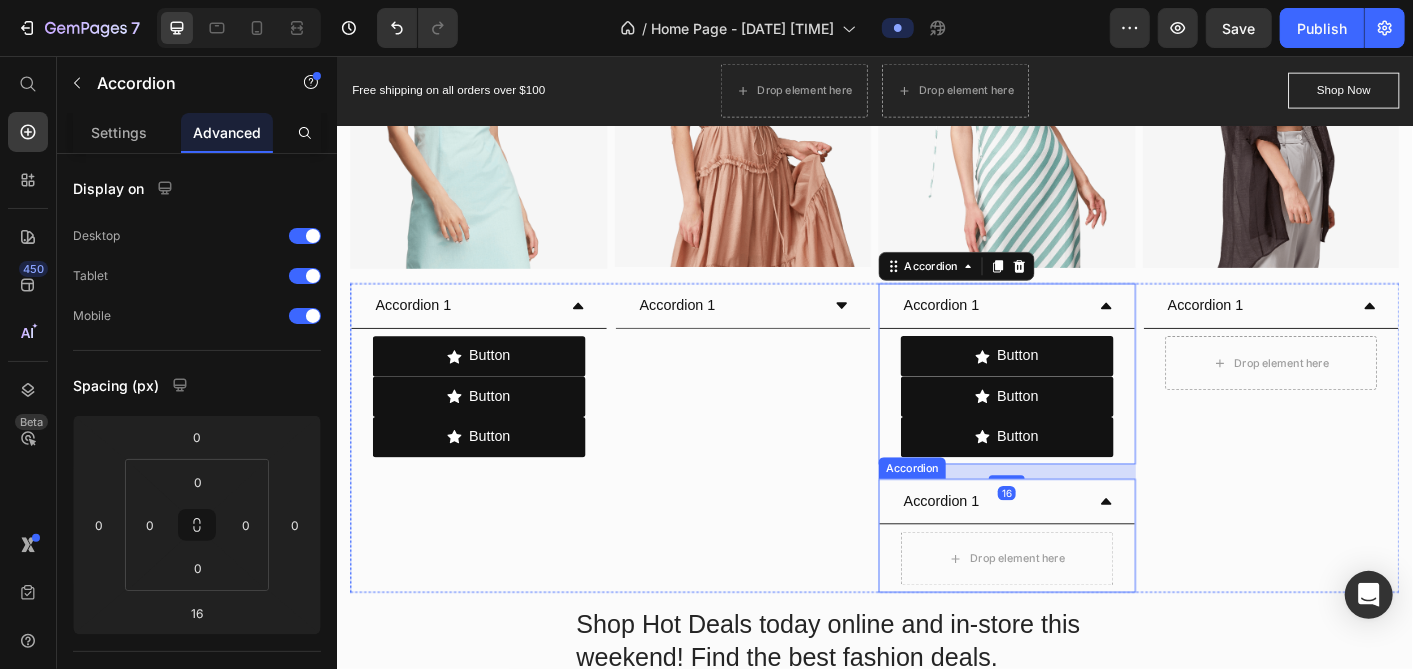 click on "Accordion 1" at bounding box center (1067, 552) 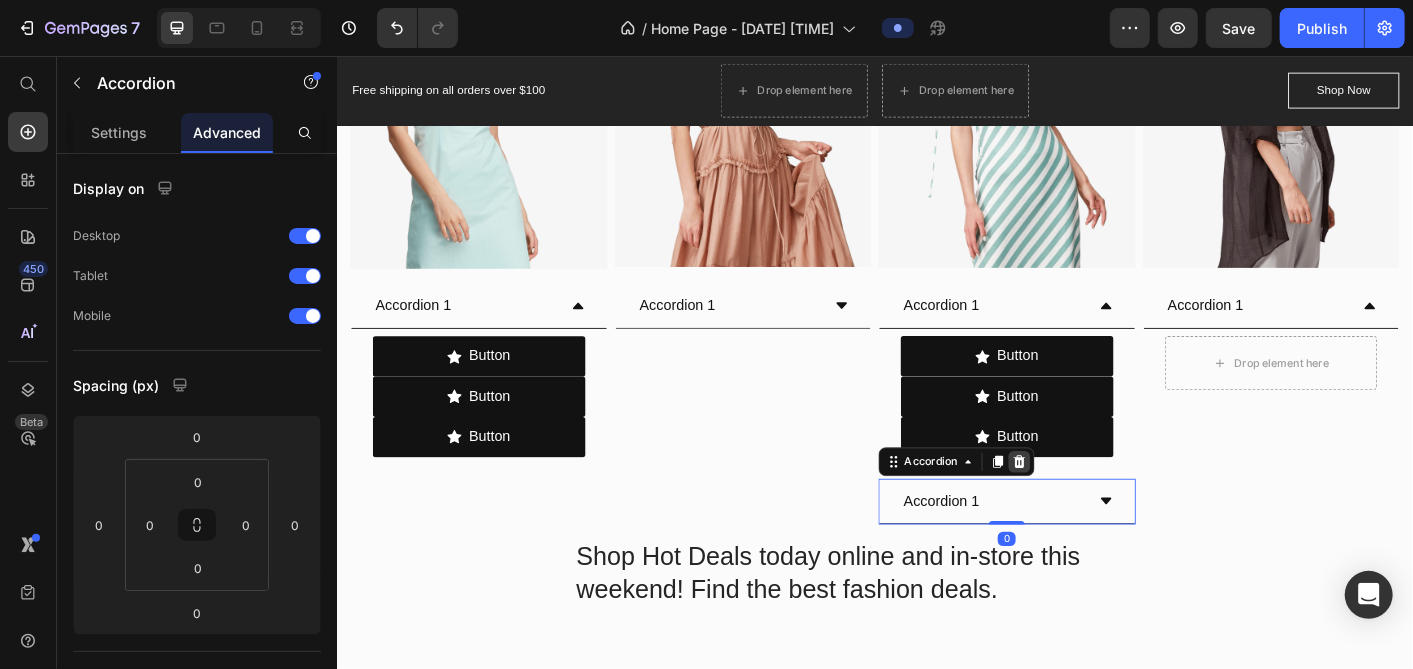 click 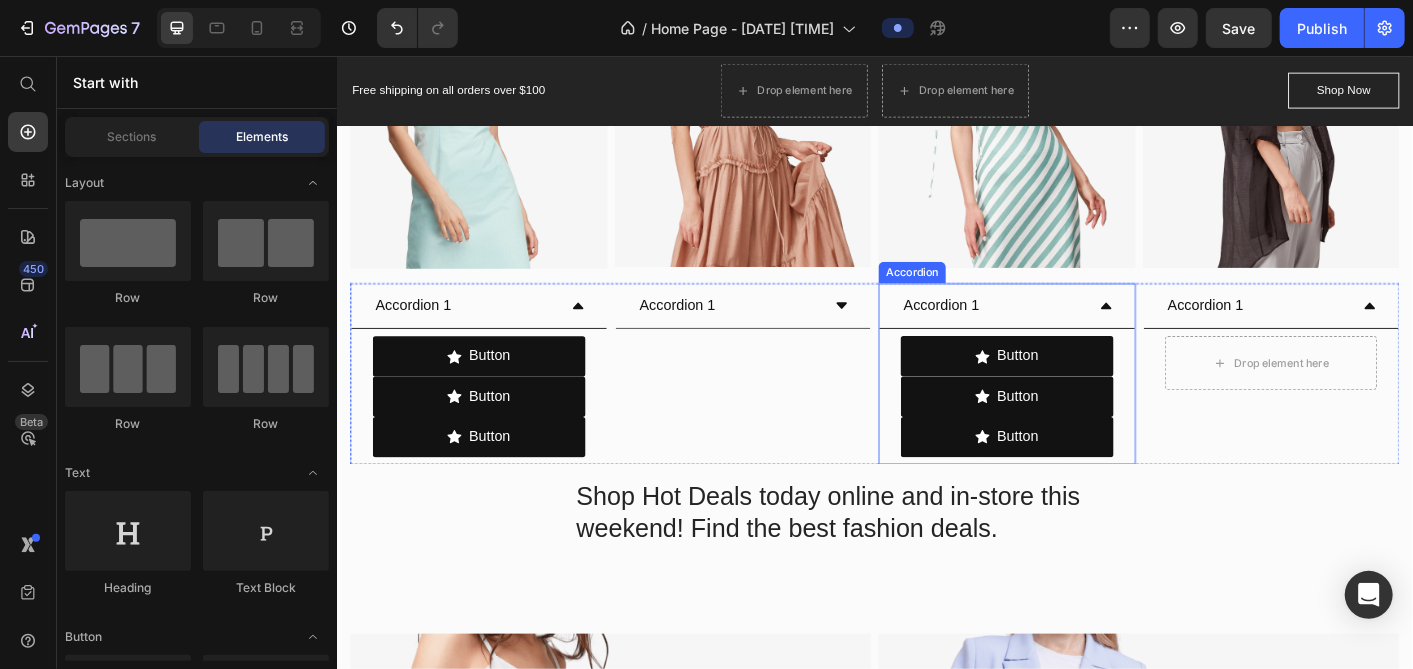 drag, startPoint x: 1065, startPoint y: 336, endPoint x: 1012, endPoint y: 325, distance: 54.129475 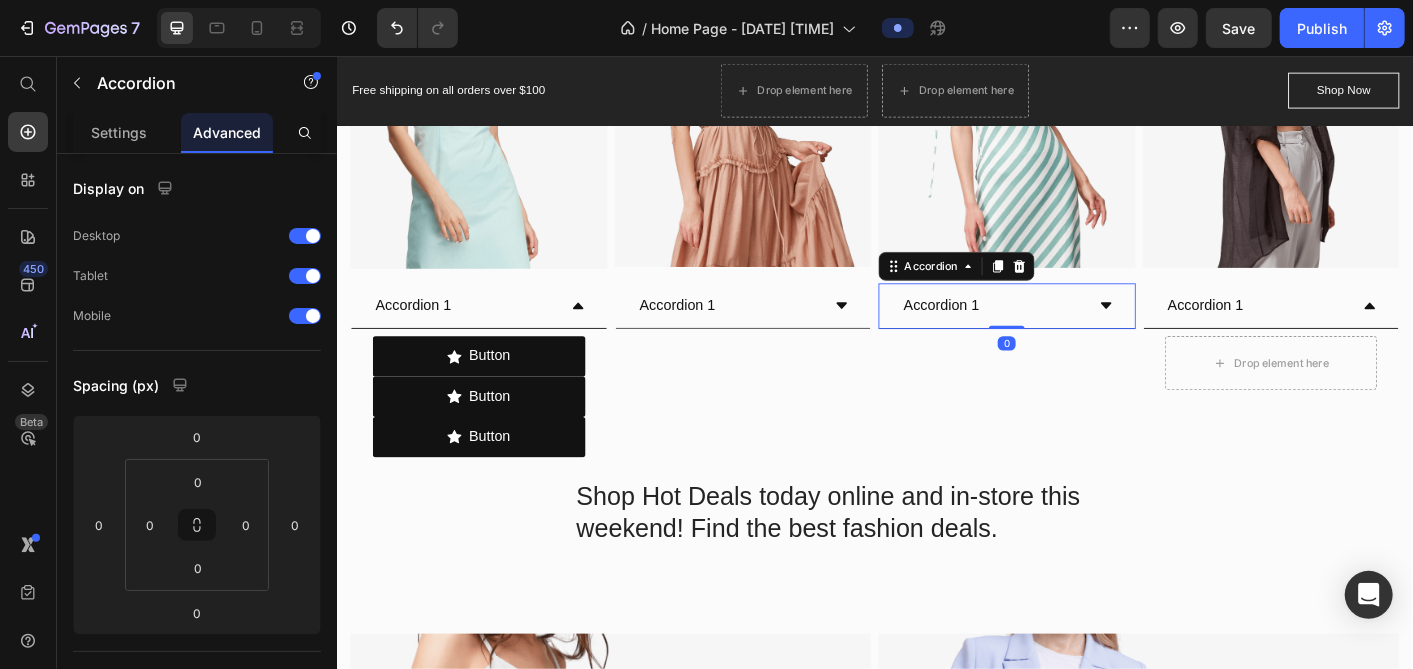 click 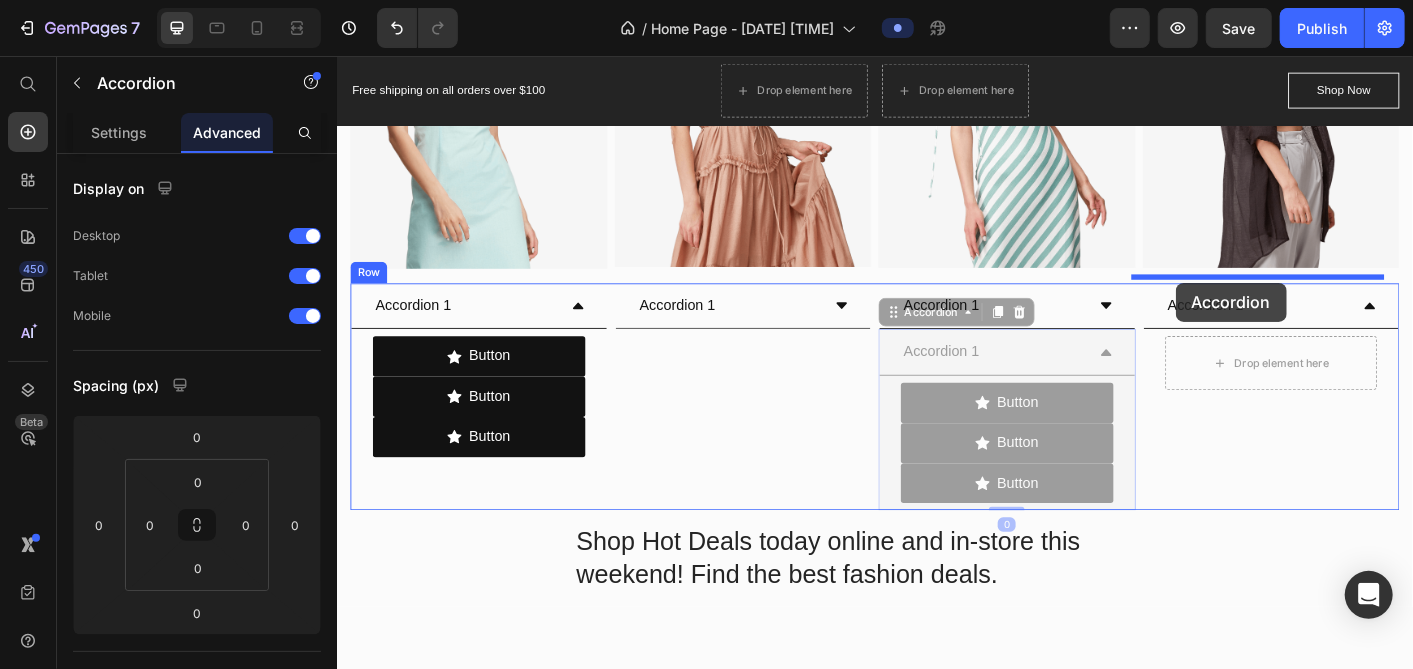drag, startPoint x: 1012, startPoint y: 345, endPoint x: 1271, endPoint y: 309, distance: 261.48996 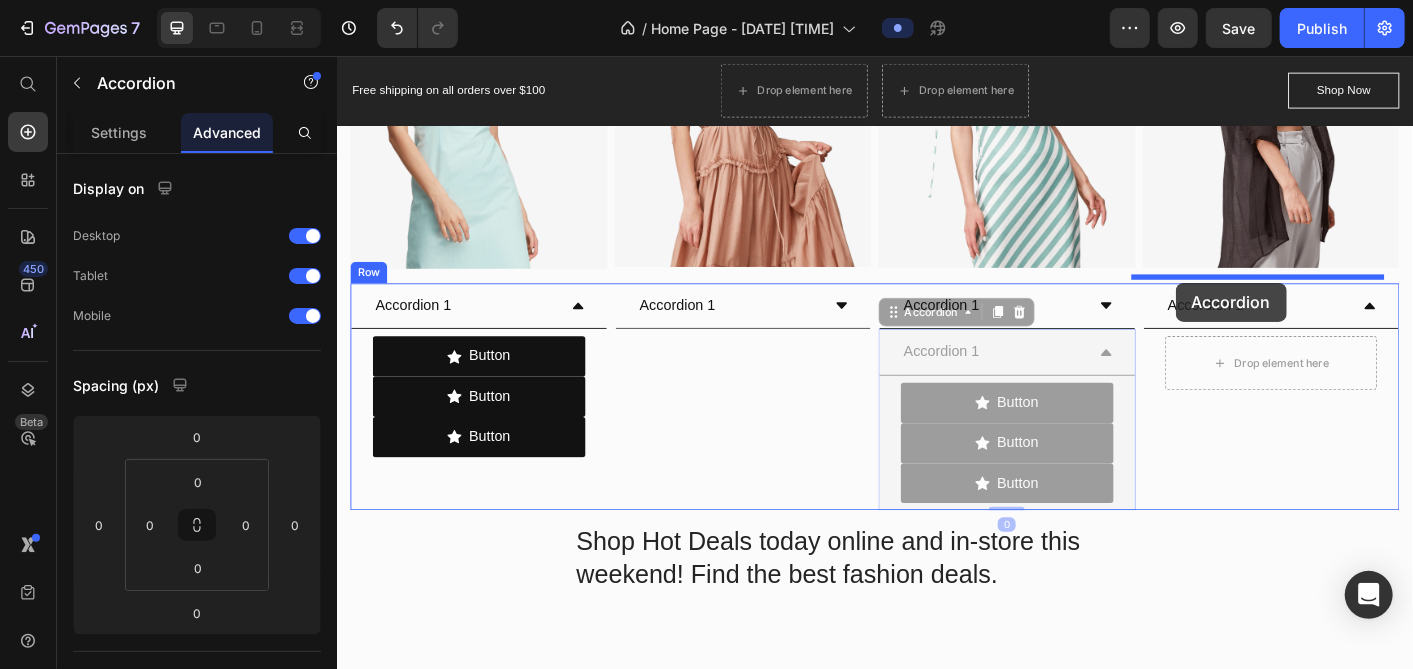 type on "16" 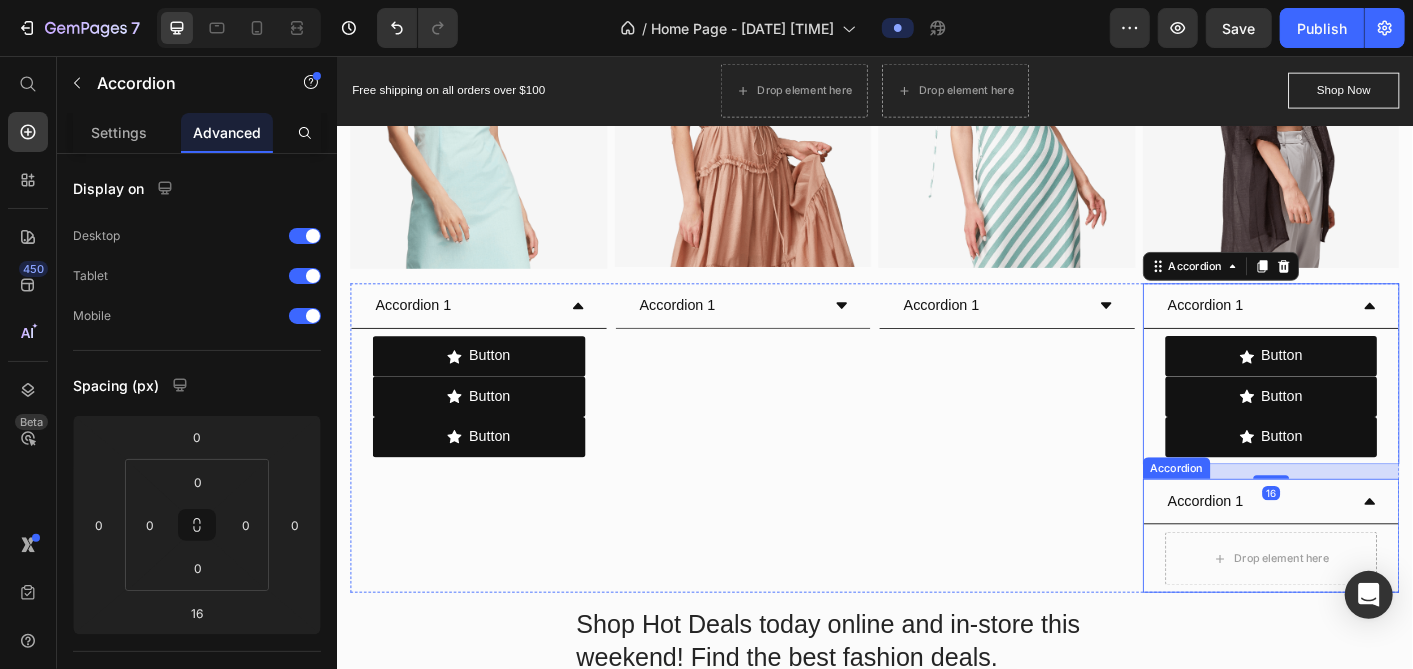 click on "Accordion 1" at bounding box center [1305, 552] 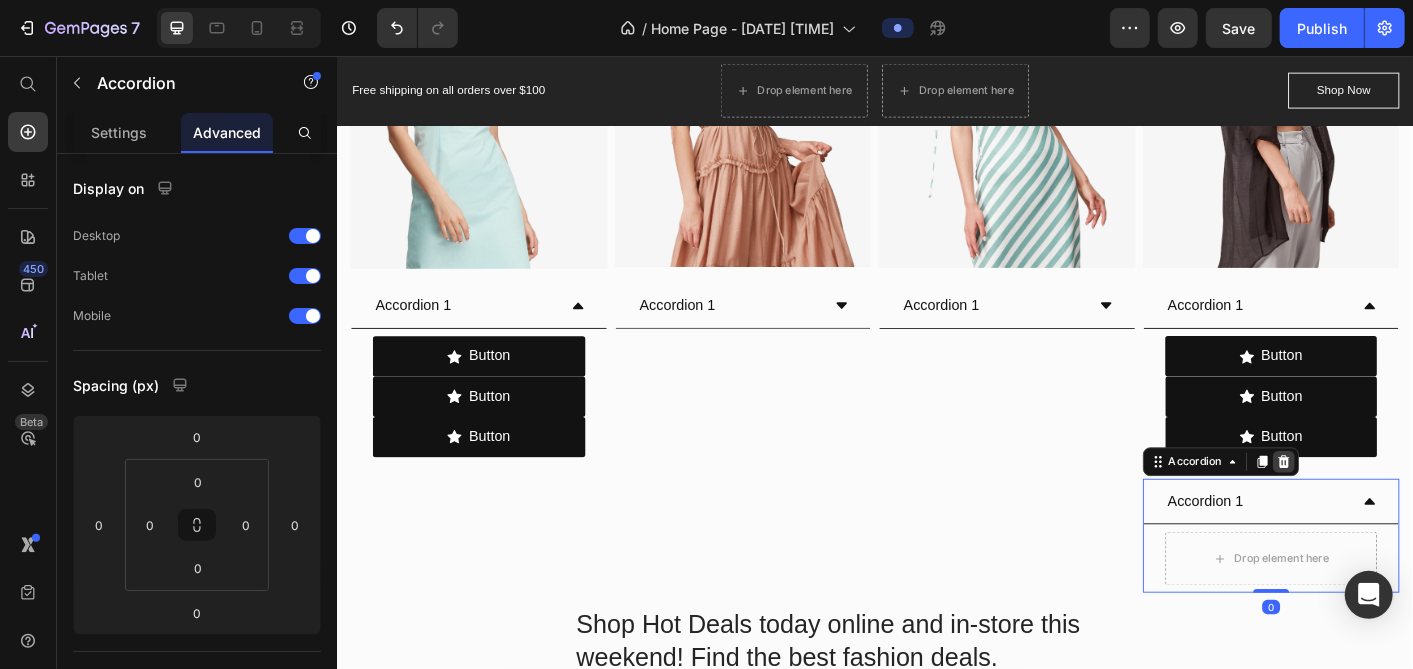 click 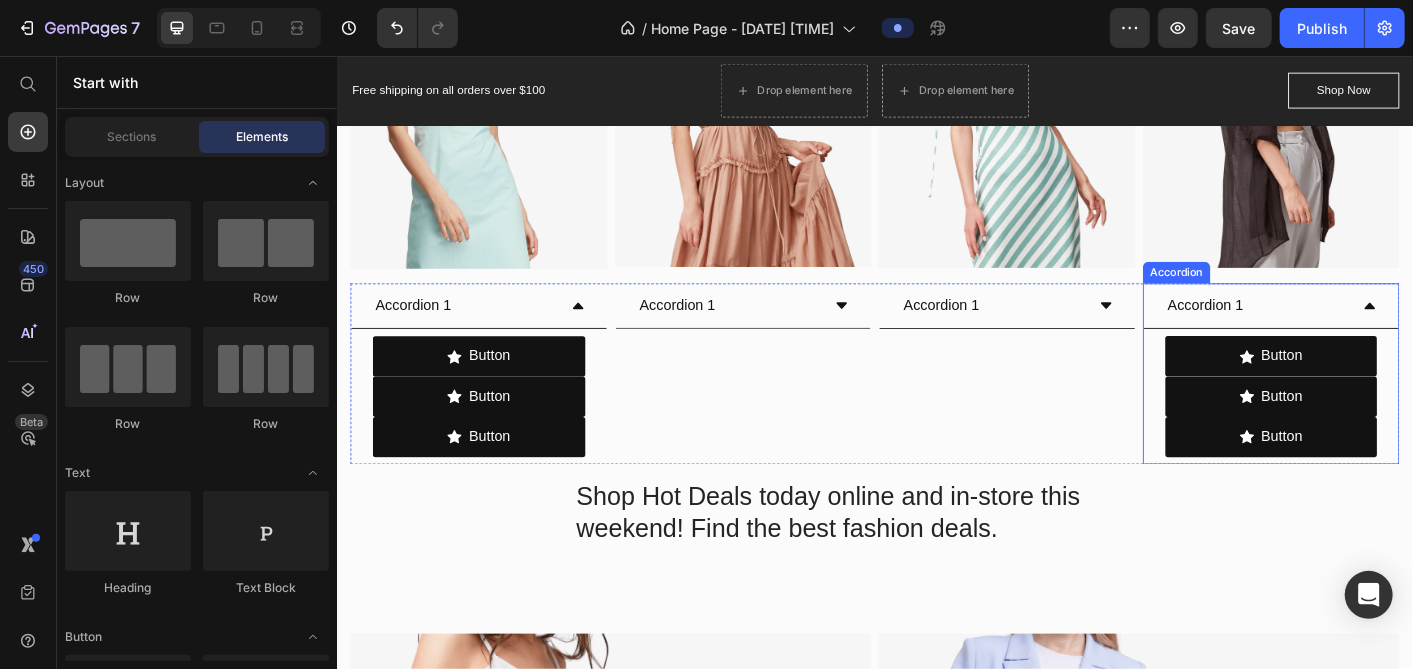 click on "Accordion 1" at bounding box center (1305, 334) 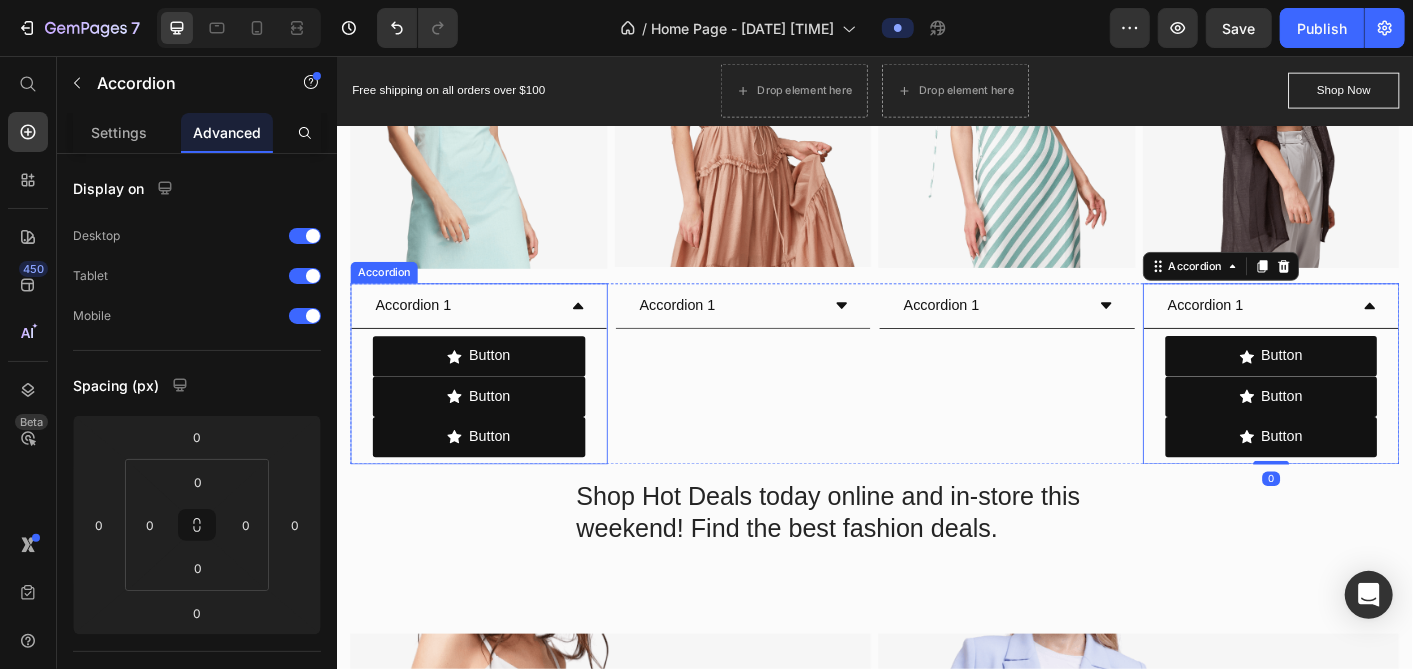 click on "Accordion 1" at bounding box center (478, 334) 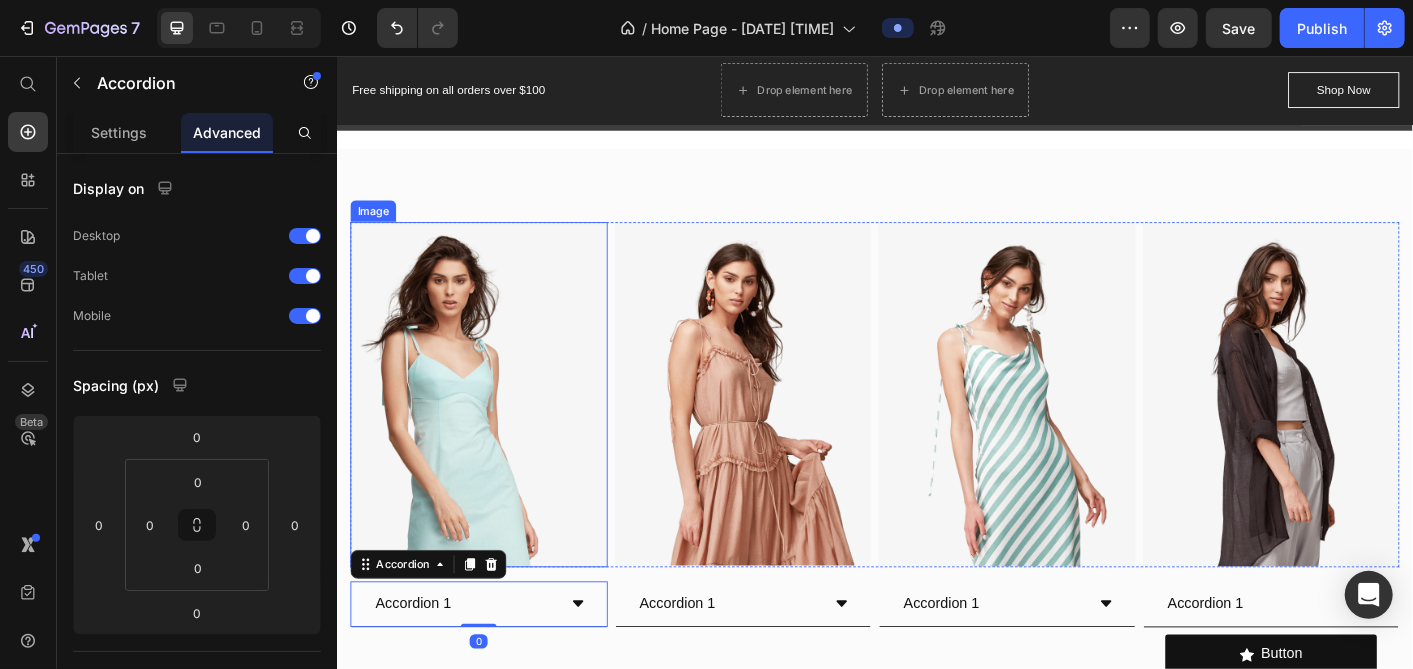 scroll, scrollTop: 448, scrollLeft: 0, axis: vertical 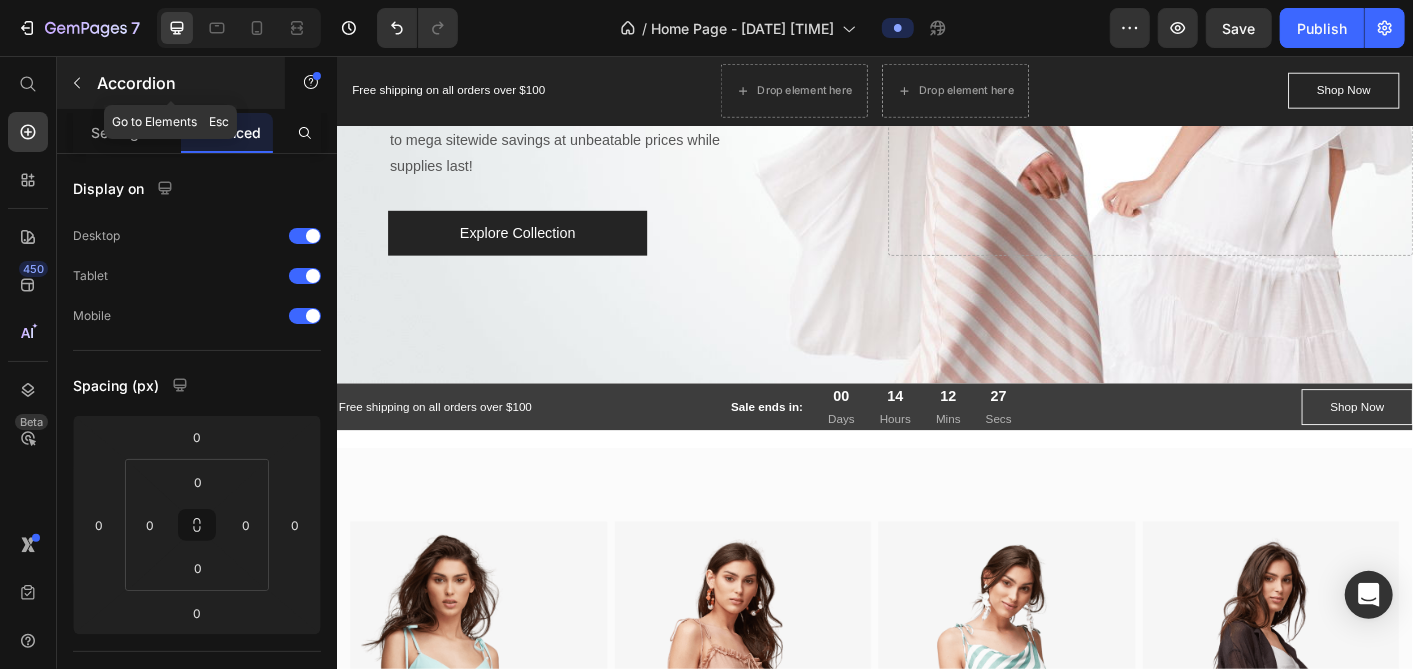 click at bounding box center [77, 83] 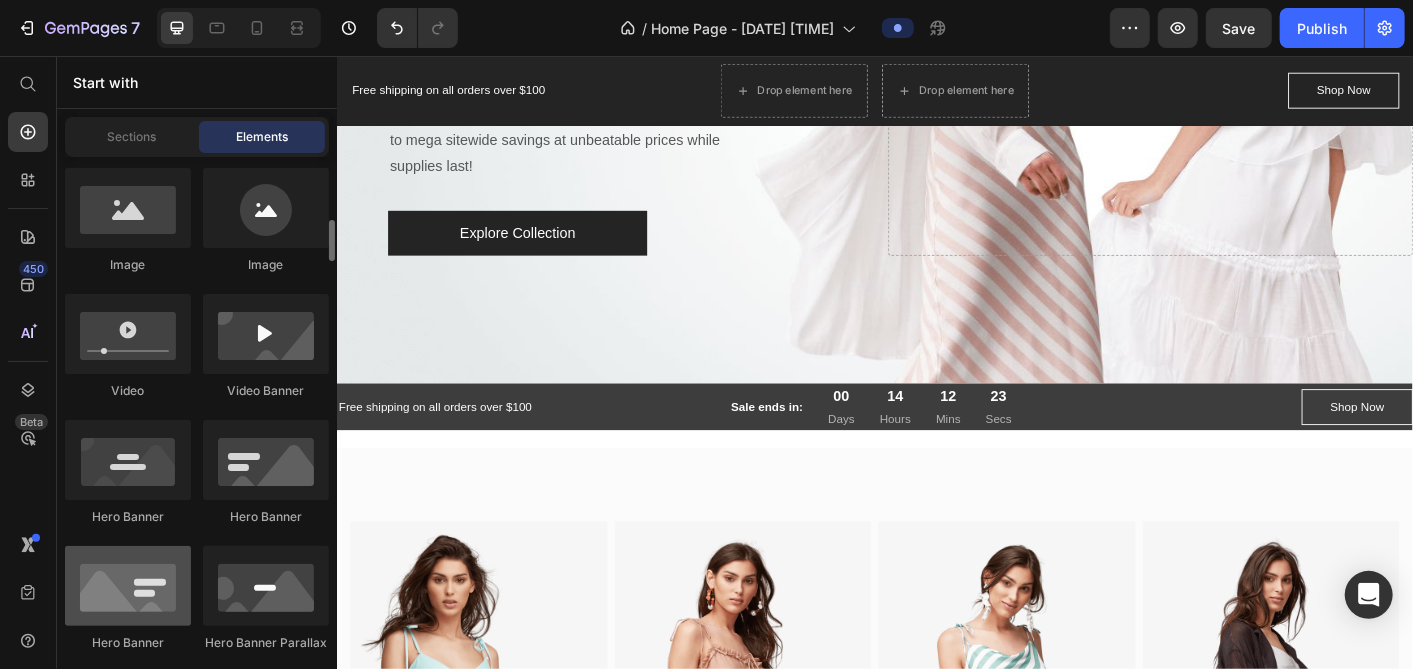 scroll, scrollTop: 888, scrollLeft: 0, axis: vertical 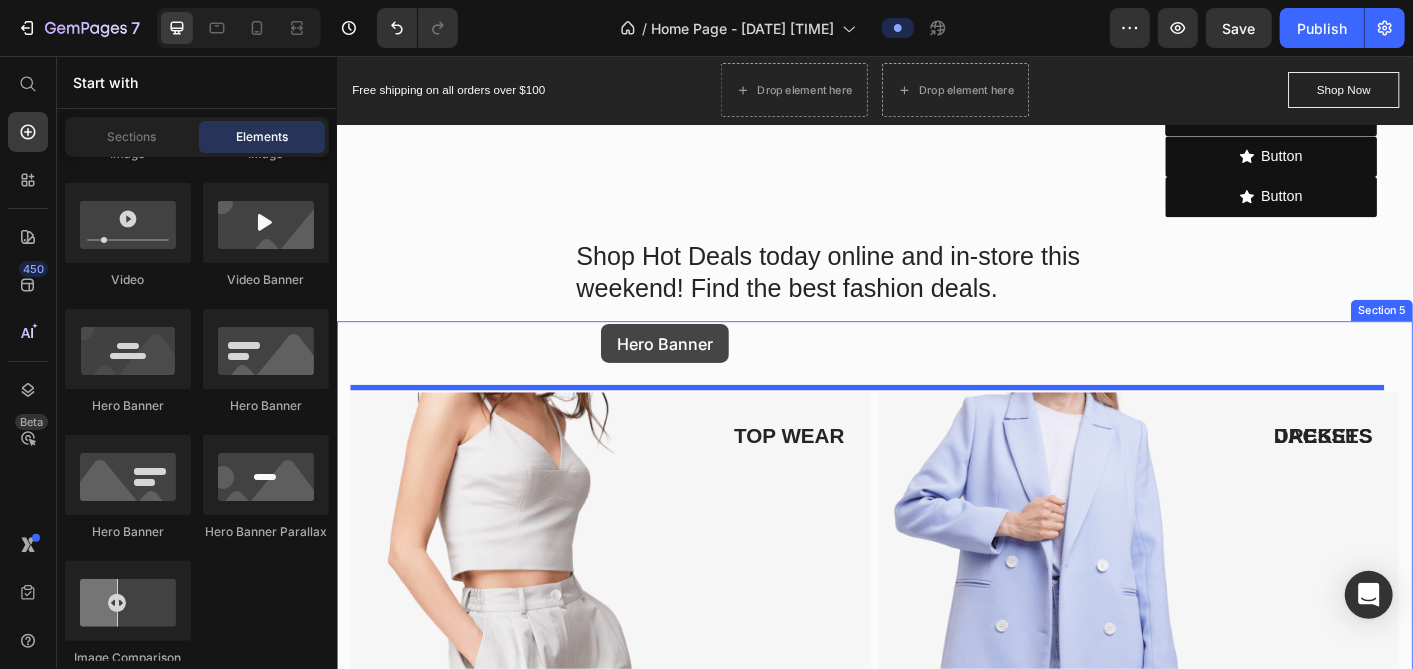 drag, startPoint x: 468, startPoint y: 430, endPoint x: 630, endPoint y: 355, distance: 178.5189 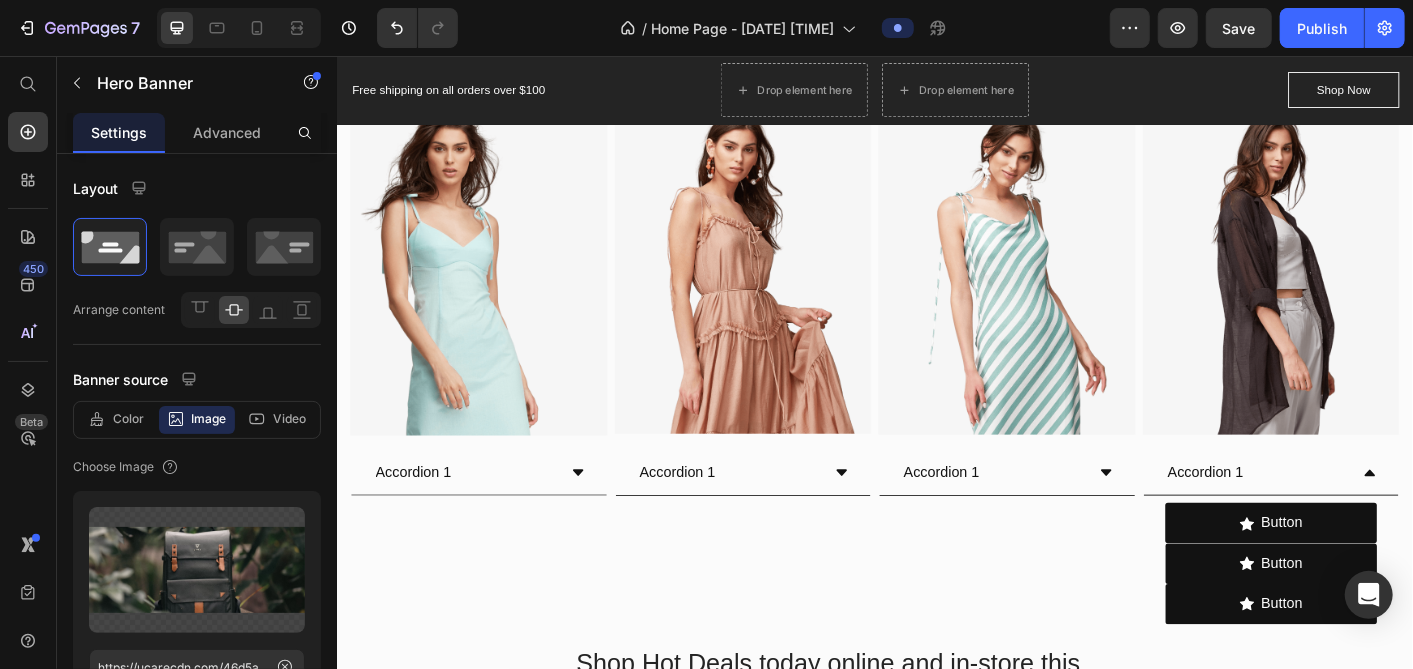 scroll, scrollTop: 717, scrollLeft: 0, axis: vertical 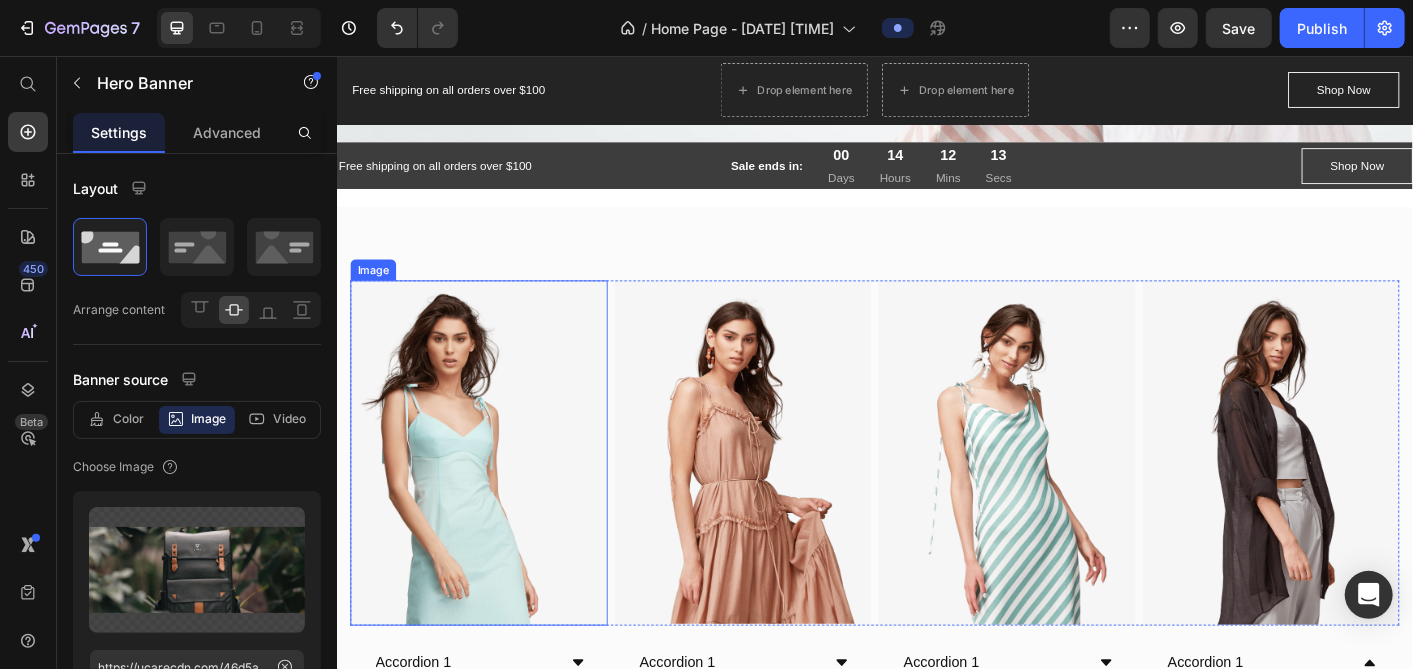 click at bounding box center (494, 498) 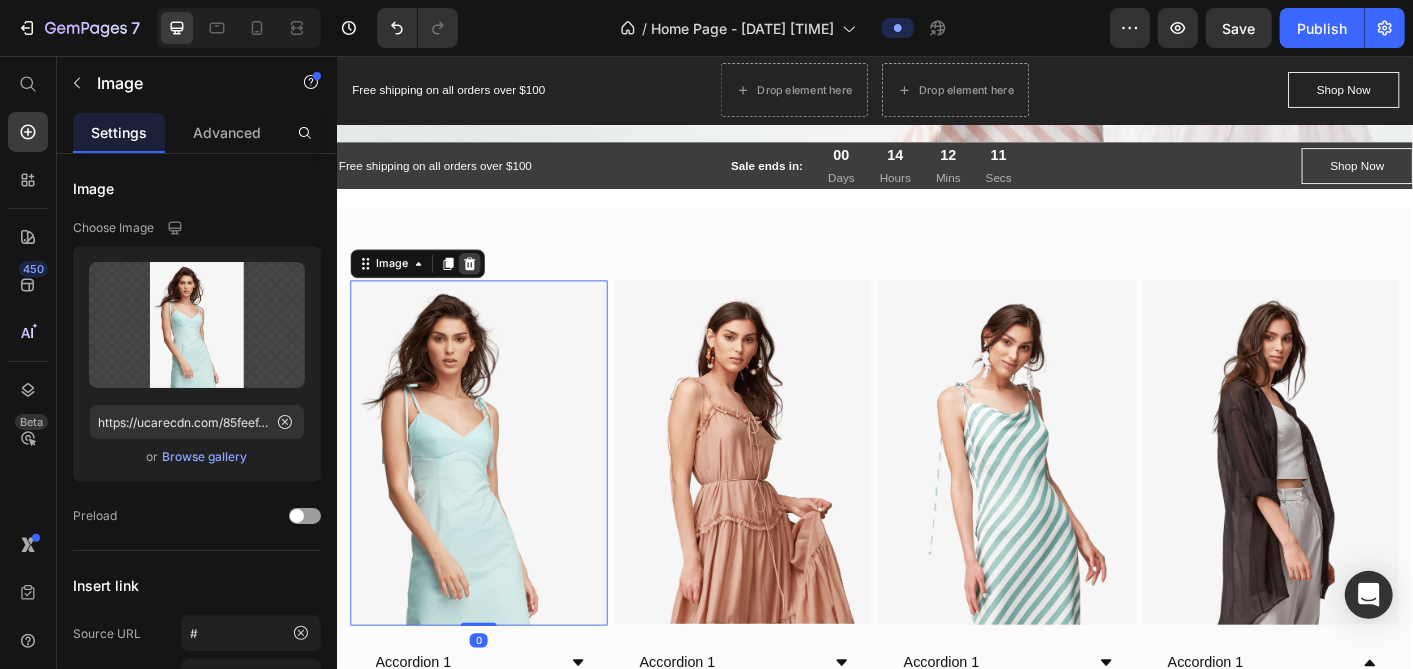 click 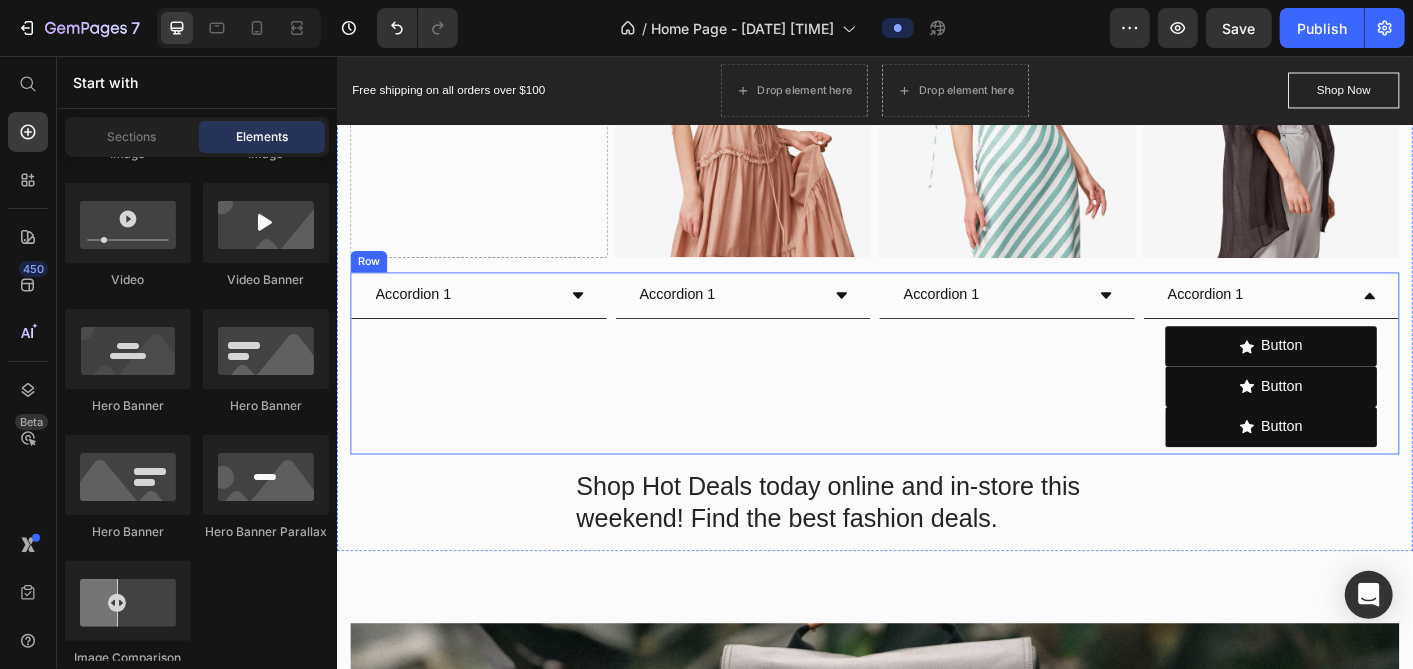 scroll, scrollTop: 1161, scrollLeft: 0, axis: vertical 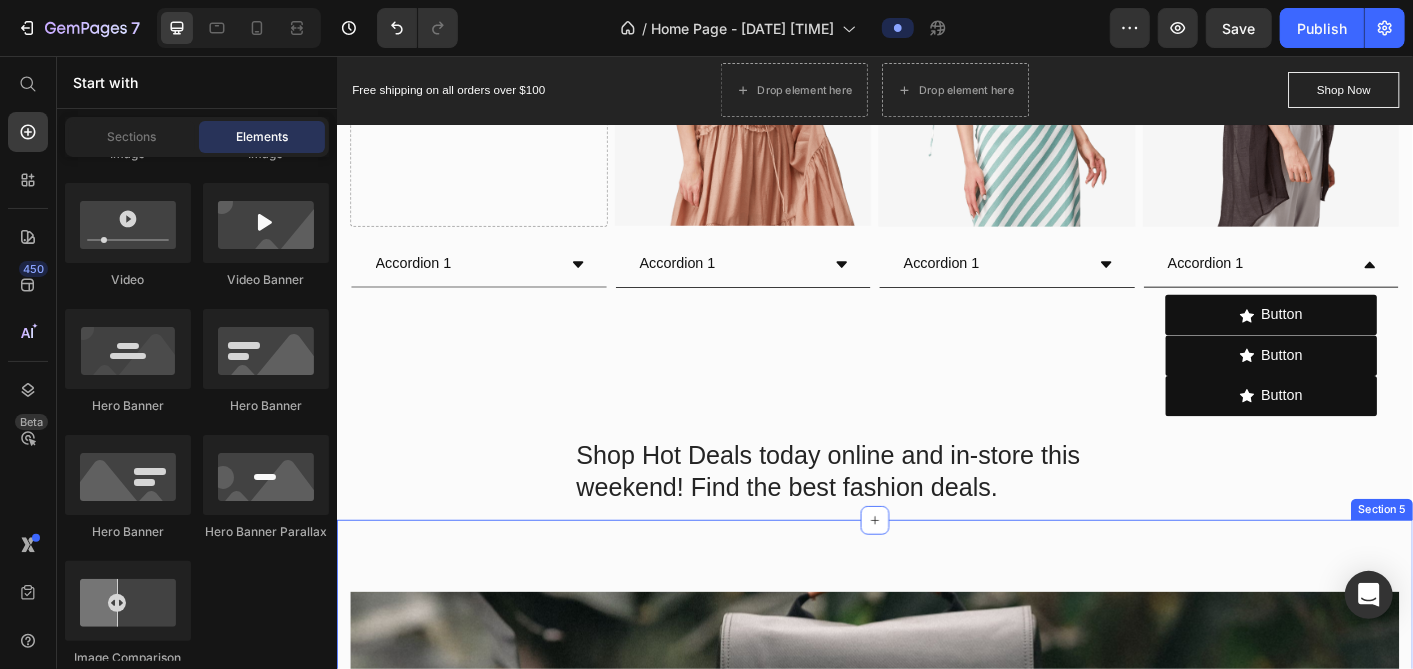 click at bounding box center [936, 887] 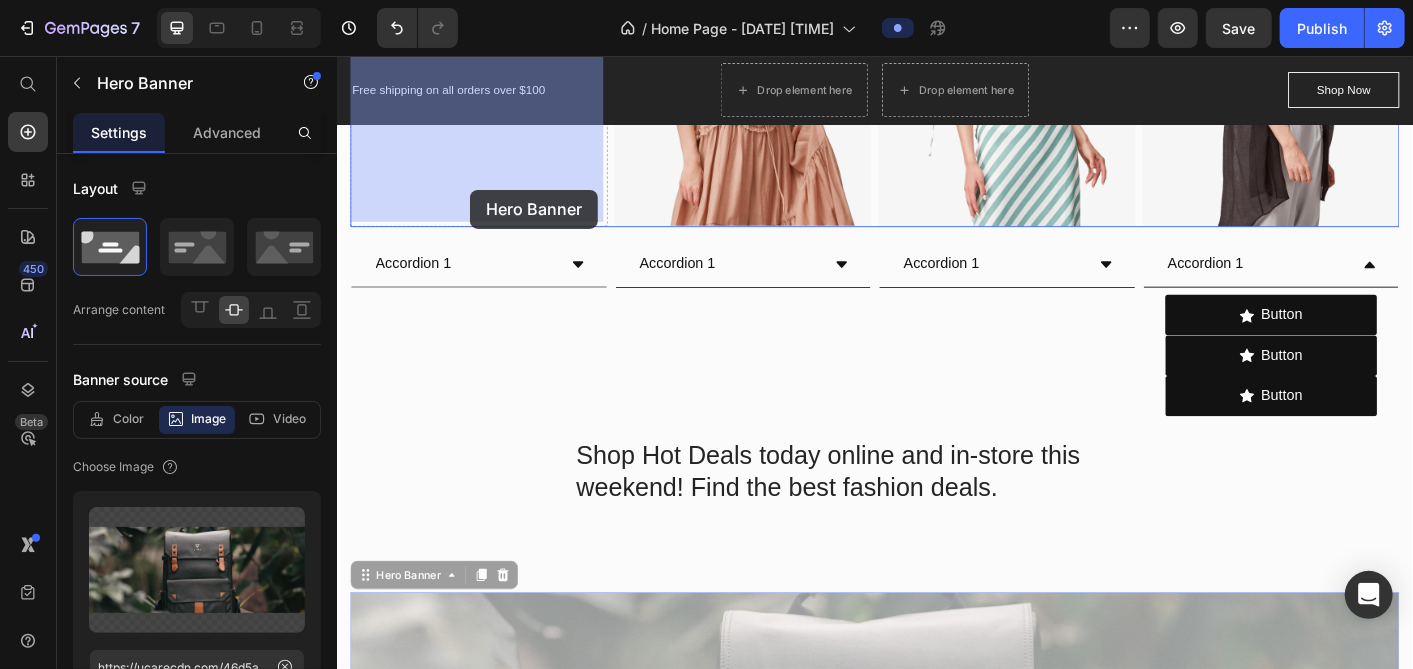 drag, startPoint x: 420, startPoint y: 631, endPoint x: 534, endPoint y: 379, distance: 276.58633 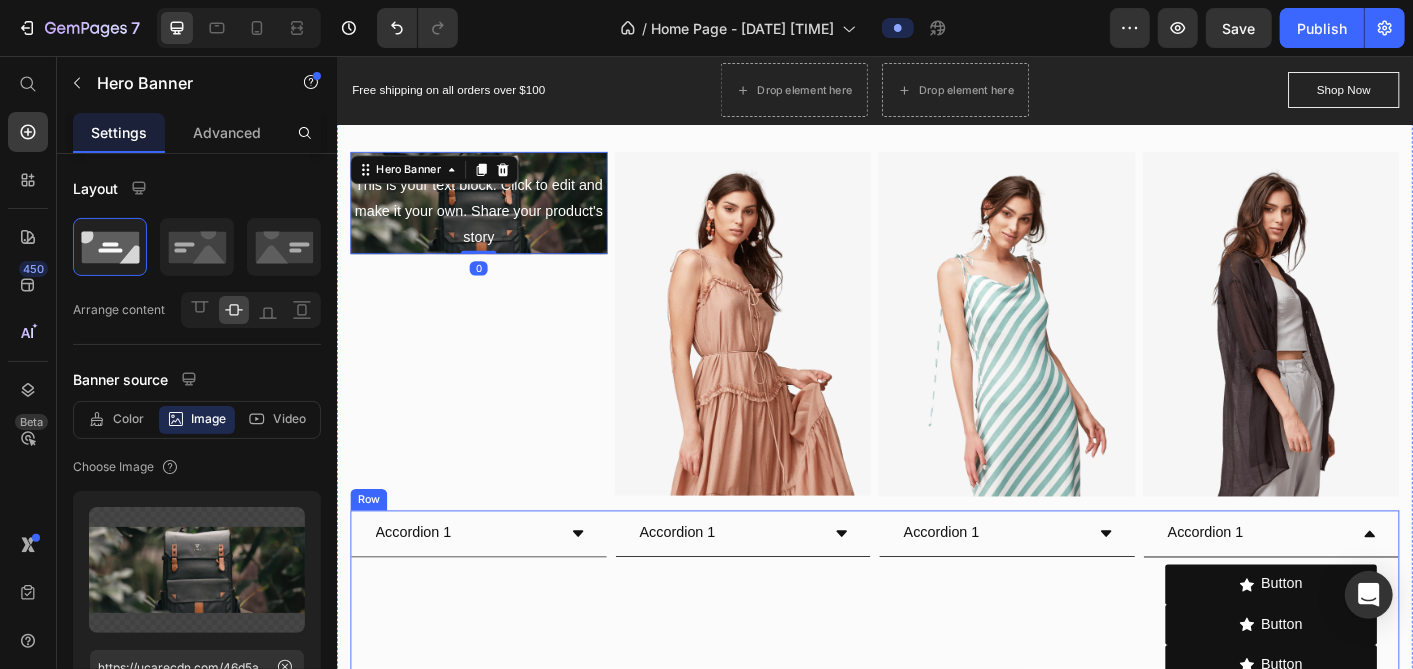scroll, scrollTop: 717, scrollLeft: 0, axis: vertical 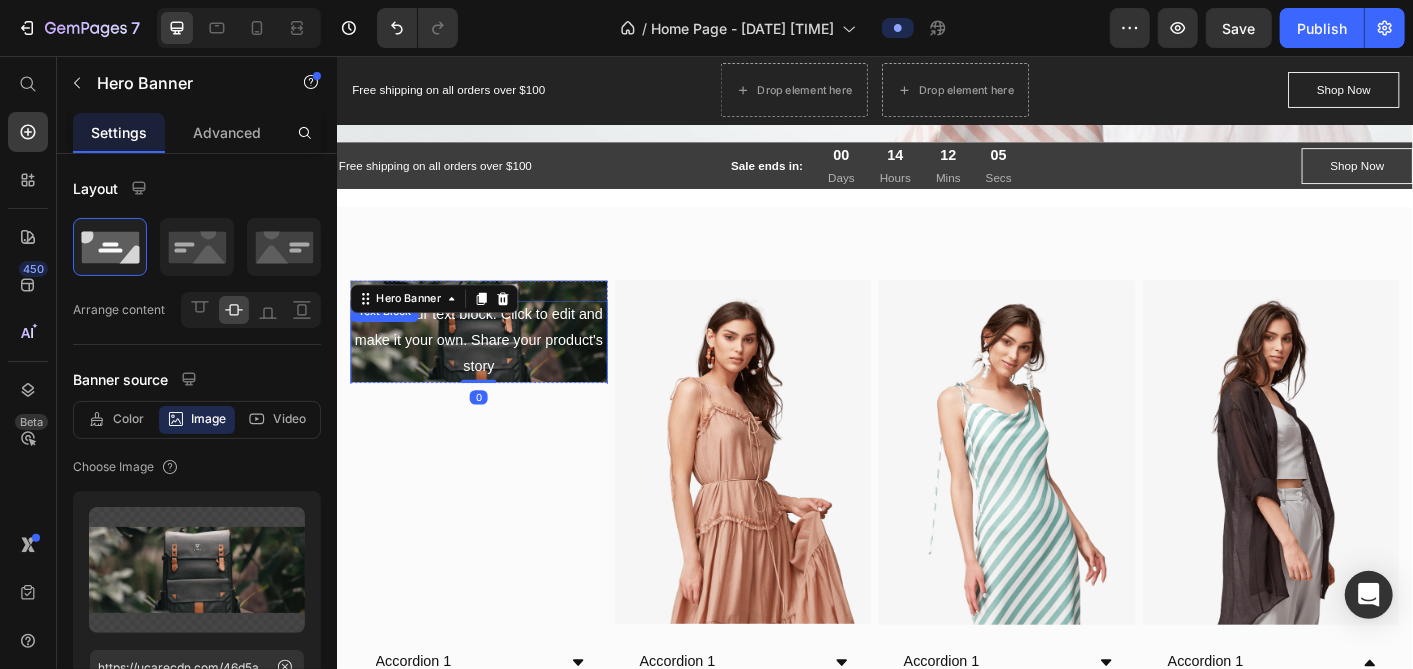 click on "This is your text block. Click to edit and make it your own. Share your product's story                   or services offered. Get creative and make it yours!" at bounding box center [494, 402] 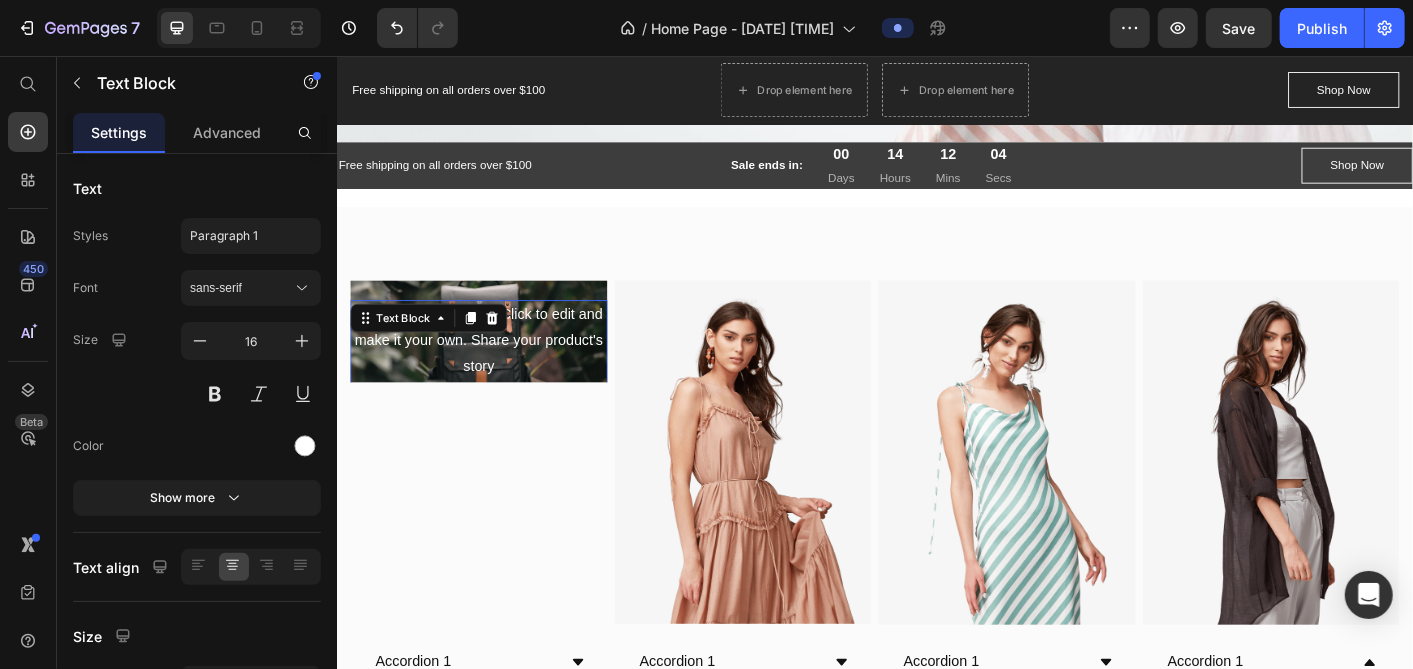click on "This is your text block. Click to edit and make it your own. Share your product's story                   or services offered. Get creative and make it yours!" at bounding box center (494, 402) 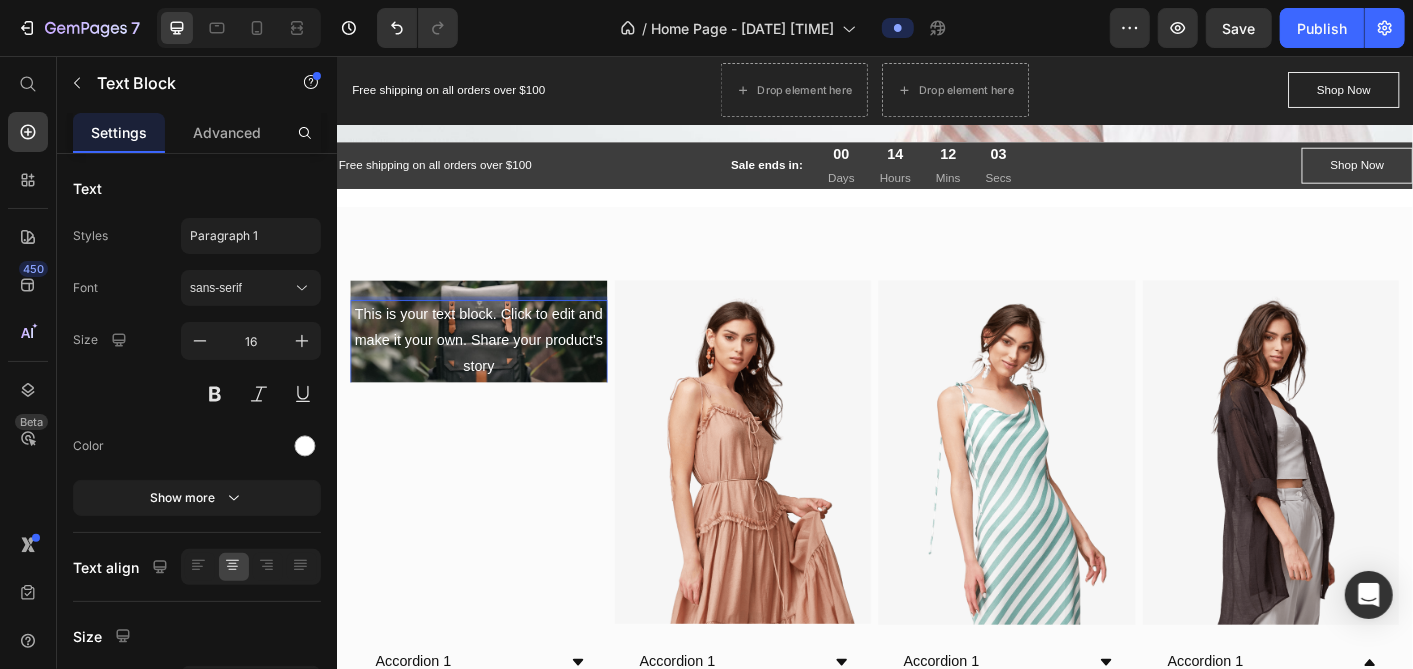 click on "This is your text block. Click to edit and make it your own. Share your product's story or services offered. Get creative and make it yours!" at bounding box center [494, 402] 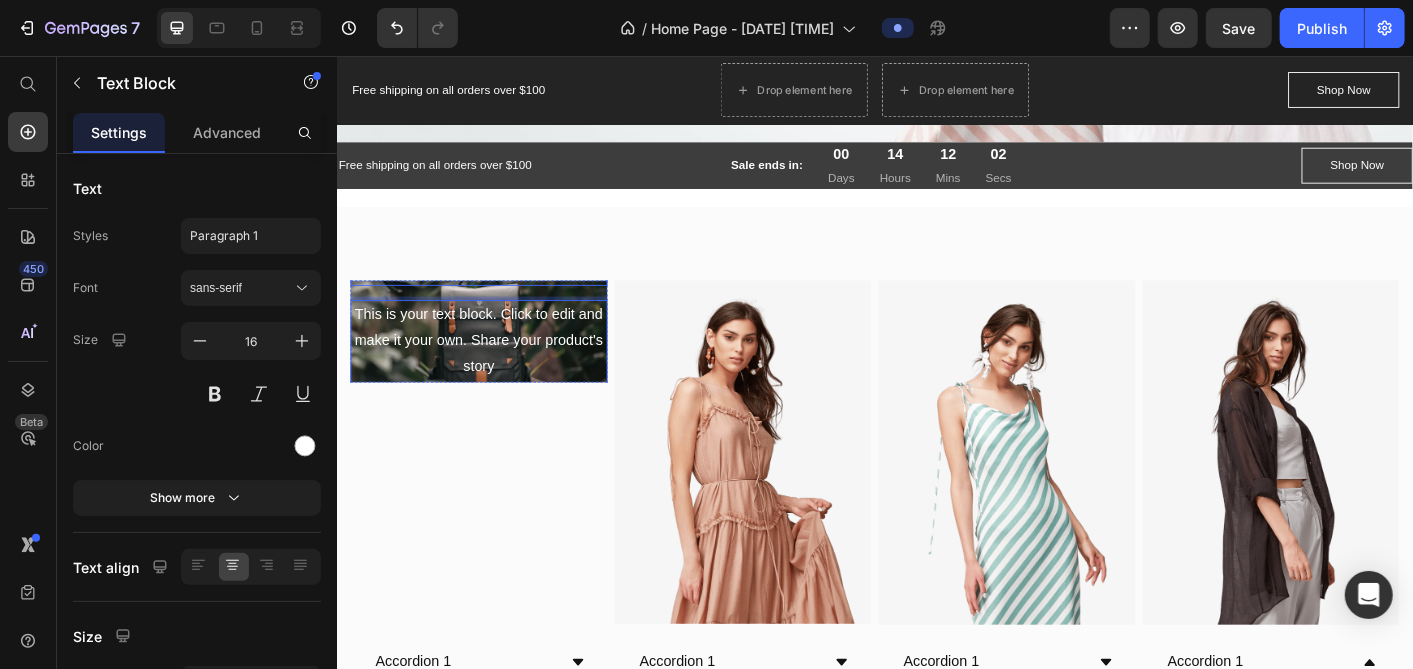 click on "Click here to edit heading Heading This is your text block. Click to edit and make it your own. Share your product's story or services offered. Get creative and make it yours! Text Block   16 Get started Button Hero Banner Image Image Image Row
Accordion 1 Accordion
Accordion 1 Accordion
Accordion 1 Accordion
Accordion 1   Button Button   Button Button   Button Button Accordion Row Shop Hot Deals today online and in-store this weekend! Find the best fashion deals. Text block Row Row Section 4" at bounding box center [936, 621] 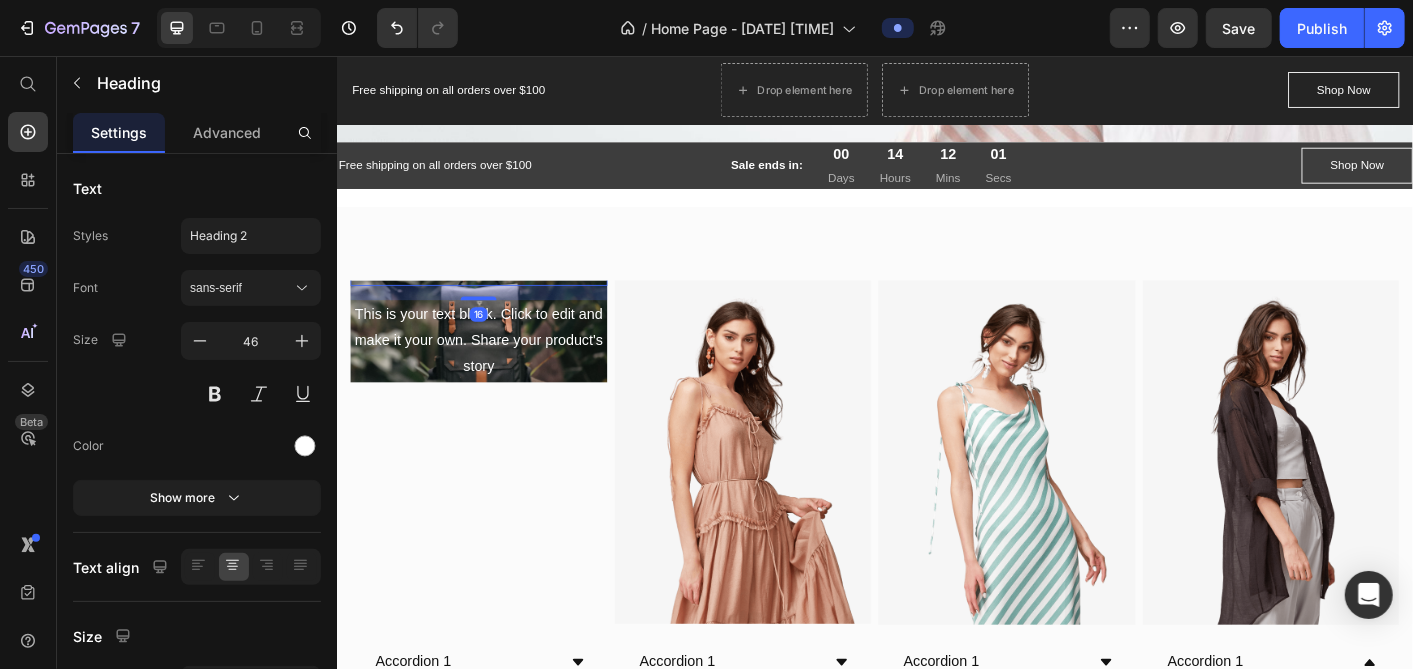click on "This is your text block. Click to edit and make it your own. Share your product's story or services offered. Get creative and make it yours!" at bounding box center (494, 402) 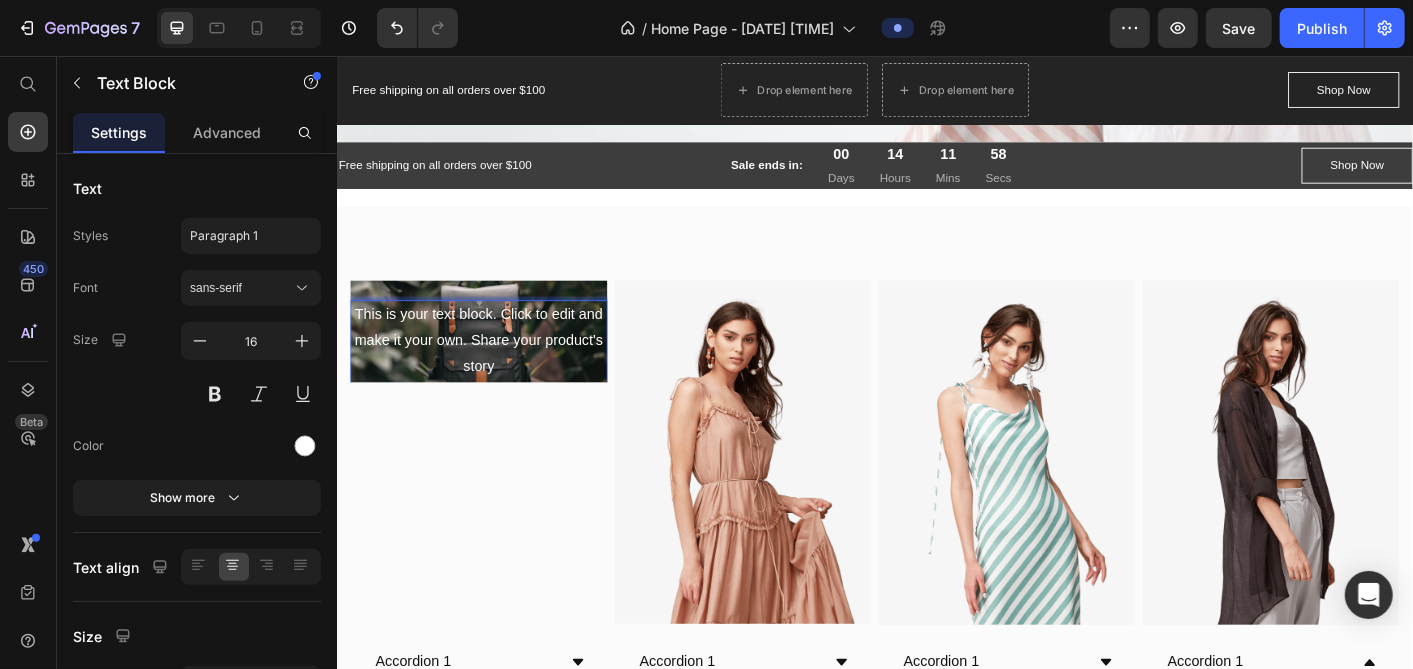 click on "This is your text block. Click to edit and make it your own. Share your product's story or services offered. Get creative and make it yours!" at bounding box center [494, 402] 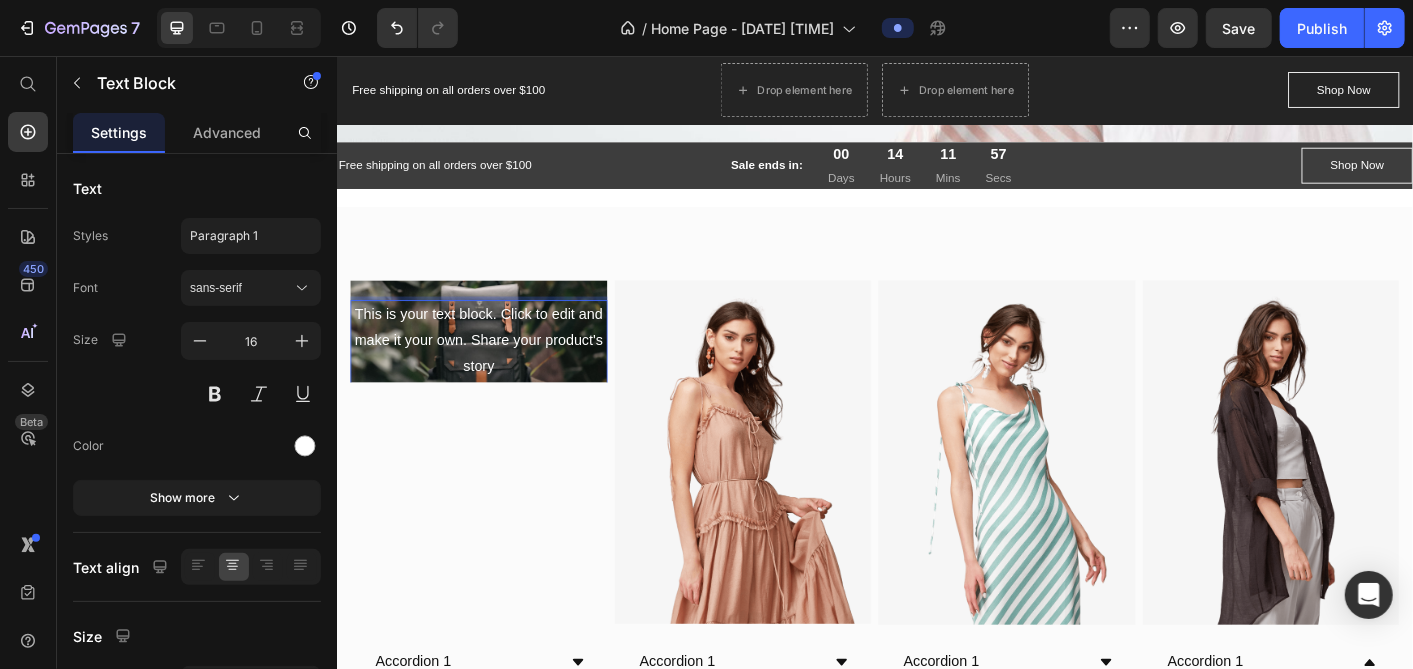 click on "This is your text block. Click to edit and make it your own. Share your product's story or services offered. Get creative and make it yours!" at bounding box center (494, 402) 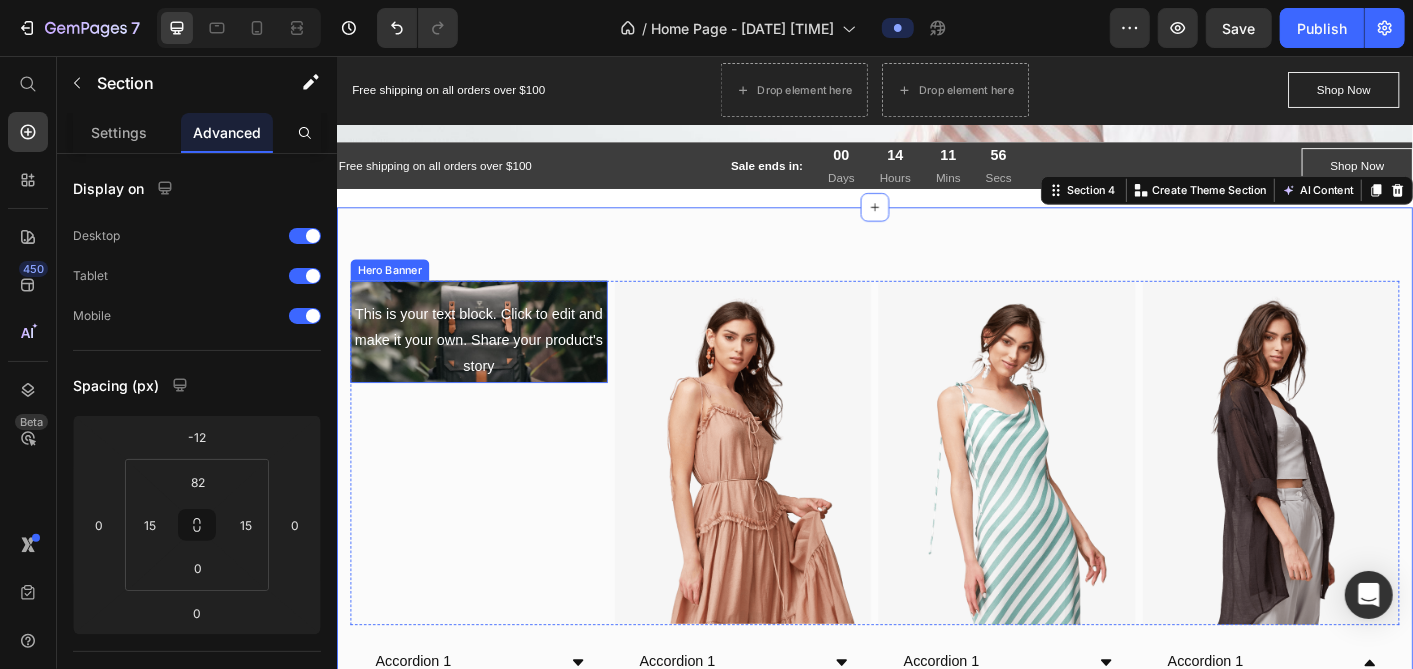 click on "Click here to edit heading" at bounding box center [494, 251] 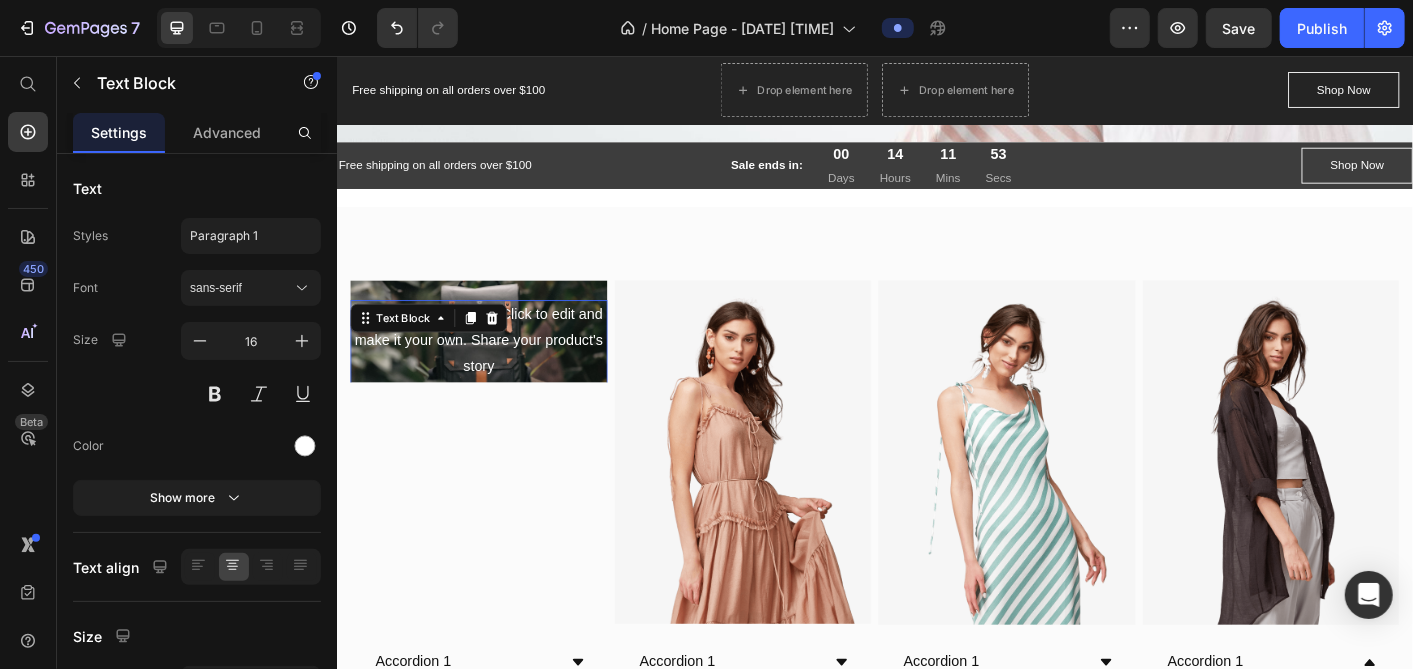 click on "Click here to edit heading Heading This is your text block. Click to edit and make it your own. Share your product's story or services offered. Get creative and make it yours! Text Block   0 Get started Button" at bounding box center (494, 363) 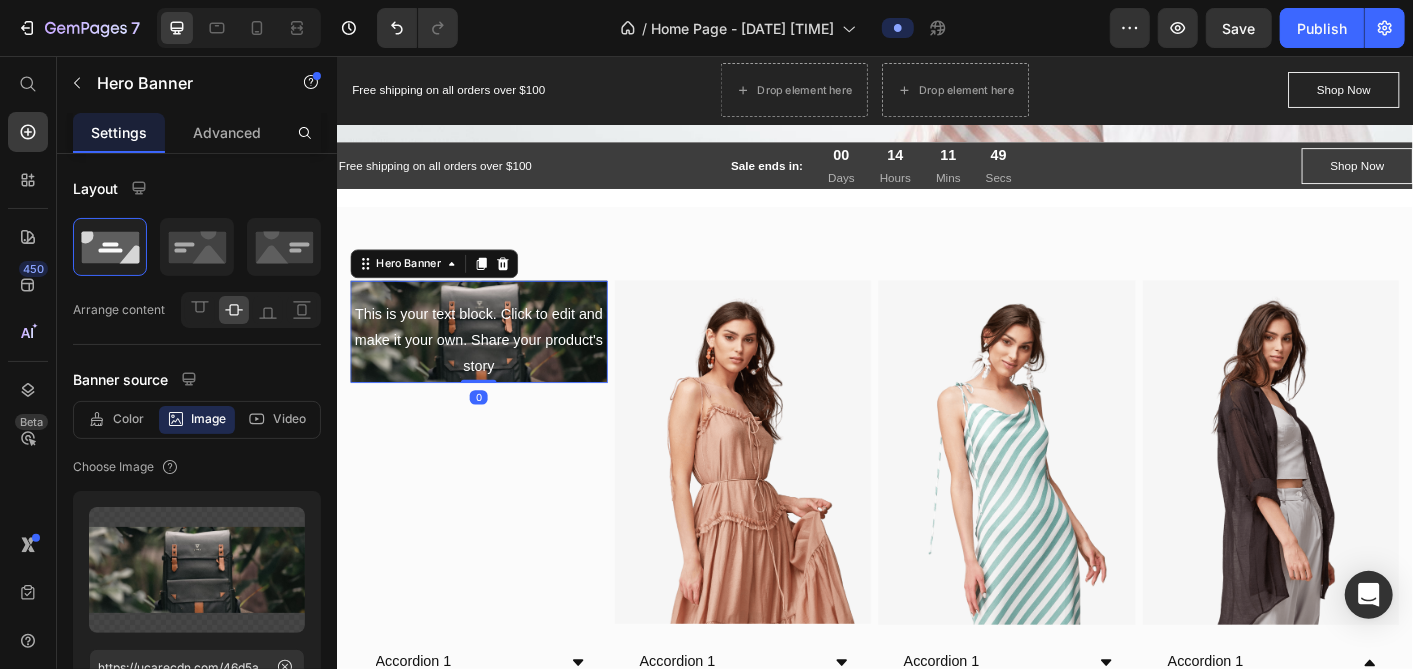 click on "Click here to edit heading Heading This is your text block. Click to edit and make it your own. Share your product's story or services offered. Get creative and make it yours! Text Block Get started Button" at bounding box center [494, 363] 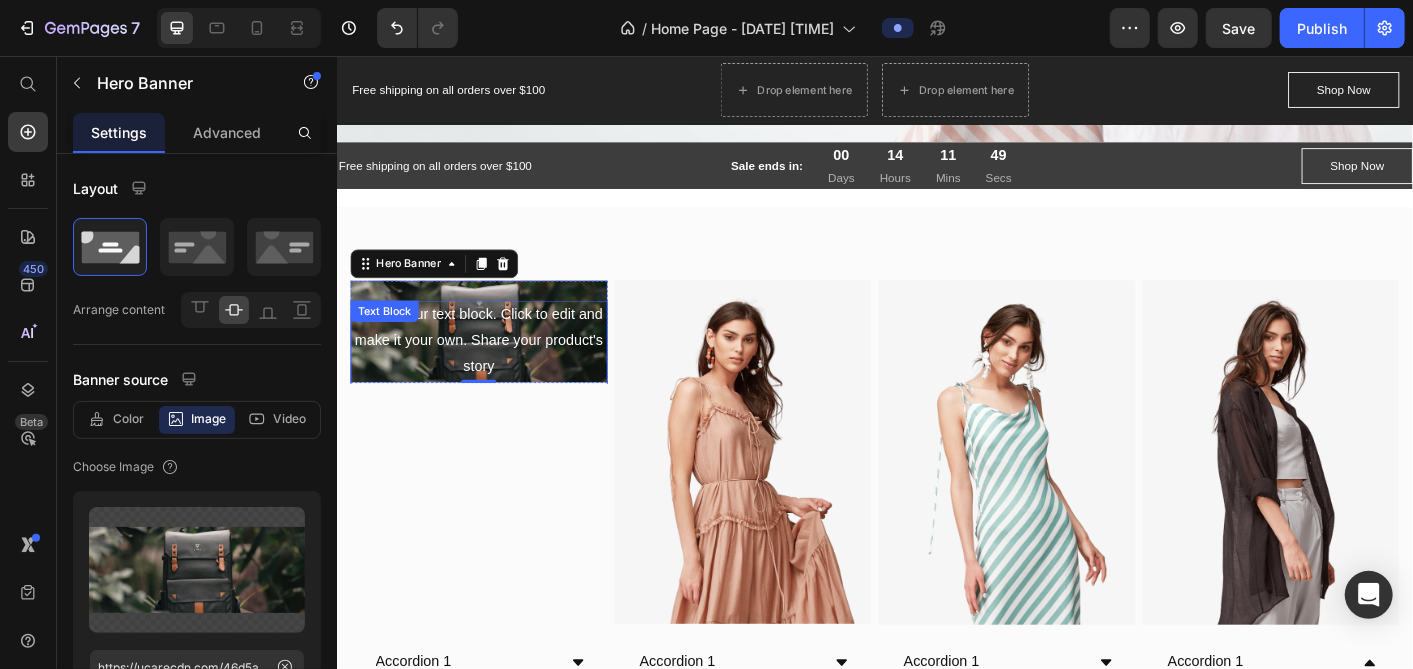 click on "This is your text block. Click to edit and make it your own. Share your product's story or services offered. Get creative and make it yours!" at bounding box center (494, 402) 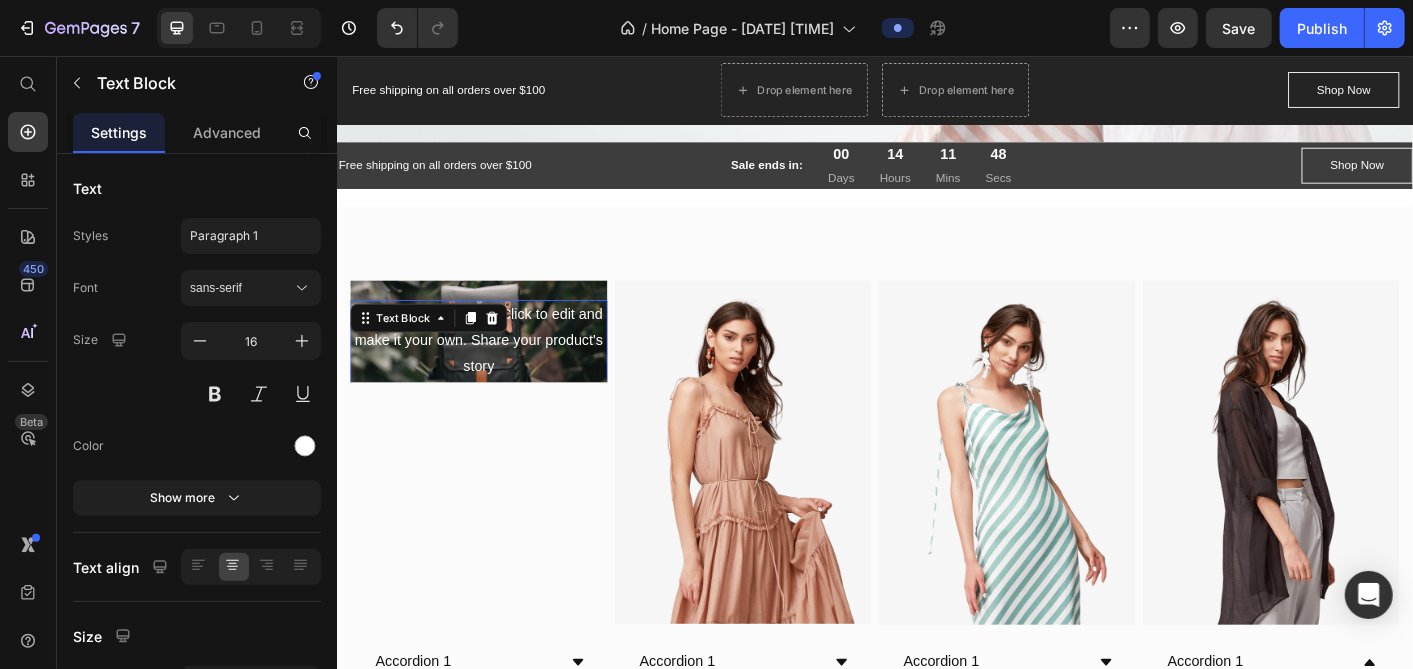 click on "Click here to edit heading Heading This is your text block. Click to edit and make it your own. Share your product's story or services offered. Get creative and make it yours! Text Block   16 Get started Button" at bounding box center [494, 363] 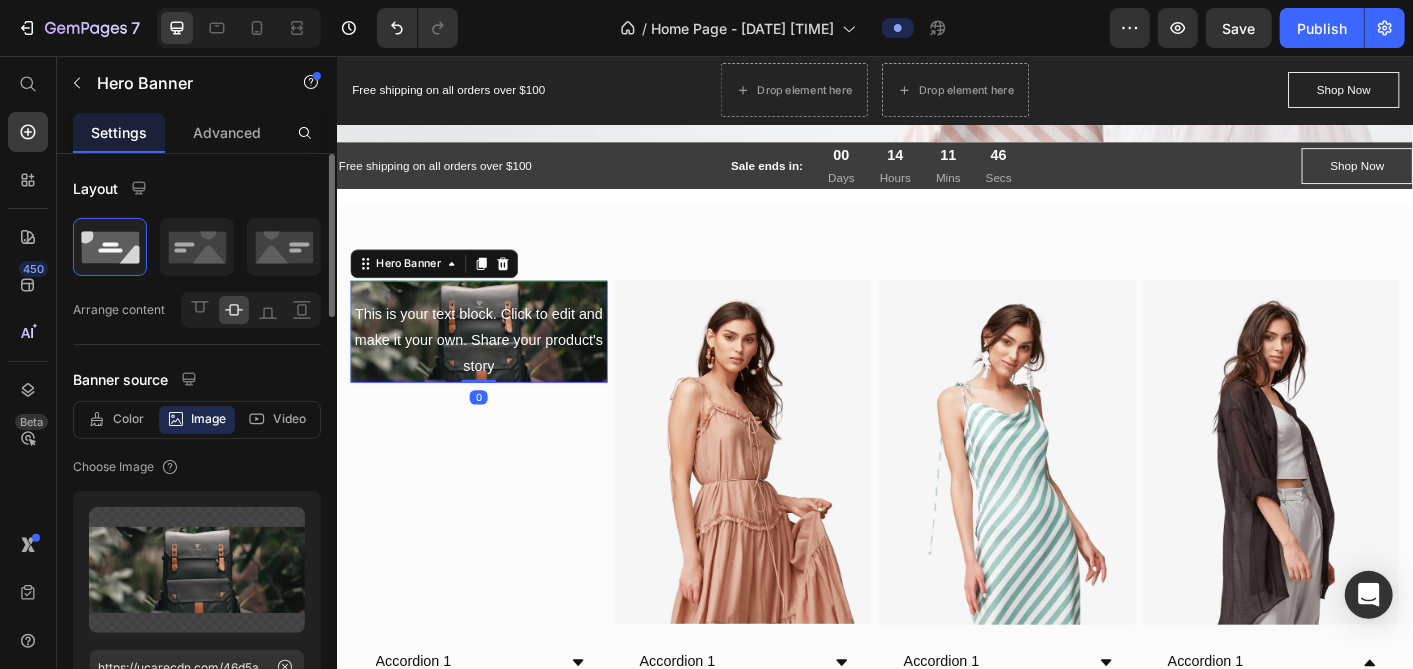 scroll, scrollTop: 333, scrollLeft: 0, axis: vertical 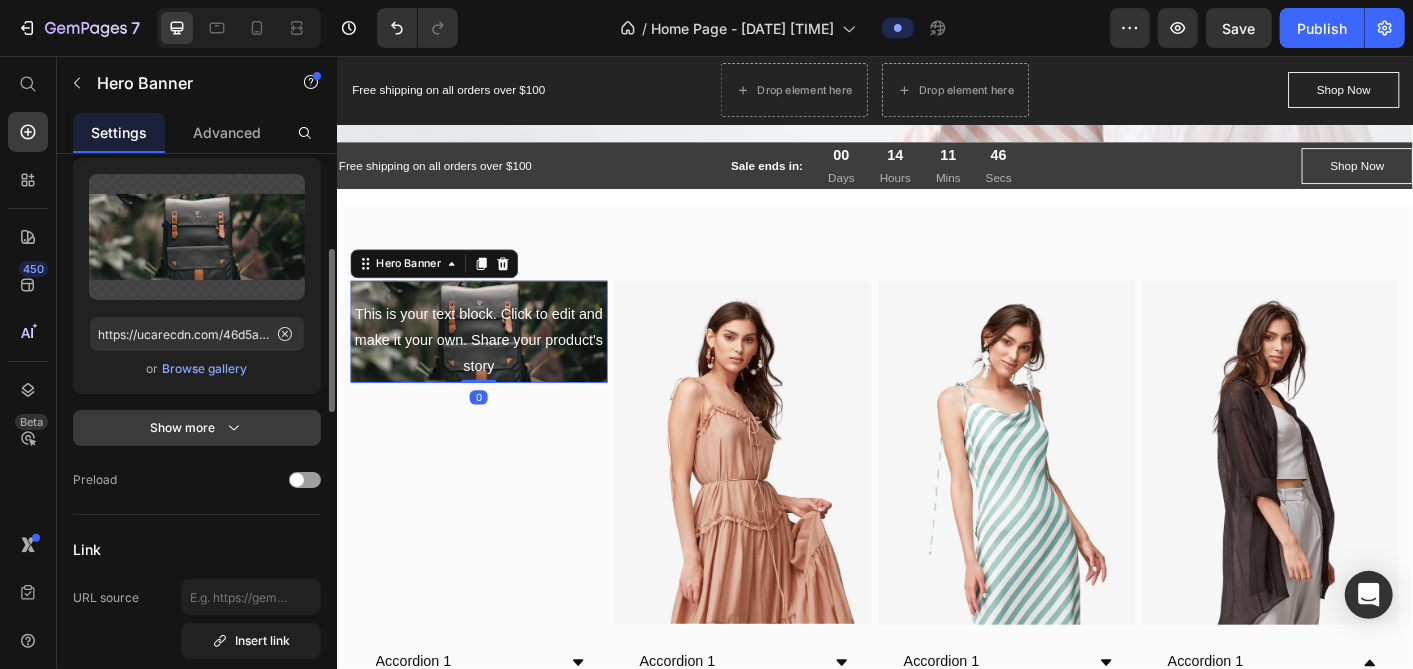 click on "Show more" at bounding box center [197, 428] 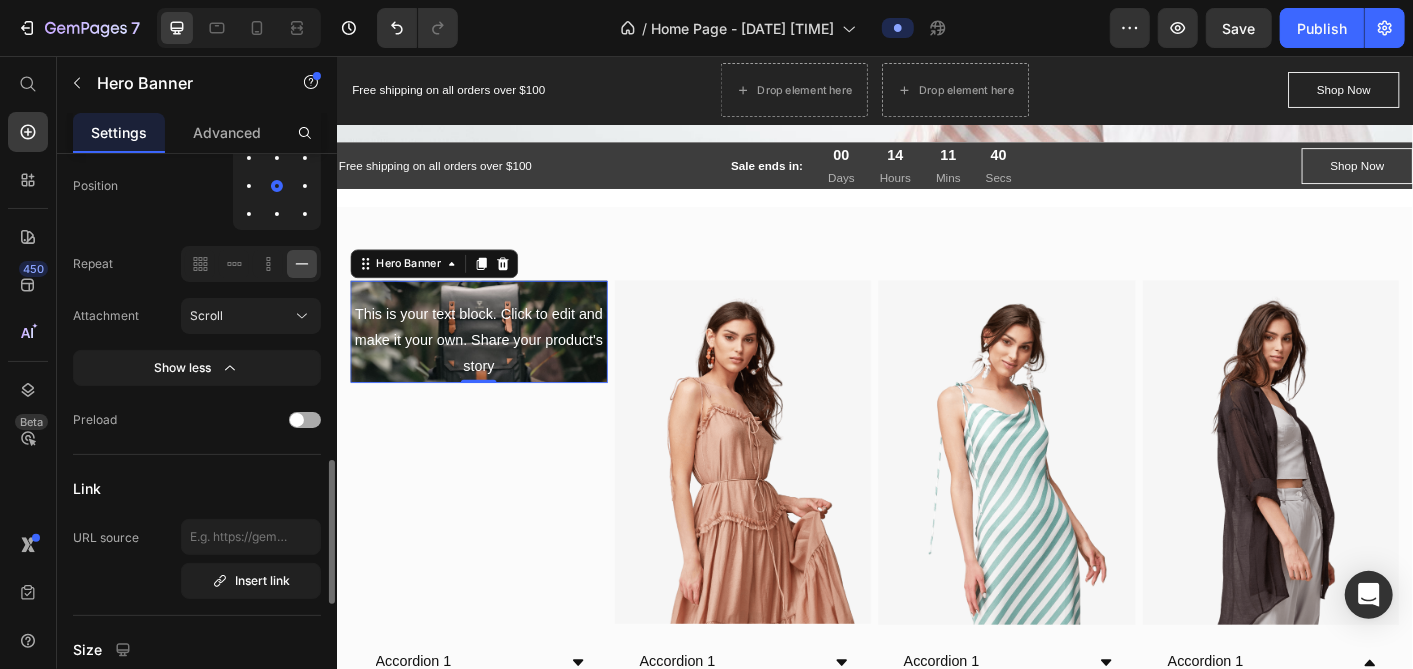scroll, scrollTop: 1000, scrollLeft: 0, axis: vertical 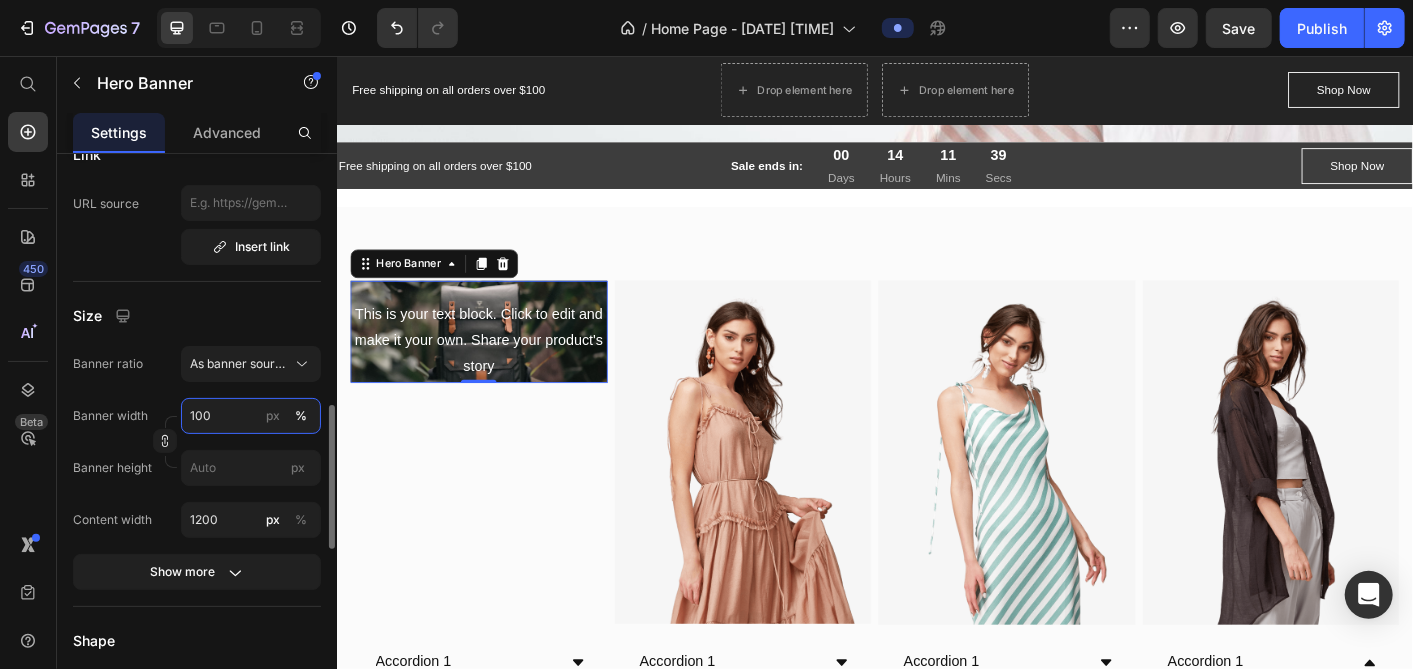 click on "100" at bounding box center [251, 416] 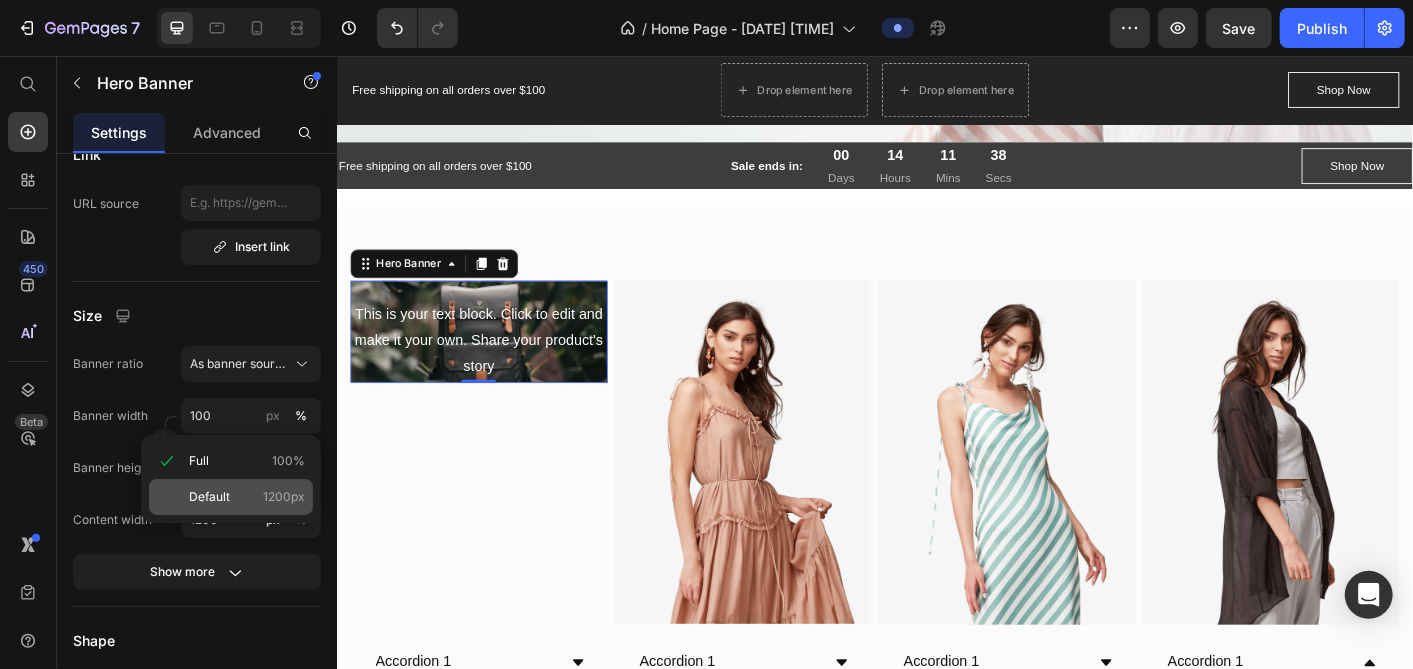 click on "Default 1200px" at bounding box center [247, 497] 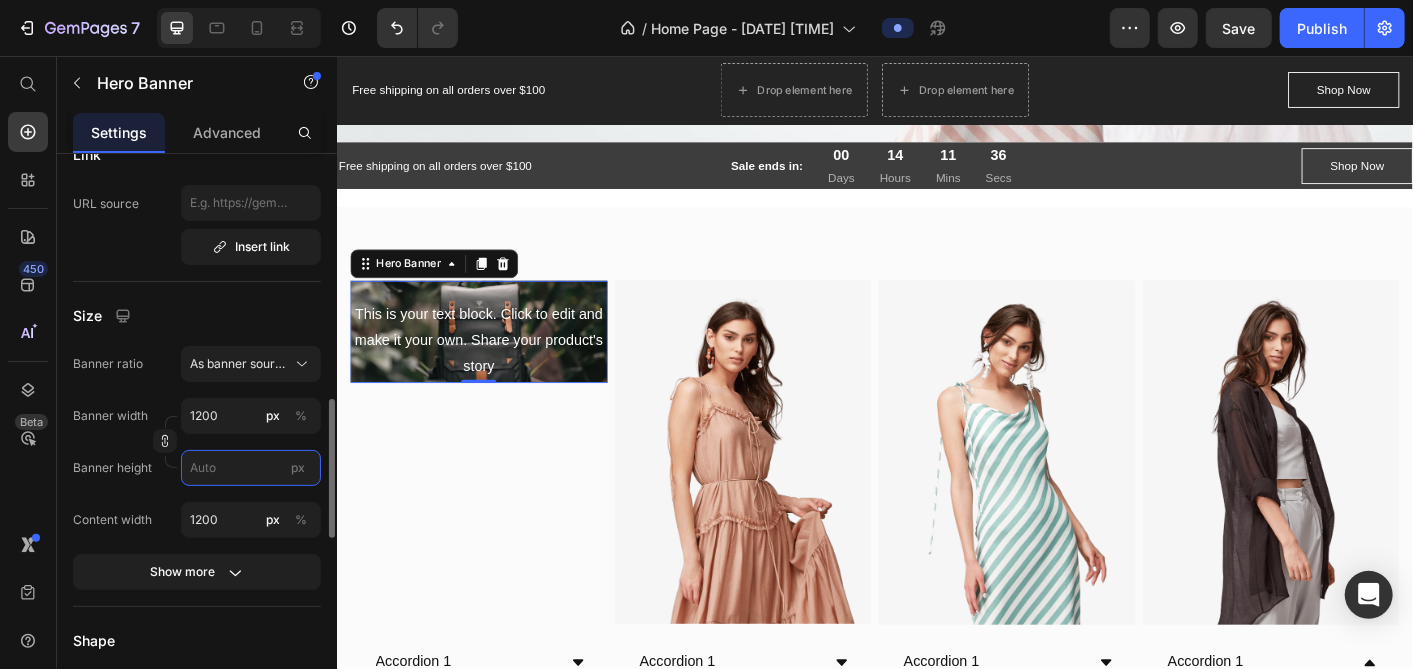 click on "px" at bounding box center [251, 468] 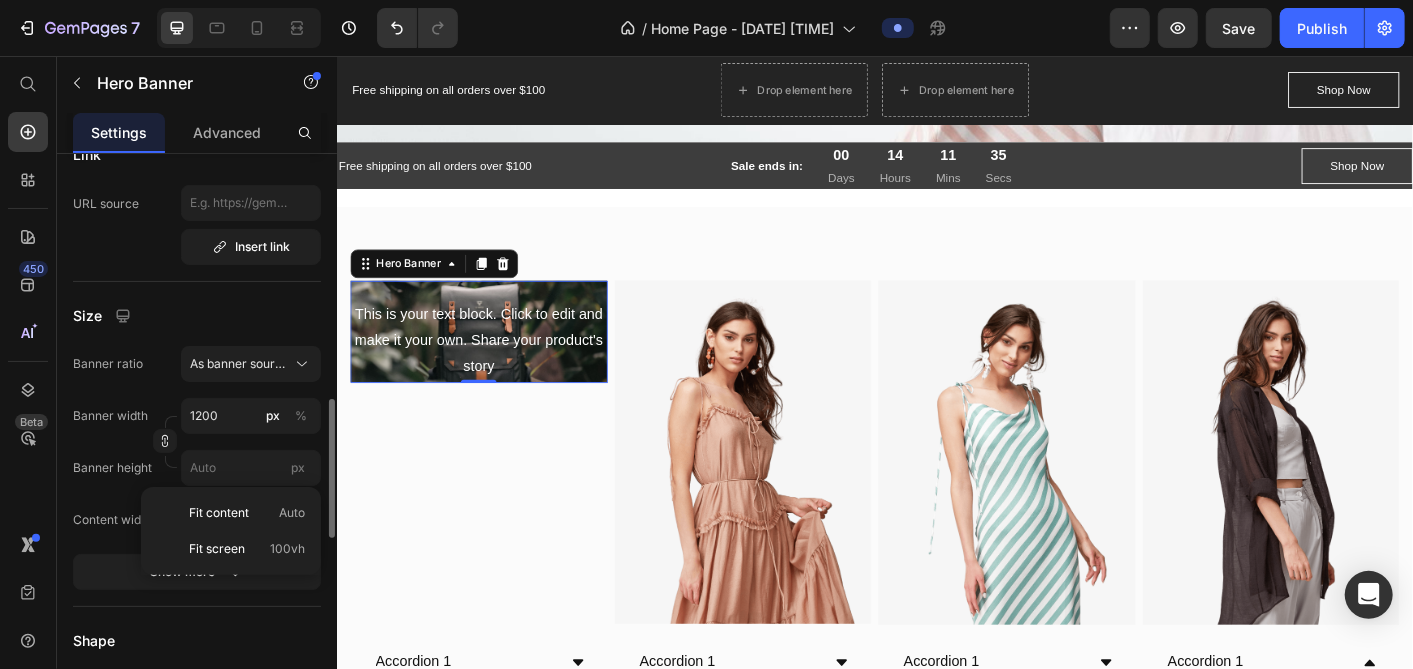click on "Banner height" at bounding box center [112, 468] 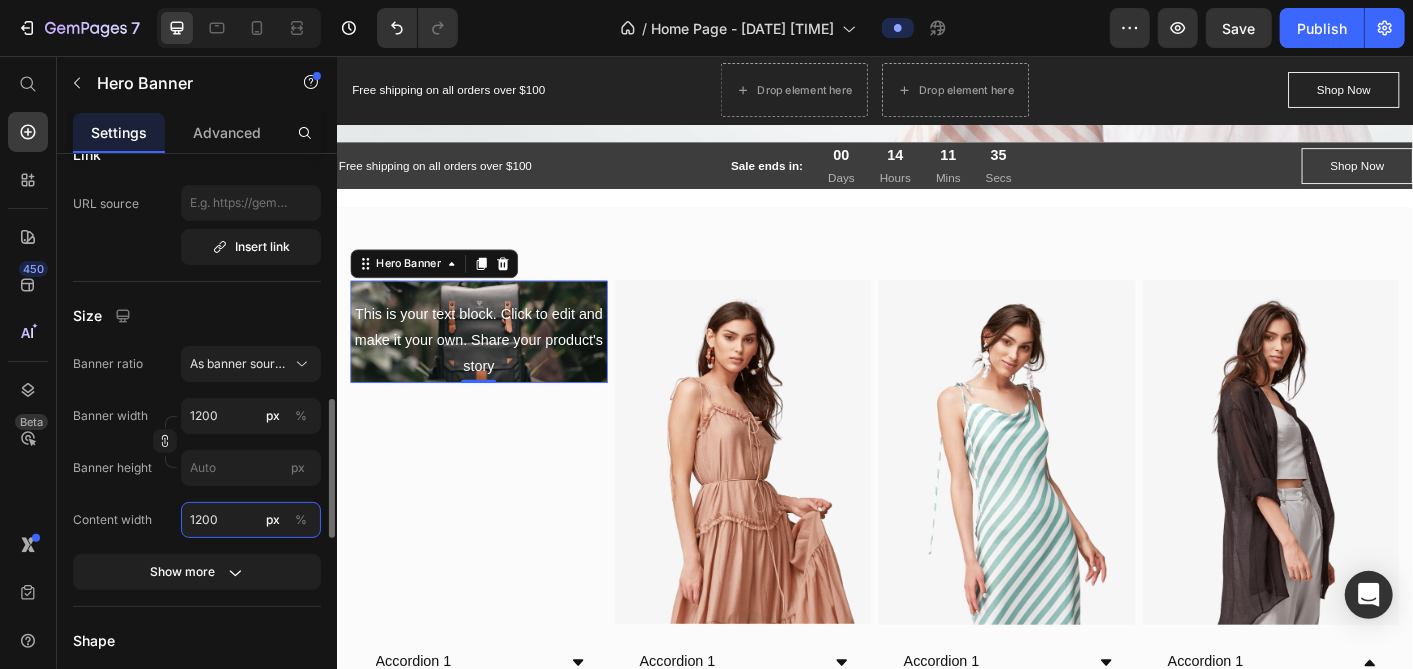 click on "1200" at bounding box center [251, 520] 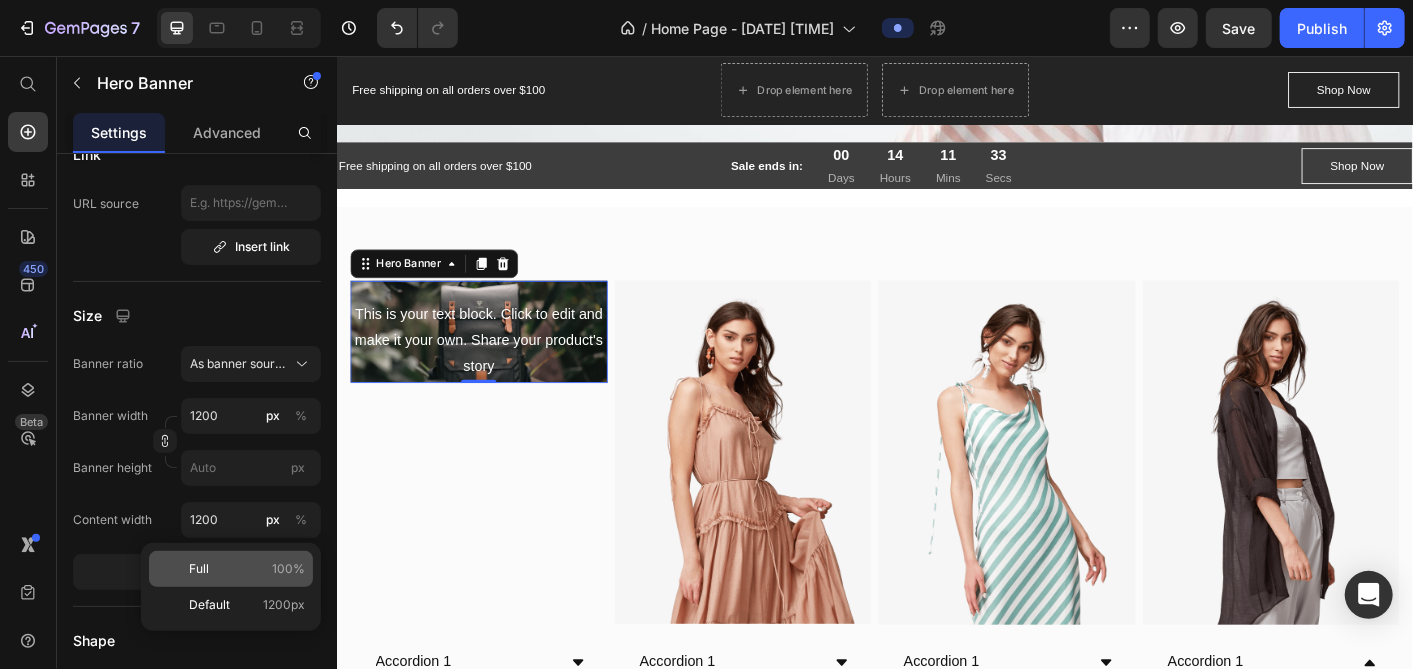 click on "Full 100%" at bounding box center [247, 569] 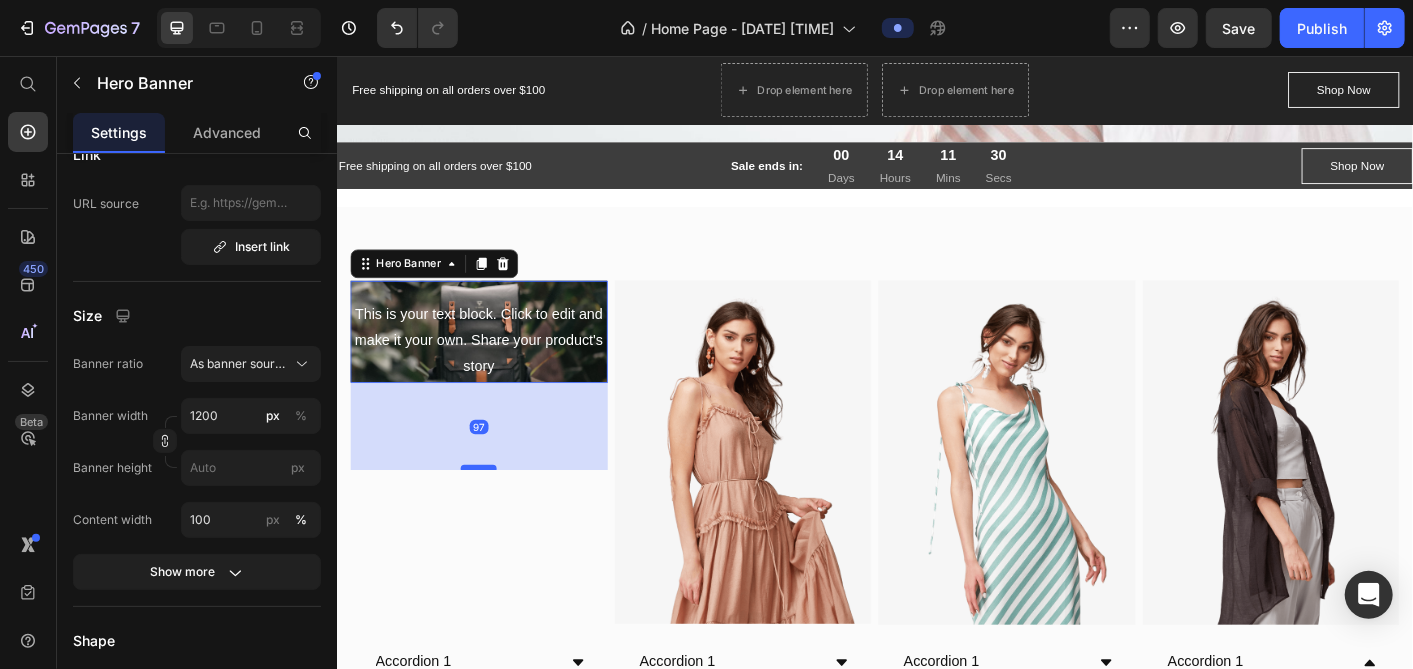 drag, startPoint x: 484, startPoint y: 415, endPoint x: 481, endPoint y: 511, distance: 96.04687 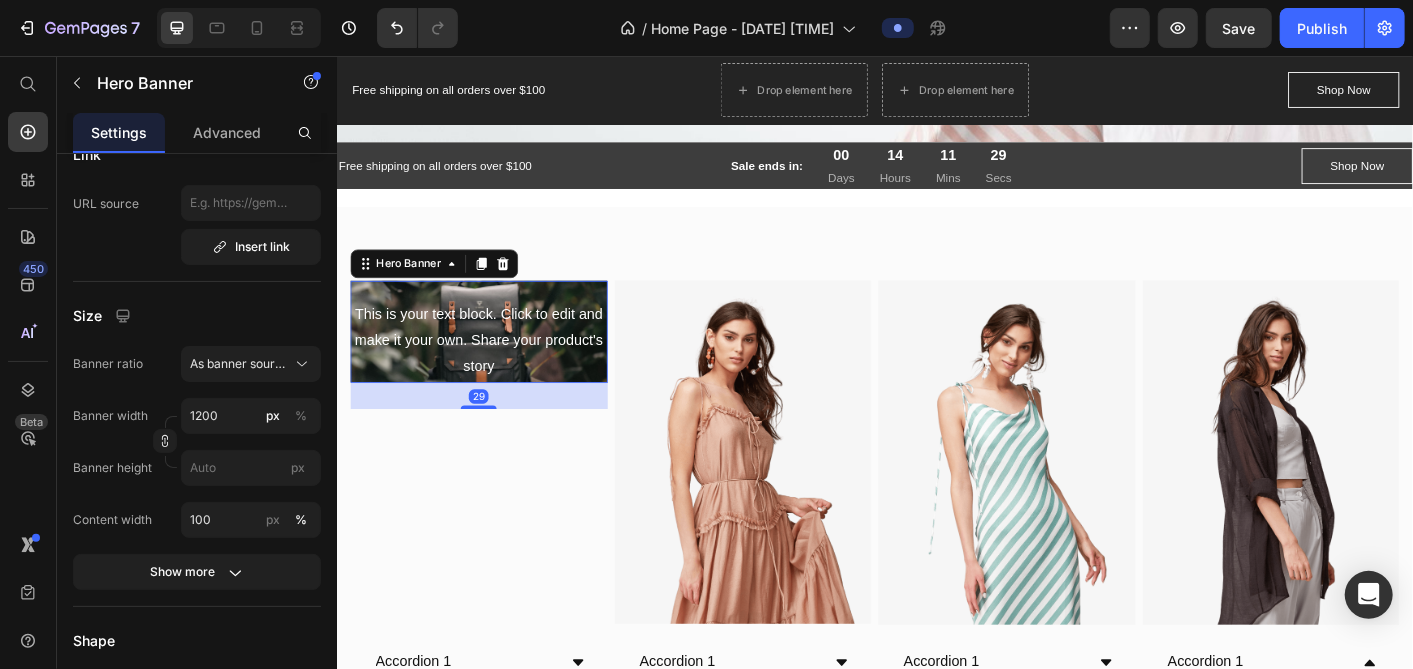 drag, startPoint x: 481, startPoint y: 511, endPoint x: 498, endPoint y: 407, distance: 105.380264 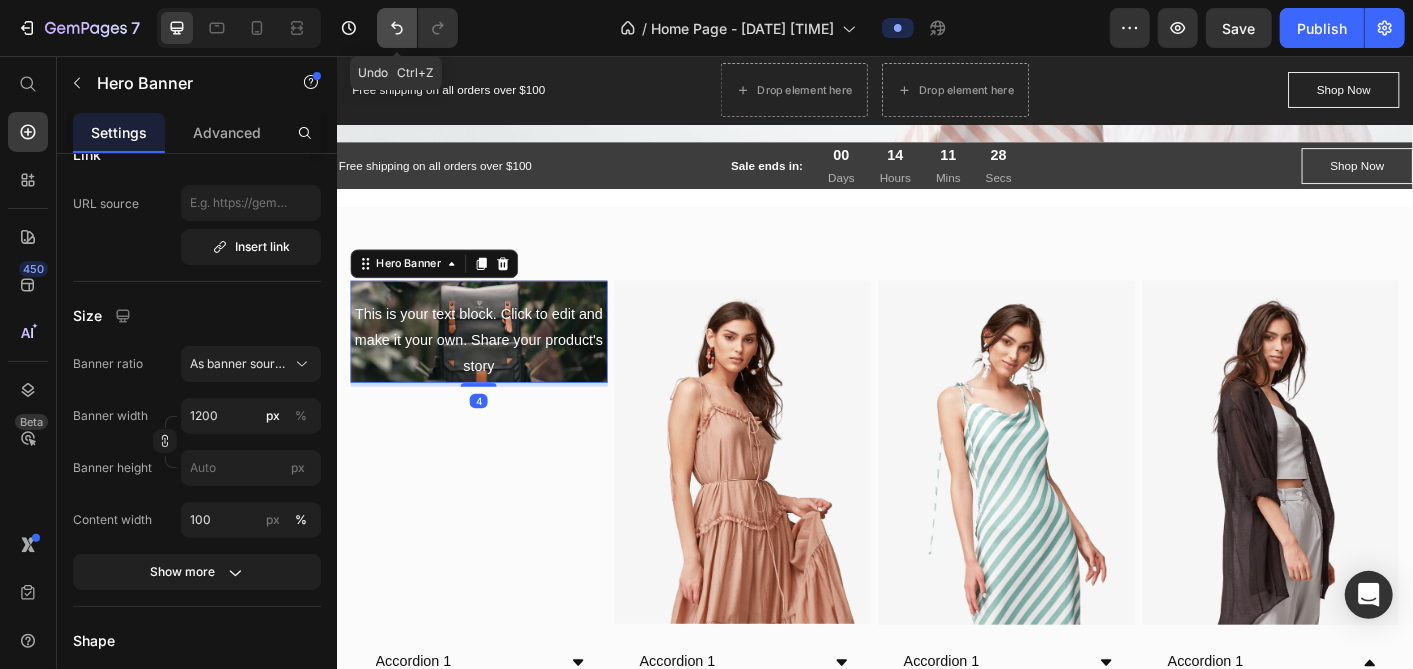 click 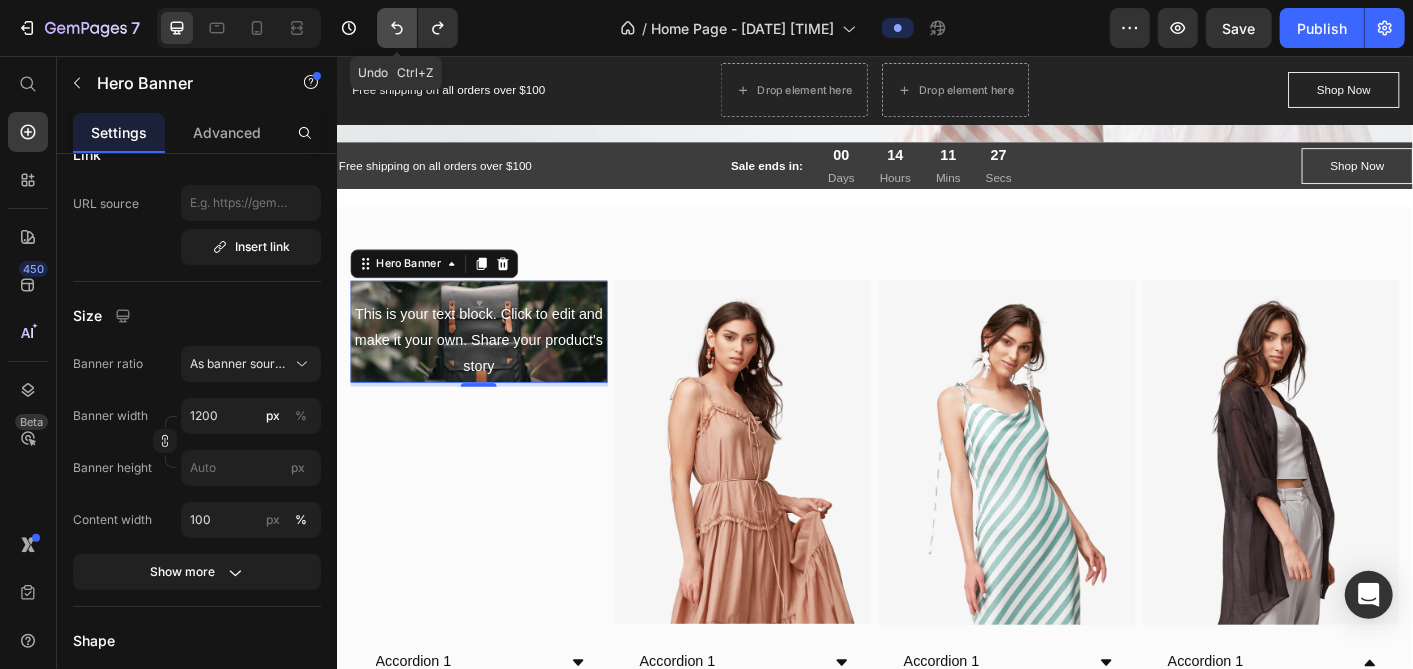 click 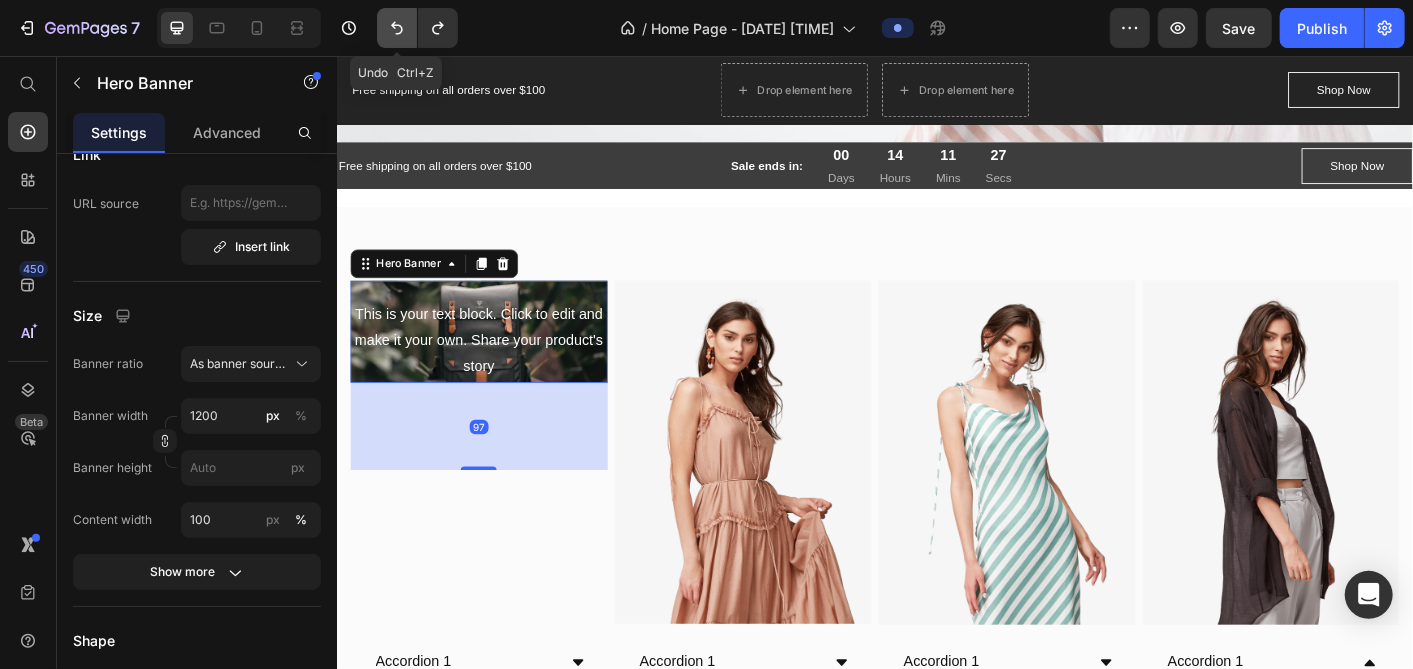 click 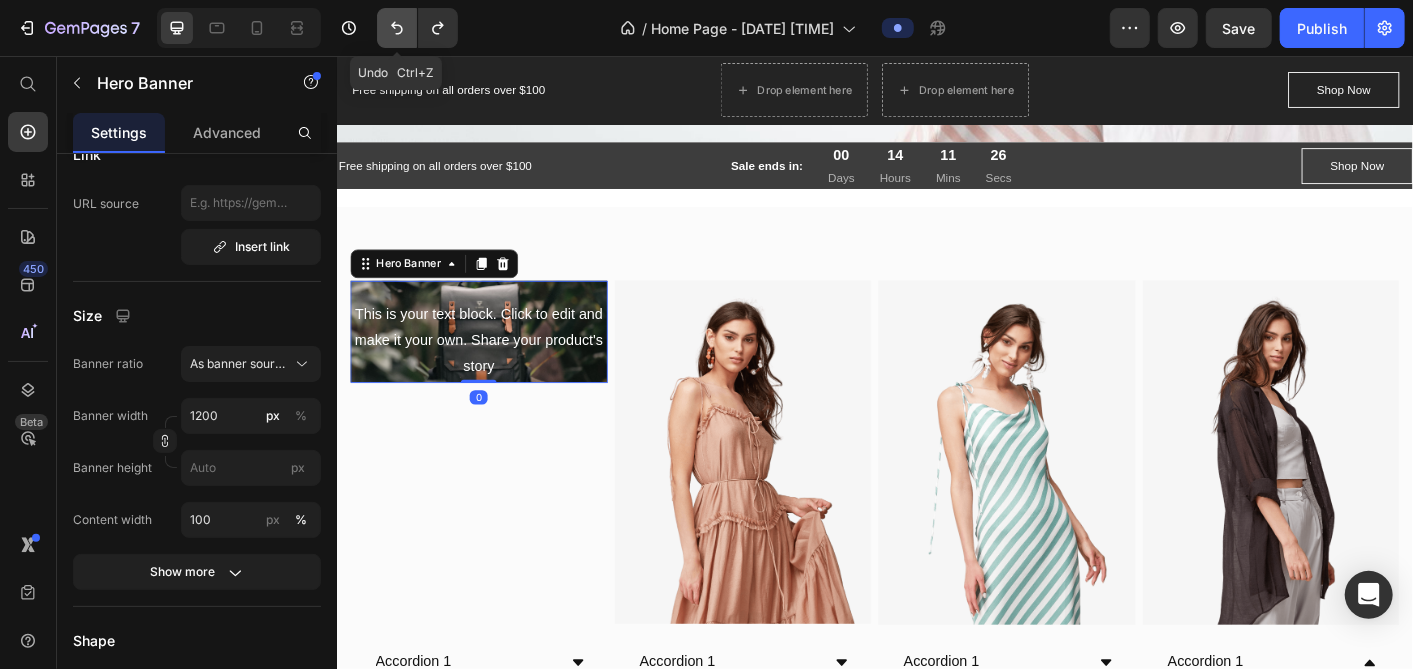 click 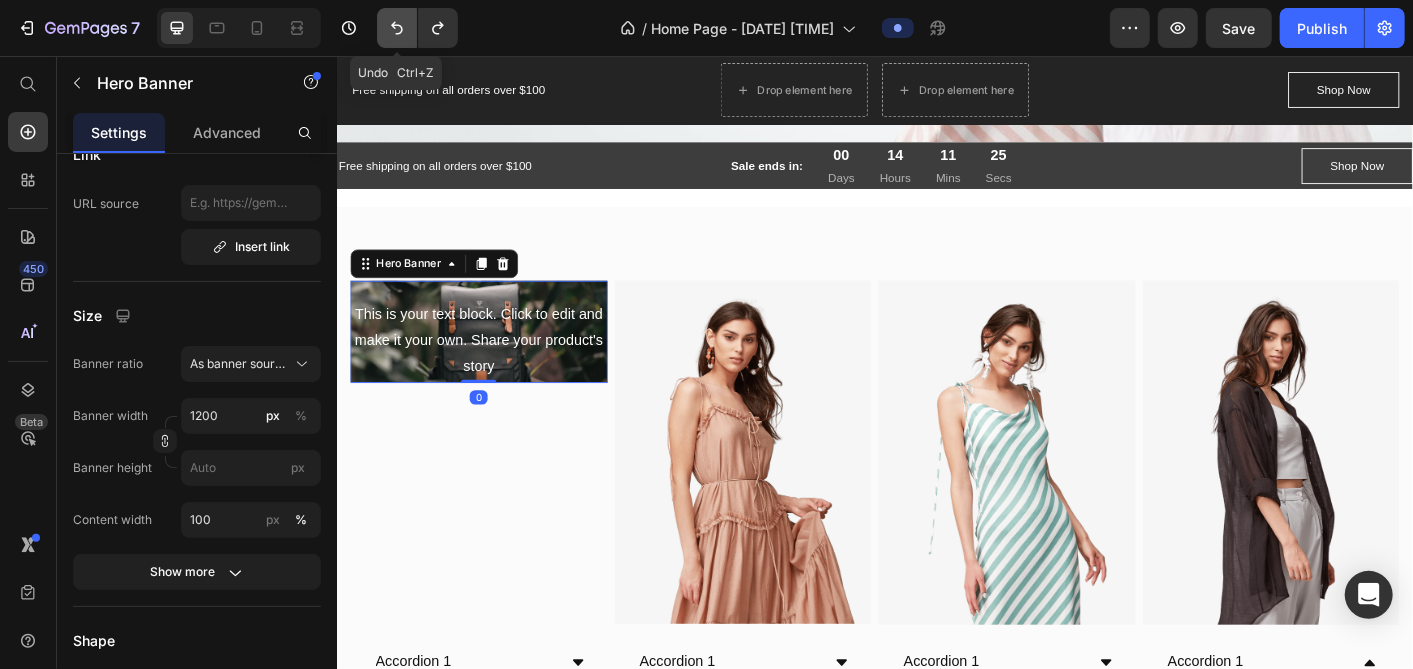 click 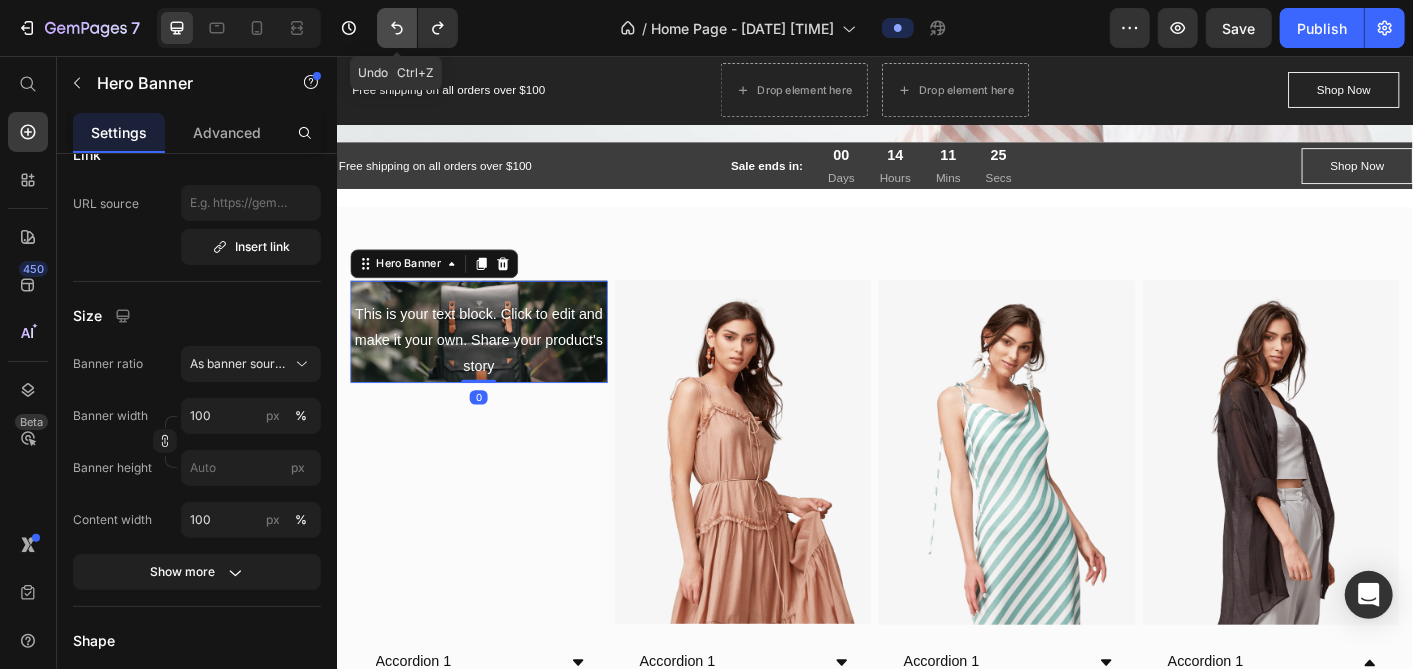 click 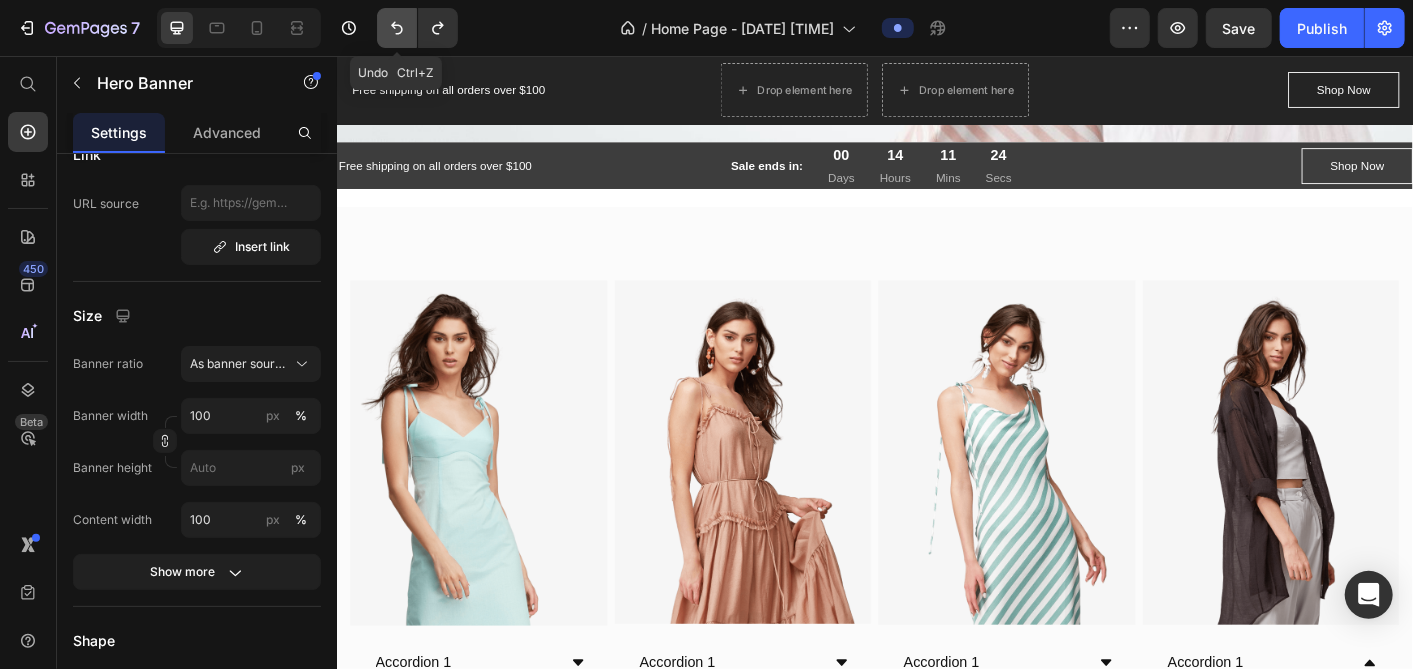click 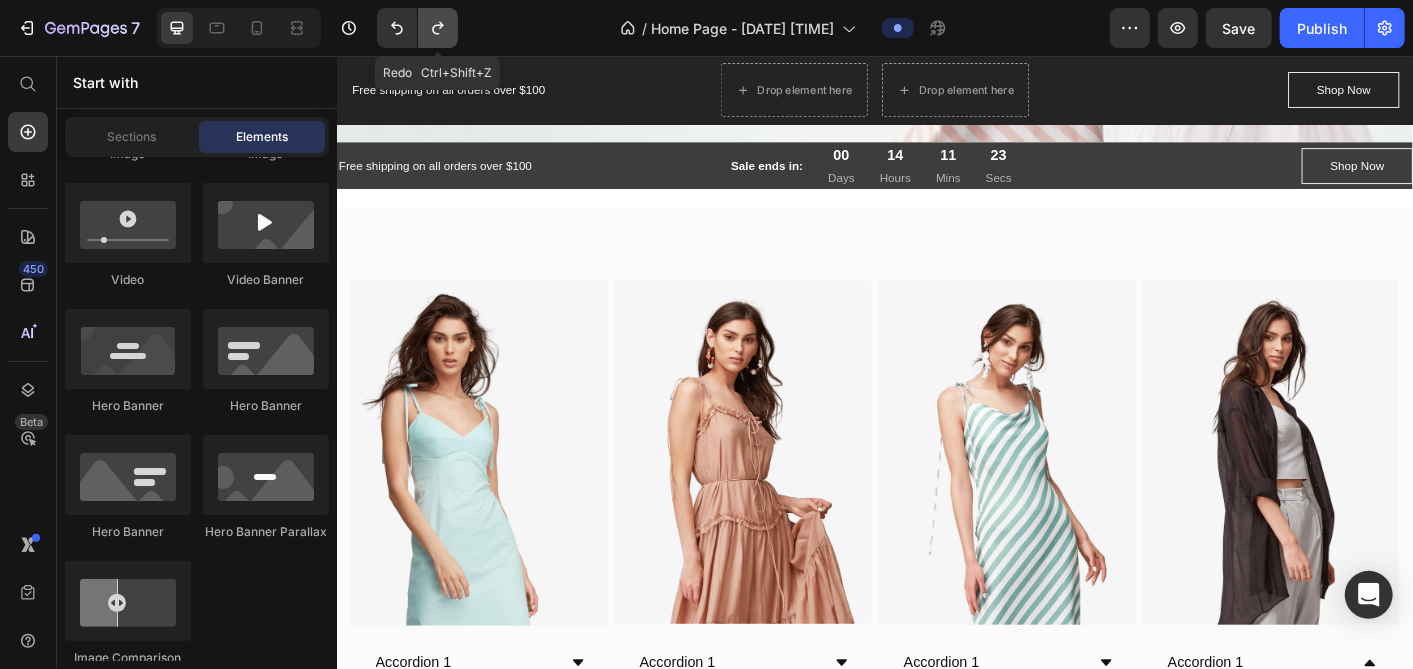 click 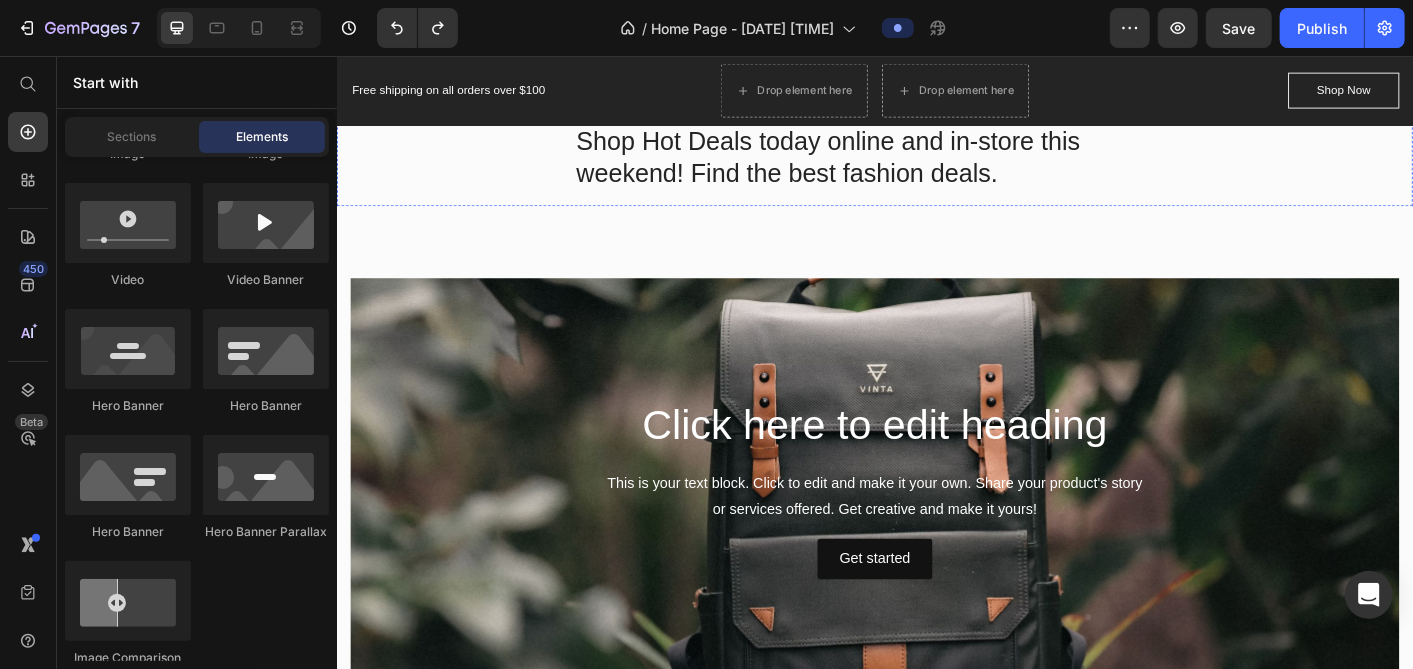 scroll, scrollTop: 1717, scrollLeft: 0, axis: vertical 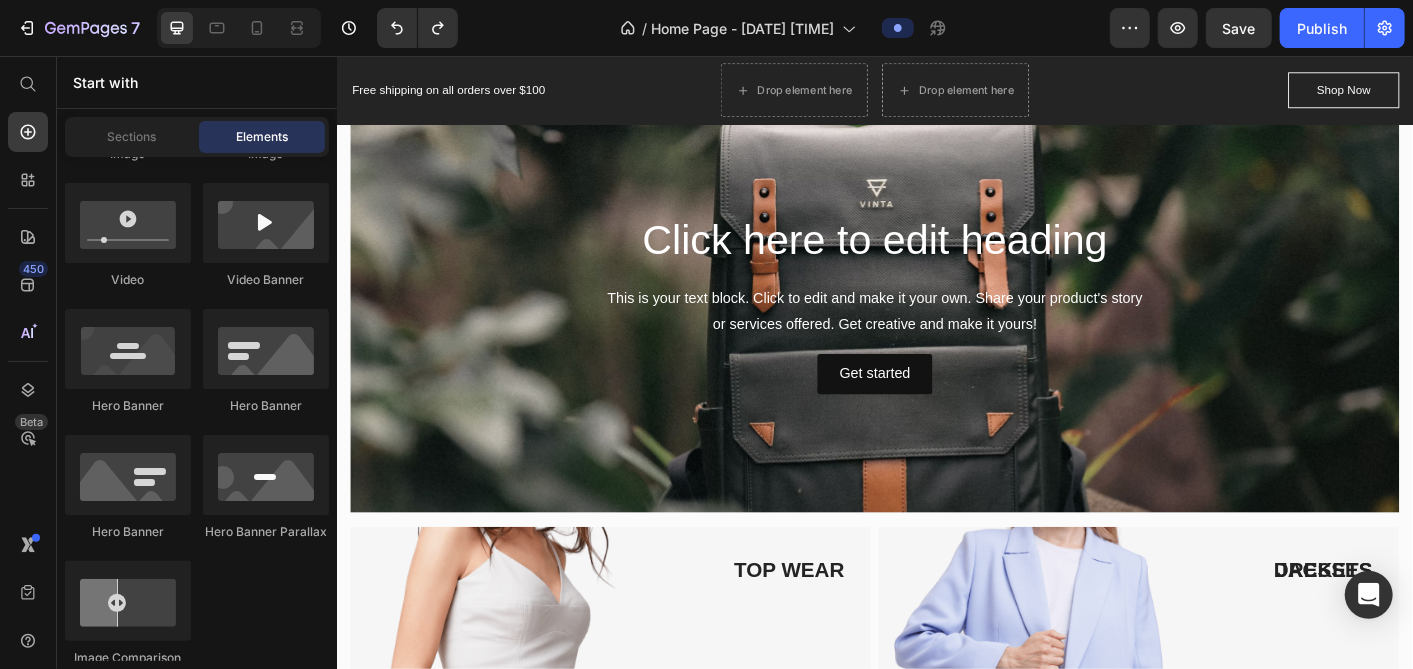 click on "This is your text block. Click to edit and make it your own. Share your product's story                   or services offered. Get creative and make it yours!" at bounding box center (936, 341) 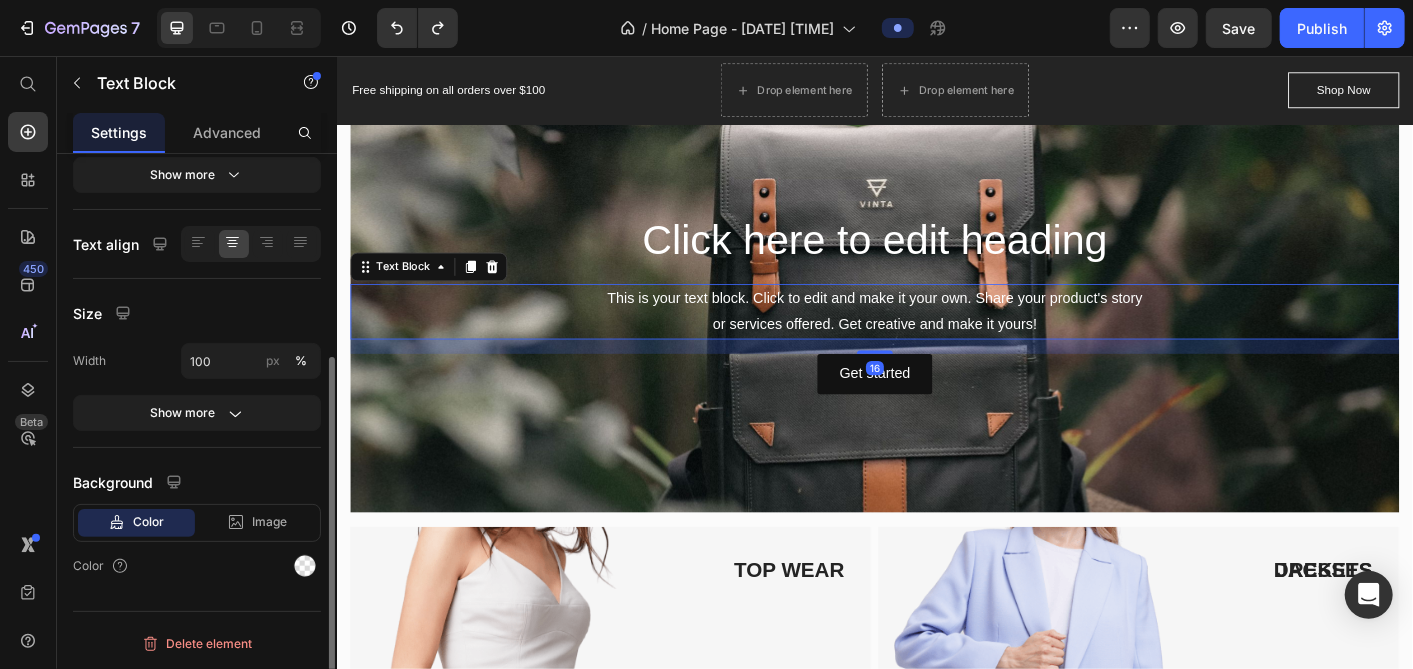 scroll, scrollTop: 0, scrollLeft: 0, axis: both 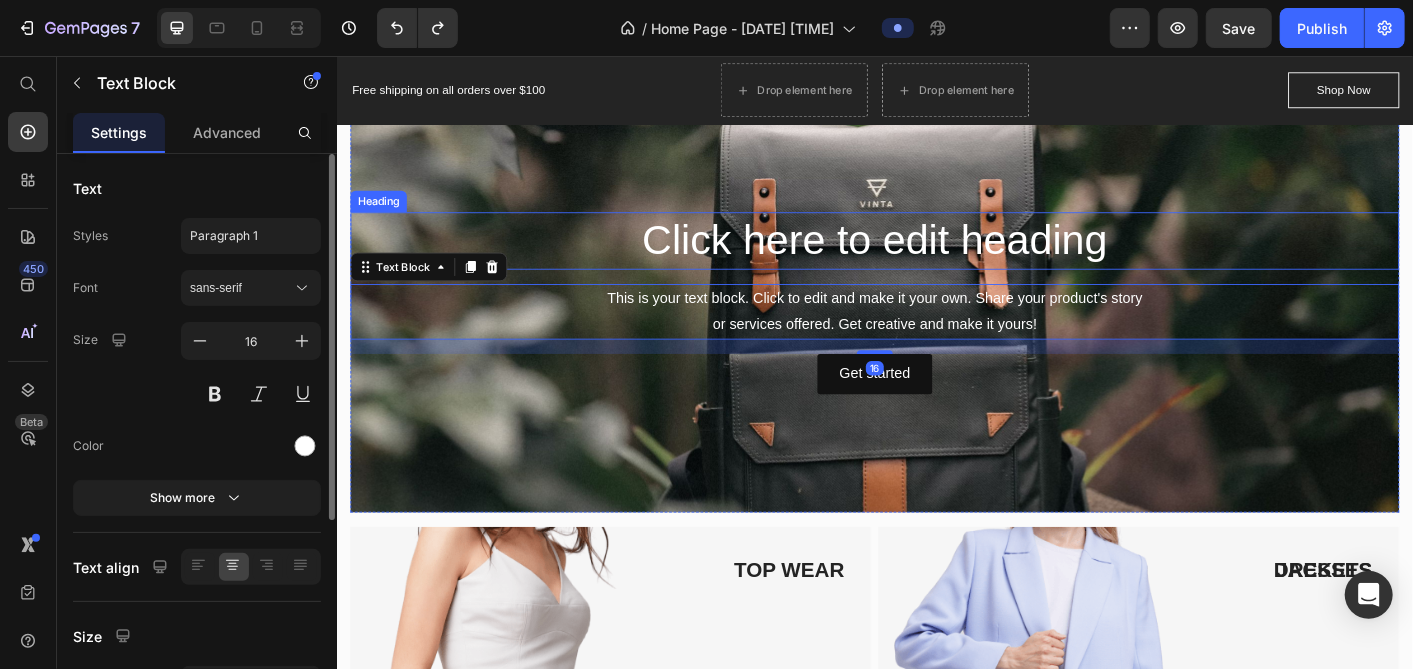 click on "Click here to edit heading" at bounding box center (936, 262) 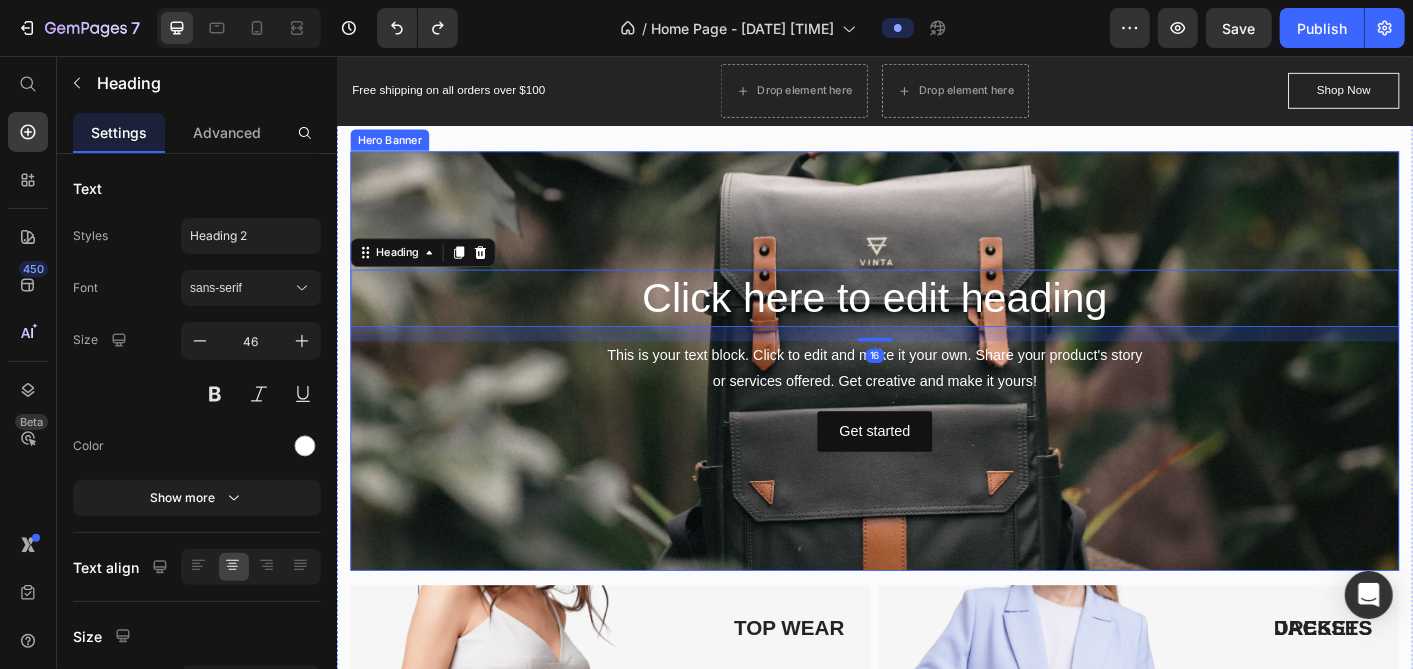 scroll, scrollTop: 1272, scrollLeft: 0, axis: vertical 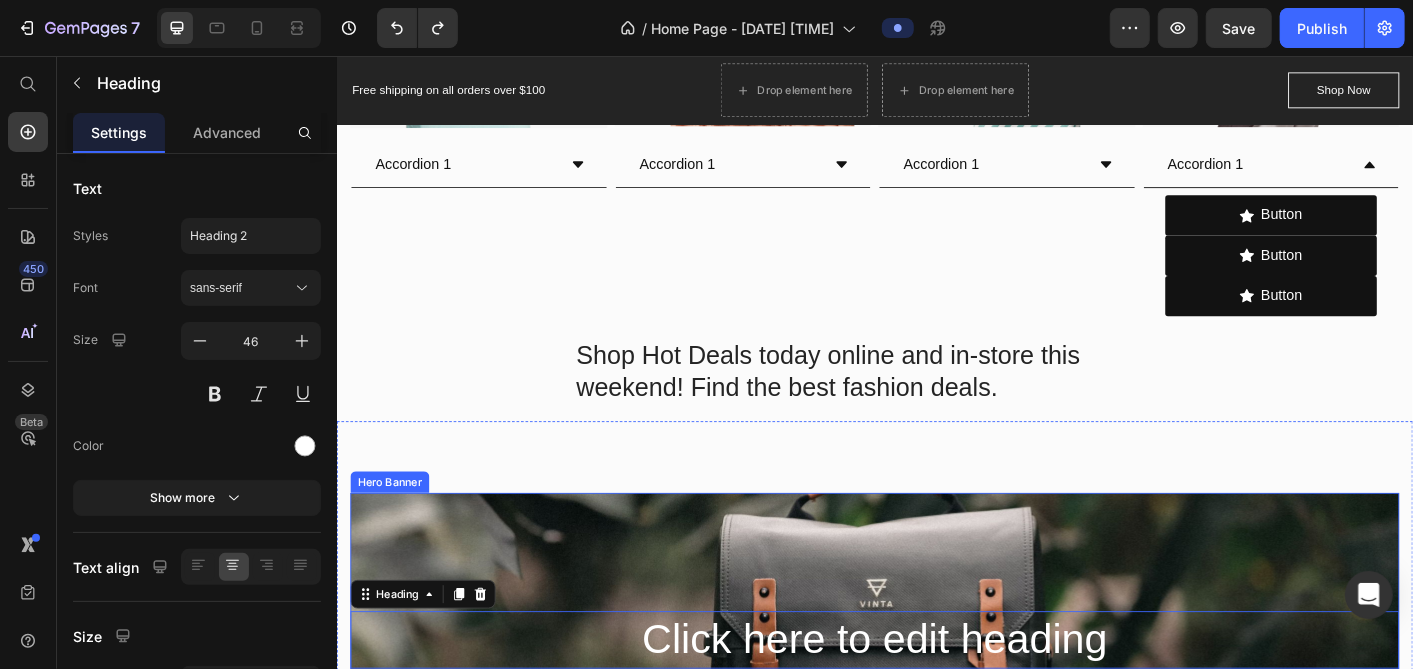 click at bounding box center [936, 777] 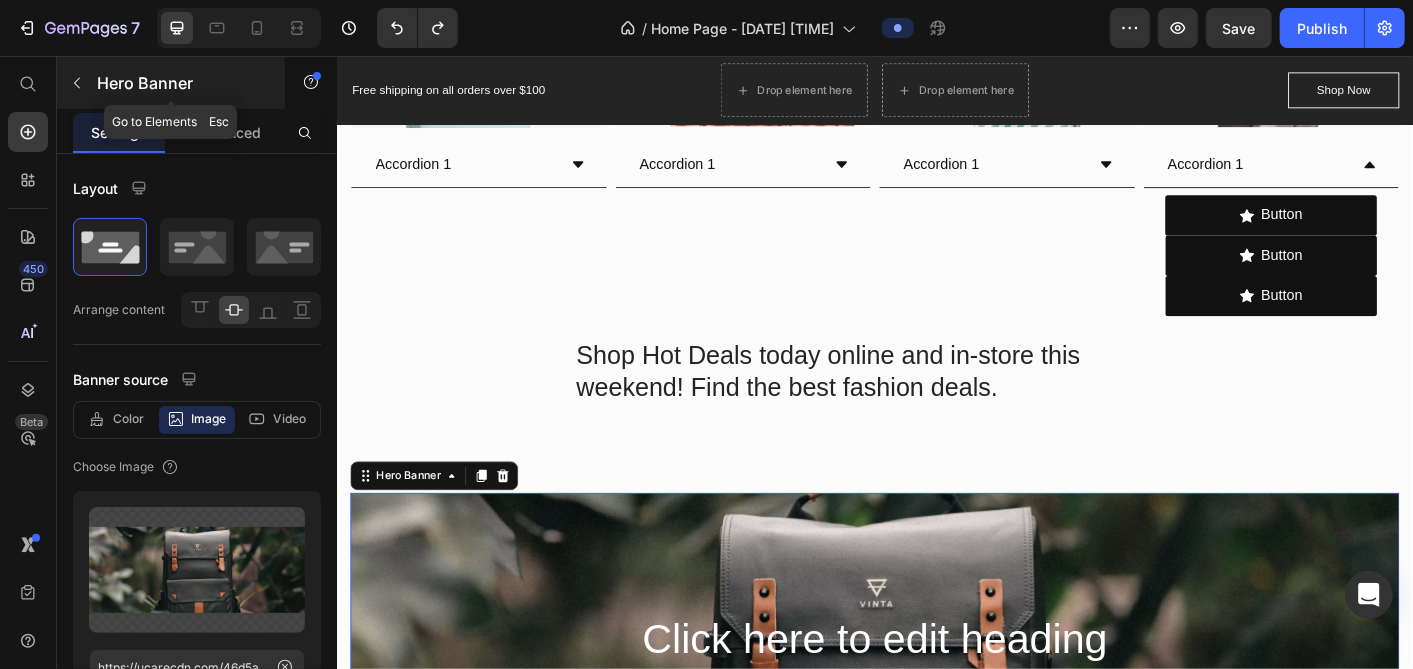 click at bounding box center [77, 83] 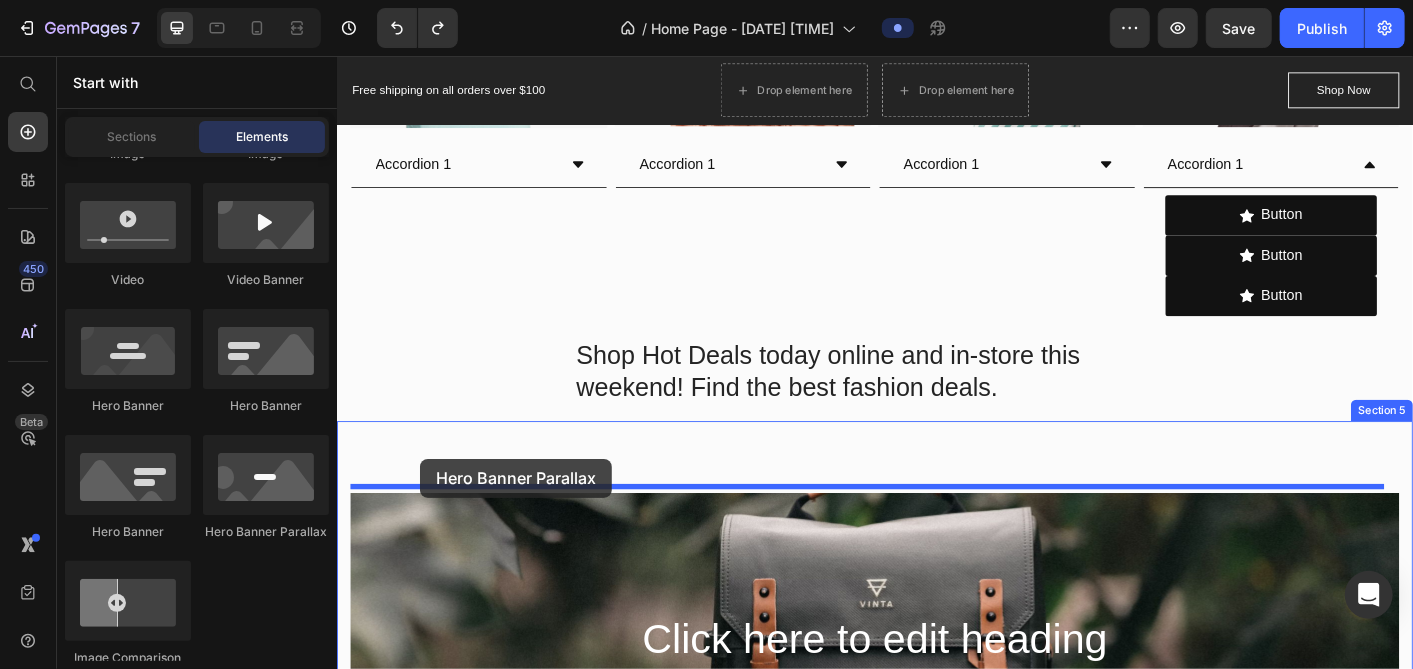 drag, startPoint x: 581, startPoint y: 538, endPoint x: 428, endPoint y: 505, distance: 156.51837 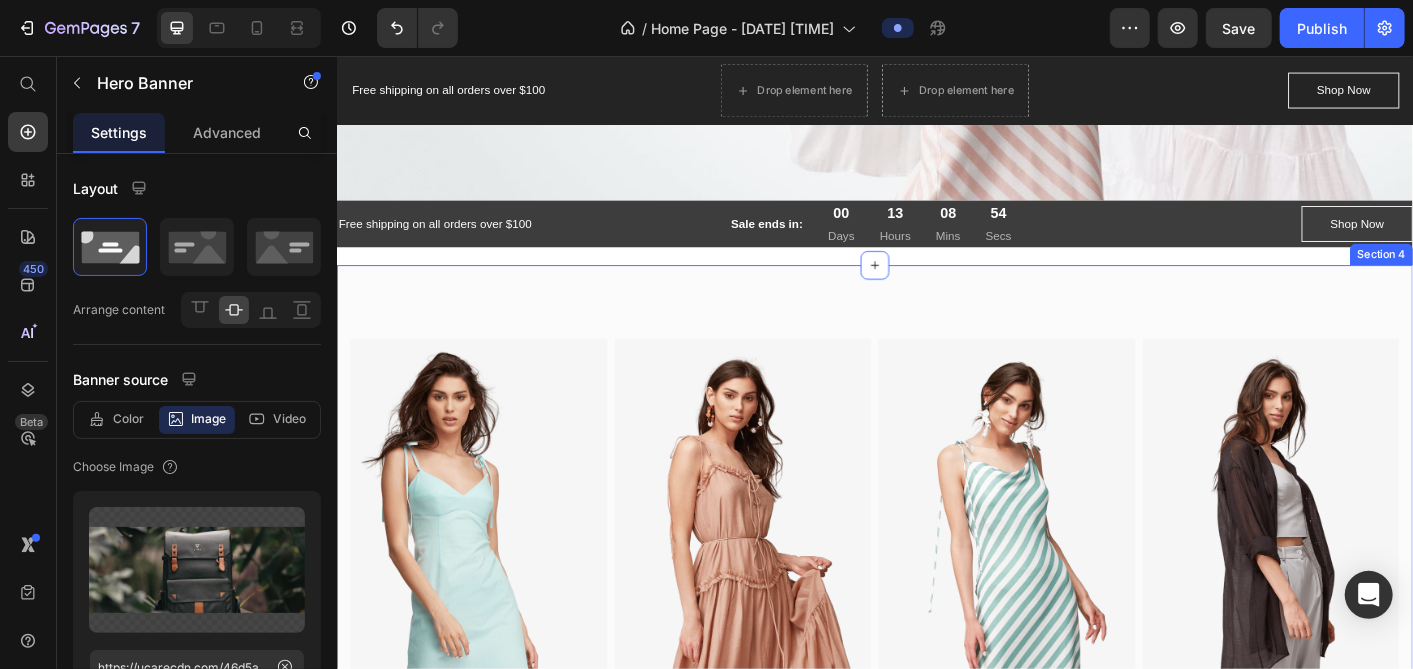 scroll, scrollTop: 939, scrollLeft: 0, axis: vertical 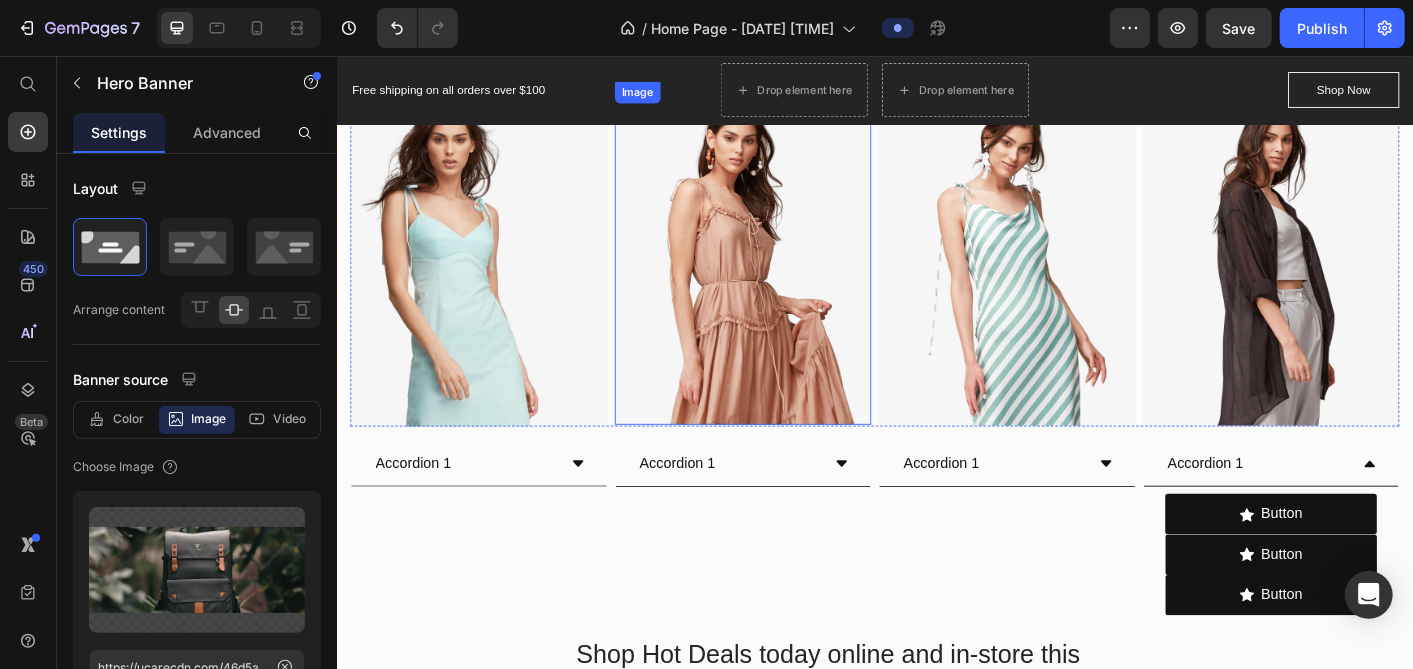 drag, startPoint x: 722, startPoint y: 346, endPoint x: 716, endPoint y: 333, distance: 14.3178215 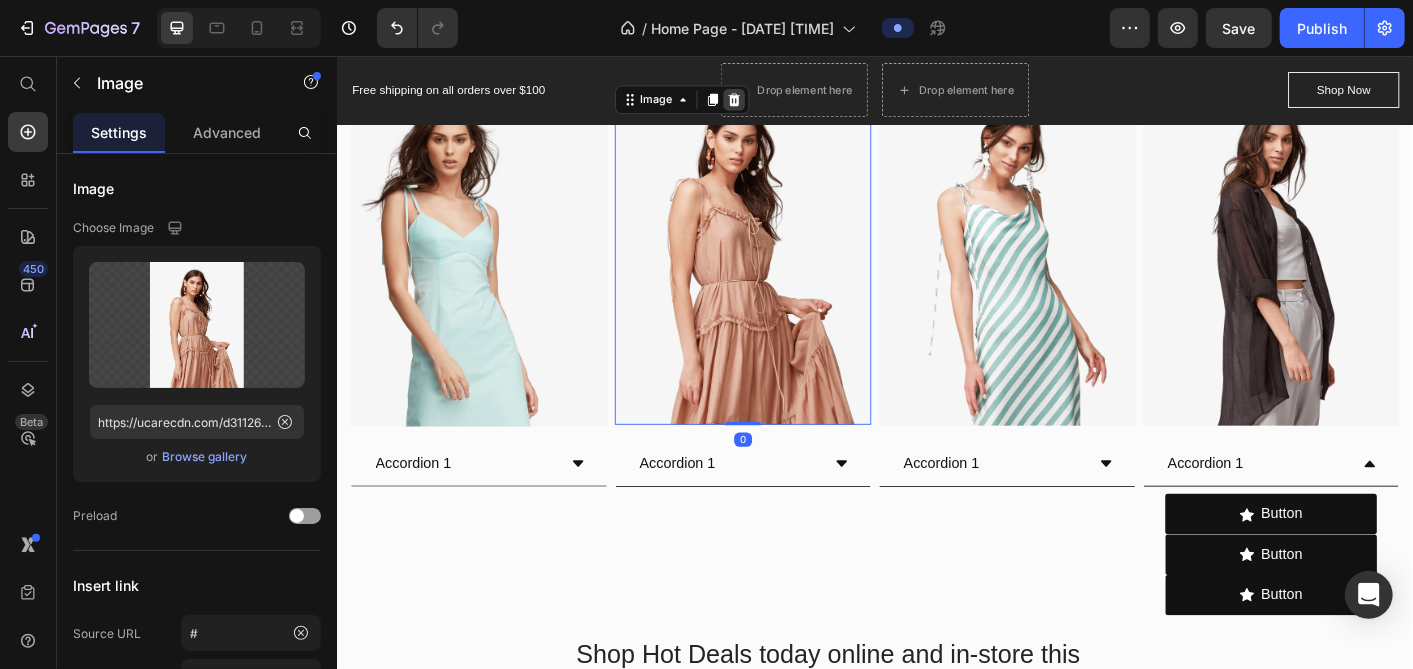 click 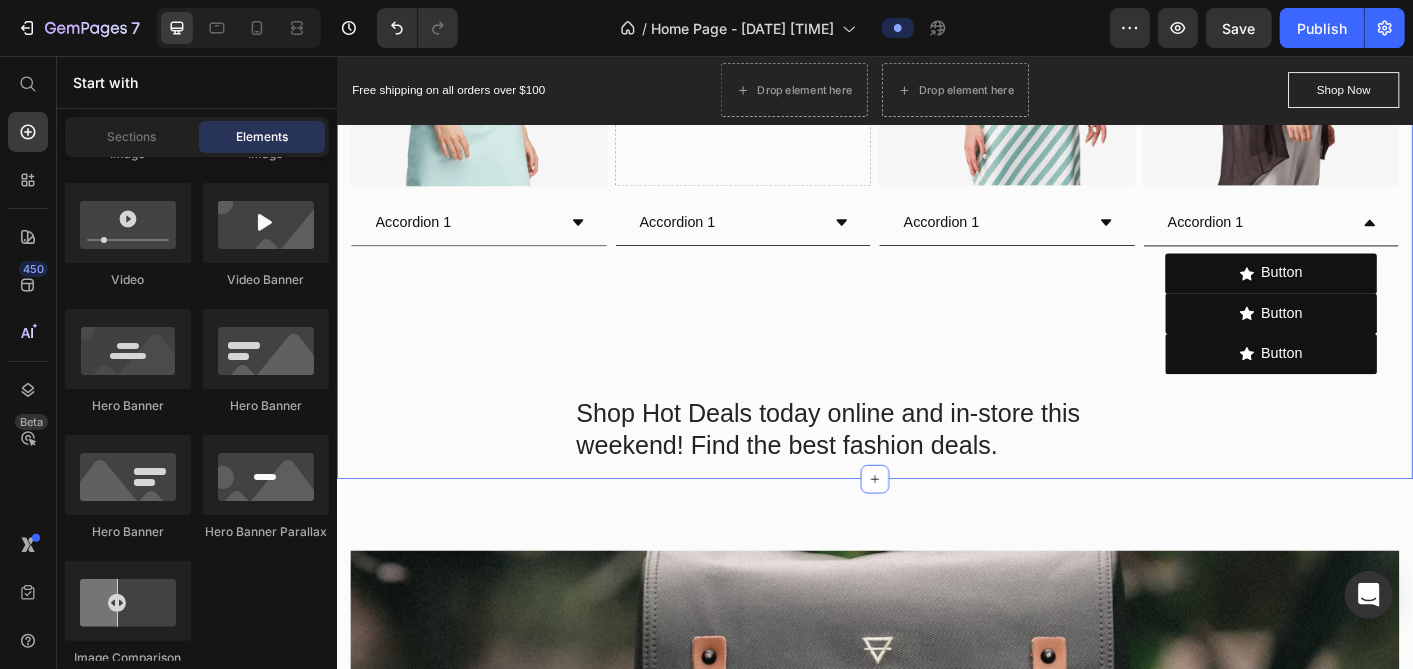scroll, scrollTop: 1272, scrollLeft: 0, axis: vertical 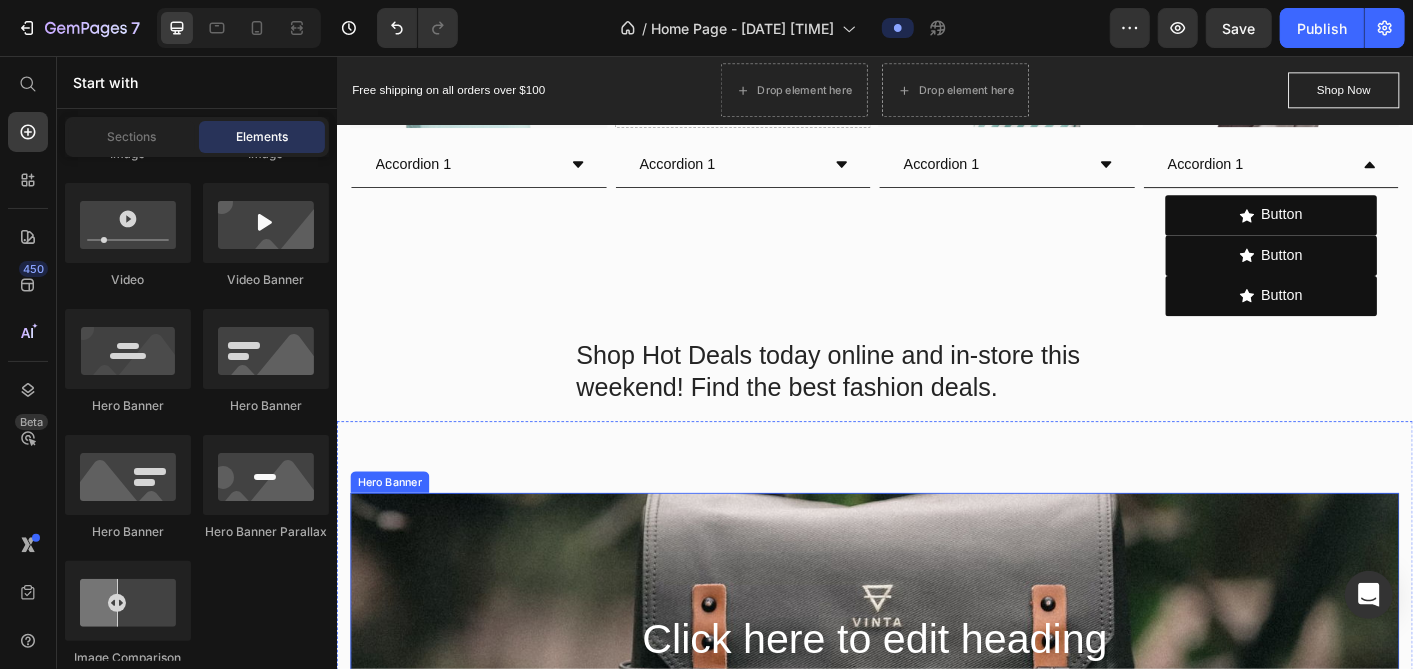 click at bounding box center [936, 777] 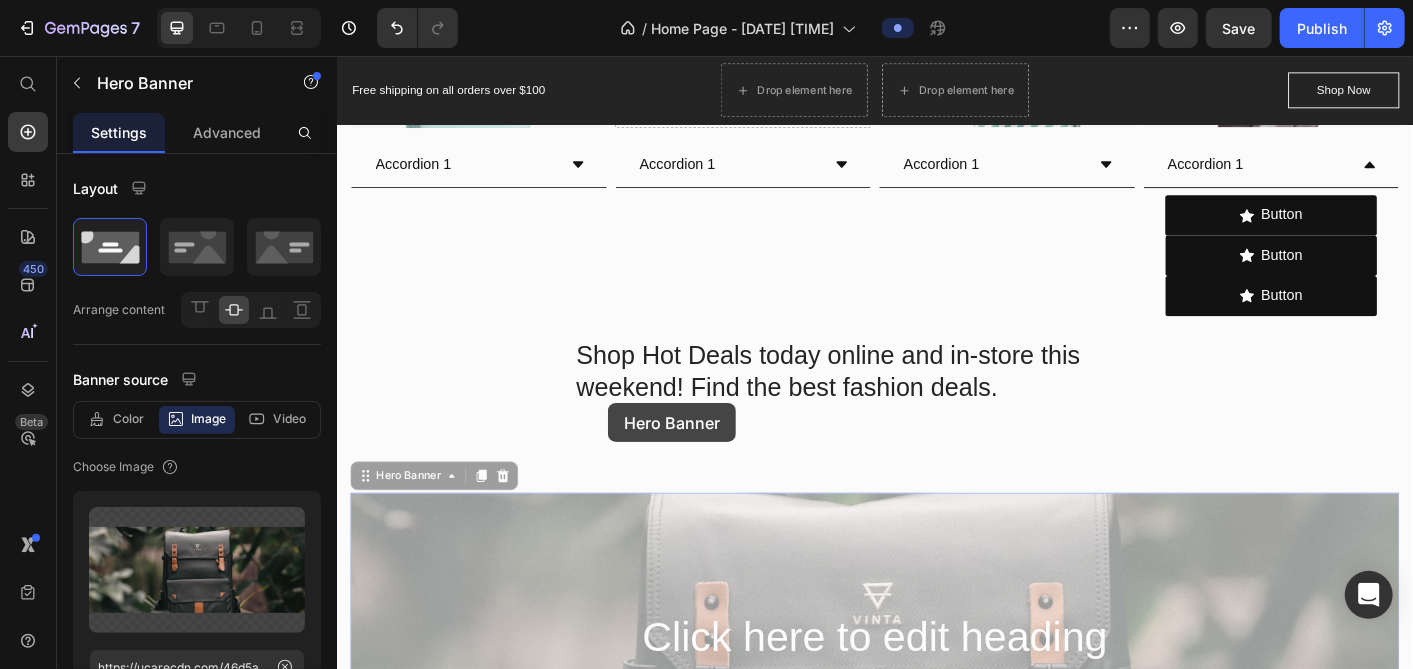 scroll, scrollTop: 828, scrollLeft: 0, axis: vertical 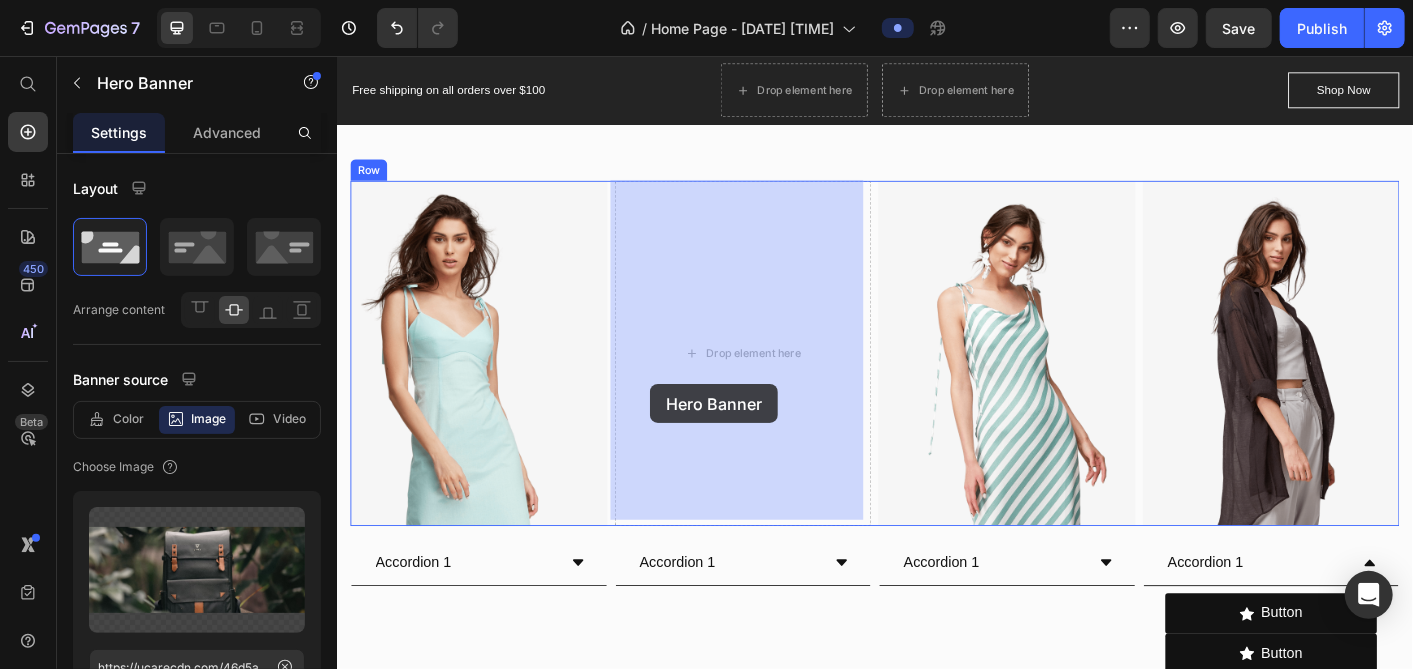 drag, startPoint x: 425, startPoint y: 524, endPoint x: 685, endPoint y: 422, distance: 279.29196 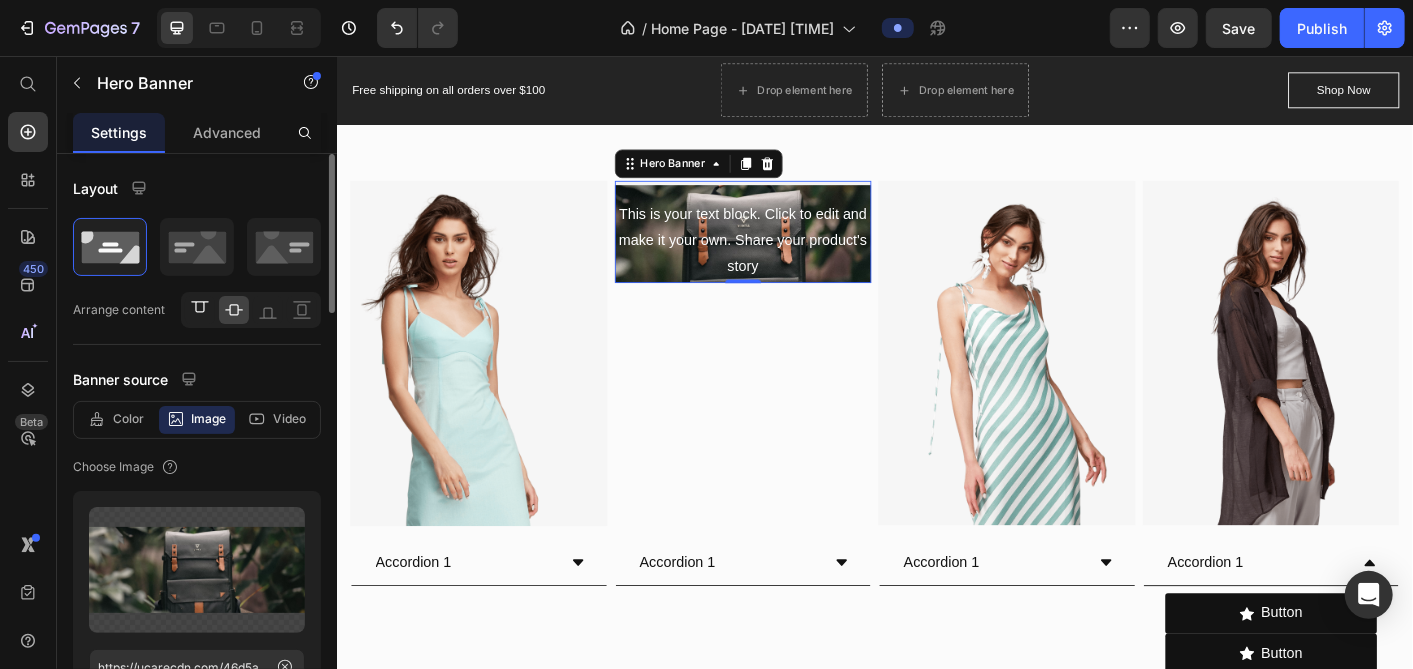 click 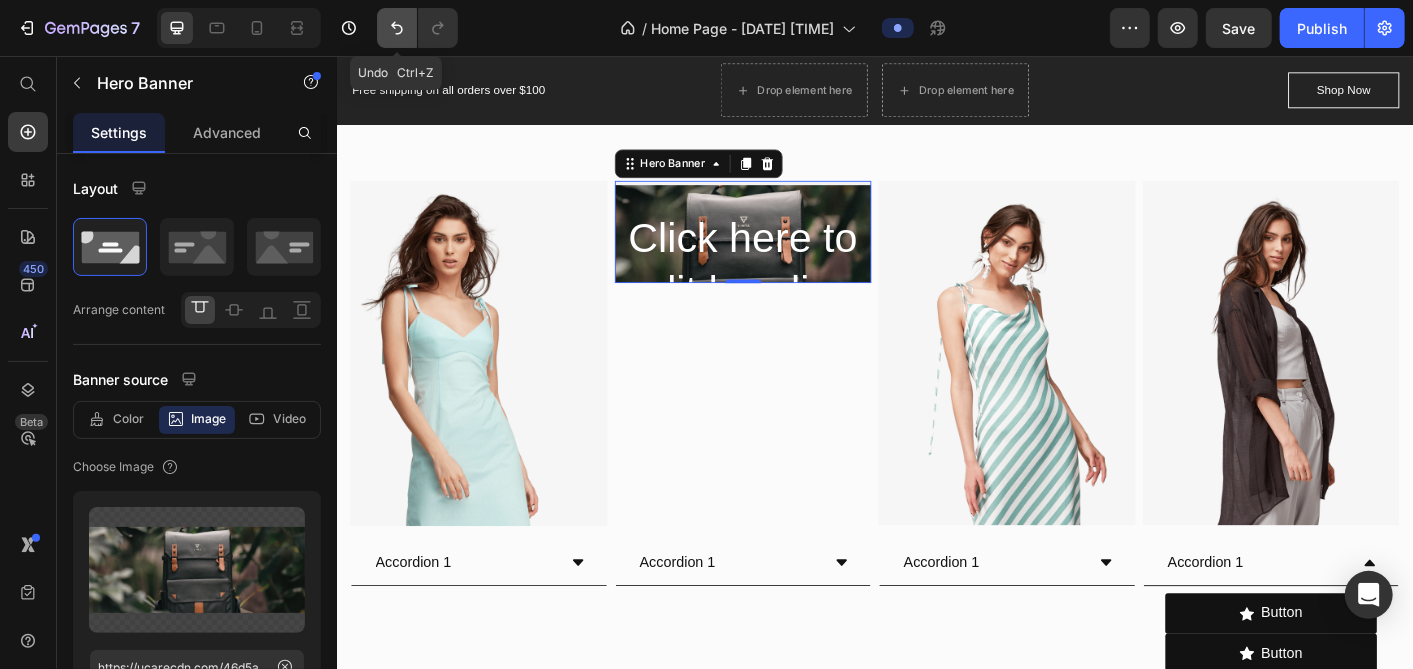 click 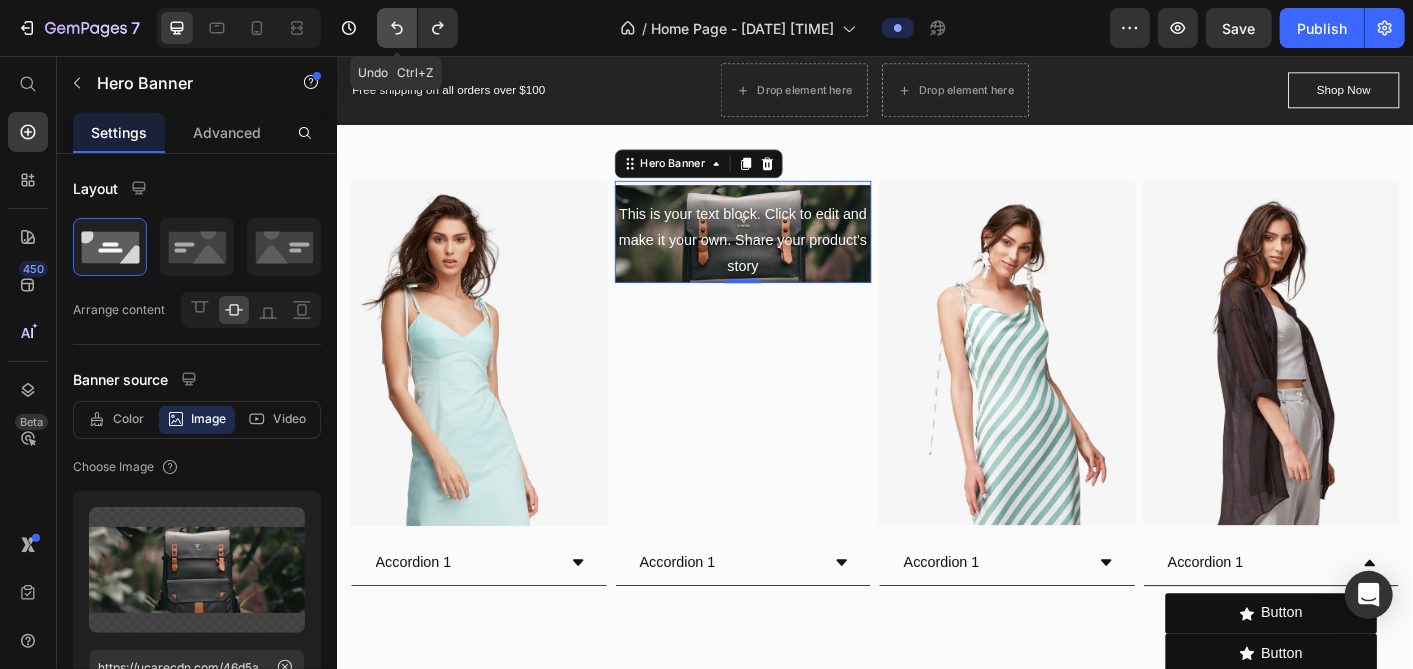 click 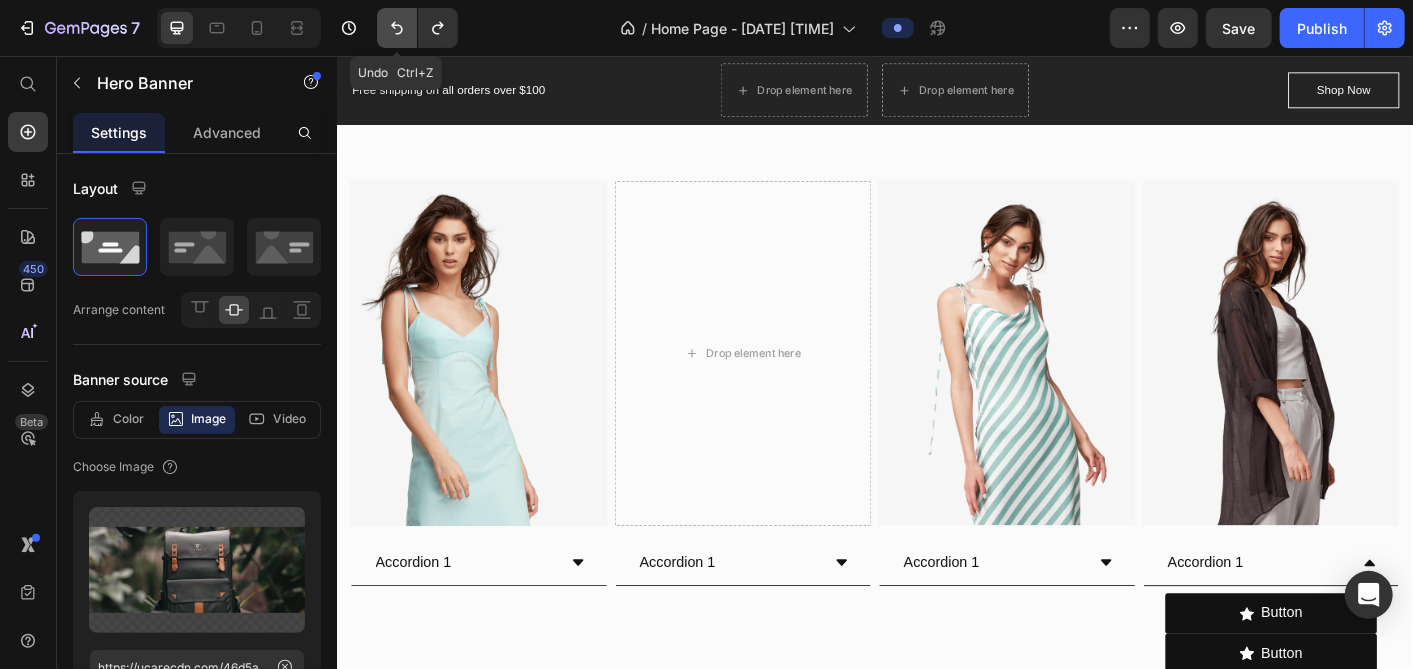 click 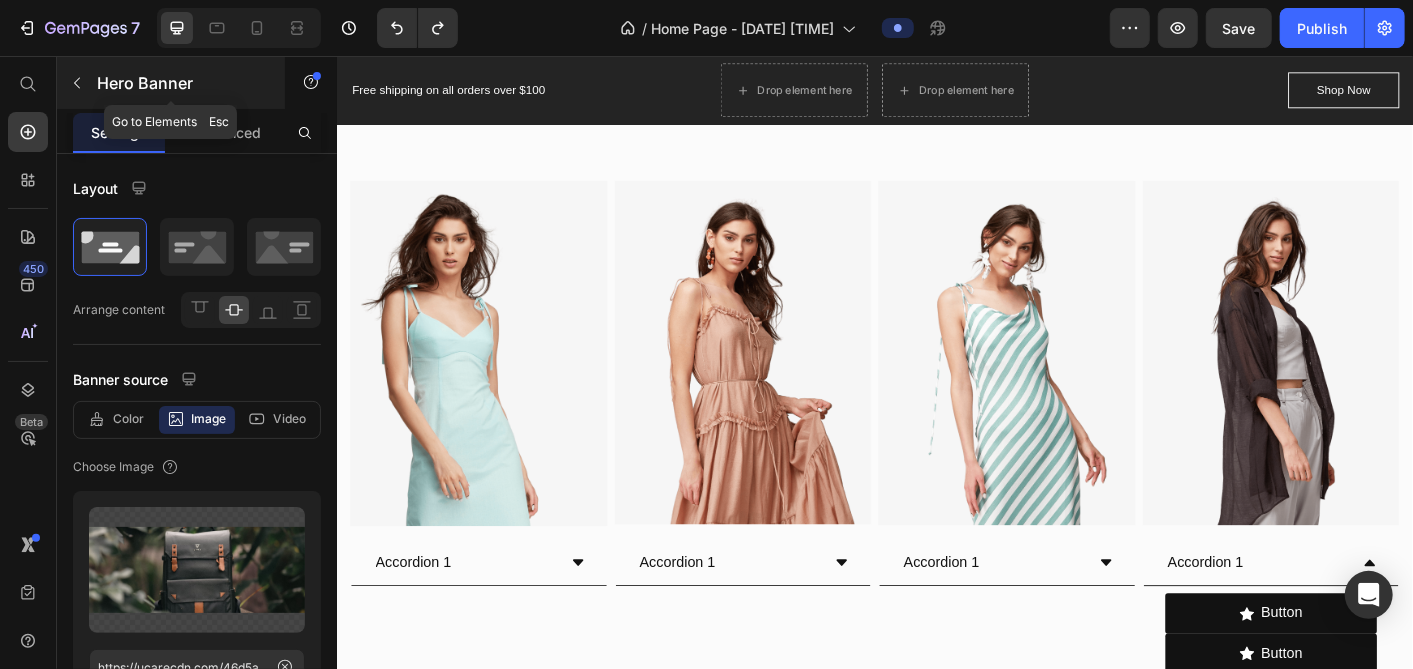 click at bounding box center (77, 83) 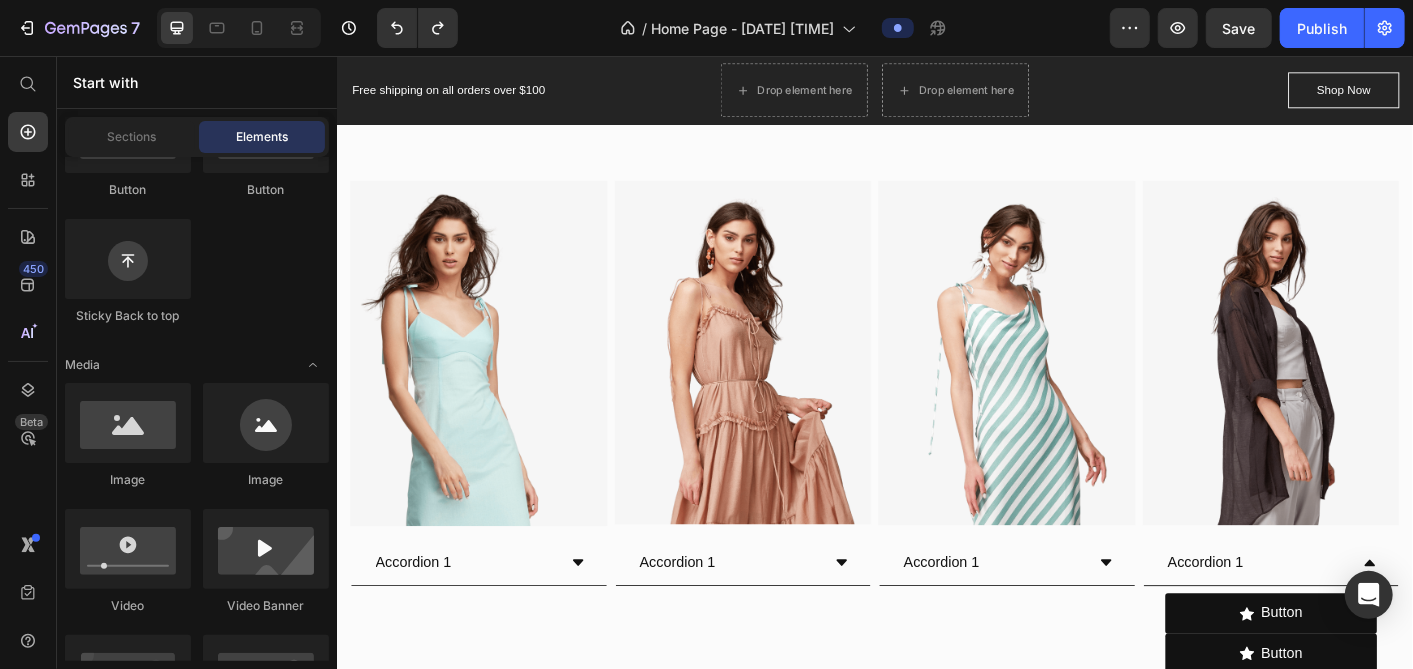scroll, scrollTop: 0, scrollLeft: 0, axis: both 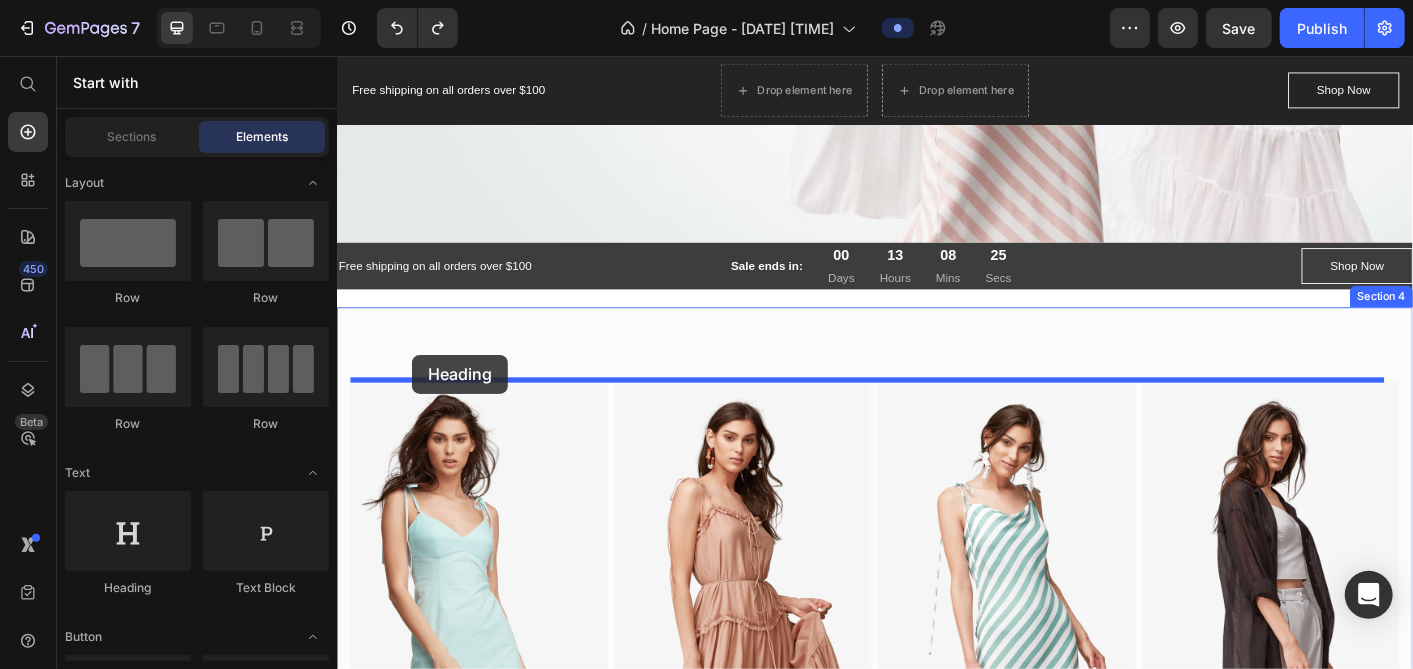 drag, startPoint x: 471, startPoint y: 567, endPoint x: 420, endPoint y: 389, distance: 185.1621 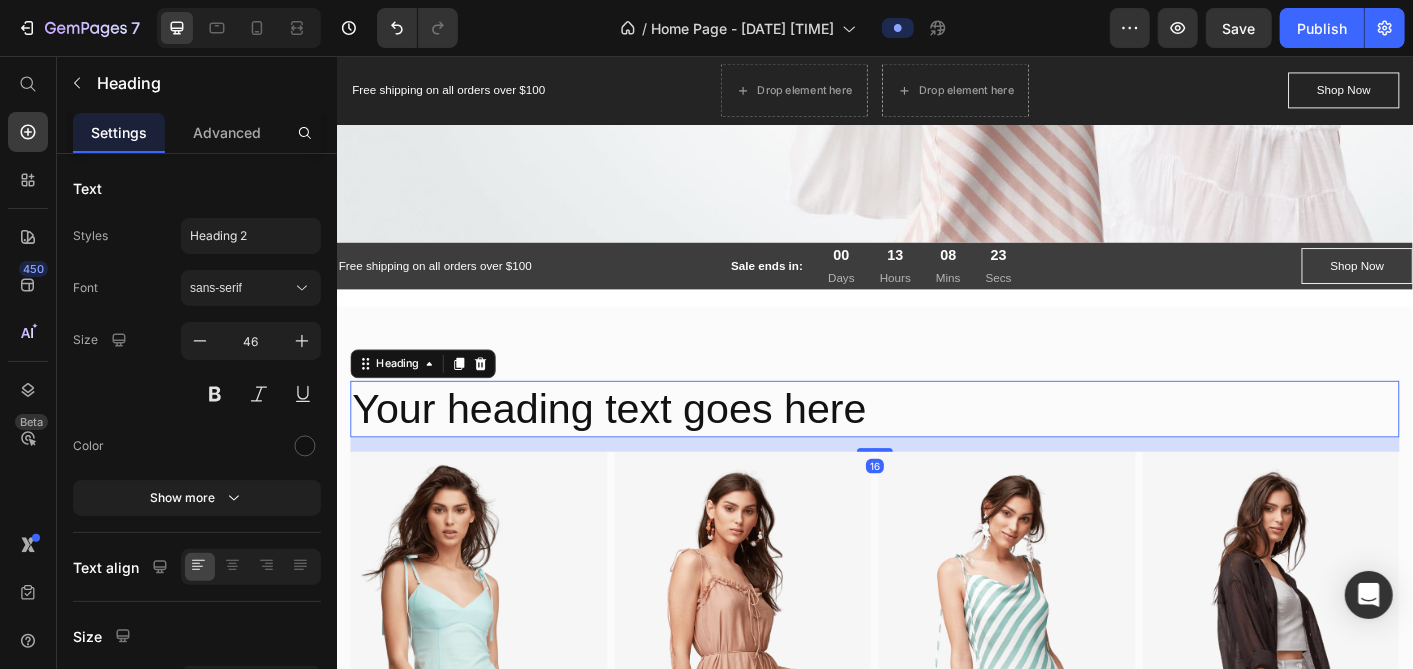 click on "Your heading text goes here" at bounding box center [936, 450] 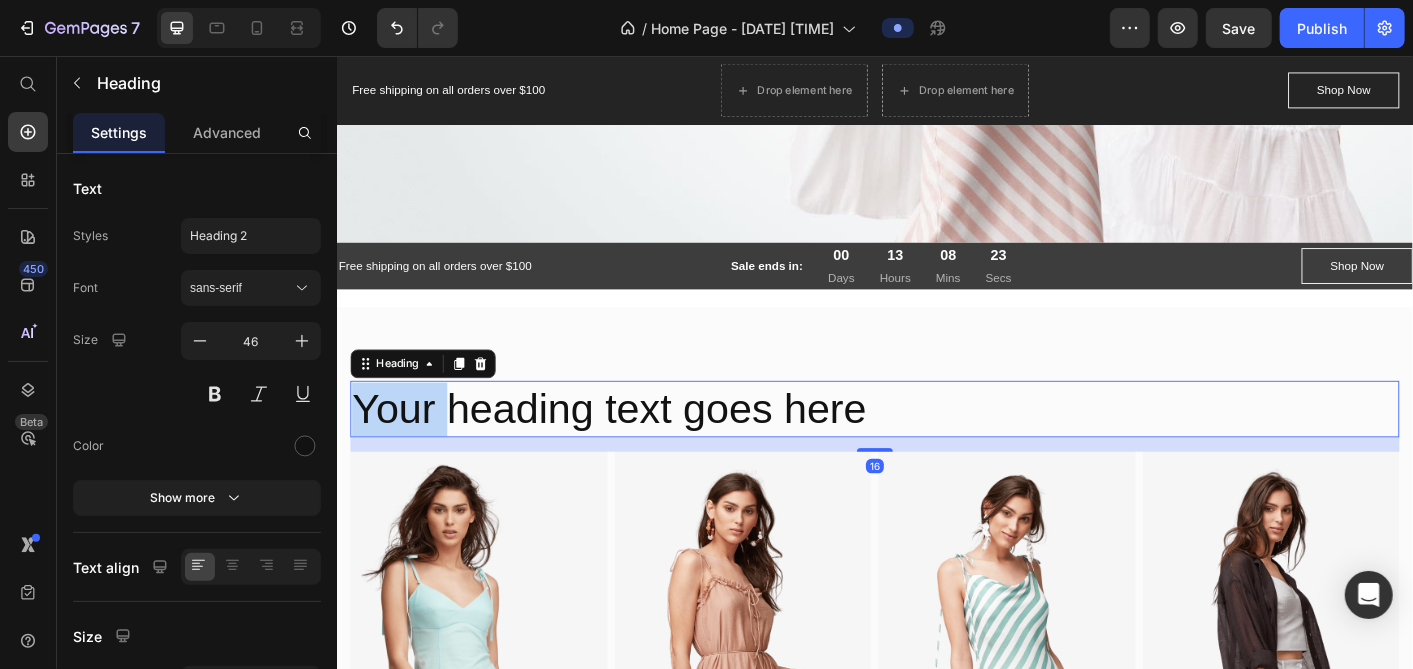 click on "Your heading text goes here" at bounding box center (936, 450) 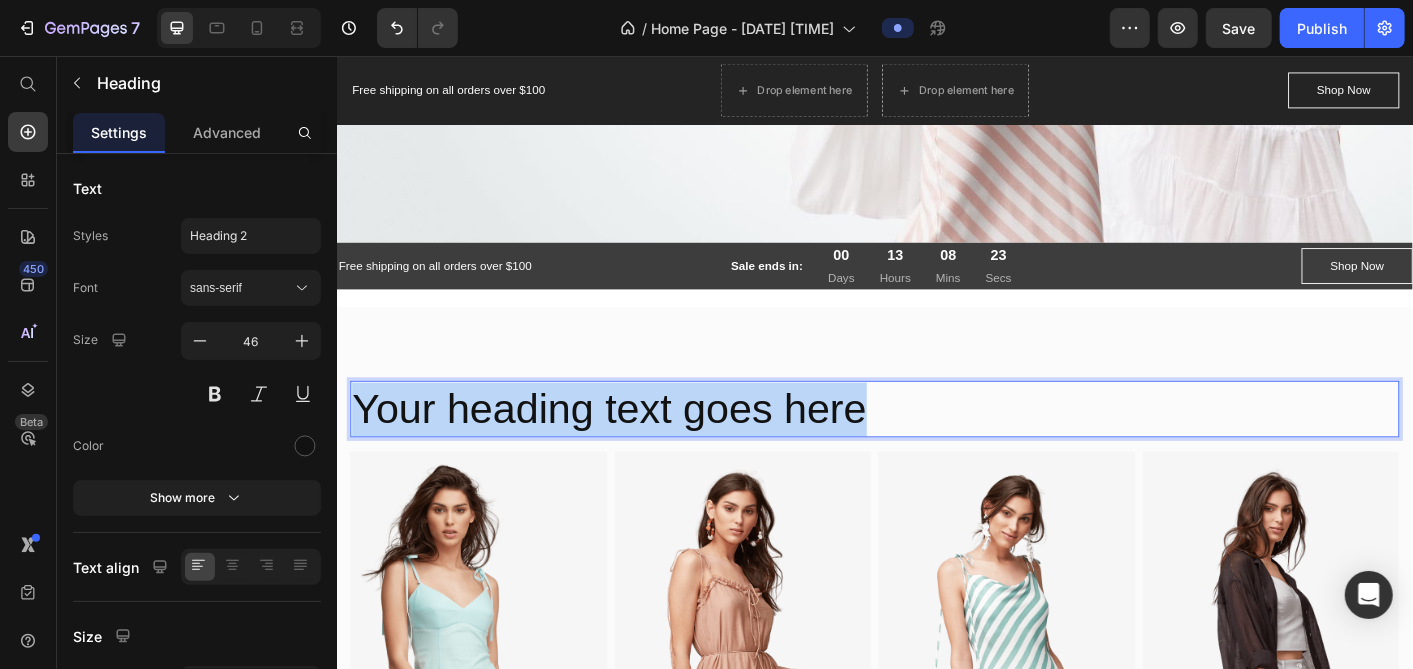 click on "Your heading text goes here" at bounding box center (936, 450) 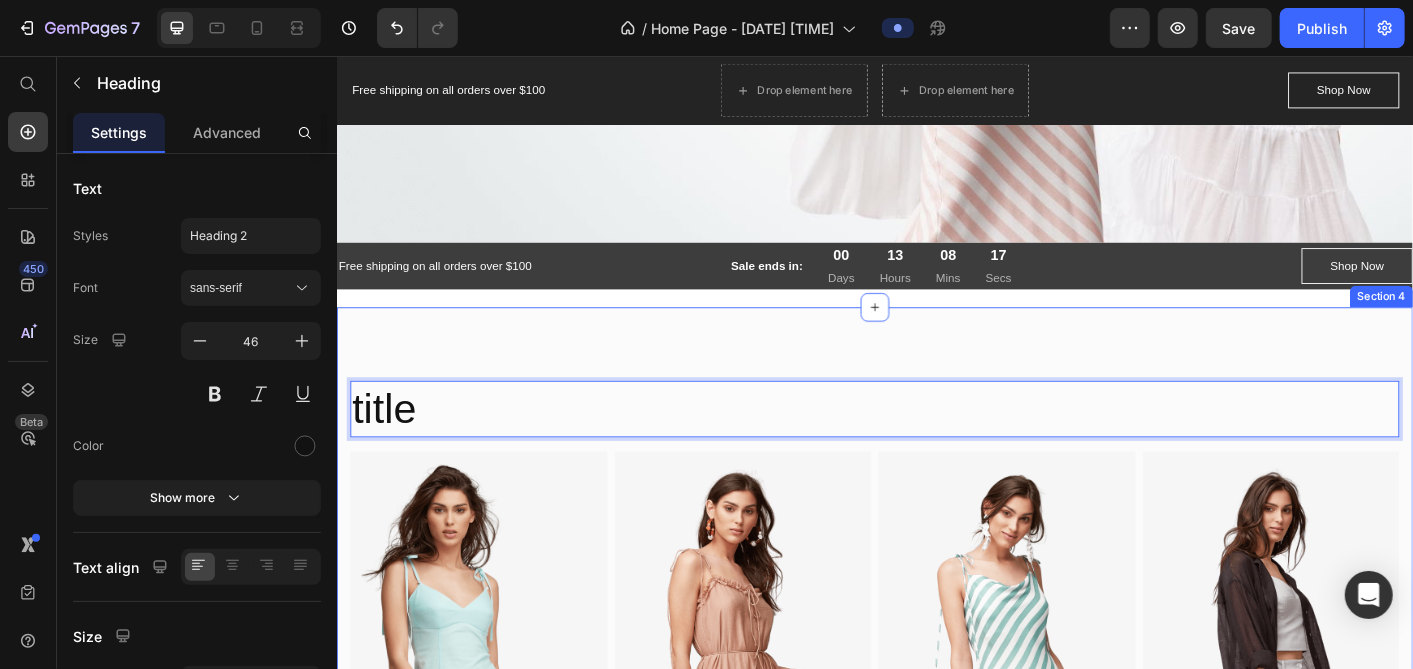click on "title Heading   16 Image Image Image Image Row
Accordion 1 Accordion
Accordion 1 Accordion
Accordion 1 Accordion
Accordion 1   Button Button   Button Button   Button Button Accordion Row Shop Hot Deals today online and in-store this weekend! Find the best fashion deals. Text block Row Row Section 4" at bounding box center [936, 773] 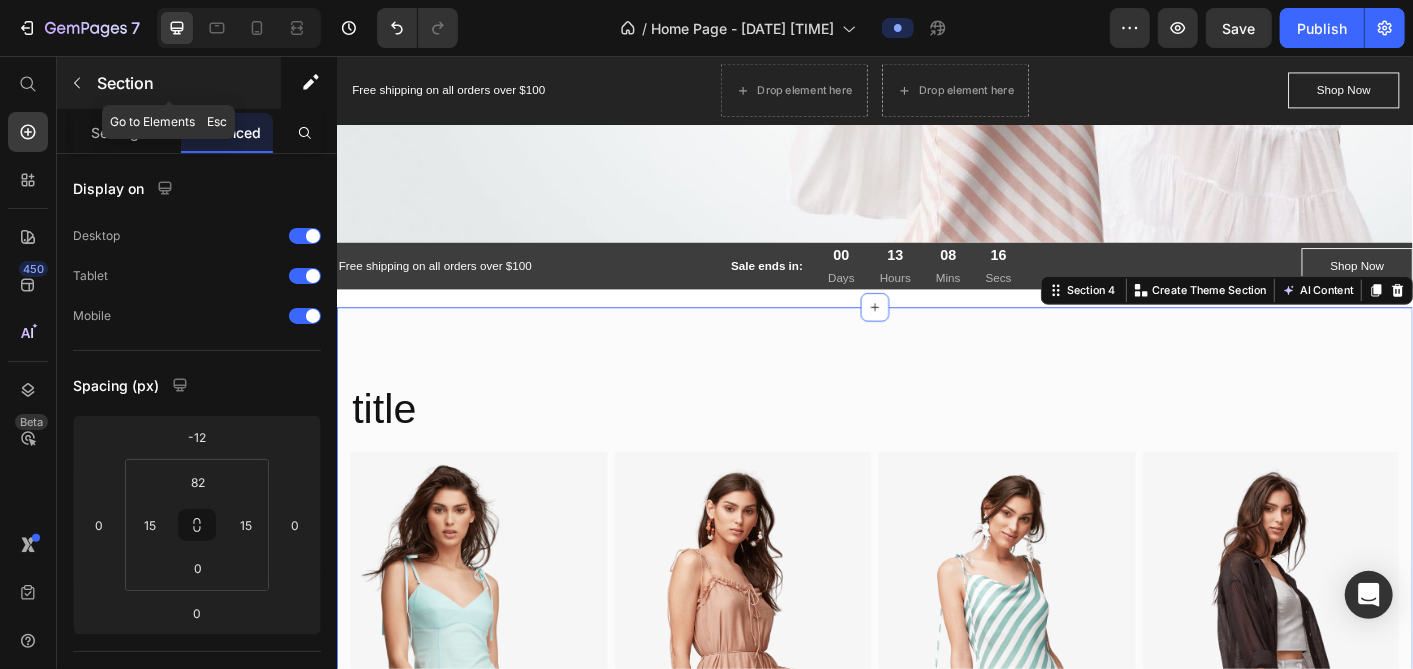 click 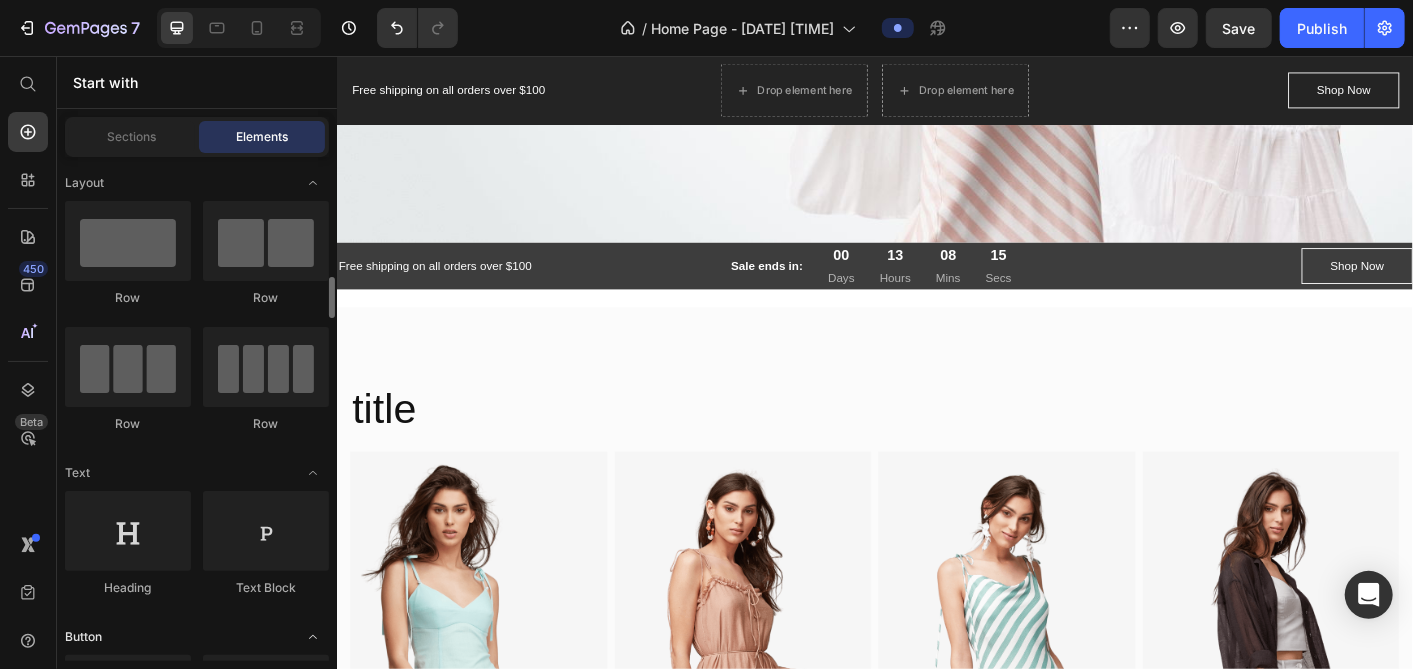 scroll, scrollTop: 333, scrollLeft: 0, axis: vertical 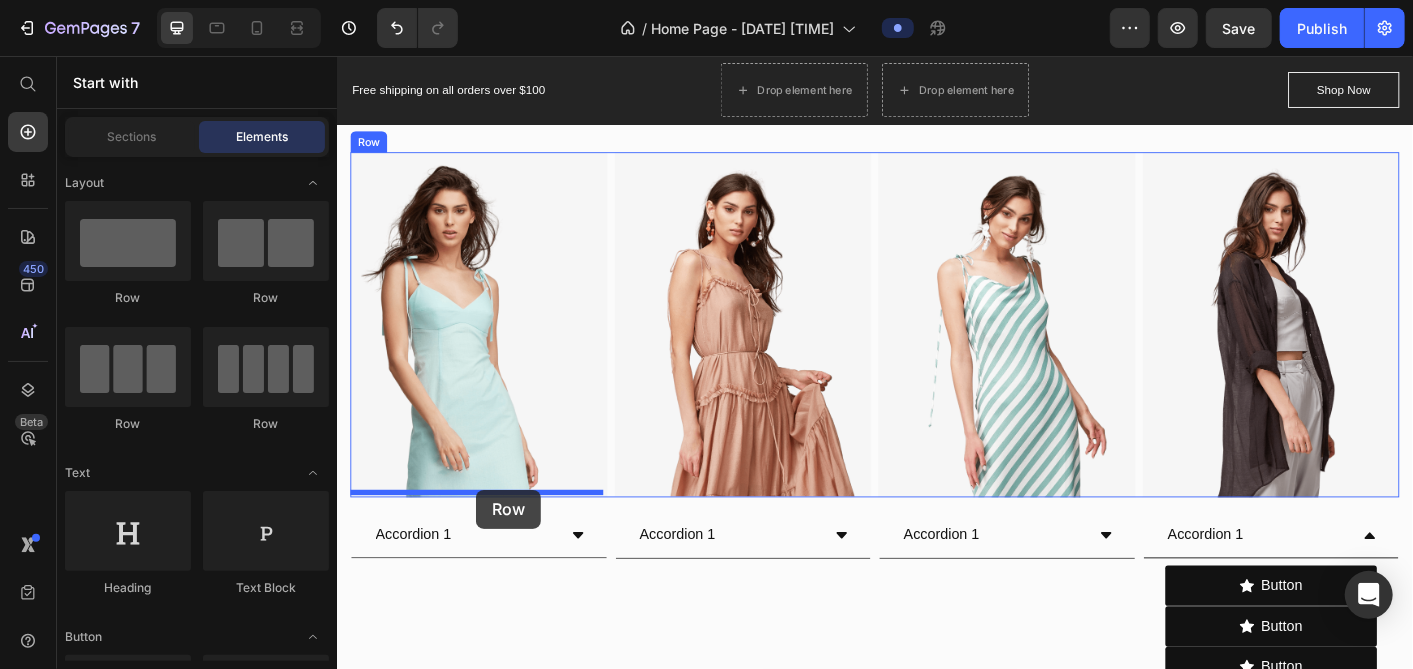 drag, startPoint x: 614, startPoint y: 407, endPoint x: 491, endPoint y: 540, distance: 181.1574 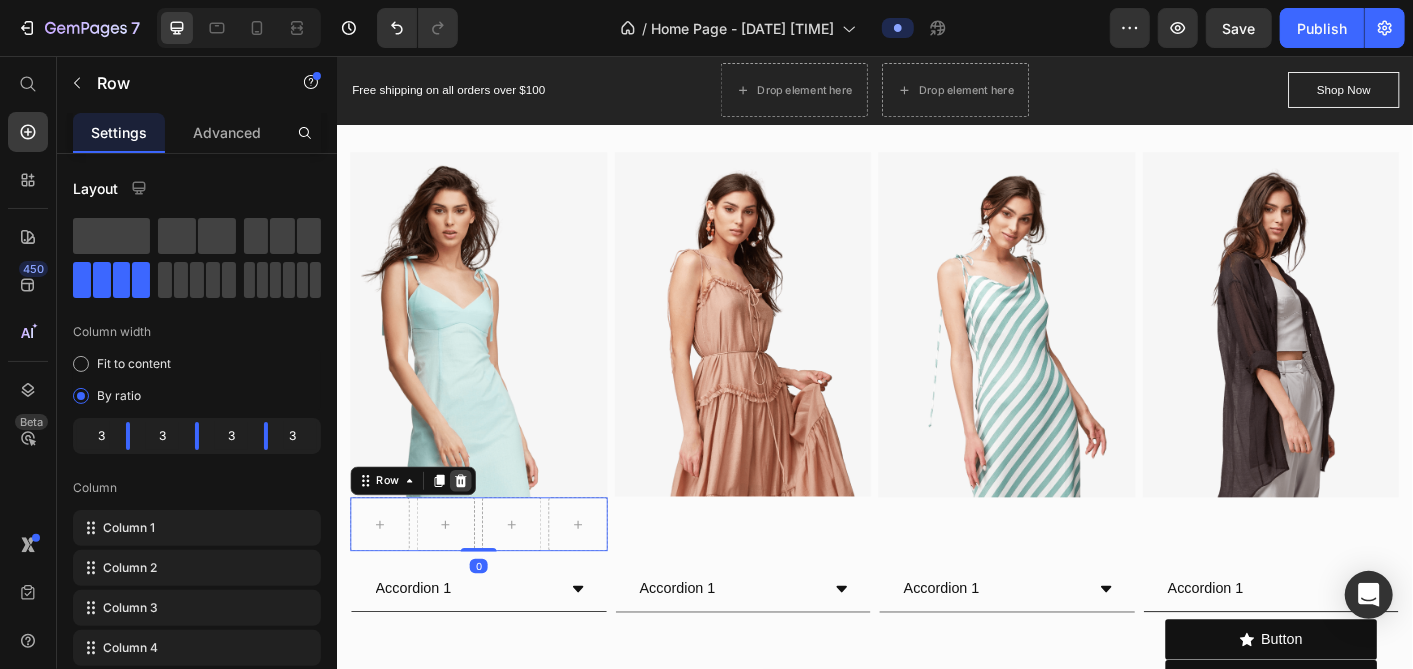 click 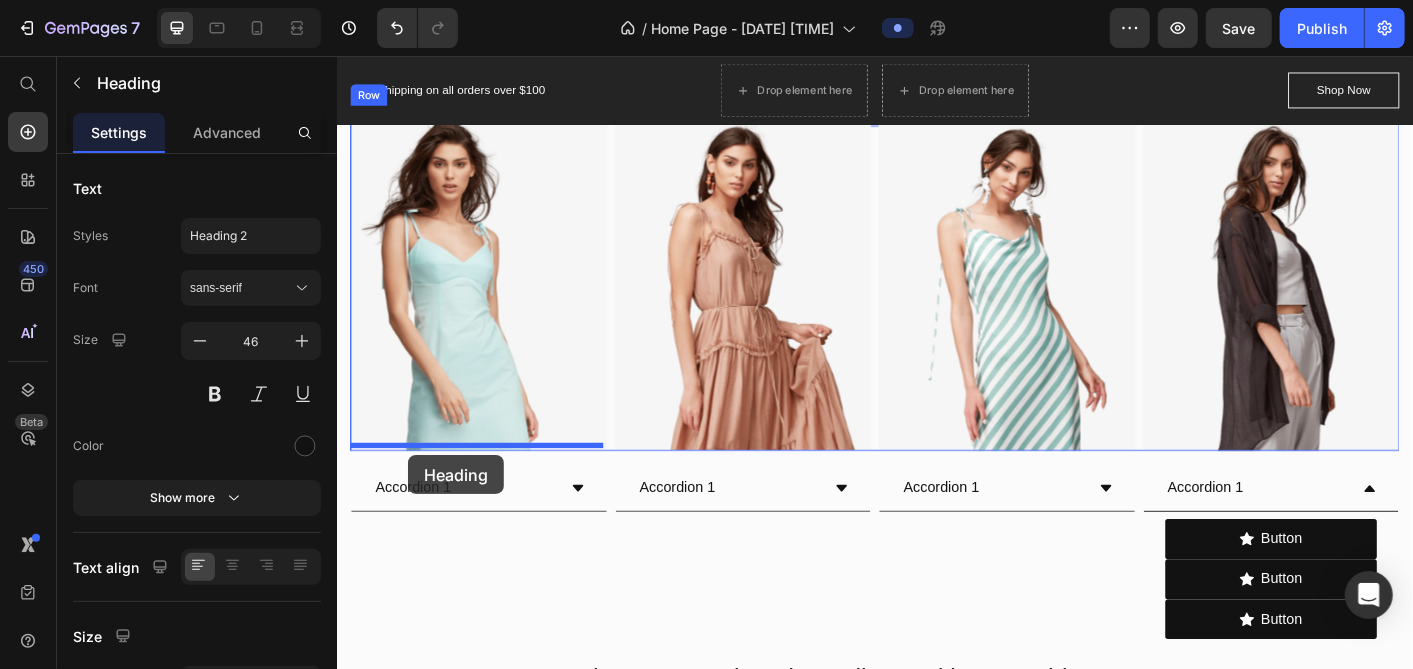 scroll, scrollTop: 1050, scrollLeft: 0, axis: vertical 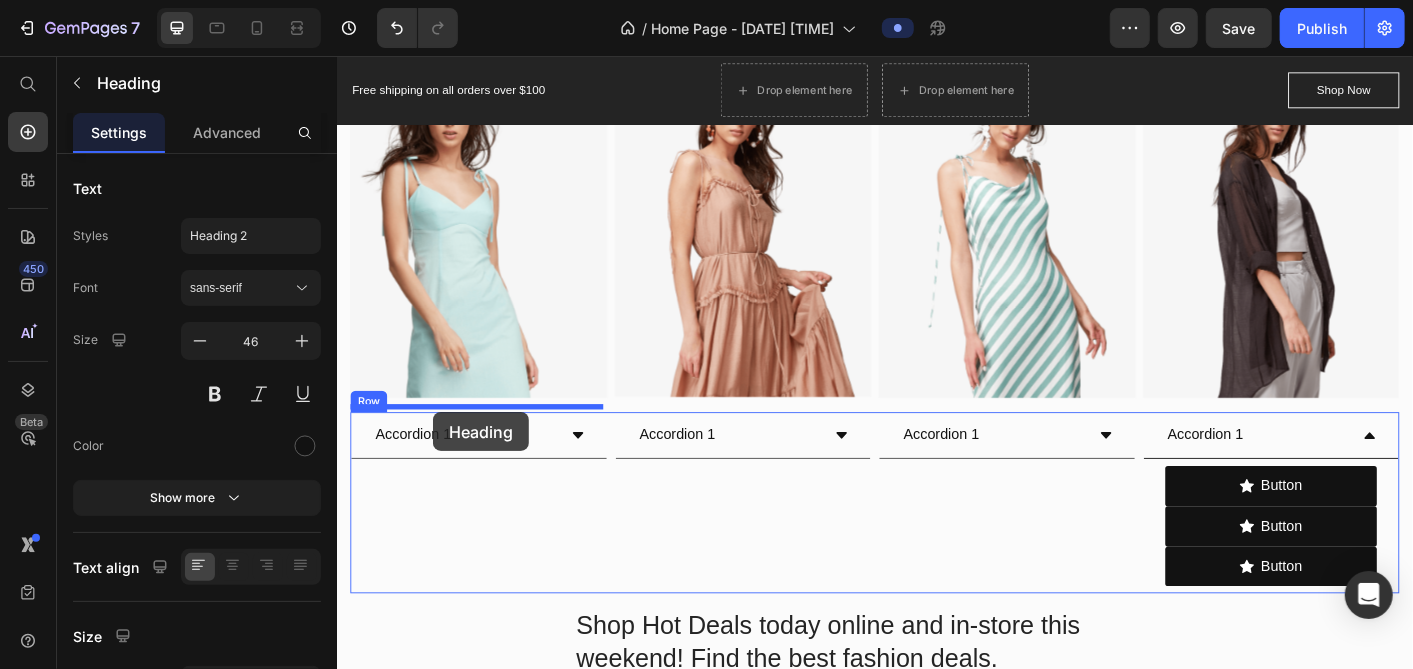 drag, startPoint x: 393, startPoint y: 457, endPoint x: 443, endPoint y: 453, distance: 50.159744 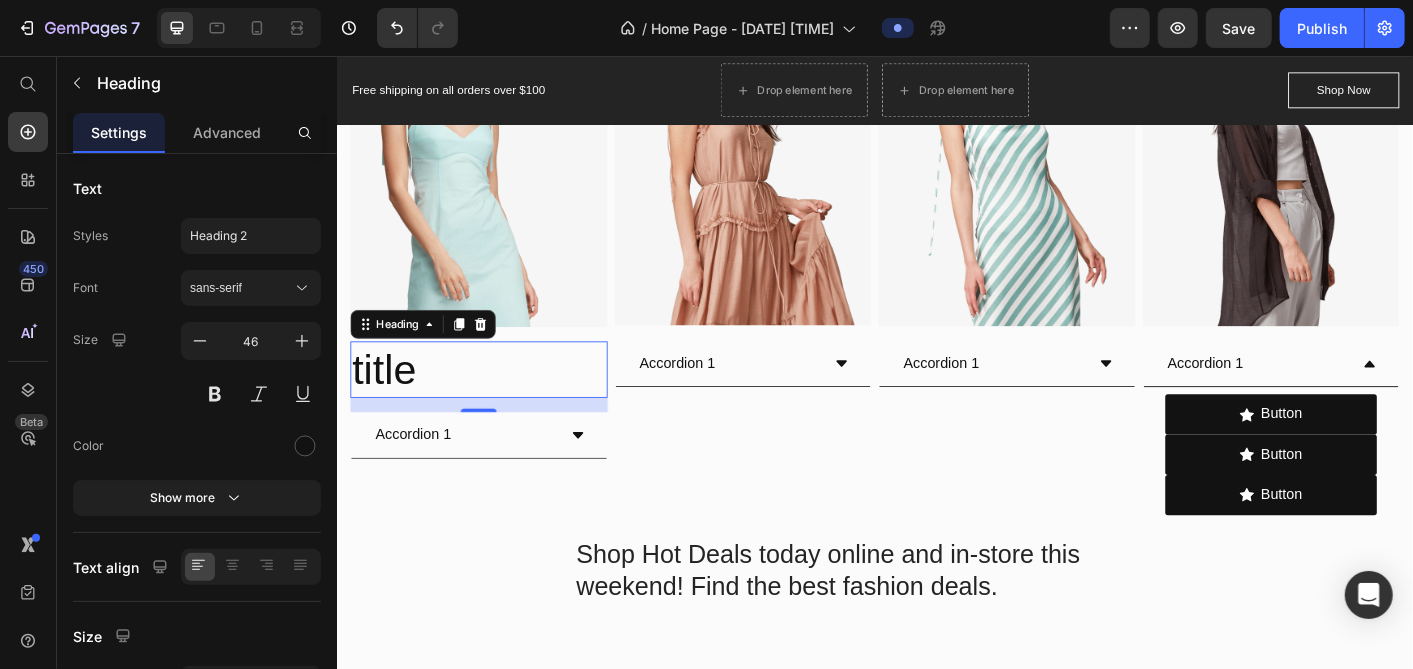 scroll, scrollTop: 970, scrollLeft: 0, axis: vertical 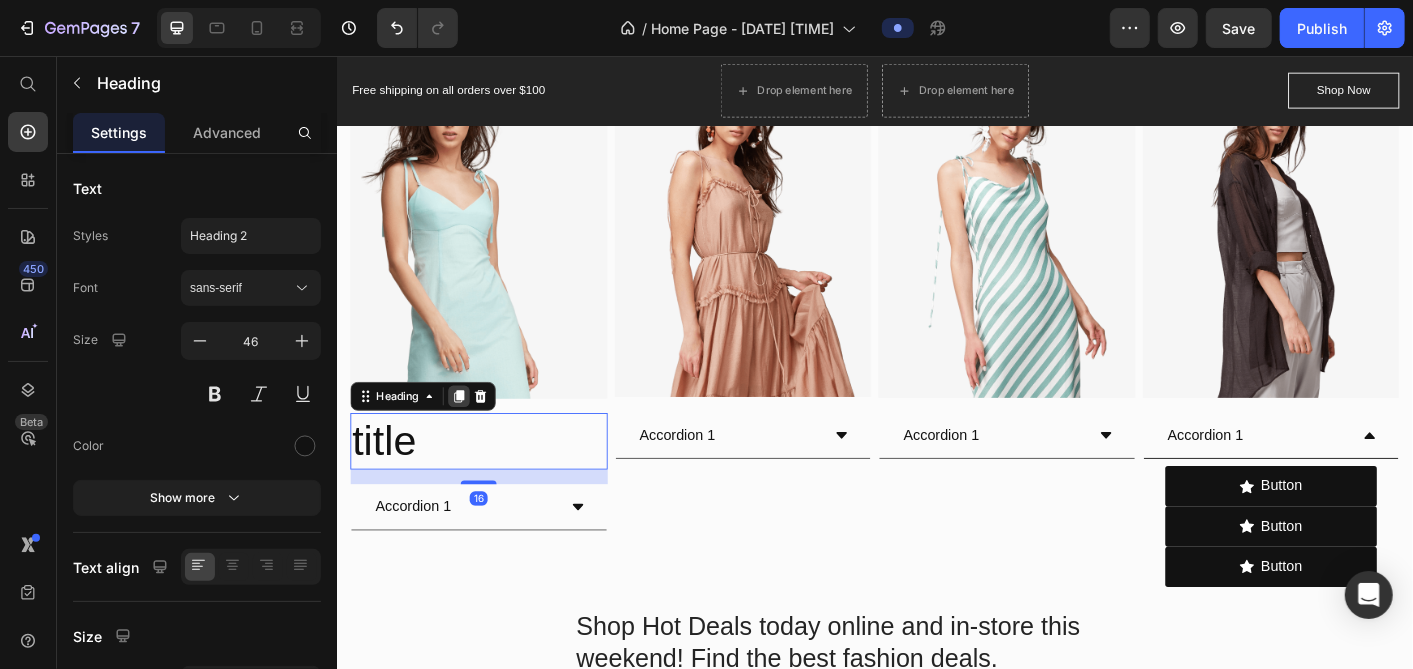 click 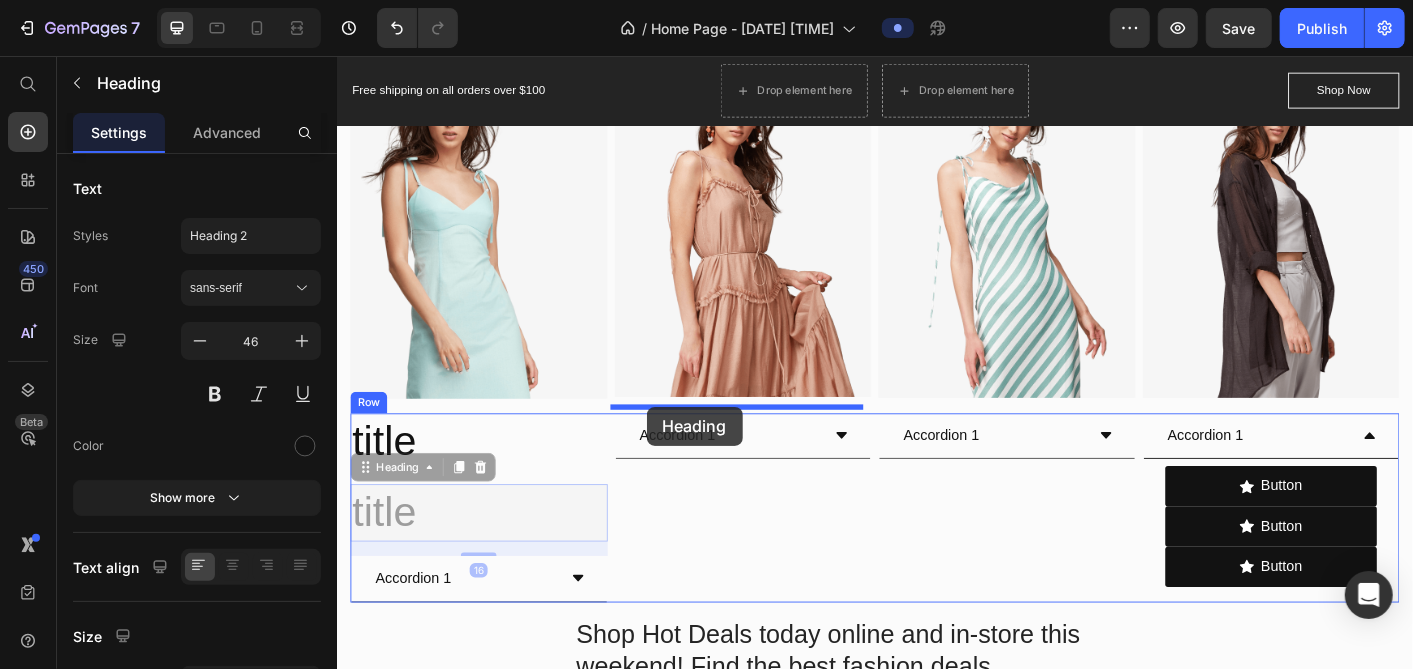 drag, startPoint x: 386, startPoint y: 506, endPoint x: 681, endPoint y: 447, distance: 300.84216 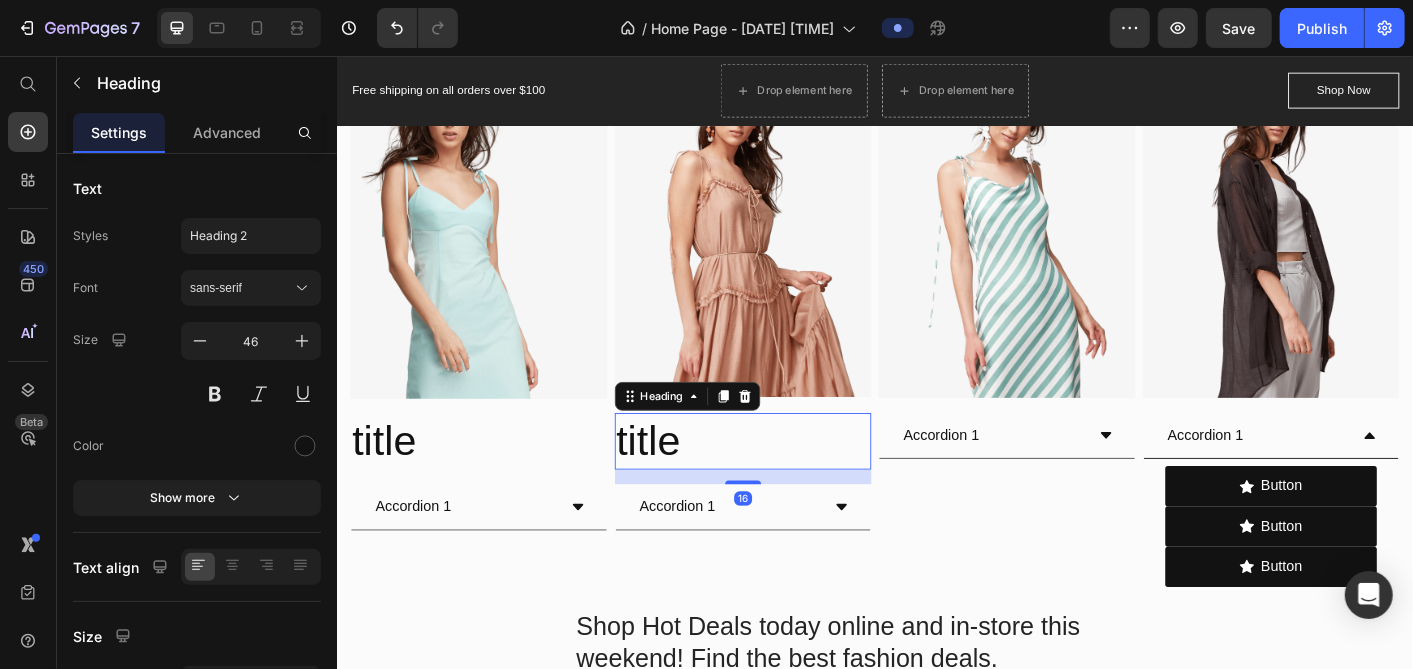 click 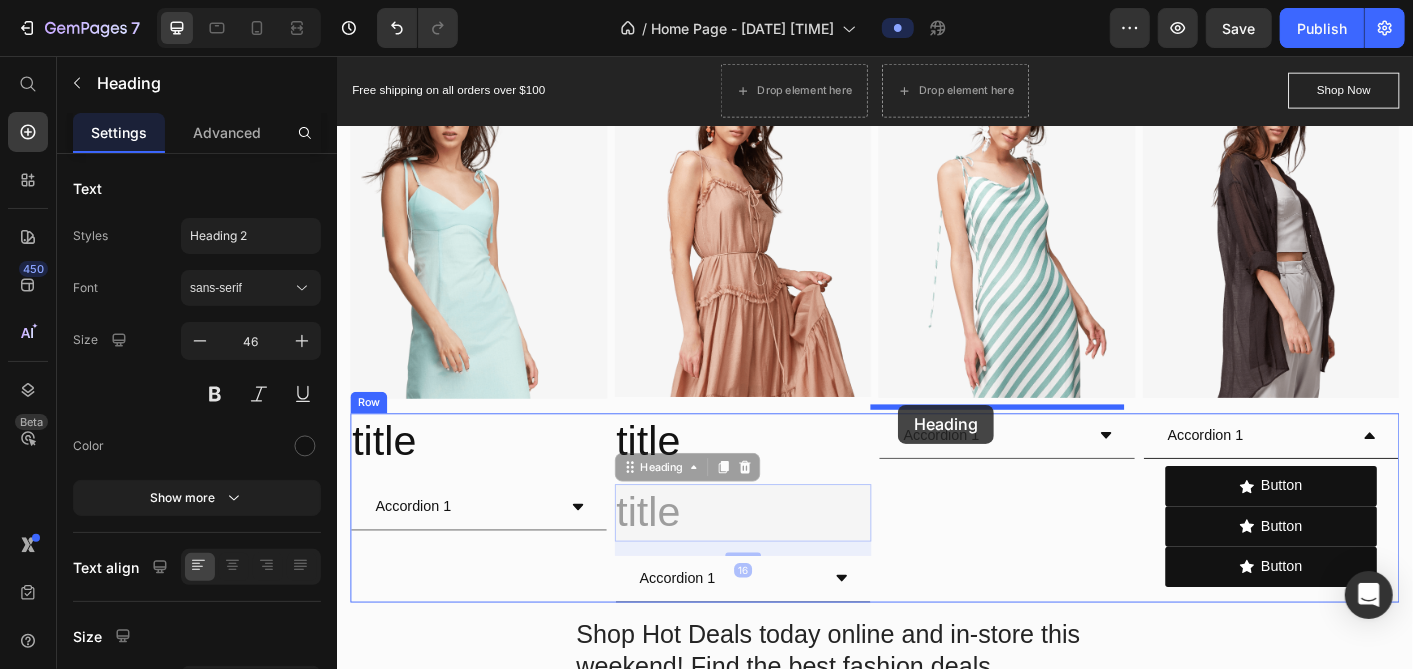 drag, startPoint x: 686, startPoint y: 515, endPoint x: 962, endPoint y: 445, distance: 284.73846 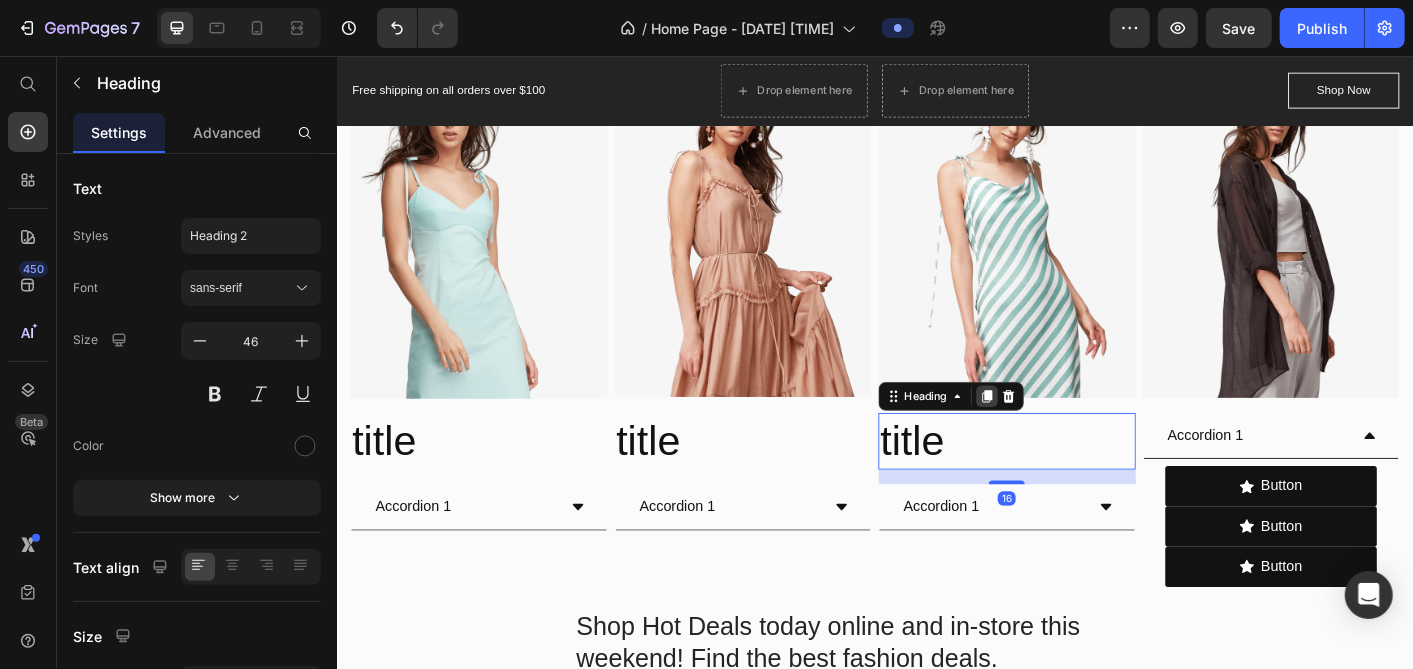 click at bounding box center [1061, 435] 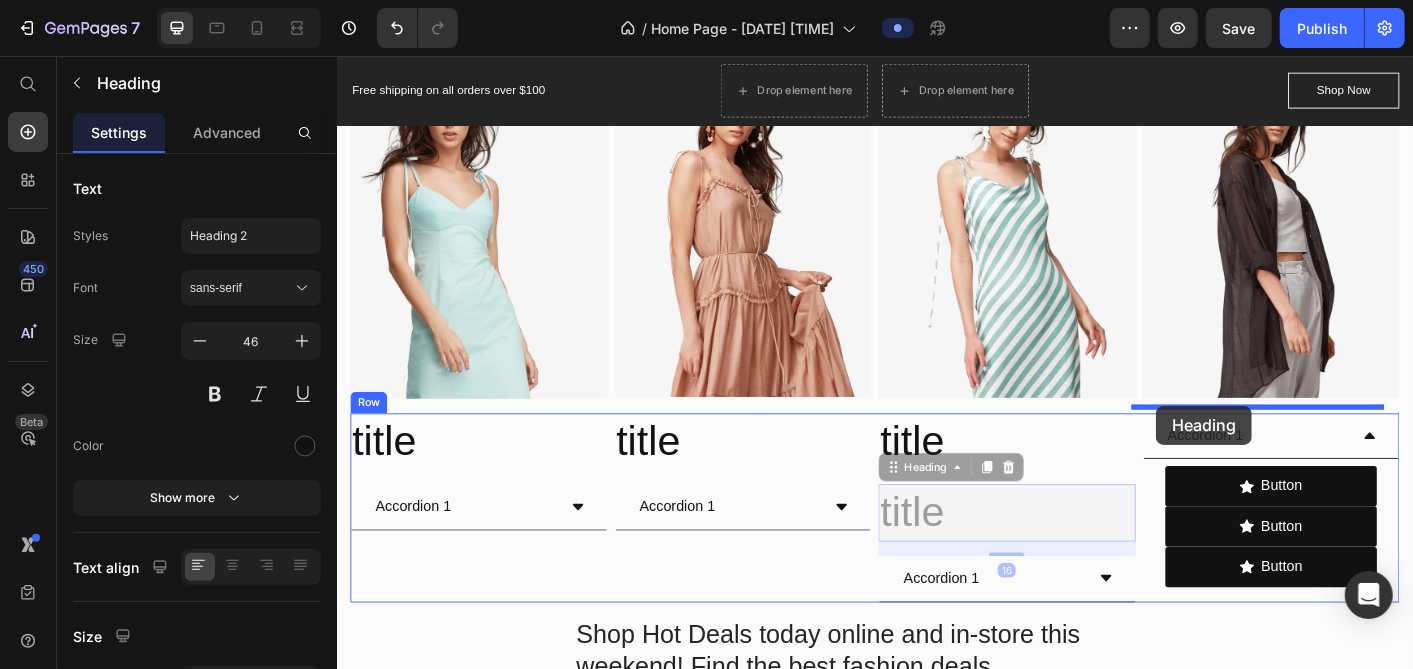 drag, startPoint x: 957, startPoint y: 505, endPoint x: 1249, endPoint y: 446, distance: 297.901 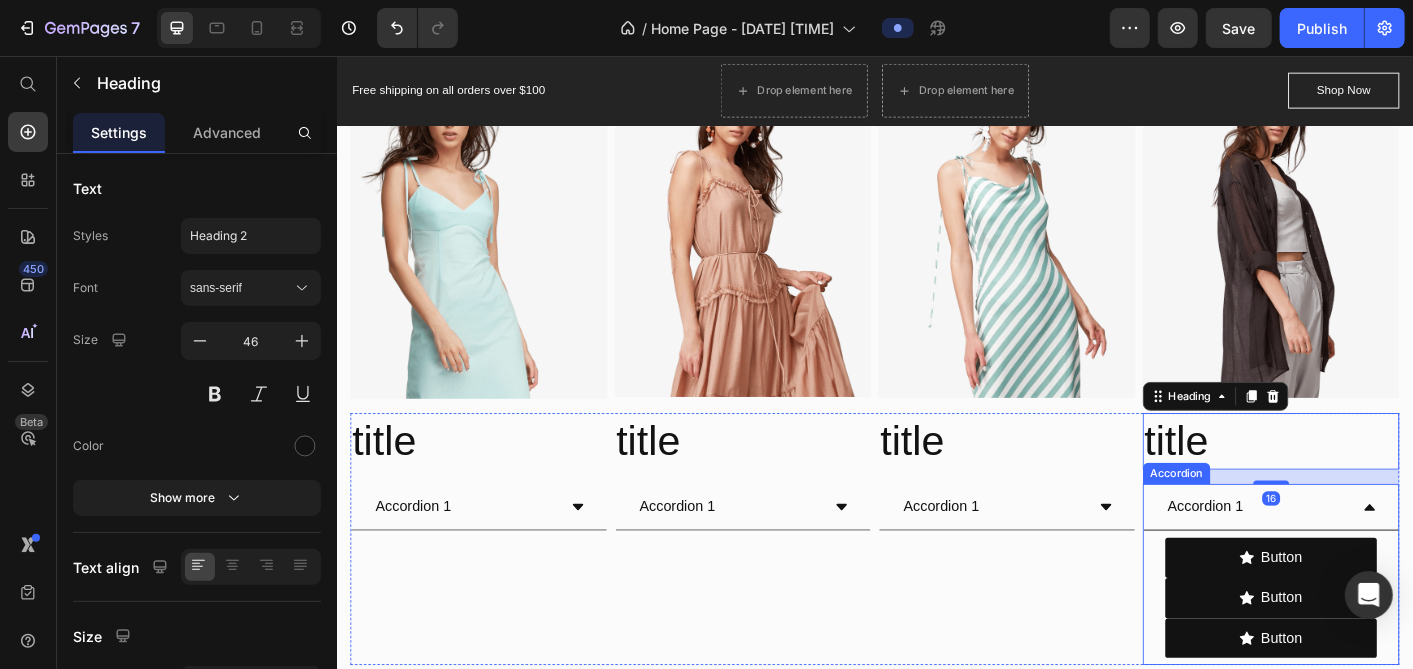 drag, startPoint x: 1290, startPoint y: 563, endPoint x: 1304, endPoint y: 562, distance: 14.035668 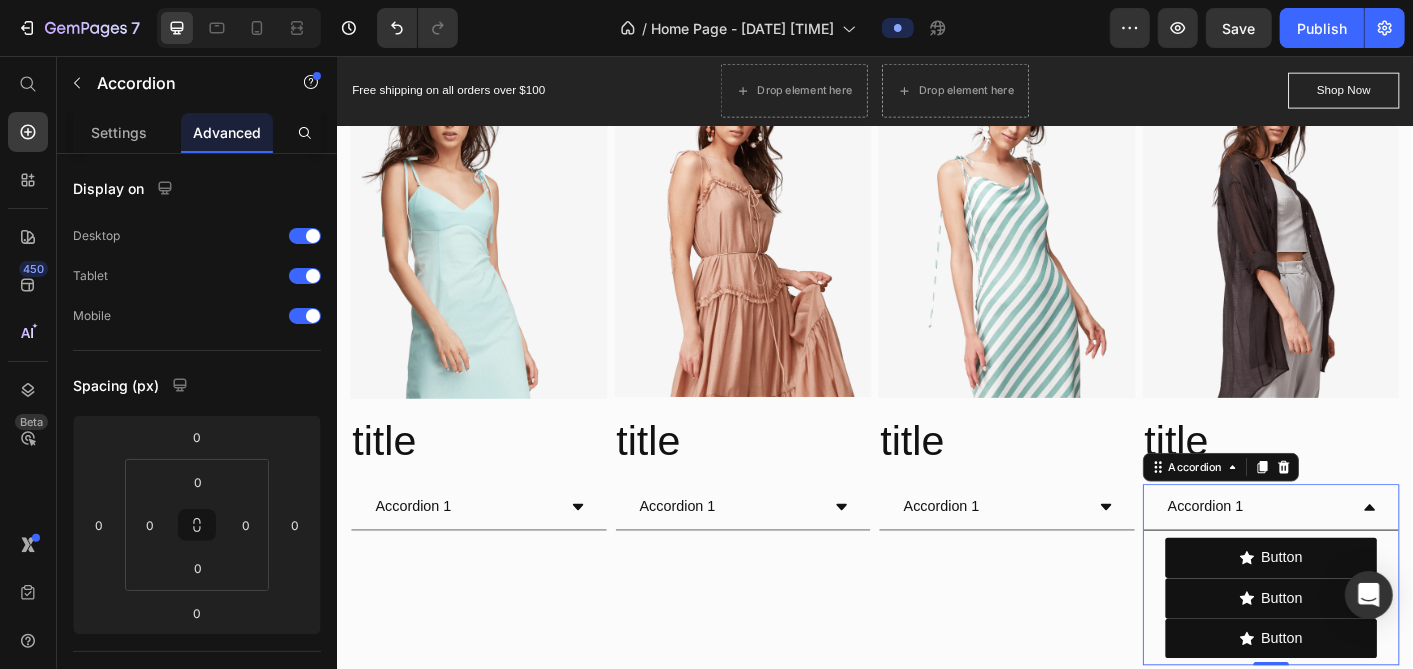 click 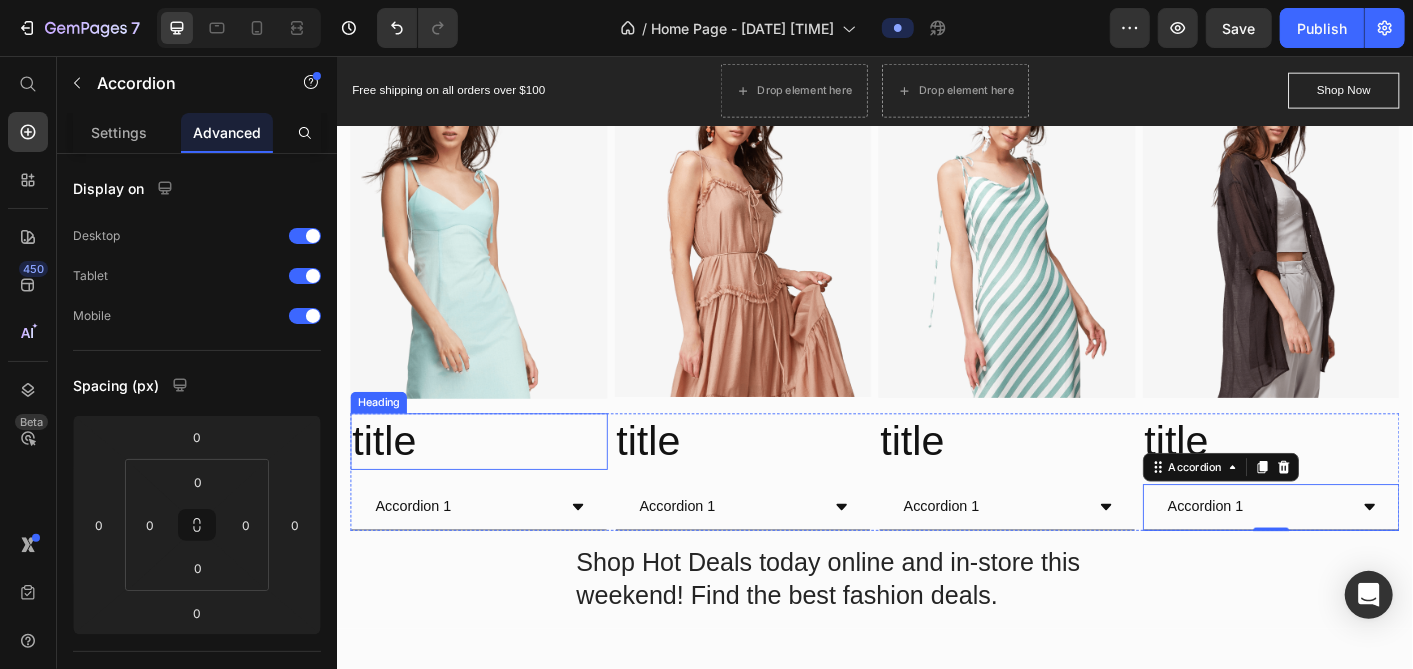 click on "title" at bounding box center (494, 486) 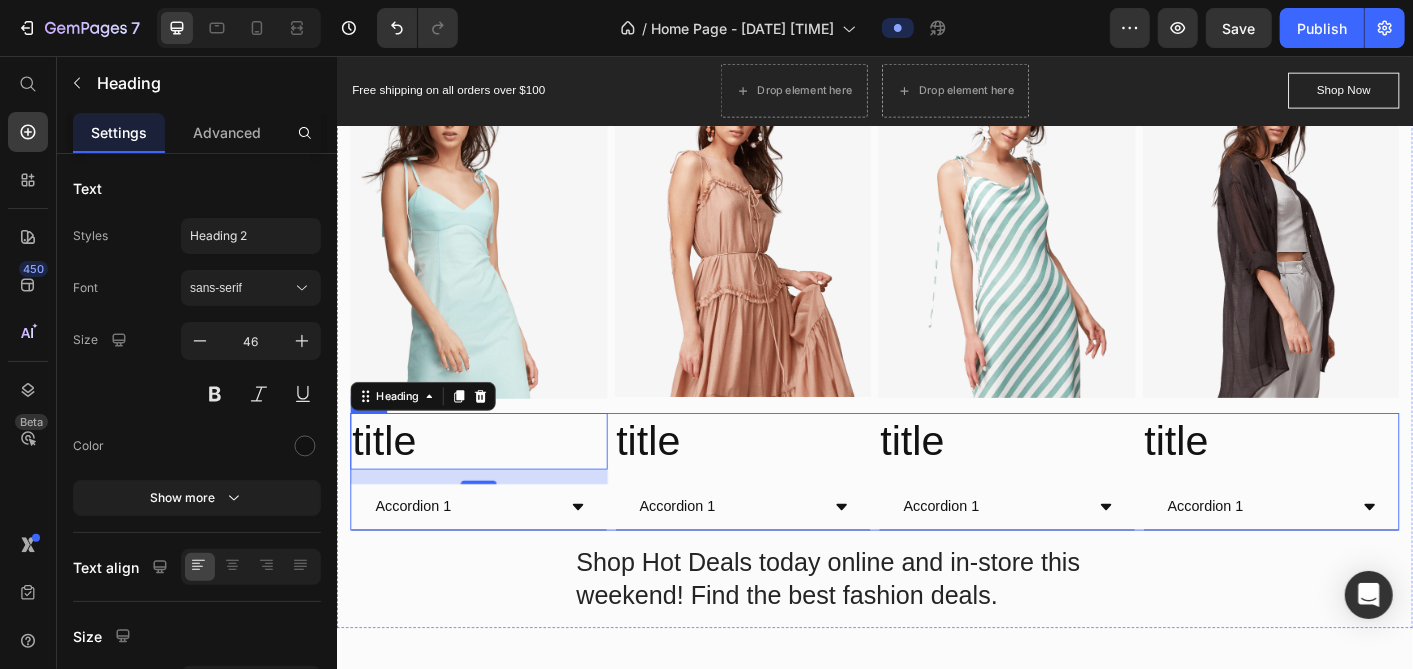 click on "title Heading   16
Accordion 1 Accordion title Heading
Accordion 1 Accordion title Heading
Accordion 1 Accordion title Heading
Accordion 1 Accordion Row" at bounding box center [936, 520] 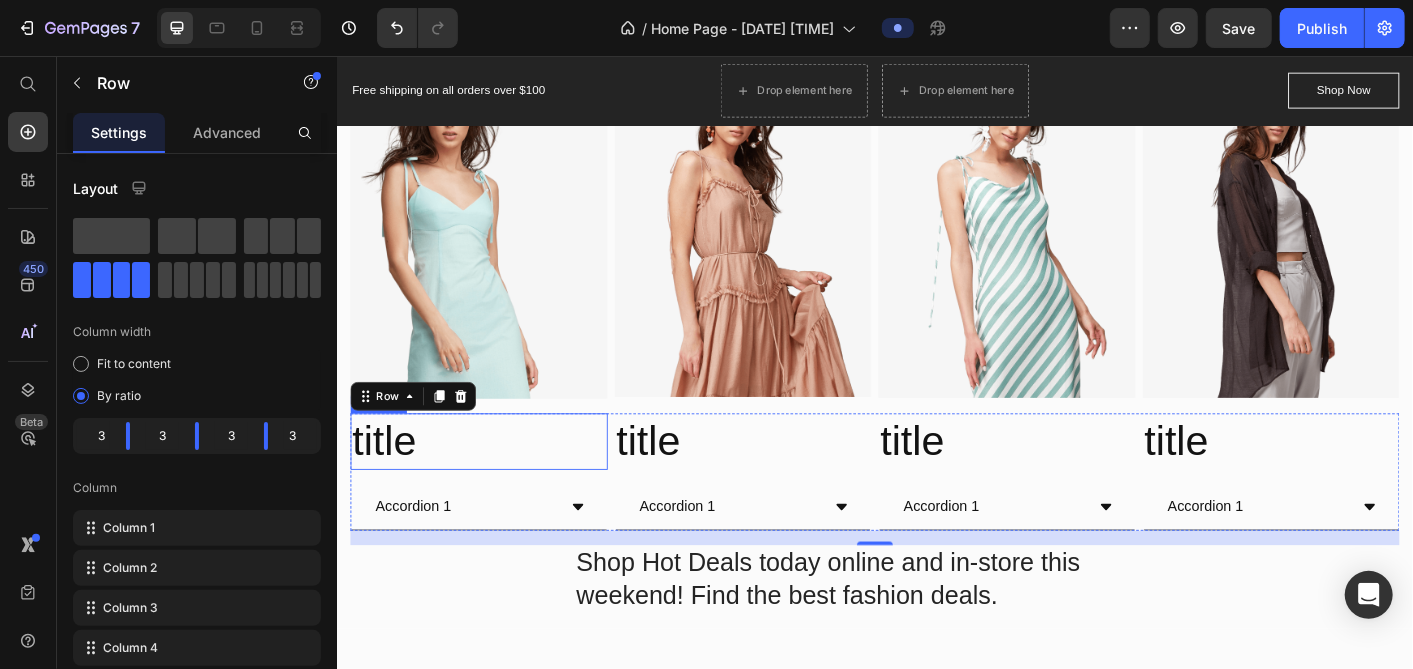 click on "title" at bounding box center [494, 486] 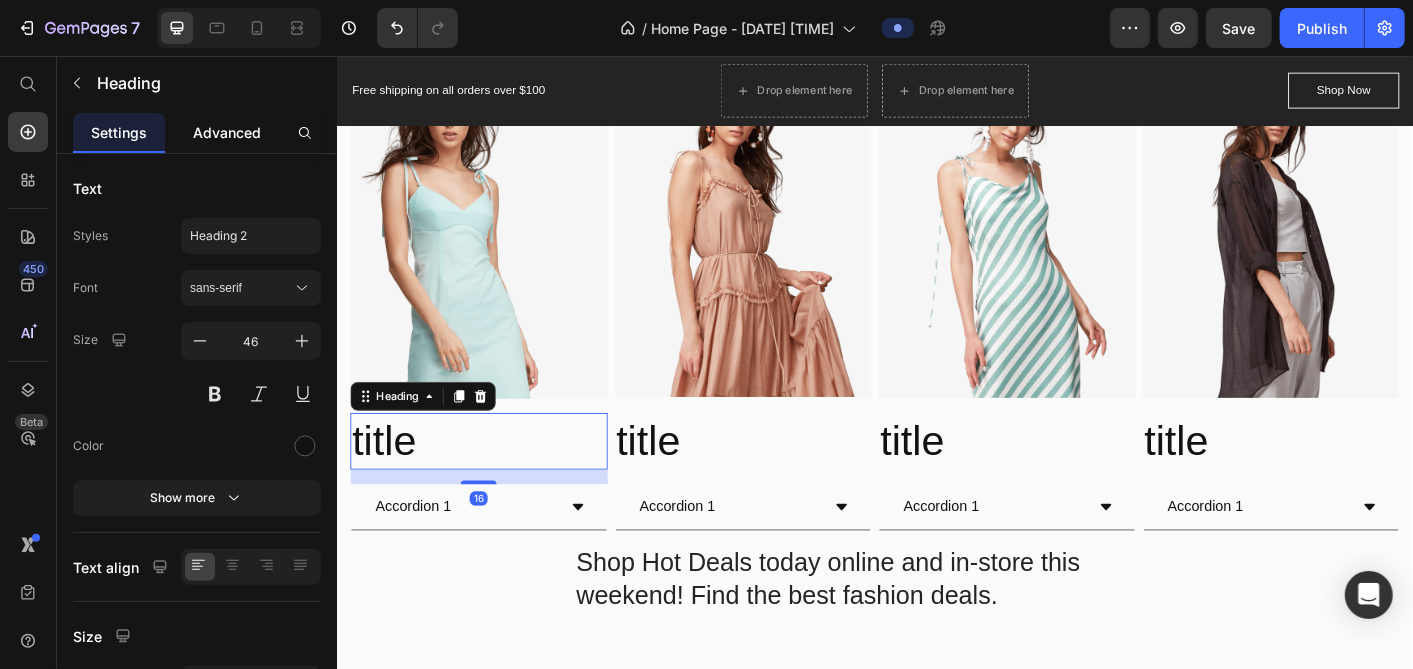 click on "Advanced" at bounding box center [227, 132] 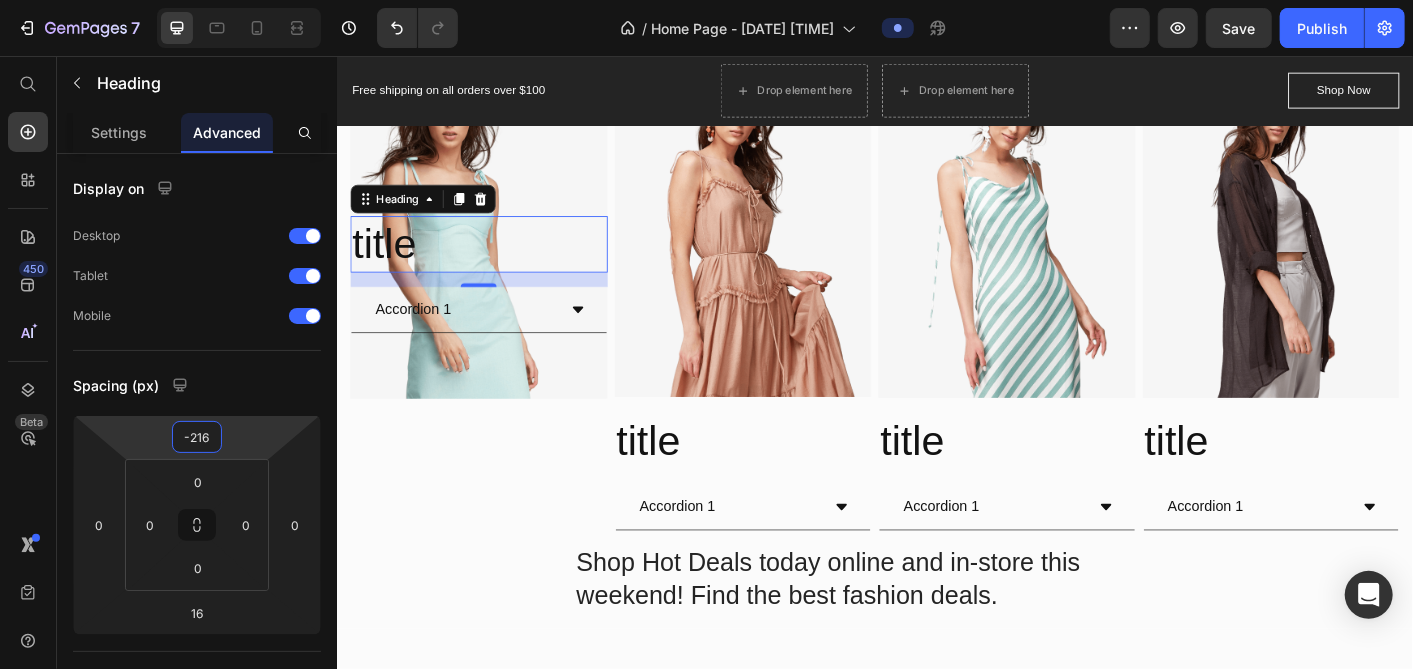 type on "-214" 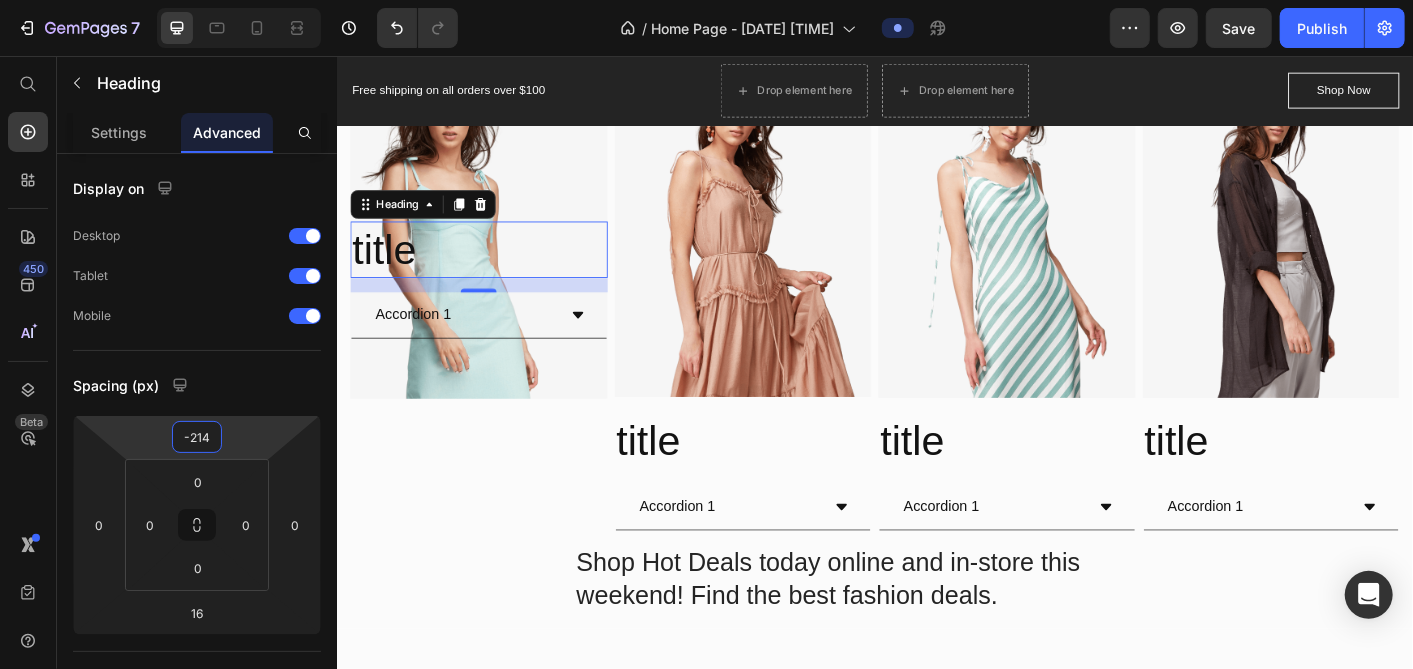 drag, startPoint x: 223, startPoint y: 434, endPoint x: 211, endPoint y: 552, distance: 118.6086 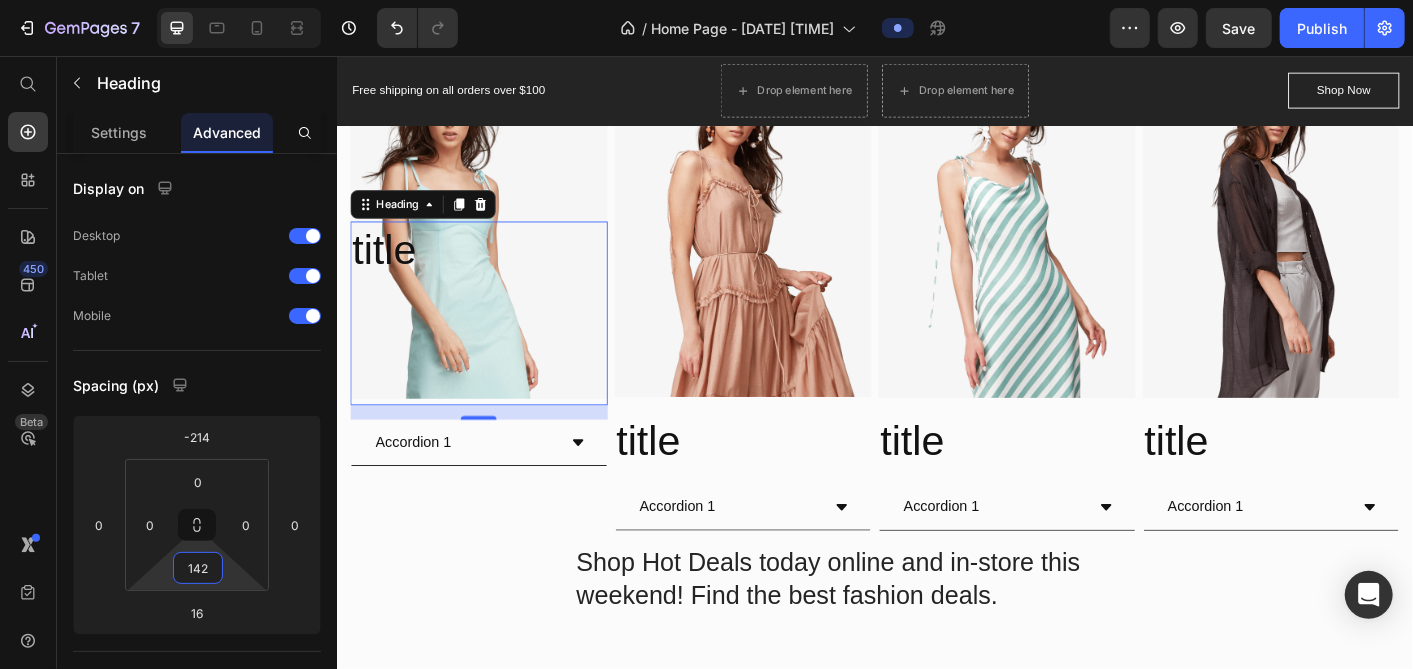 type on "136" 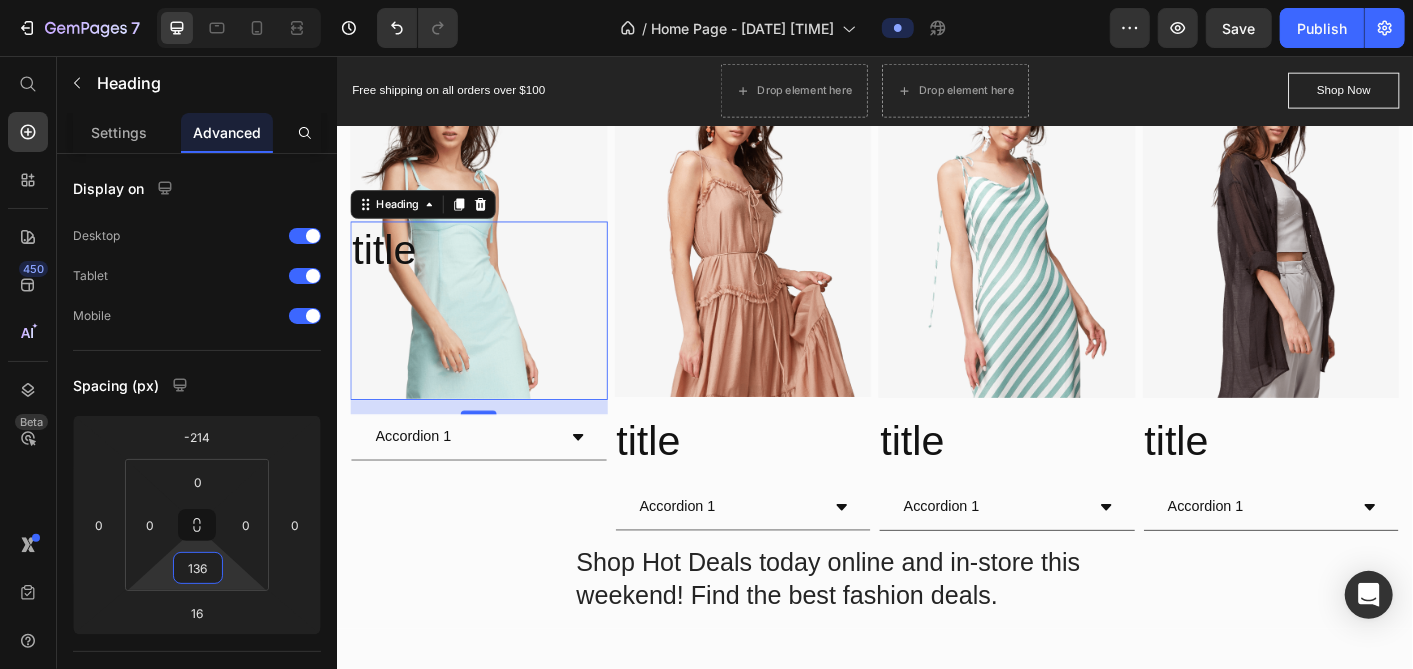 drag, startPoint x: 232, startPoint y: 581, endPoint x: 251, endPoint y: 505, distance: 78.339005 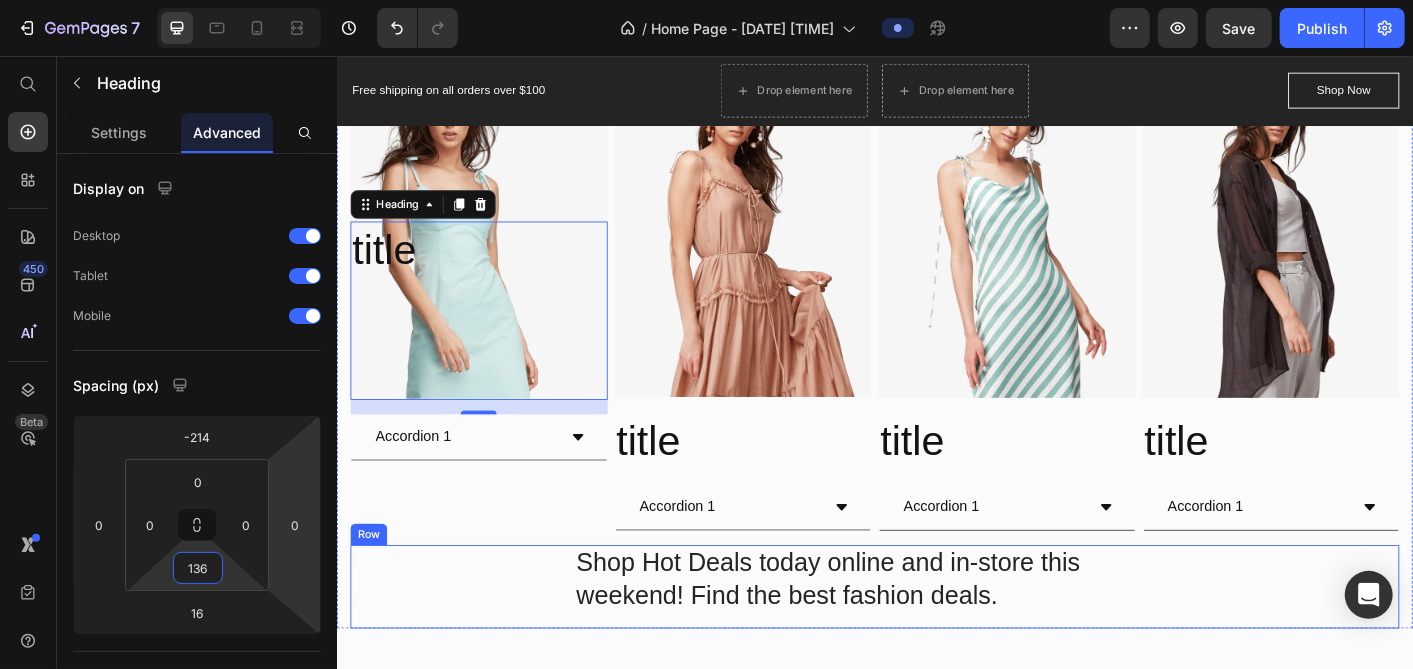 drag, startPoint x: 478, startPoint y: 582, endPoint x: 473, endPoint y: 447, distance: 135.09256 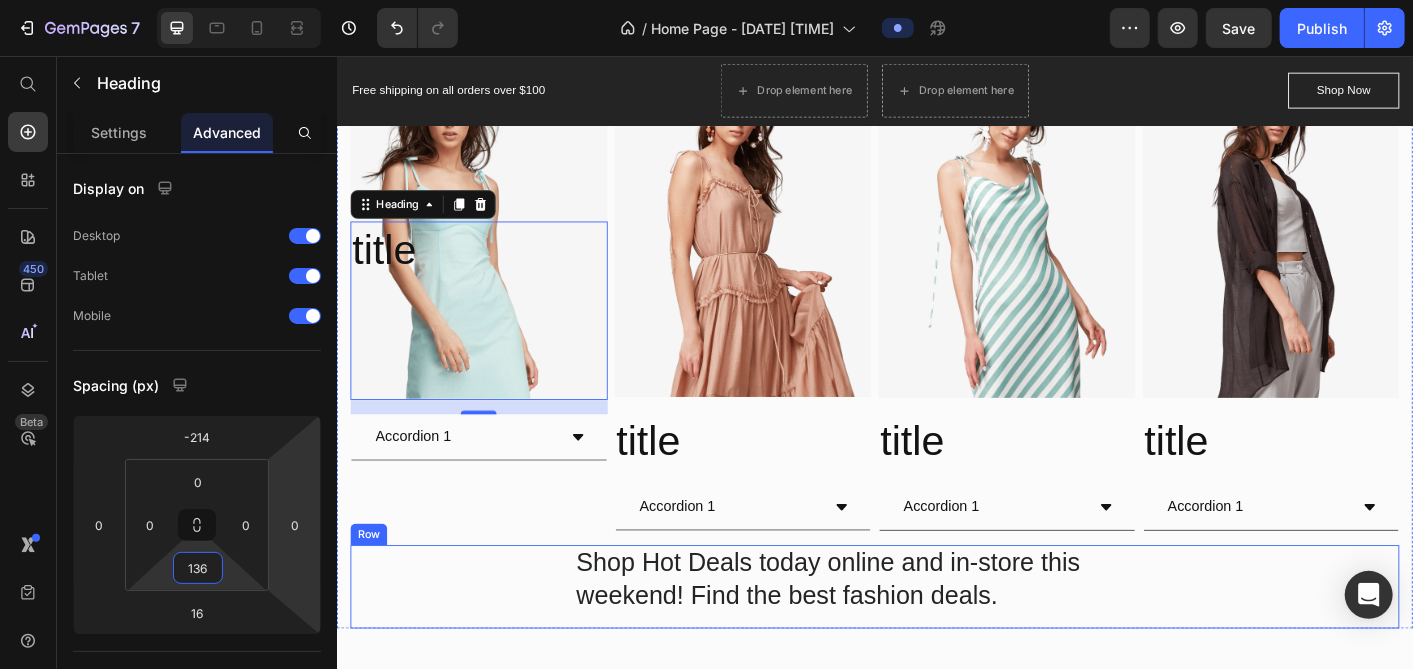 click on "Image Image Image Image Row title Heading   16
Accordion 1 Accordion title Heading
Accordion 1 Accordion title Heading
Accordion 1 Accordion title Heading
Accordion 1 Accordion Row Shop Hot Deals today online and in-store this weekend! Find the best fashion deals. Text block Row Row" at bounding box center [936, 373] 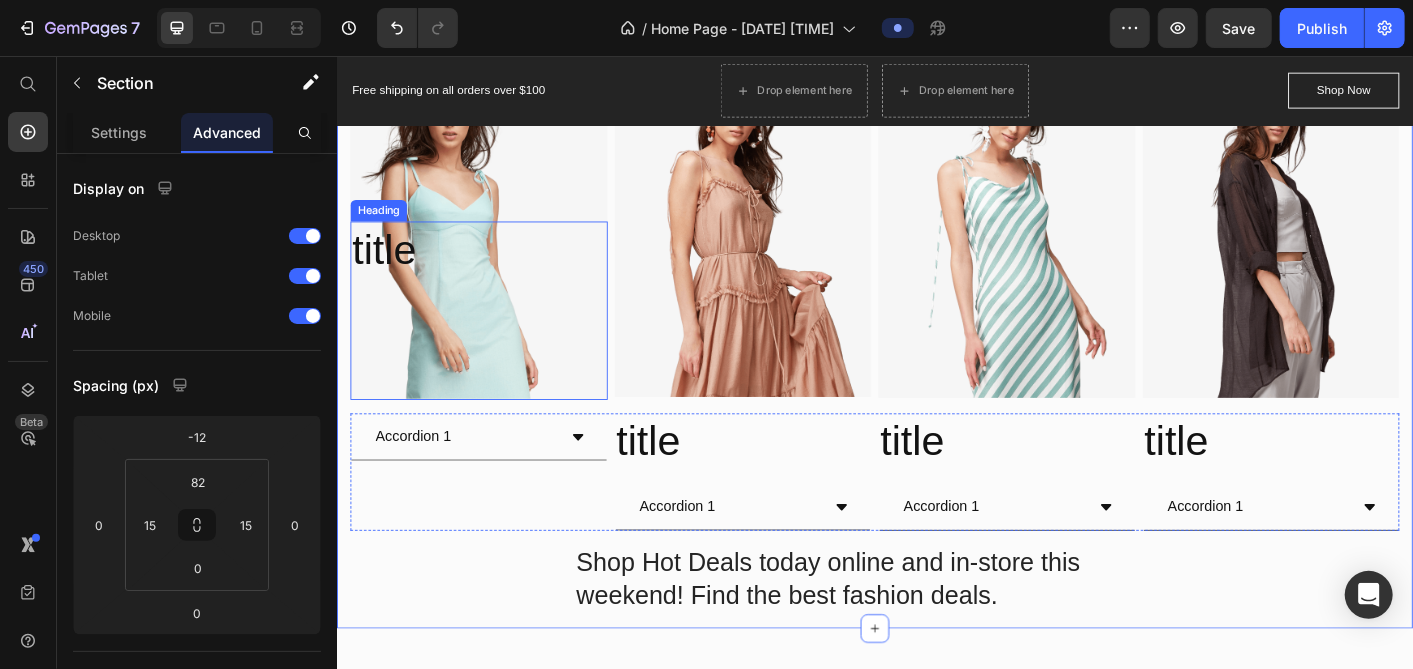 click on "title Heading" at bounding box center (494, 340) 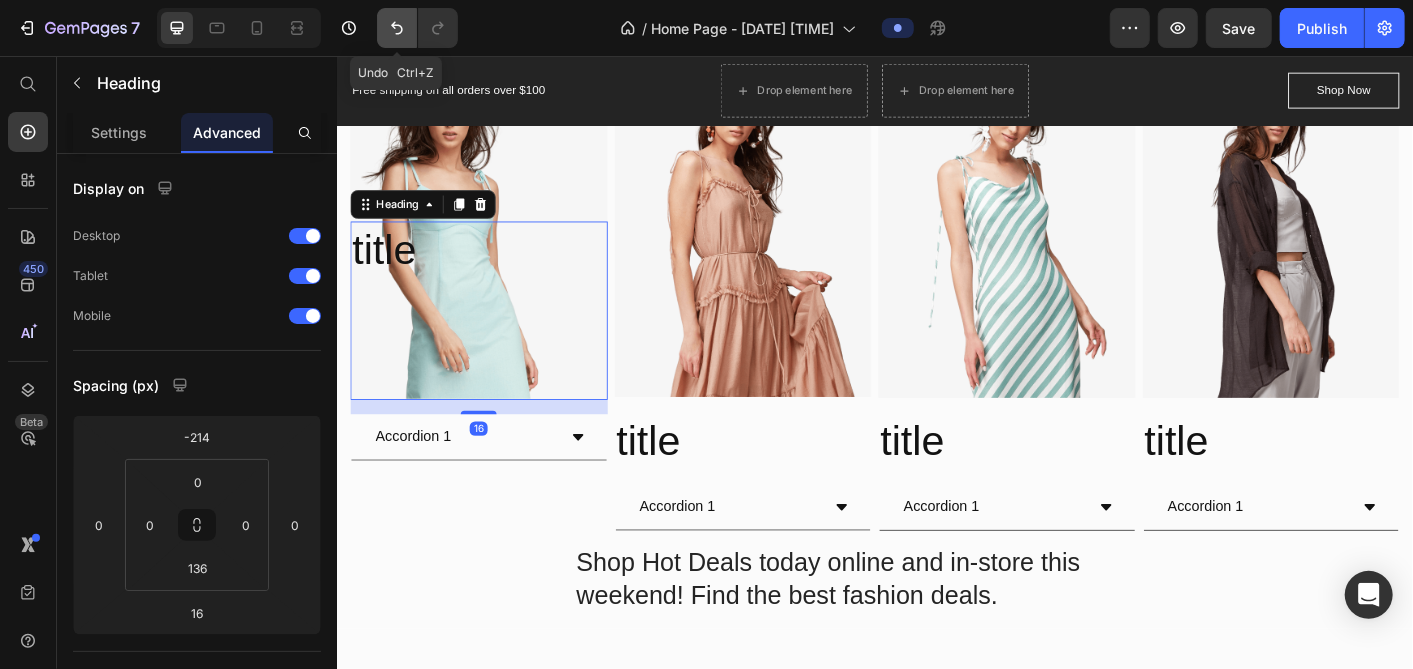 click 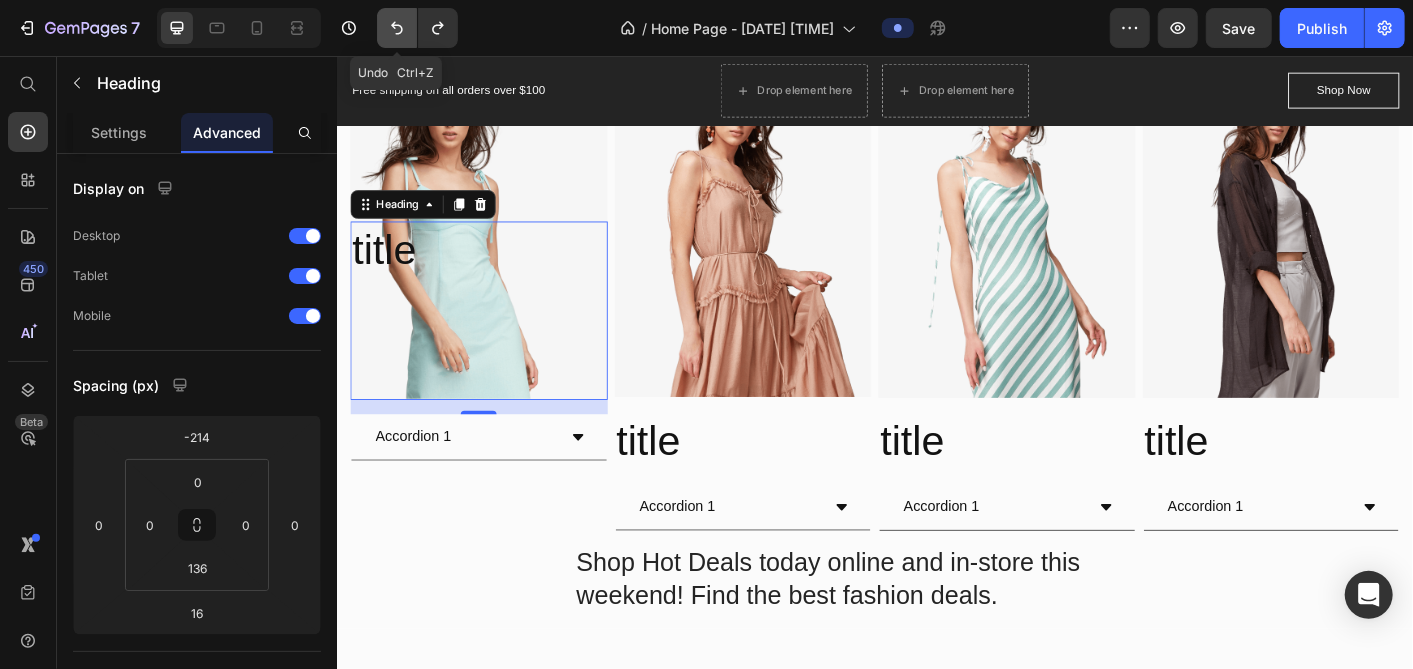 click 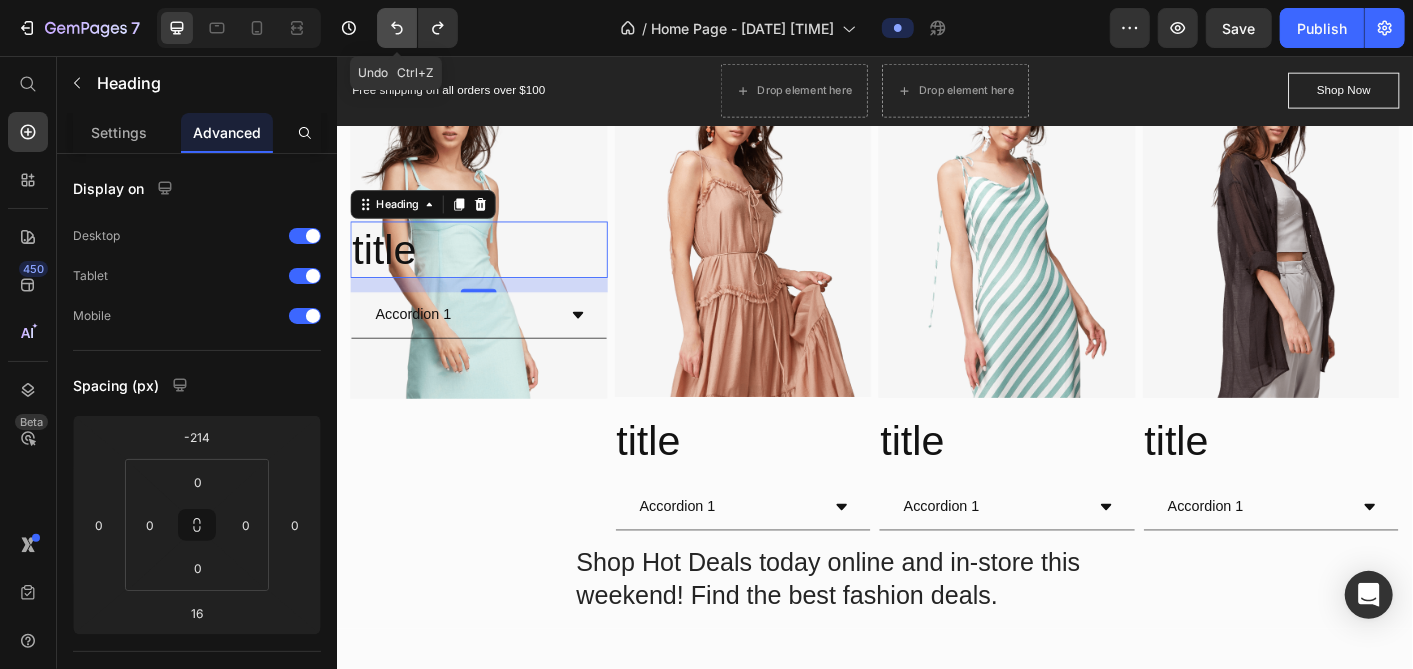 click 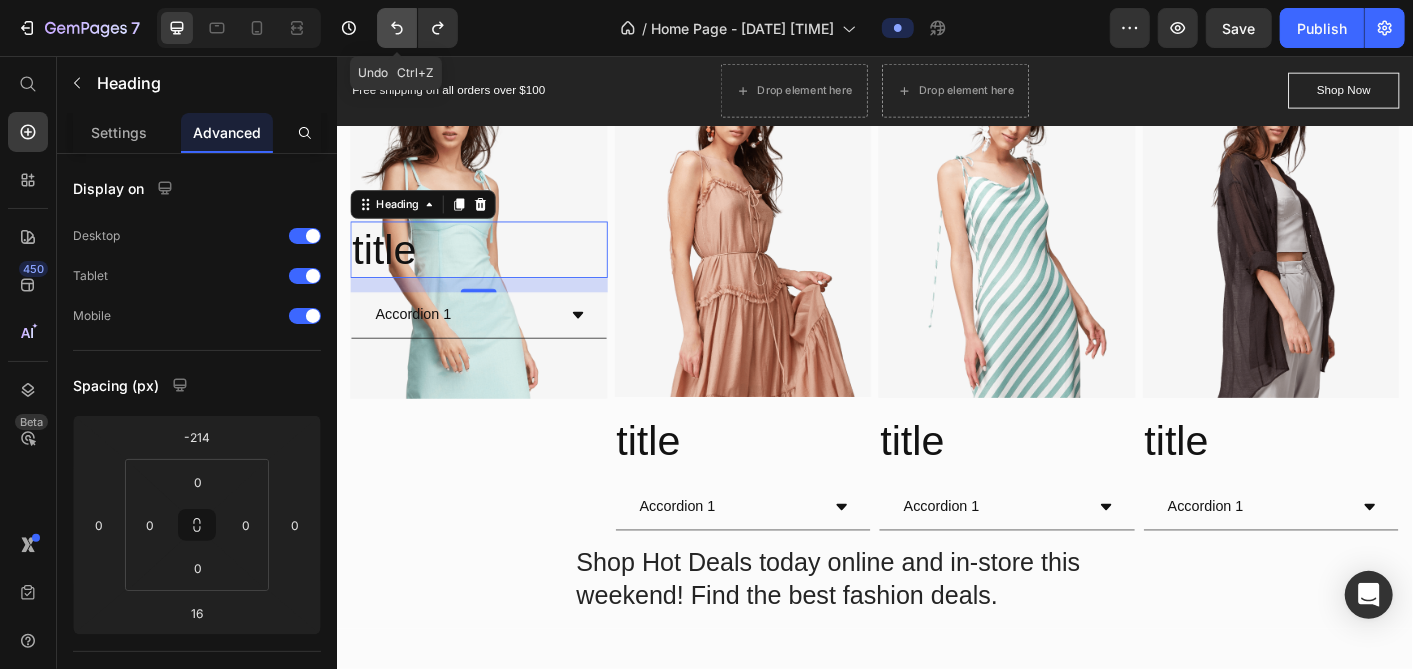 click 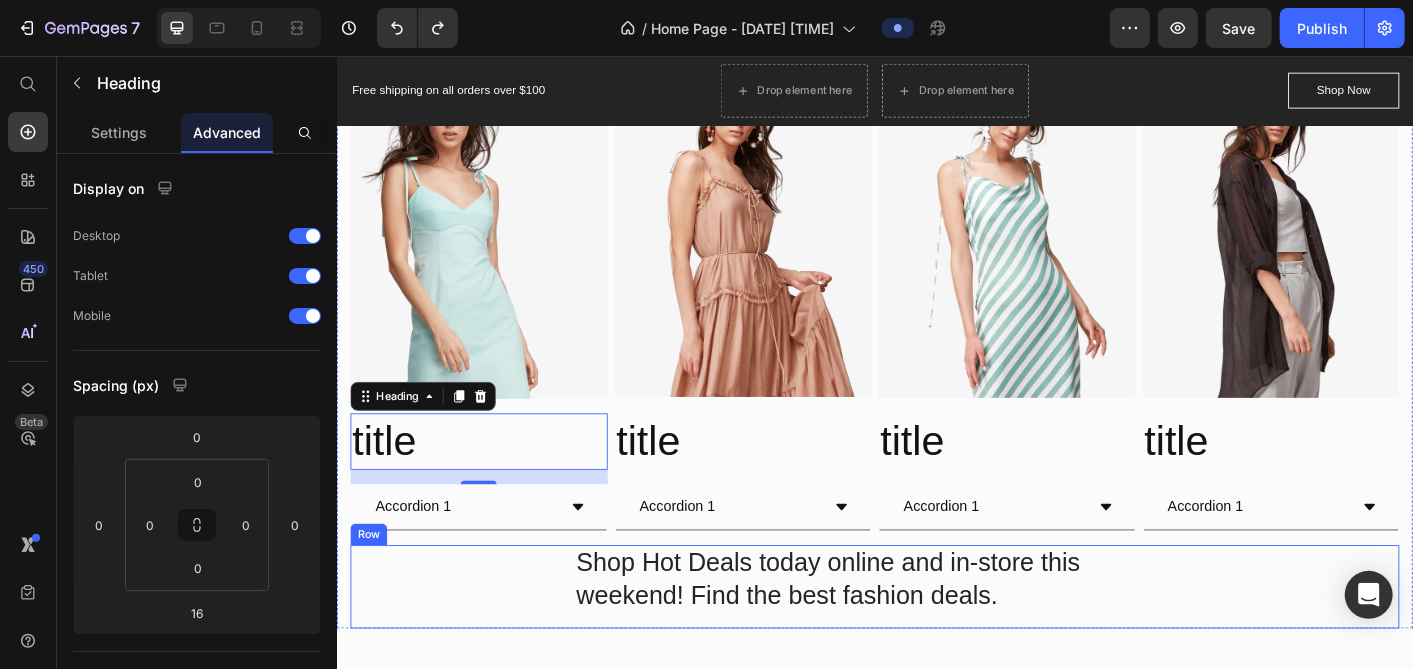 click on "Shop Hot Deals today online and in-store this weekend! Find the best fashion deals. Text block Row" at bounding box center (936, 647) 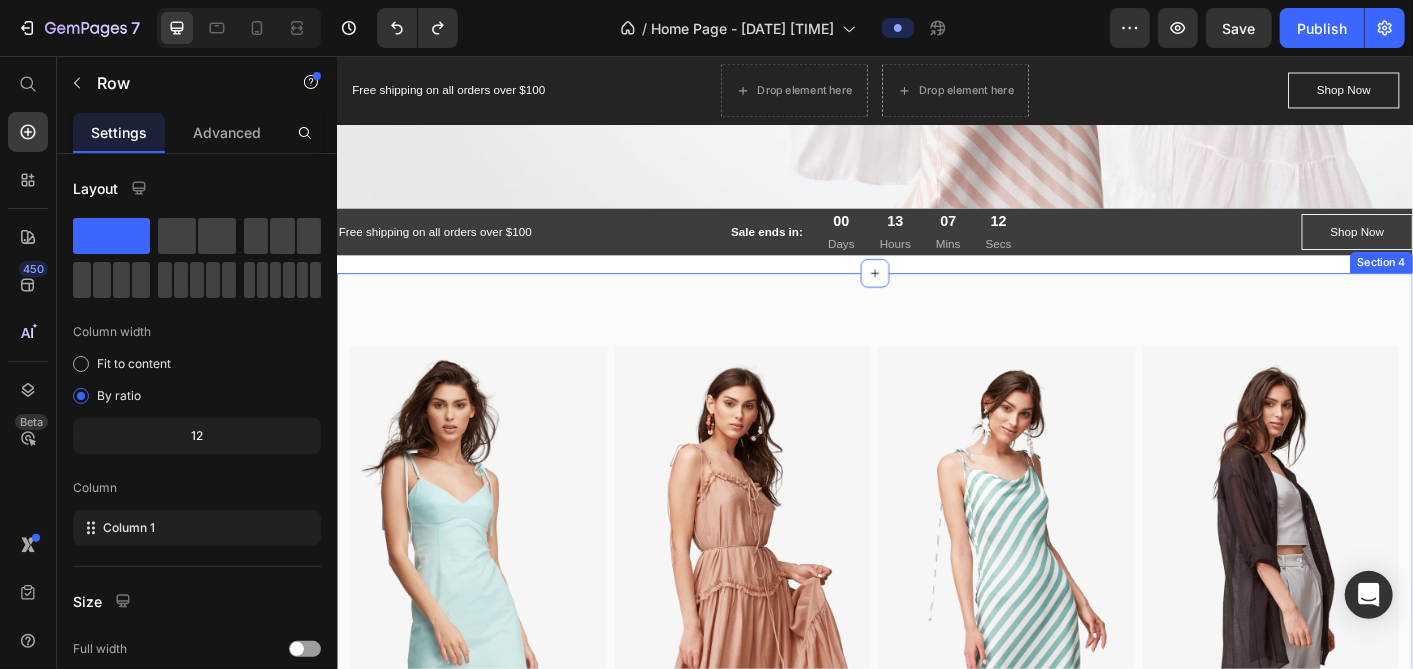 scroll, scrollTop: 525, scrollLeft: 0, axis: vertical 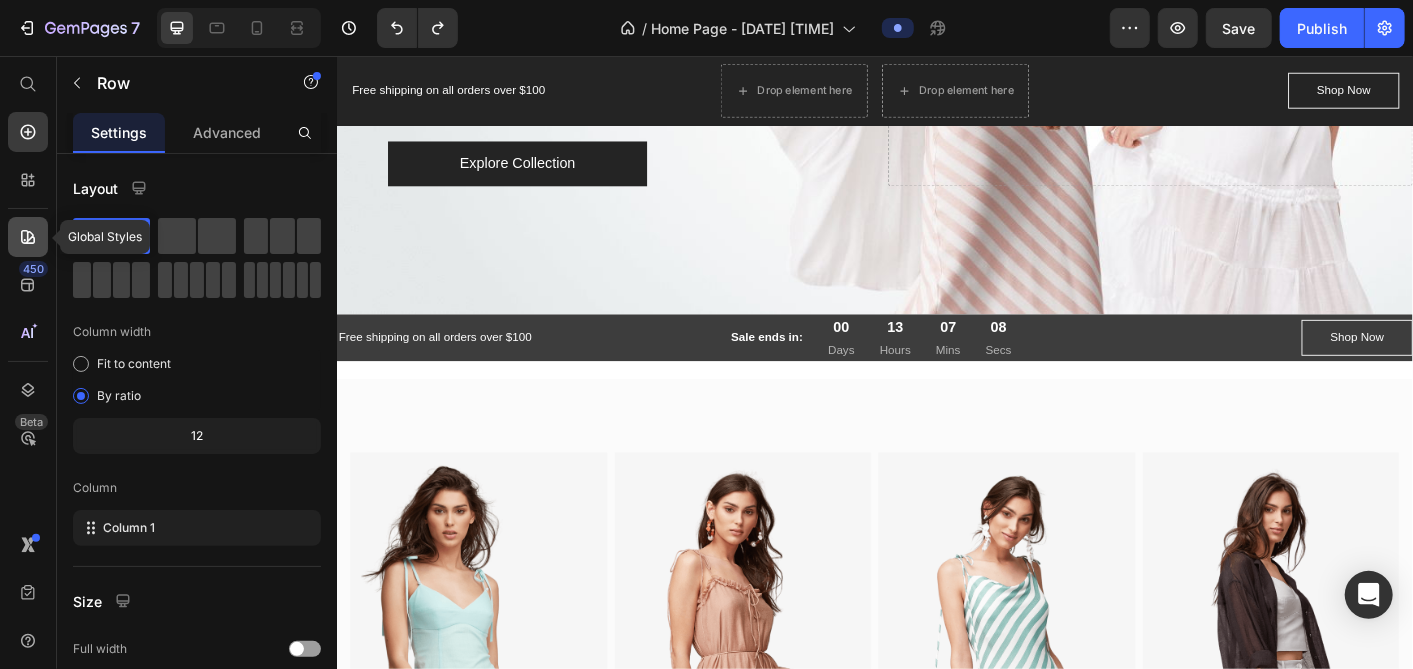 click 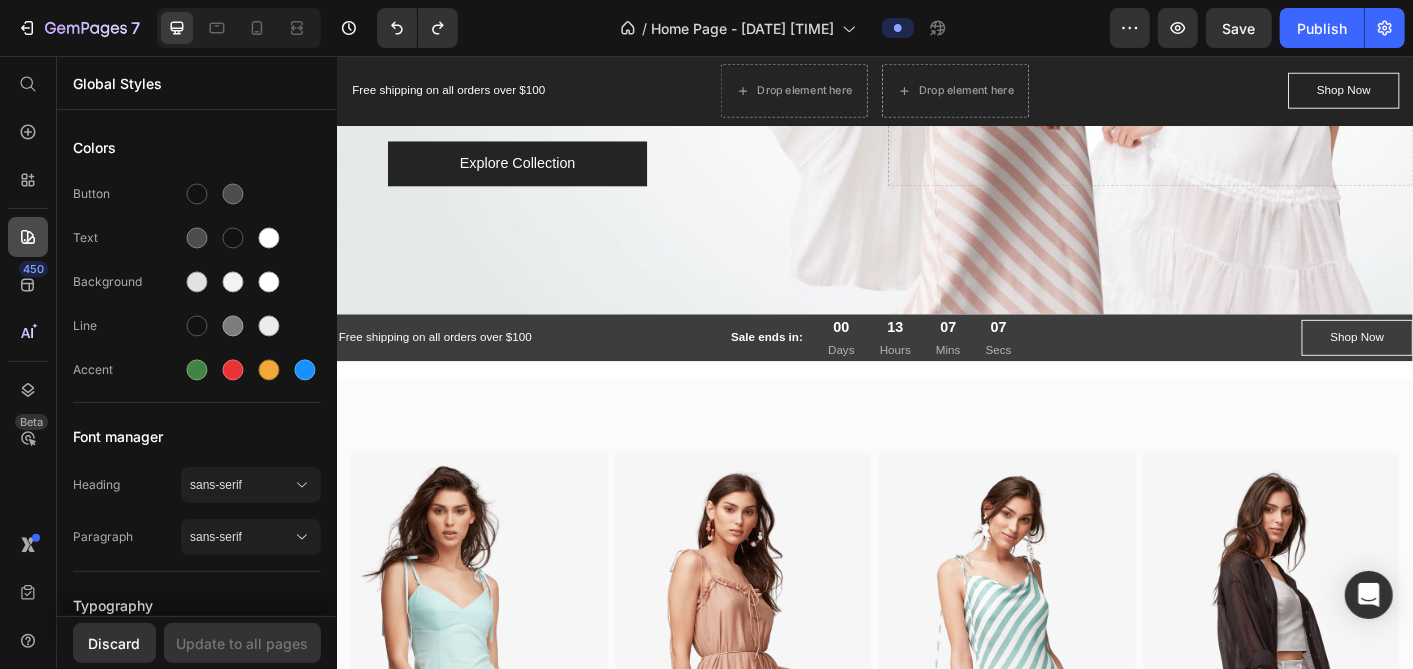 click 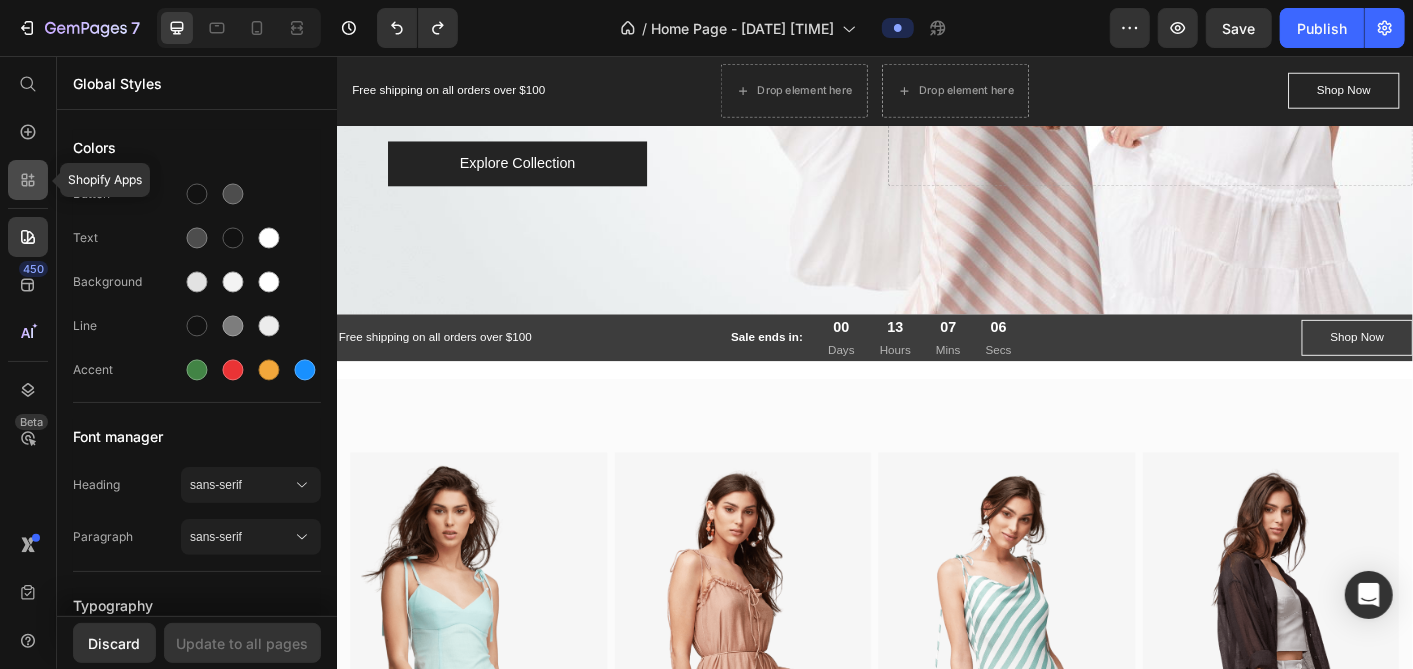 click 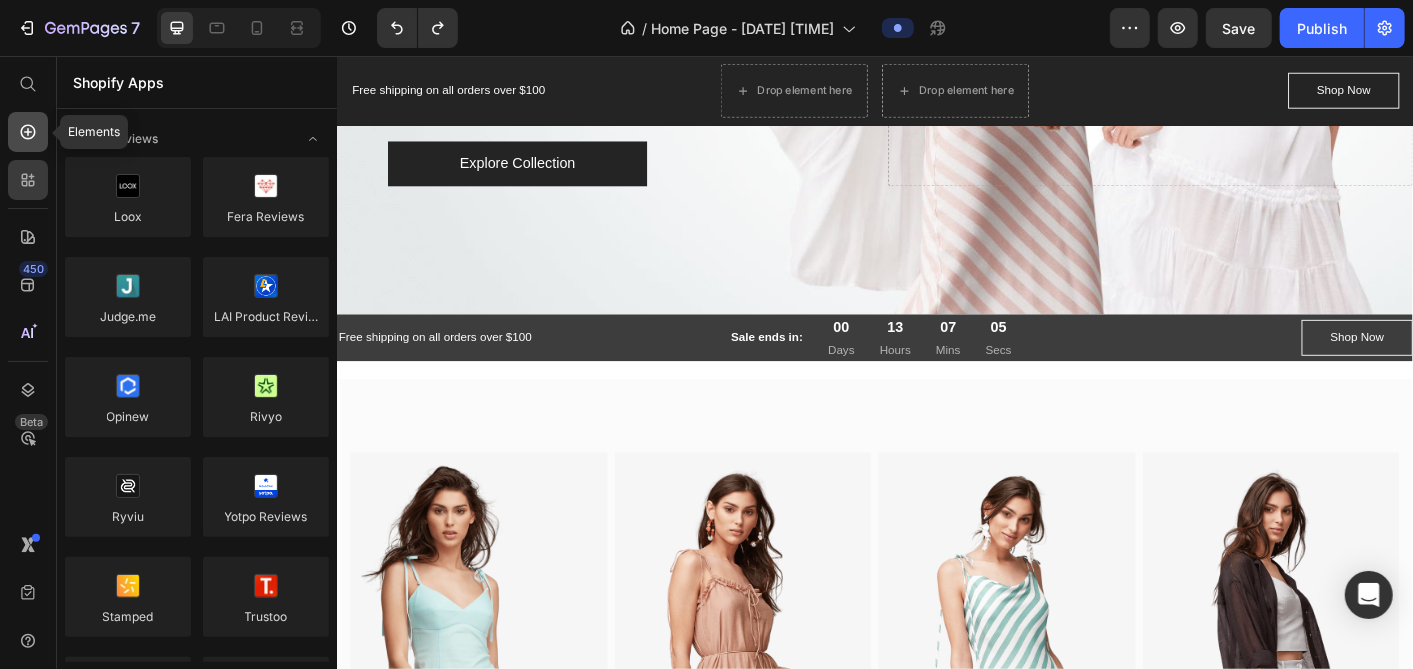 click 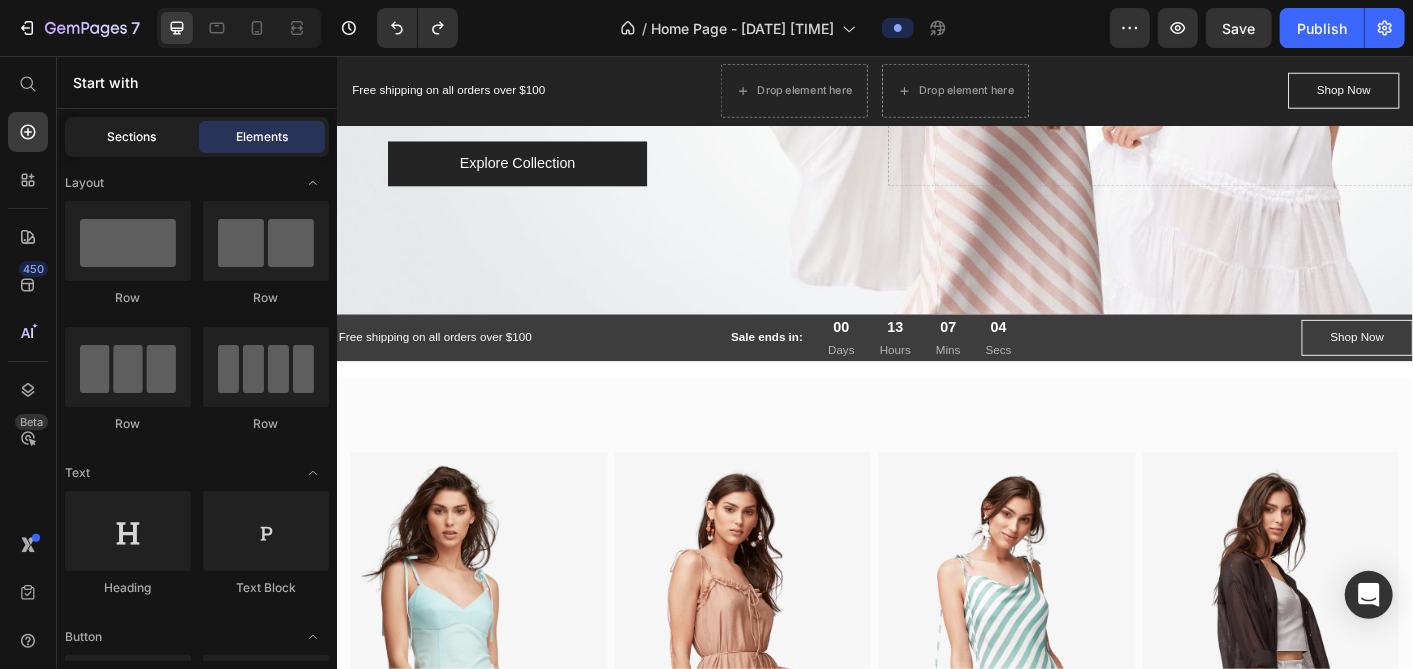 click on "Sections" at bounding box center [132, 137] 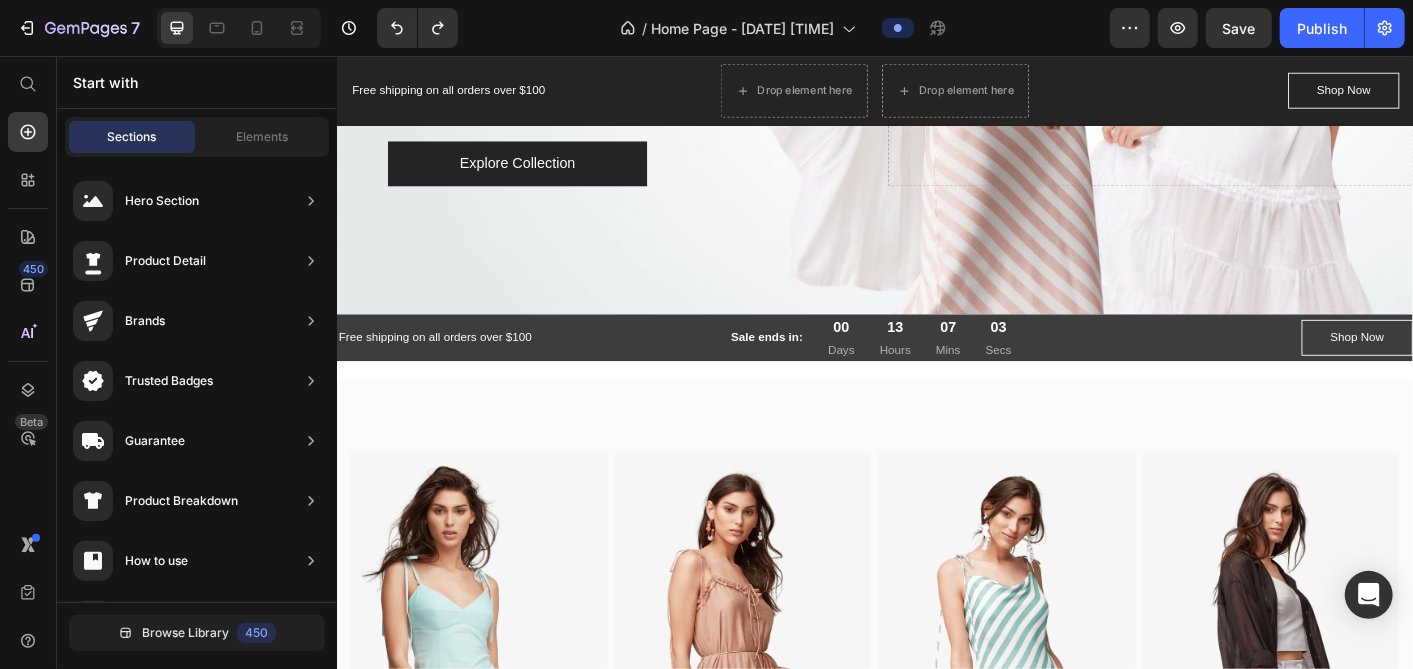 click on "Sections Elements" at bounding box center (197, 137) 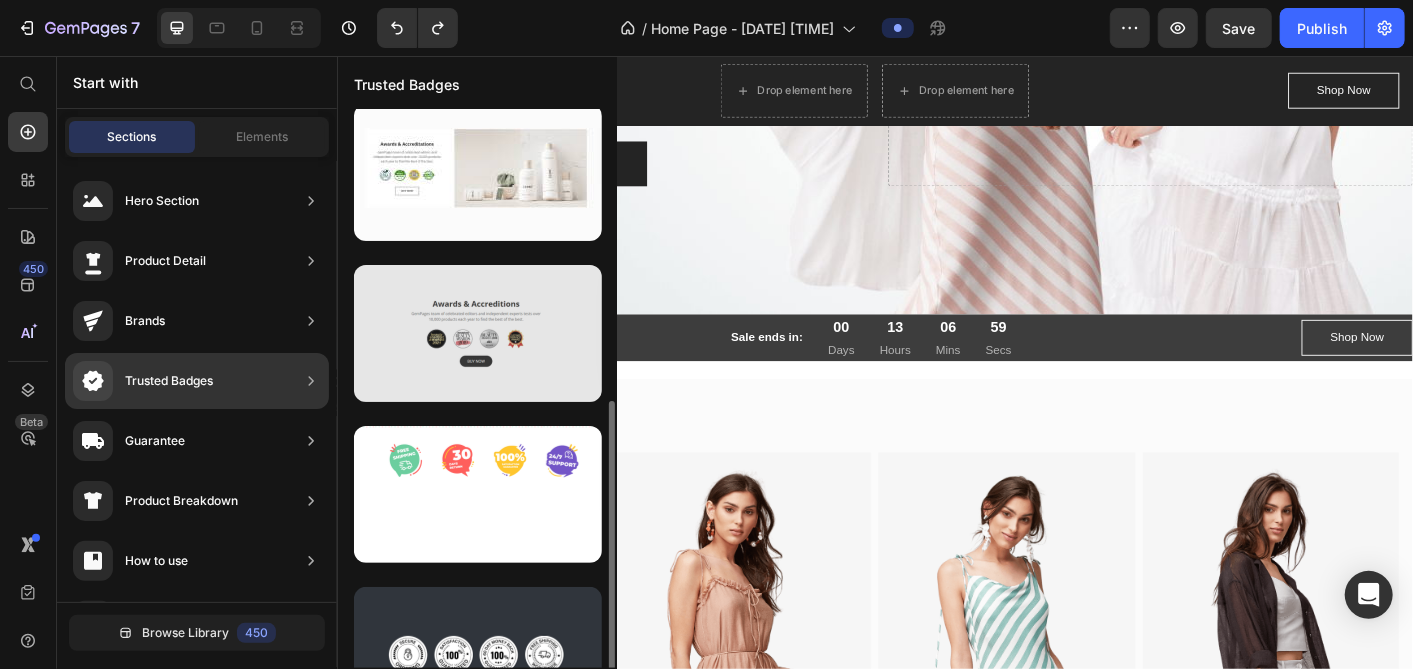 scroll, scrollTop: 394, scrollLeft: 0, axis: vertical 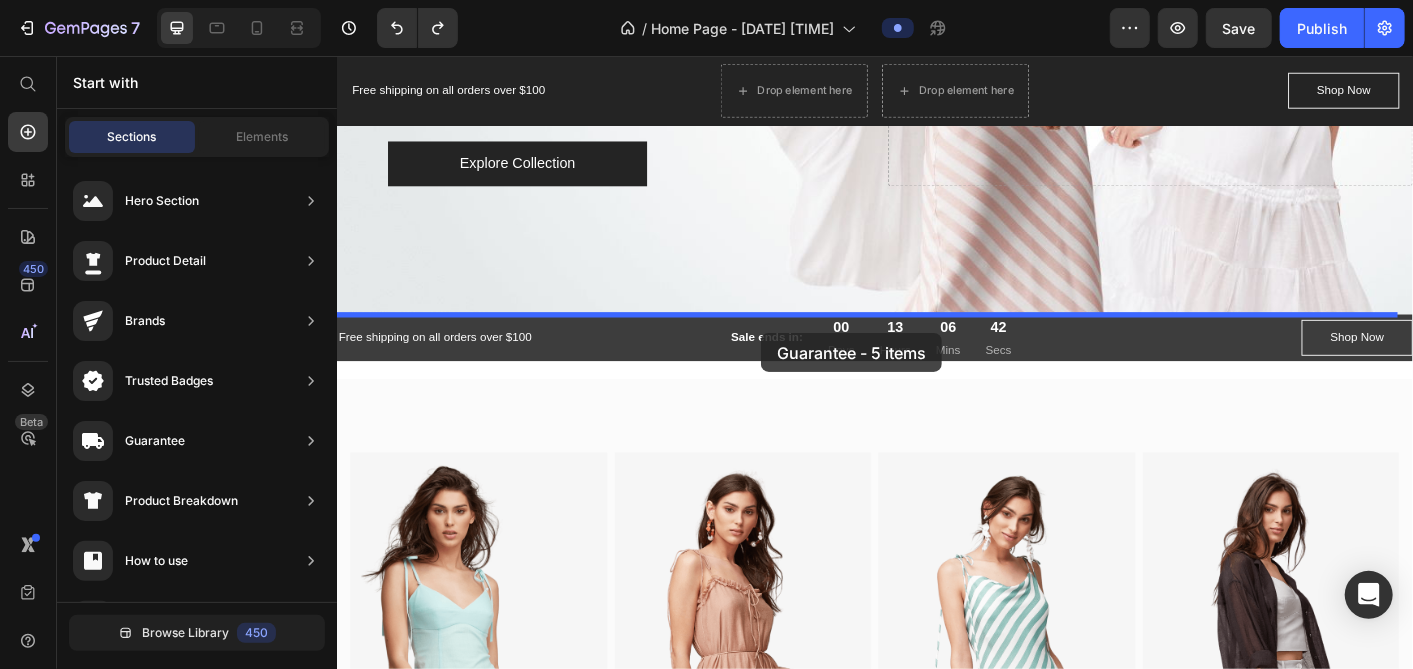 drag, startPoint x: 764, startPoint y: 530, endPoint x: 811, endPoint y: 360, distance: 176.37744 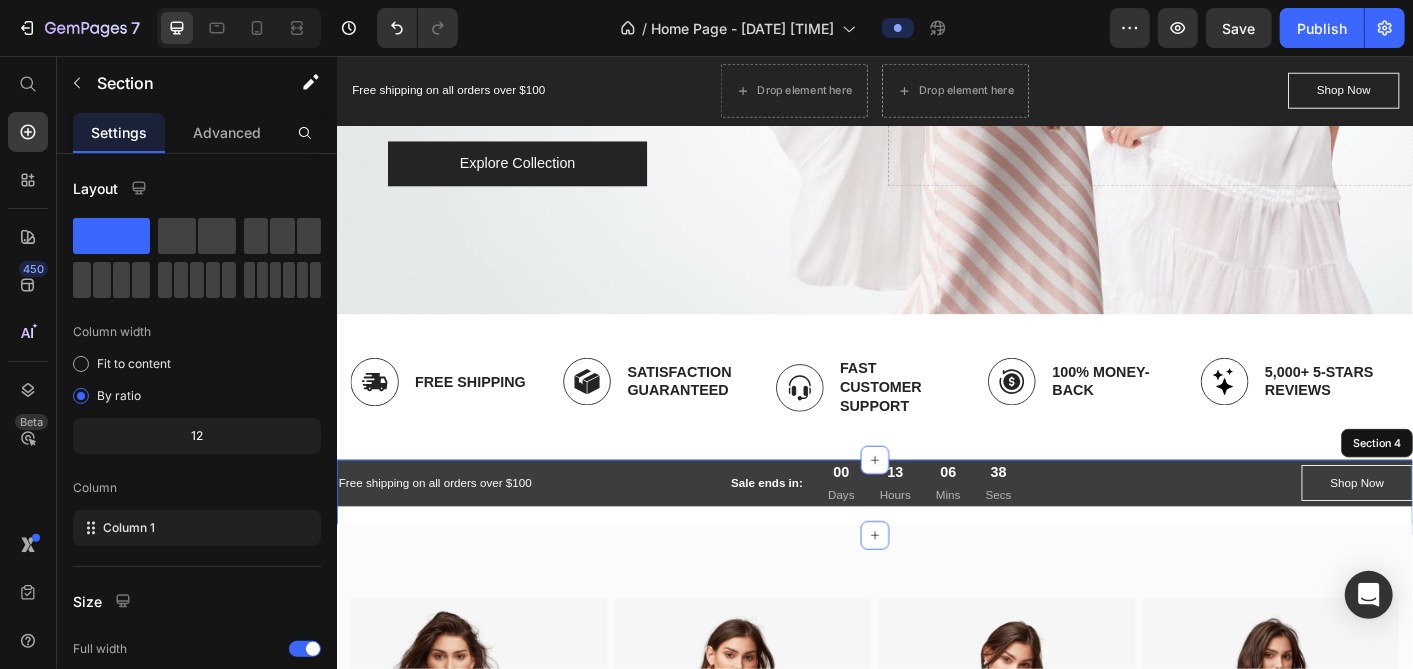 click on "Free shipping on all orders over $100 Text block Sale ends in: Text block 00 Days 13 Hours 06 Mins 38 Secs CountDown Timer Row Shop Now Button Row Section 4" at bounding box center [936, 548] 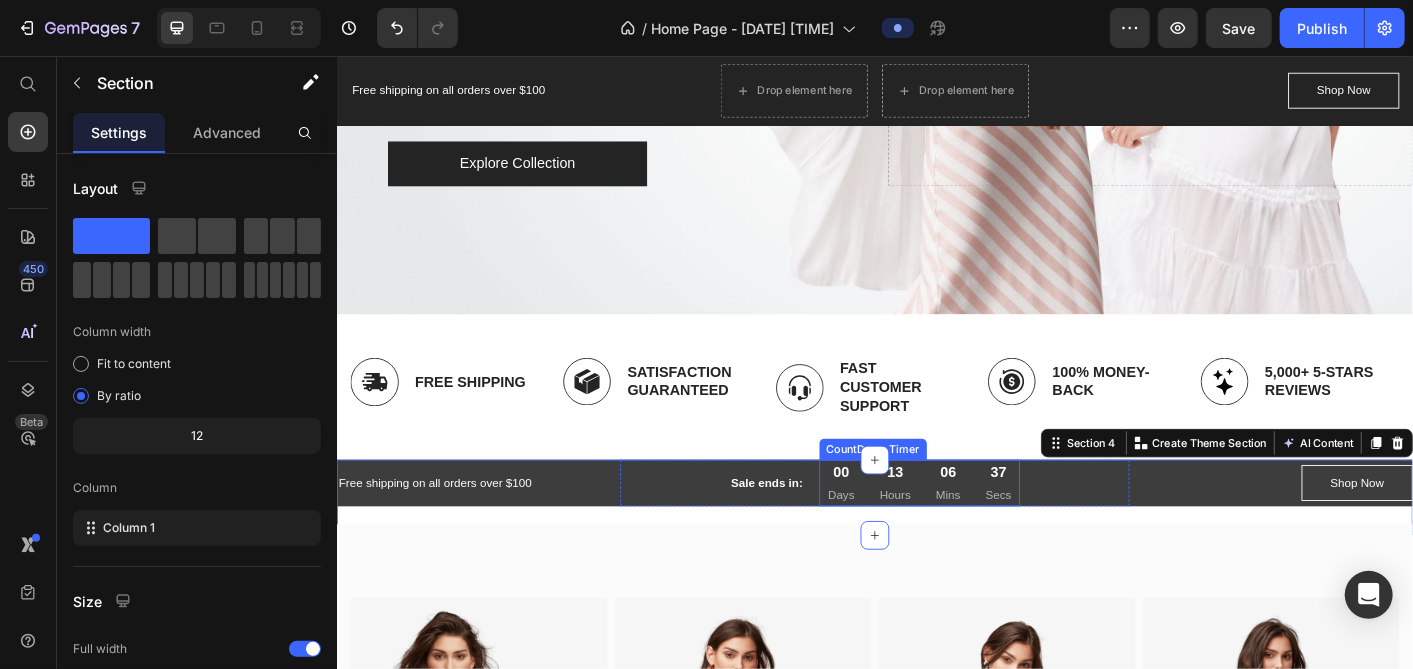 click on "00" at bounding box center (899, 520) 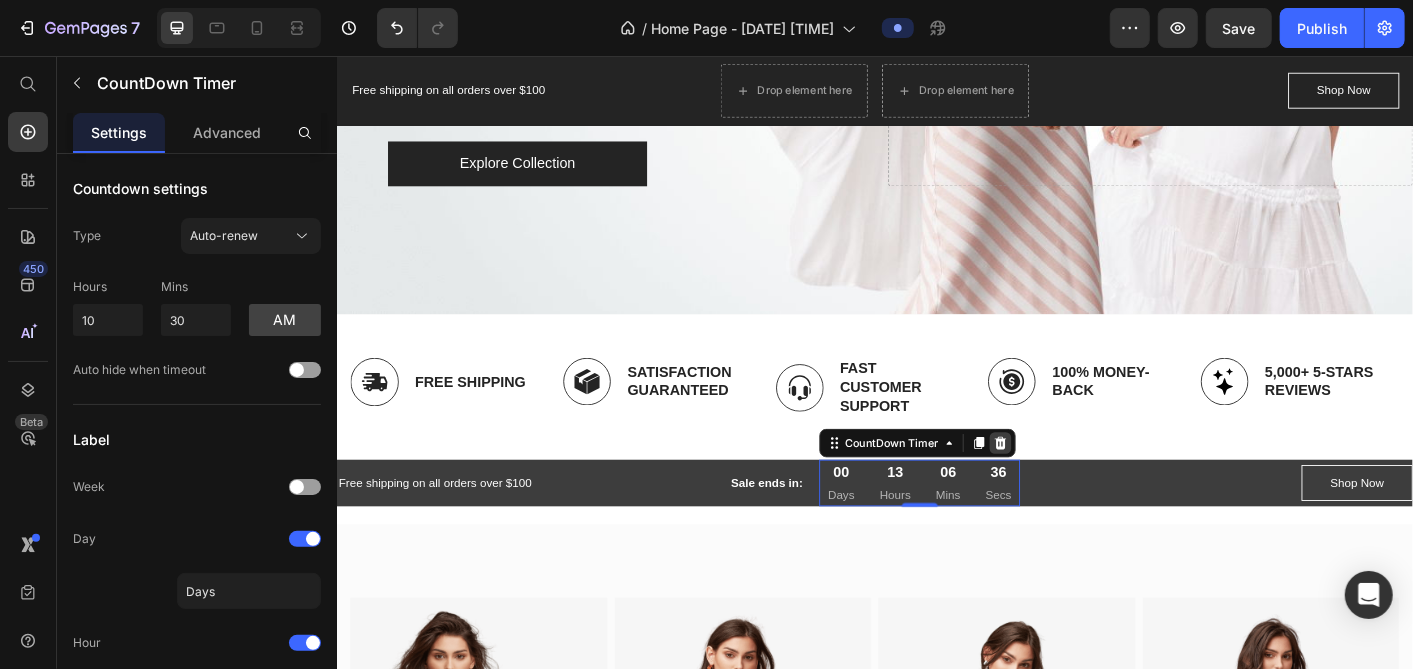 click 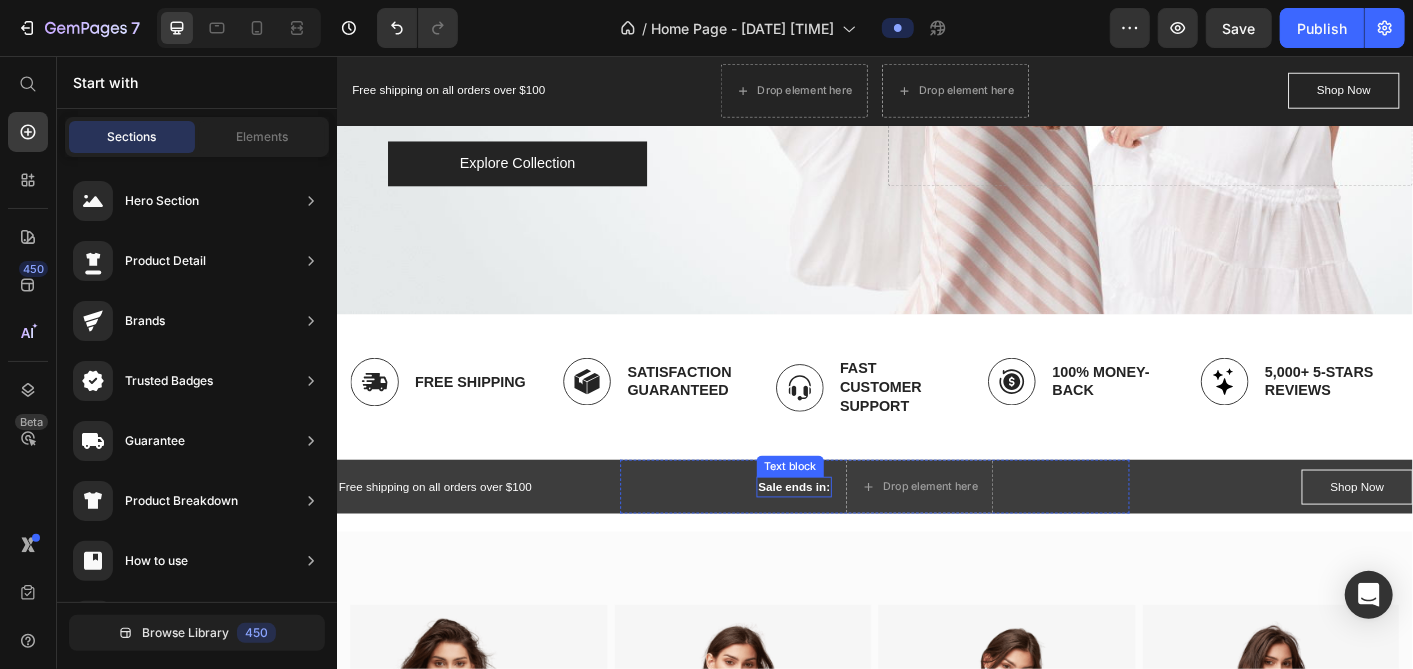 click on "Sale ends in:" at bounding box center (846, 537) 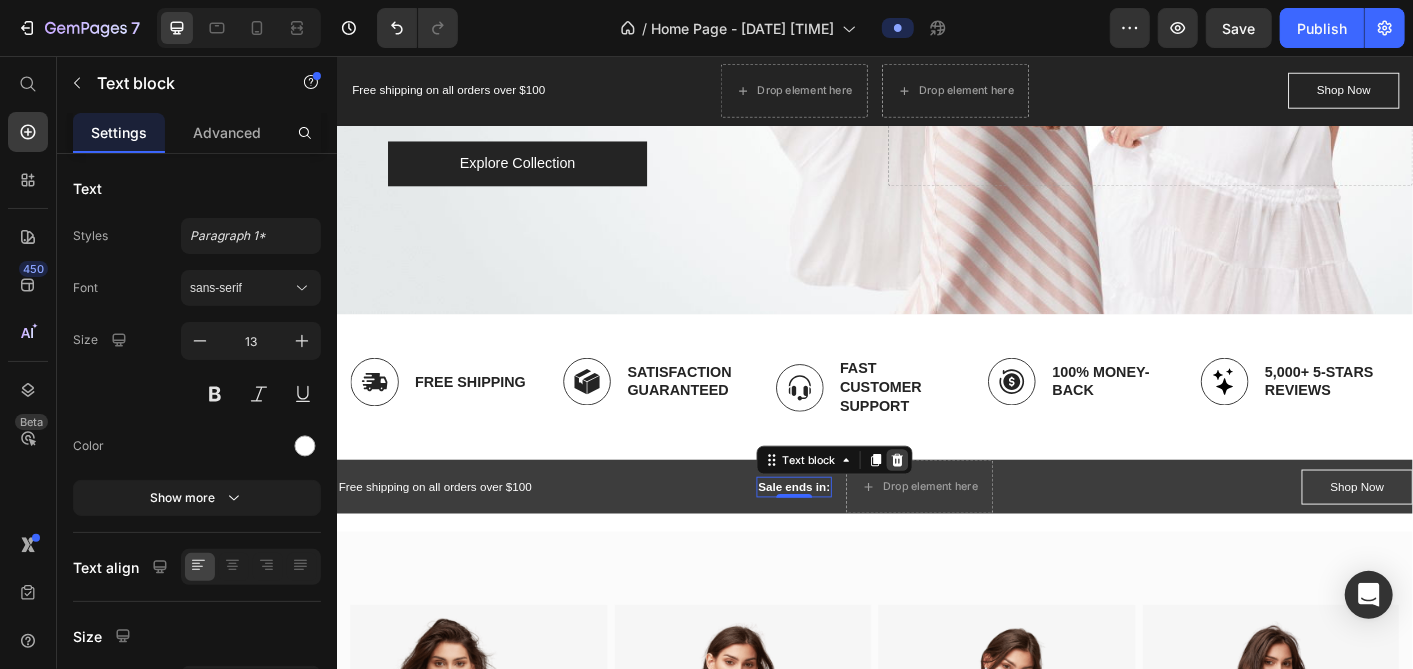 click 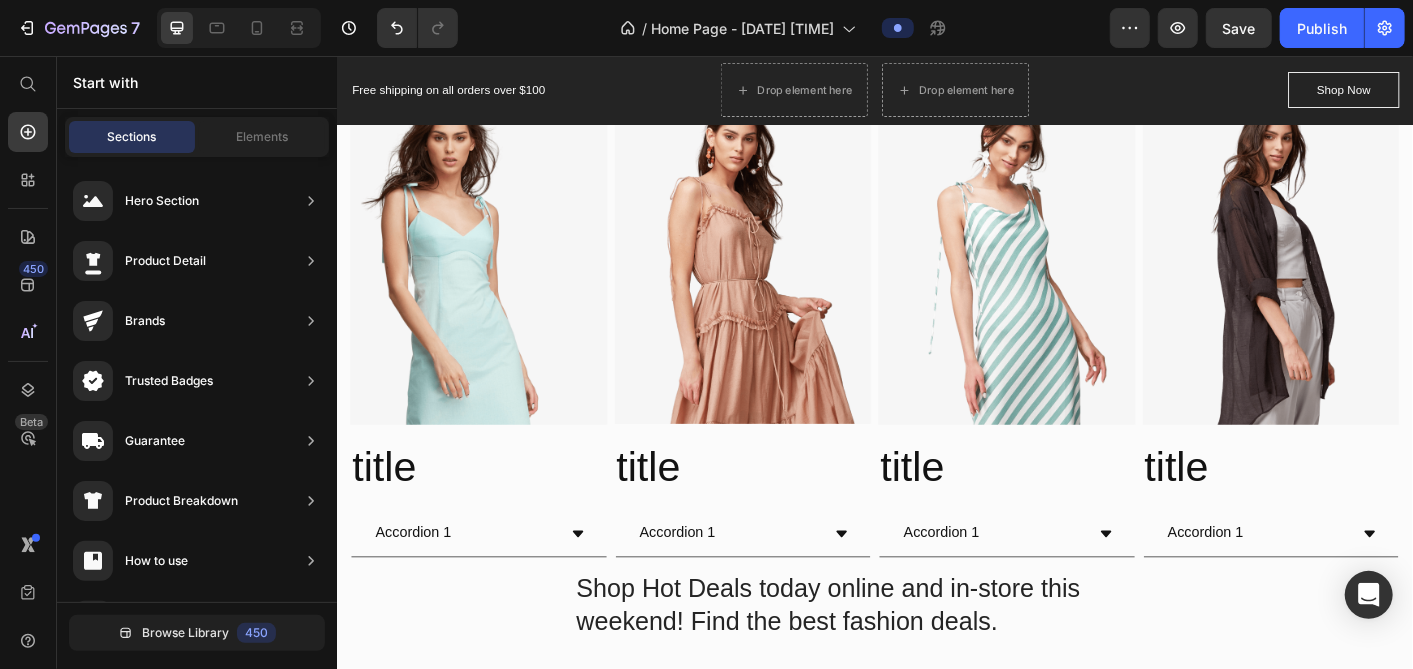 scroll, scrollTop: 888, scrollLeft: 0, axis: vertical 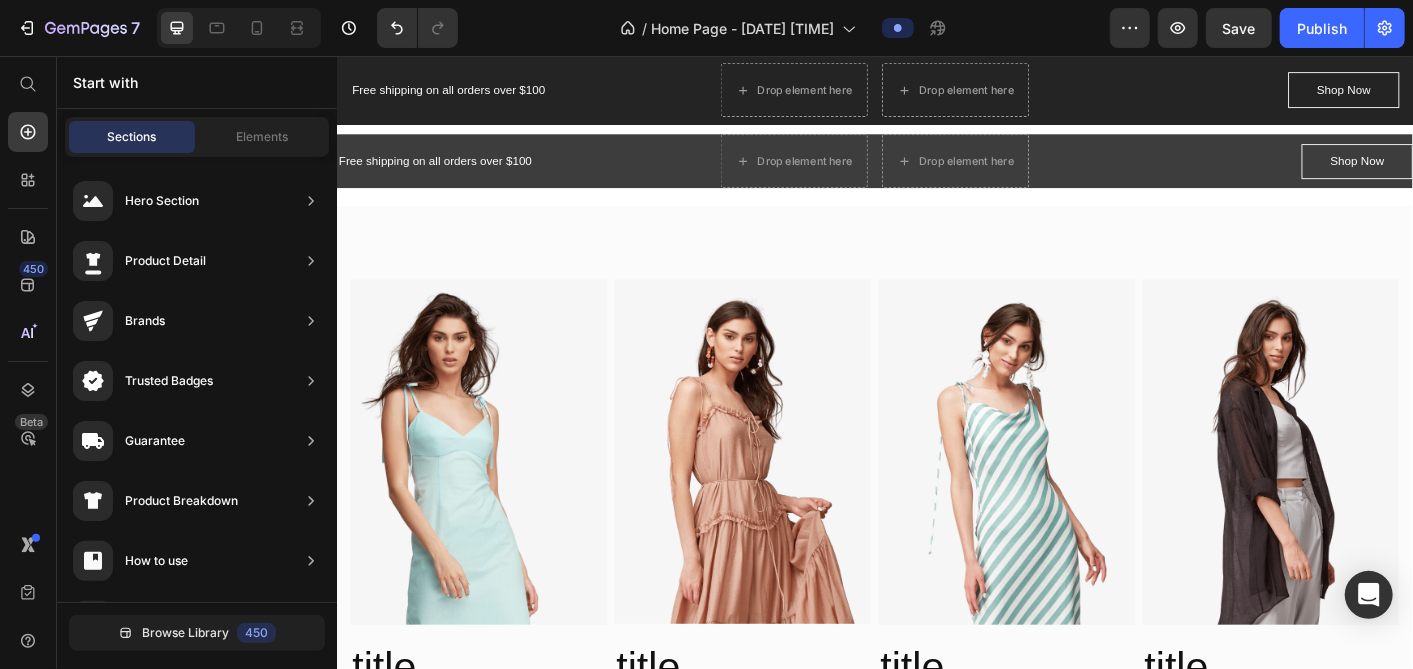 click at bounding box center (239, 28) 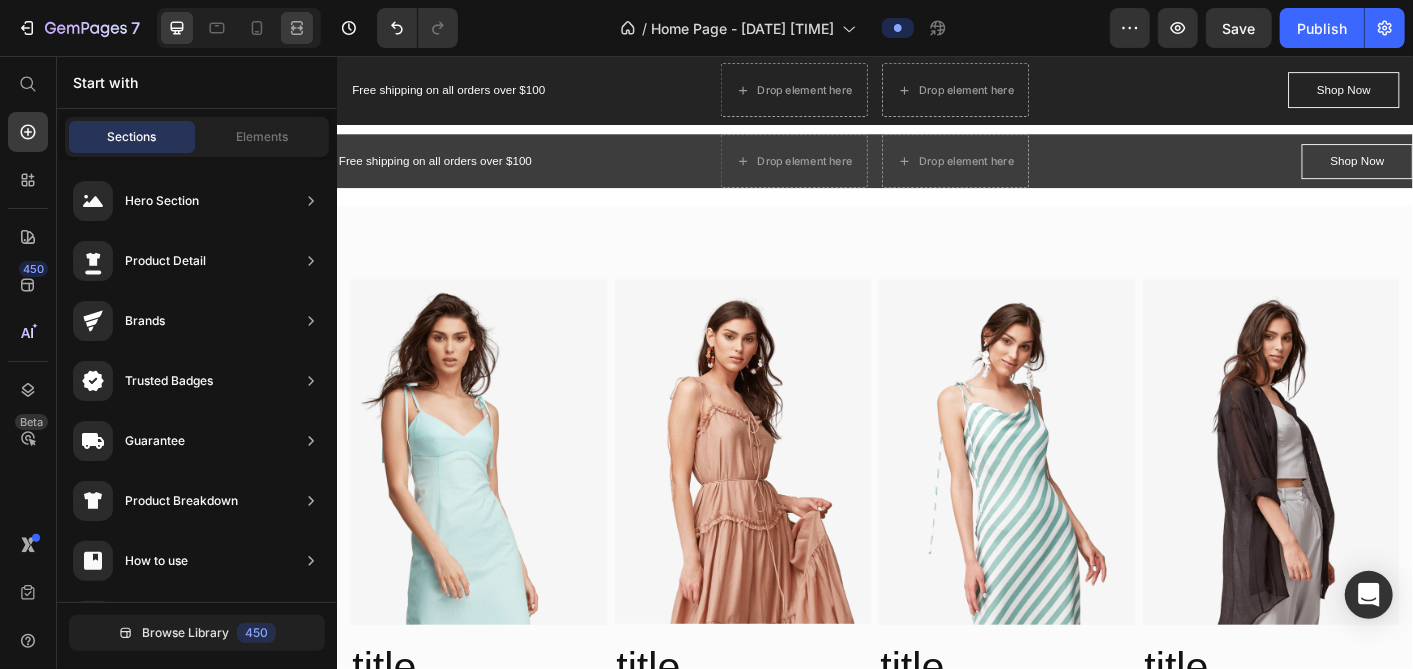 click 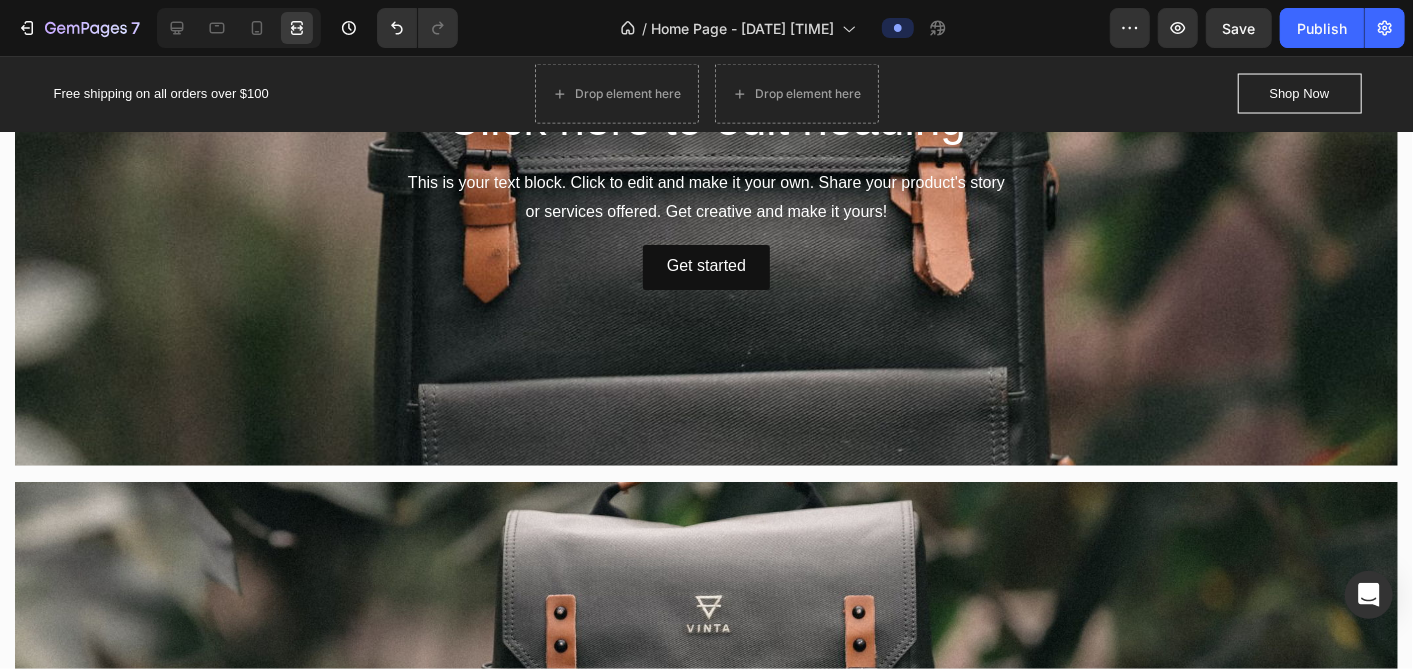 scroll, scrollTop: 1333, scrollLeft: 0, axis: vertical 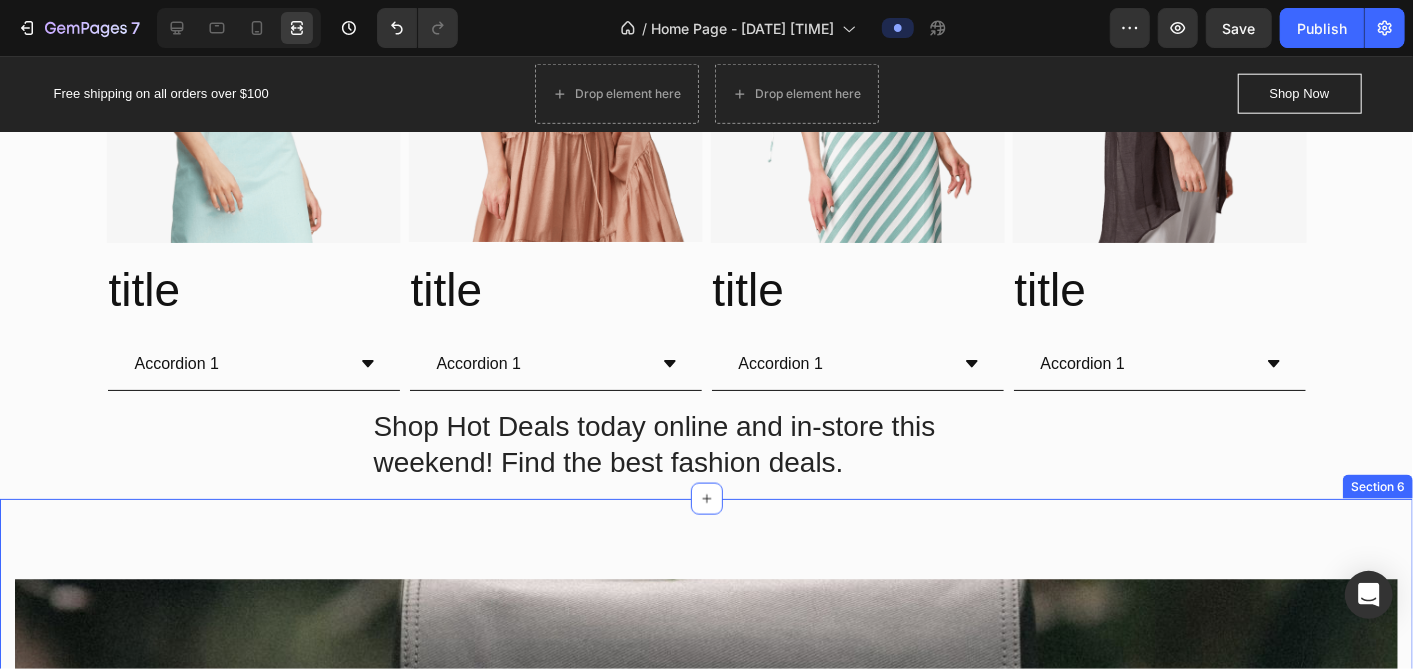 click on "Click here to edit heading Heading This is your text block. Click to edit and make it your own. Share your product's story                   or services offered. Get creative and make it yours! Text Block Get started Button Hero Banner Click here to edit heading Heading This is your text block. Click to edit and make it your own. Share your product's story                   or services offered. Get creative and make it yours! Text Block Get started Button Hero Banner TOP WEAR Text block Image Row BOTTOM WEAR Text block Image Row DRESSES Text block Row JACKETS Text block Image Row ACCESSORIES Text block Image Row Row Section 6" at bounding box center (706, 1534) 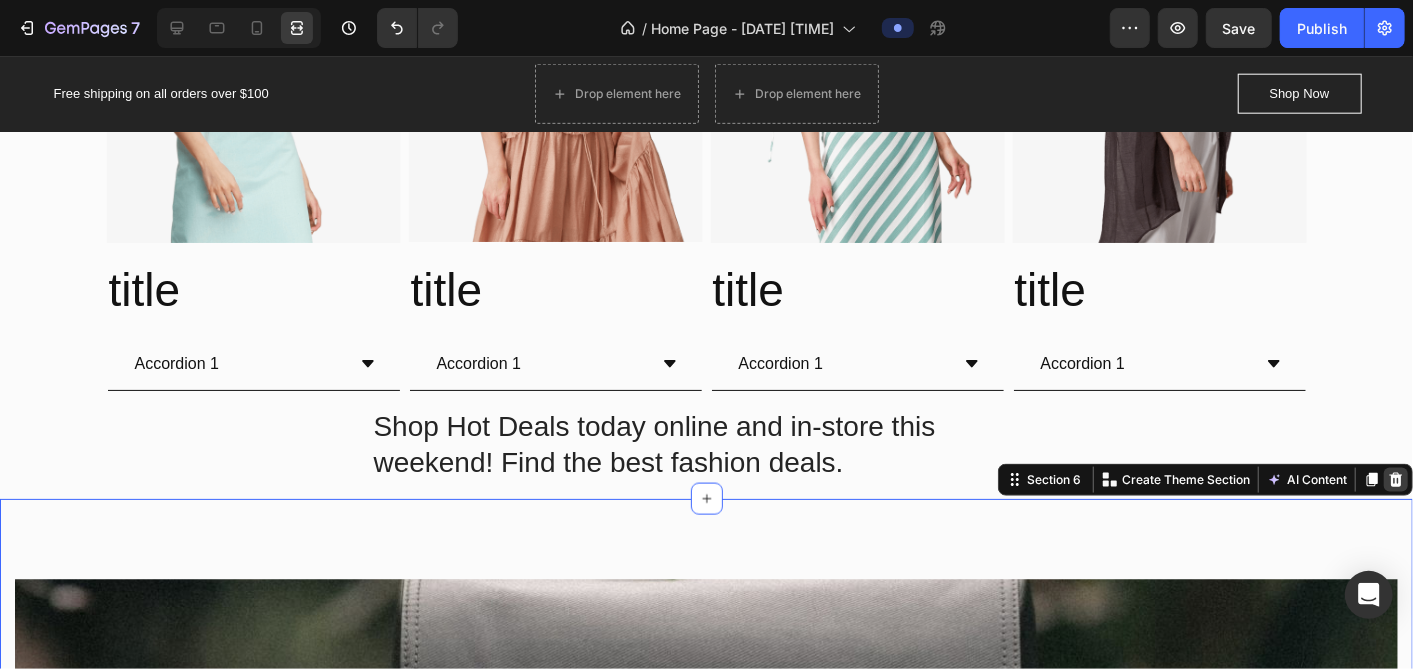 click 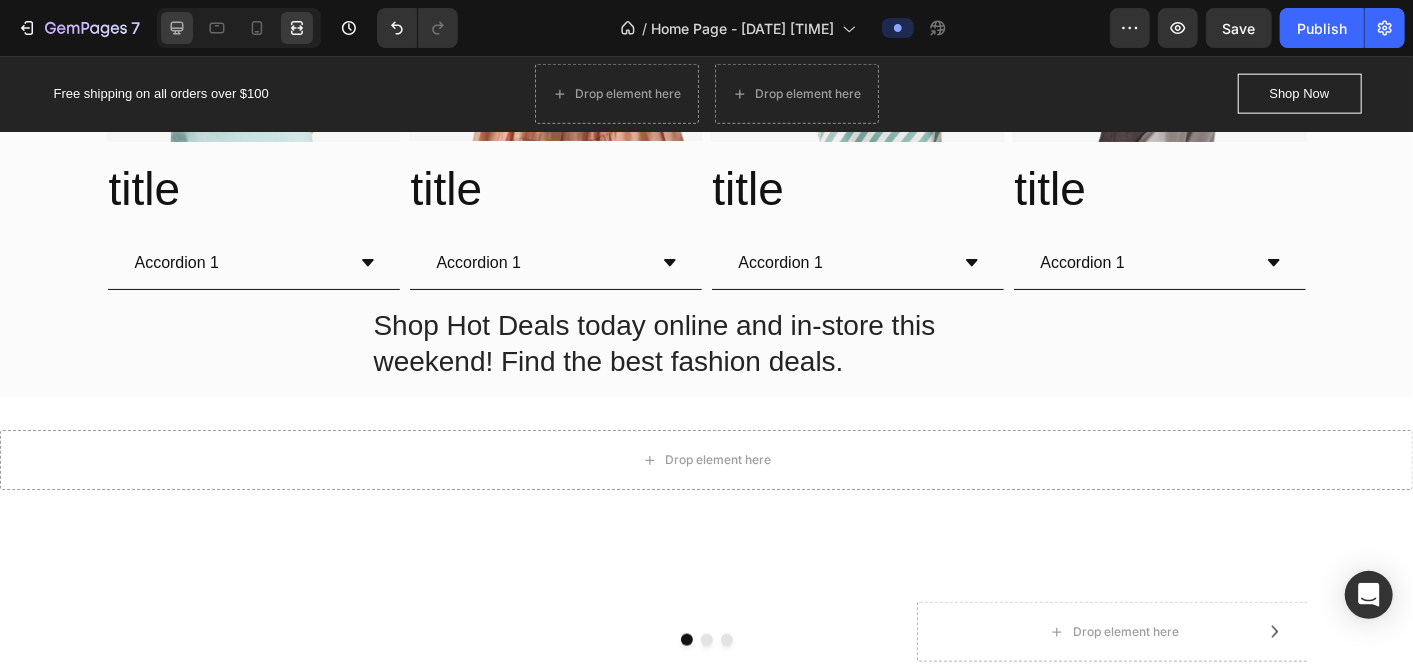 scroll, scrollTop: 1555, scrollLeft: 0, axis: vertical 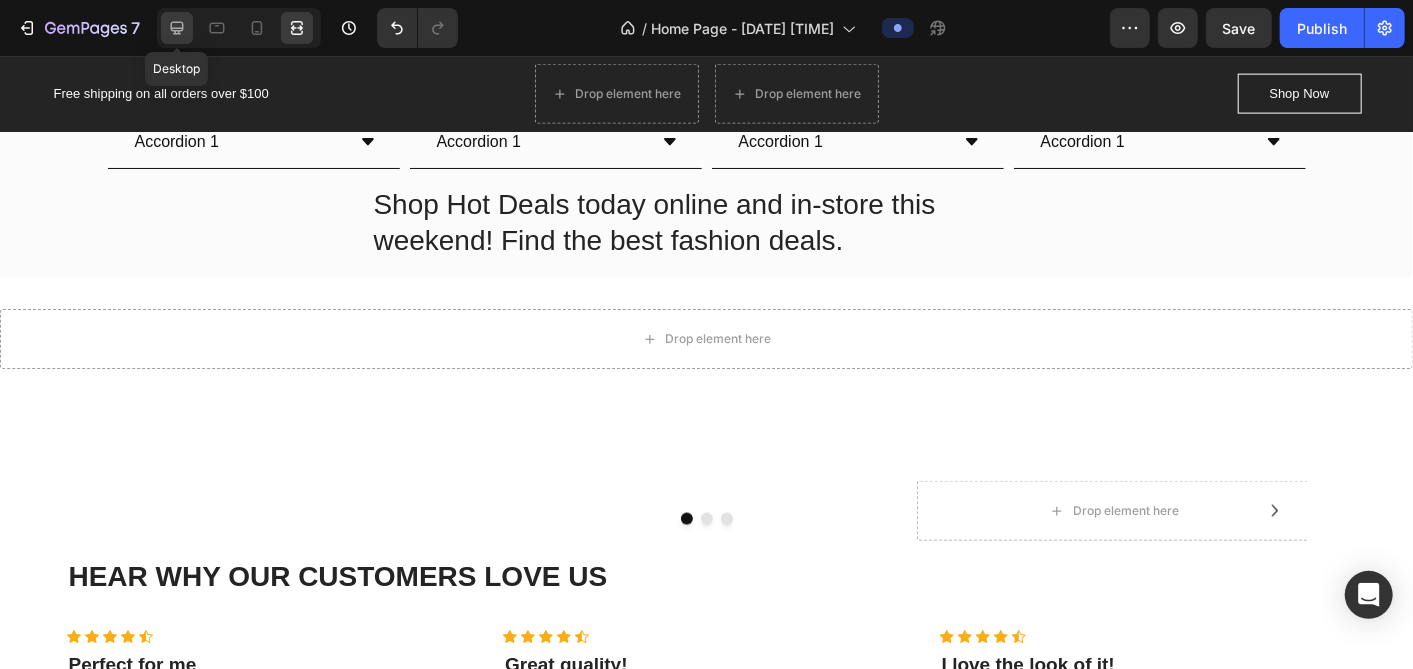 click 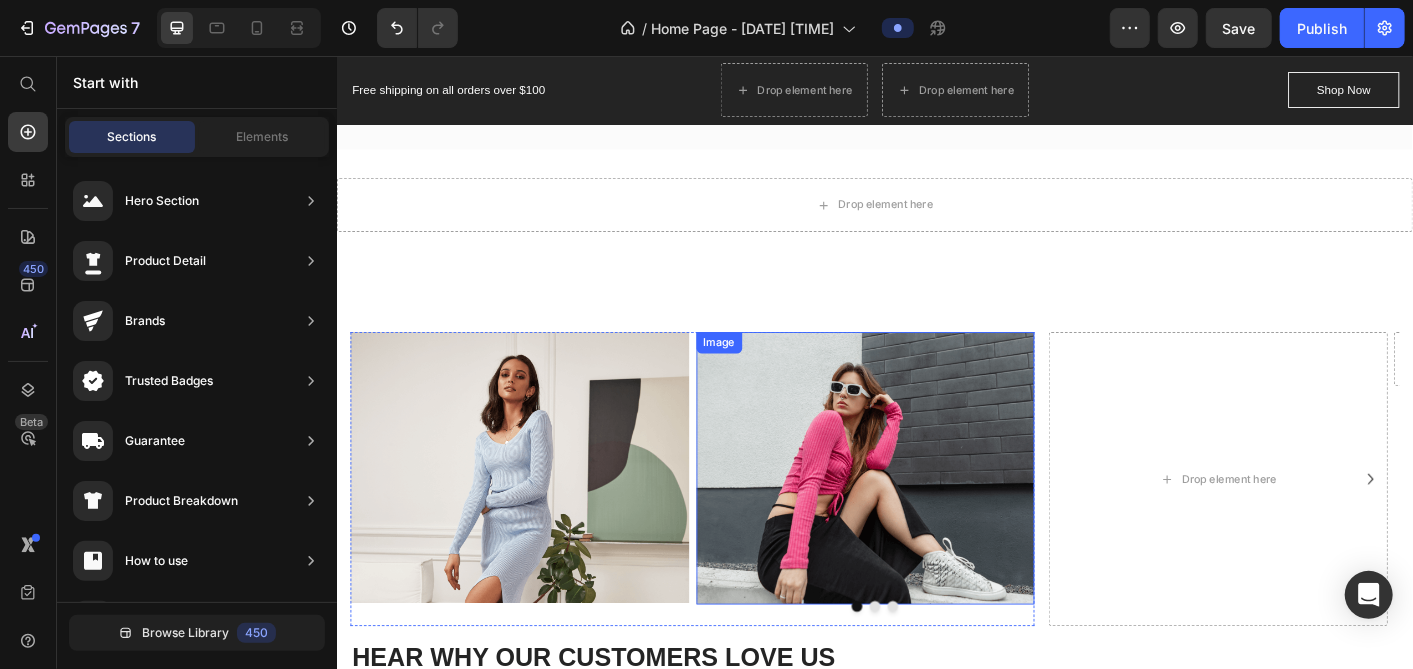 scroll, scrollTop: 1540, scrollLeft: 0, axis: vertical 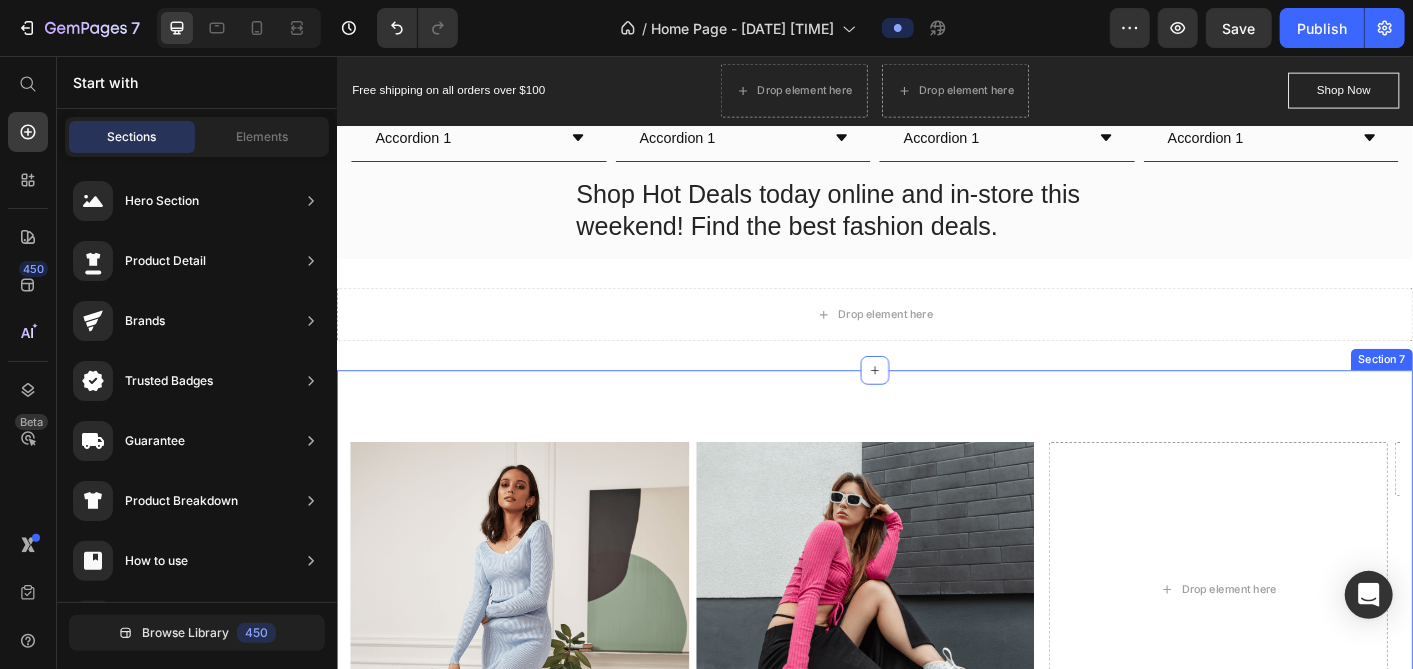 click on "Section 7" at bounding box center [1501, 394] 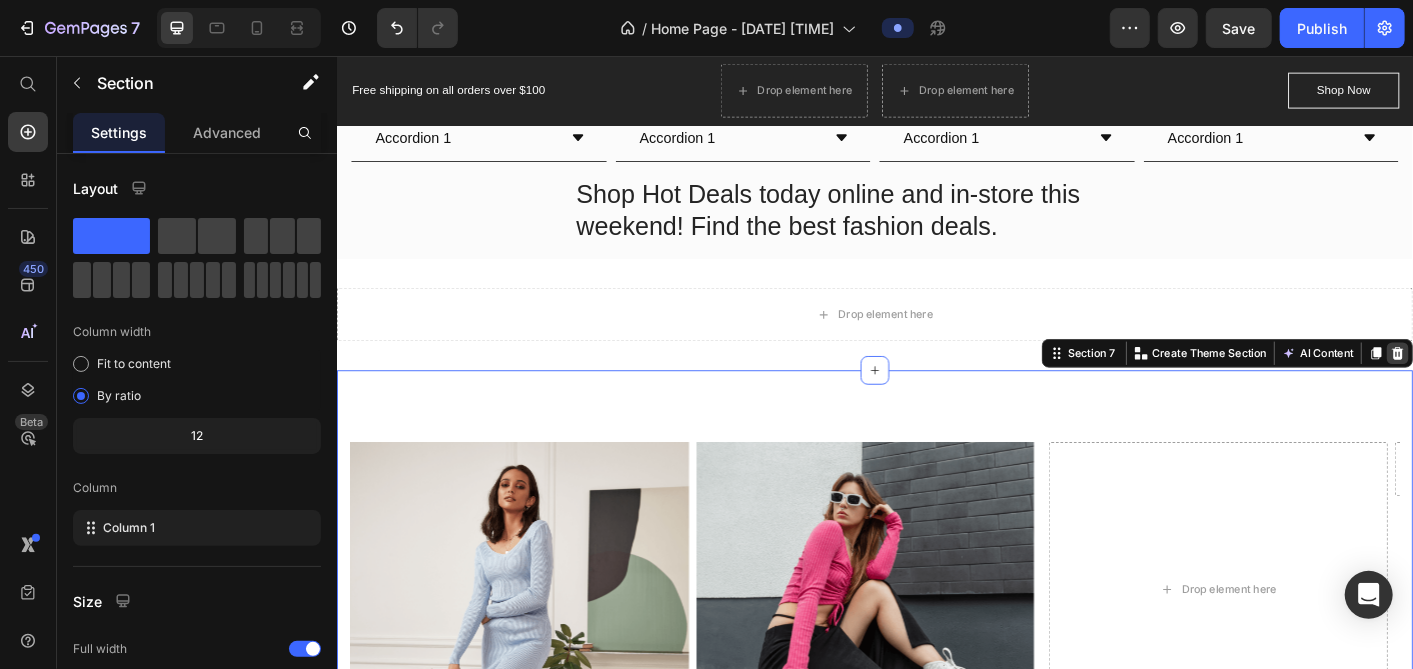 click 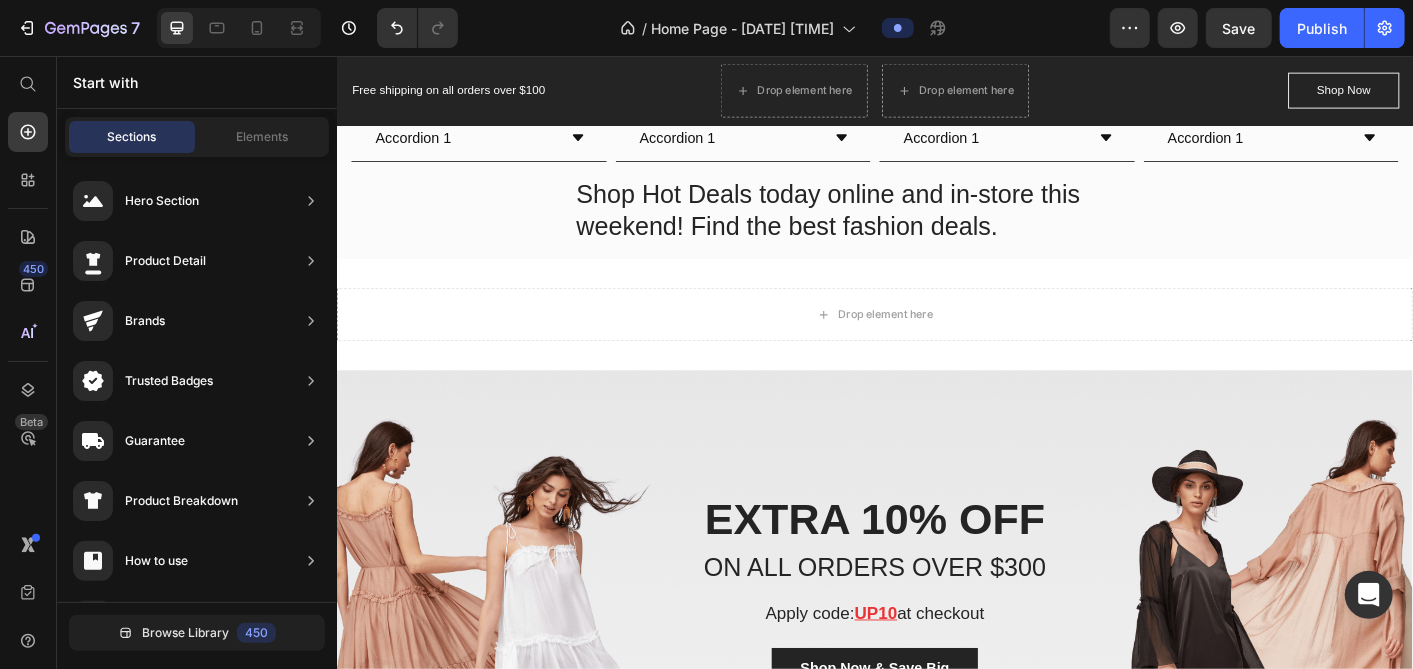 click on "Start with Sections Elements Hero Section Product Detail Brands Trusted Badges Guarantee Product Breakdown How to use Testimonials Compare Bundle FAQs Social Proof Brand Story Product List Collection Blog List Contact Sticky Add to Cart Custom Footer Browse Library 450 Layout
Row
Row
Row
Row Text
Heading
Text Block Button
Button
Button
Sticky Back to top Media
Image
Image" at bounding box center (197, 362) 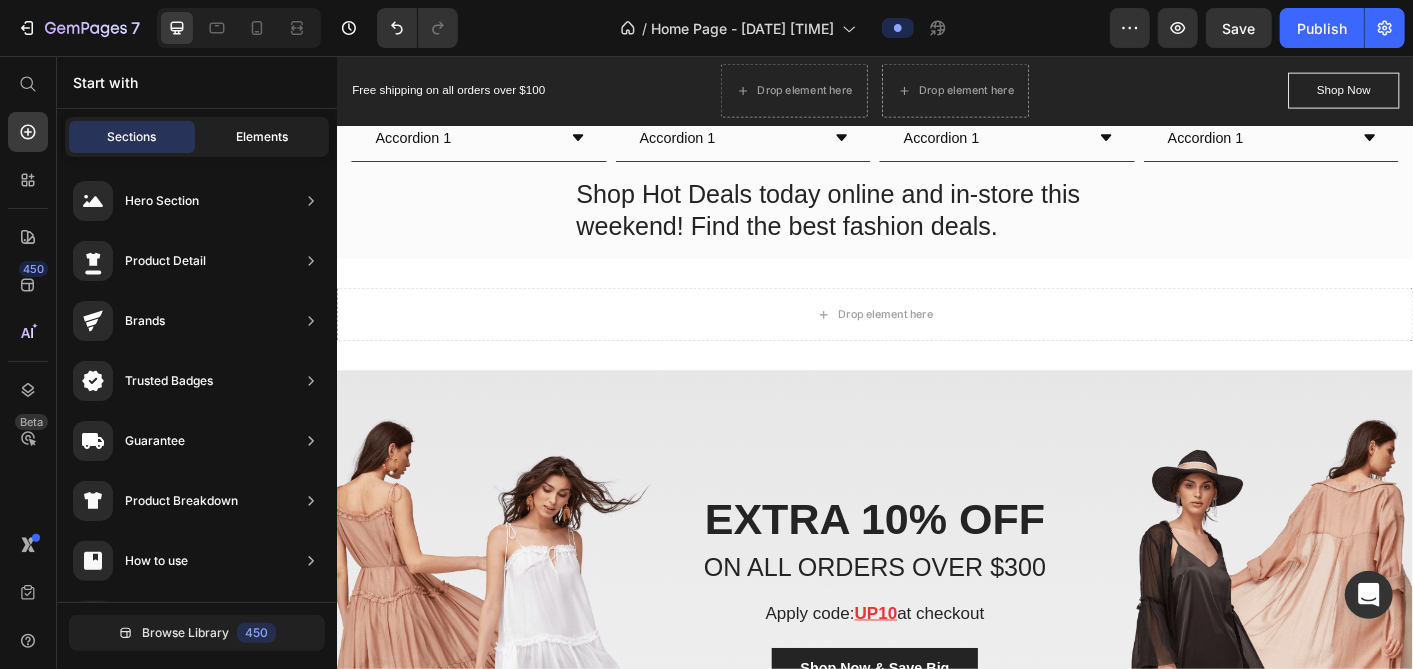 click on "Elements" at bounding box center [262, 137] 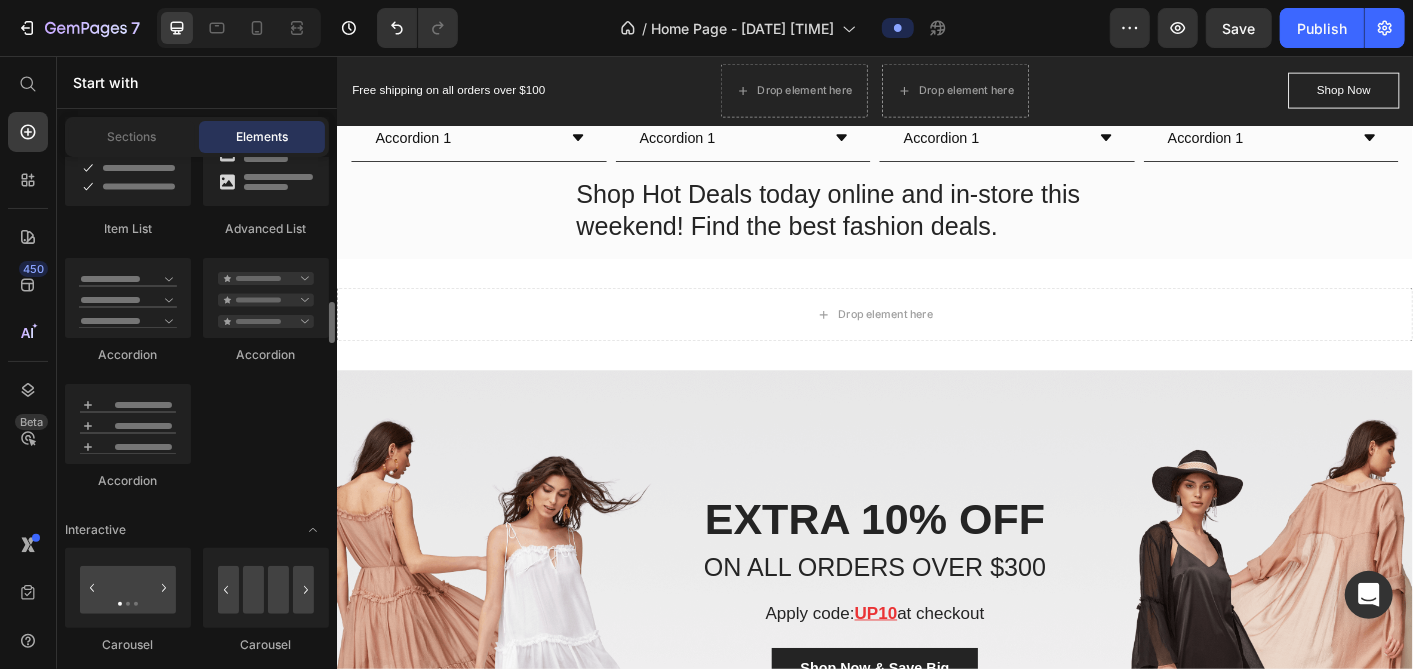scroll, scrollTop: 2000, scrollLeft: 0, axis: vertical 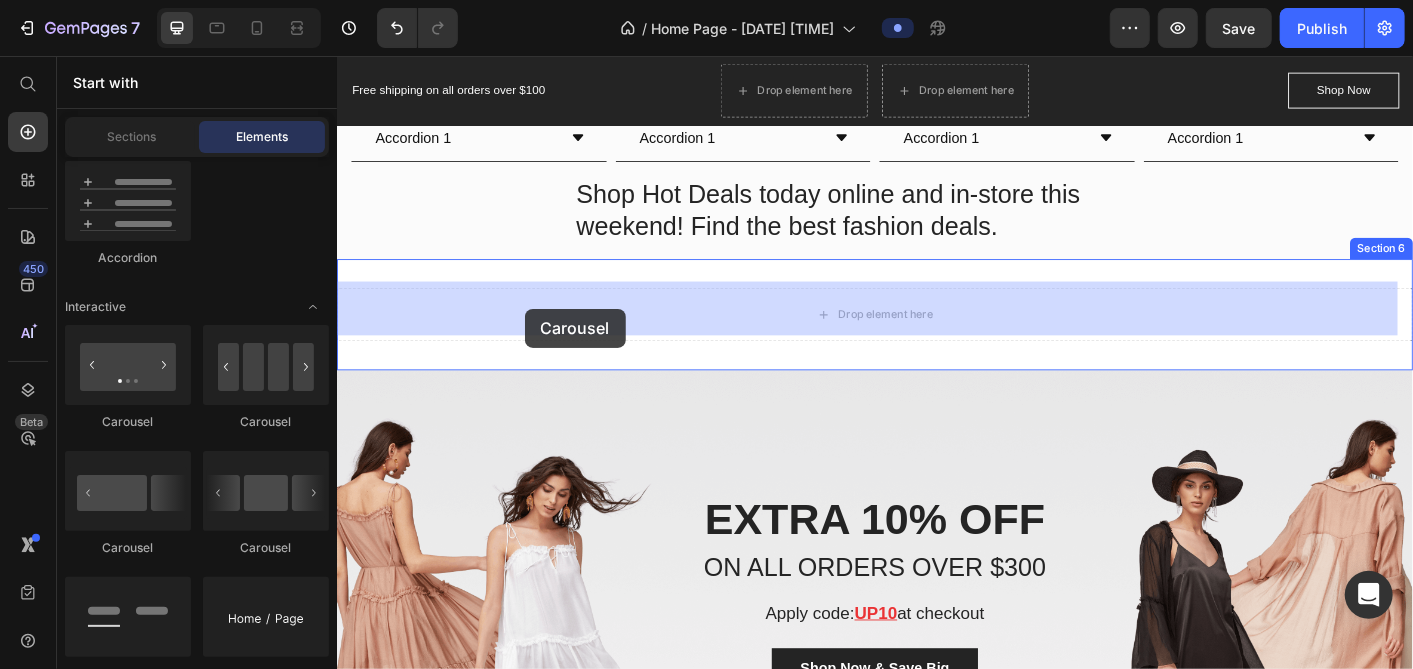 drag, startPoint x: 612, startPoint y: 541, endPoint x: 515, endPoint y: 361, distance: 204.47249 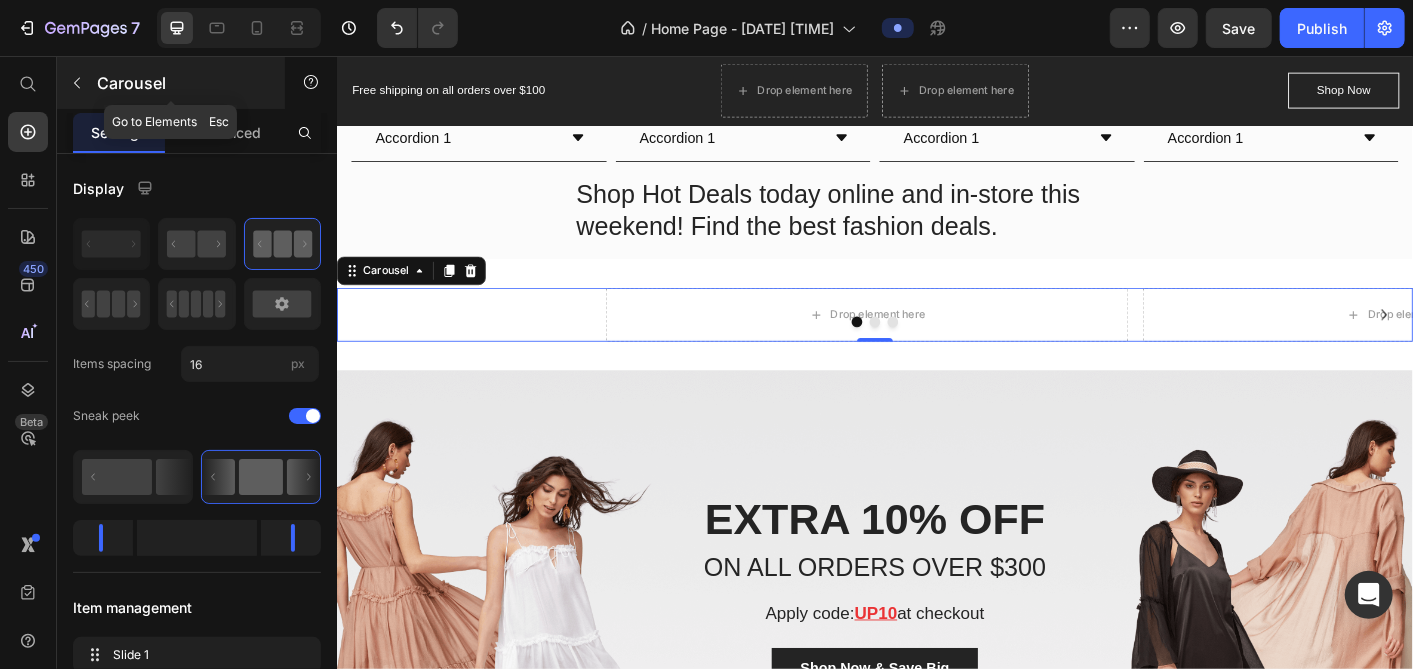 click on "Carousel" at bounding box center [182, 83] 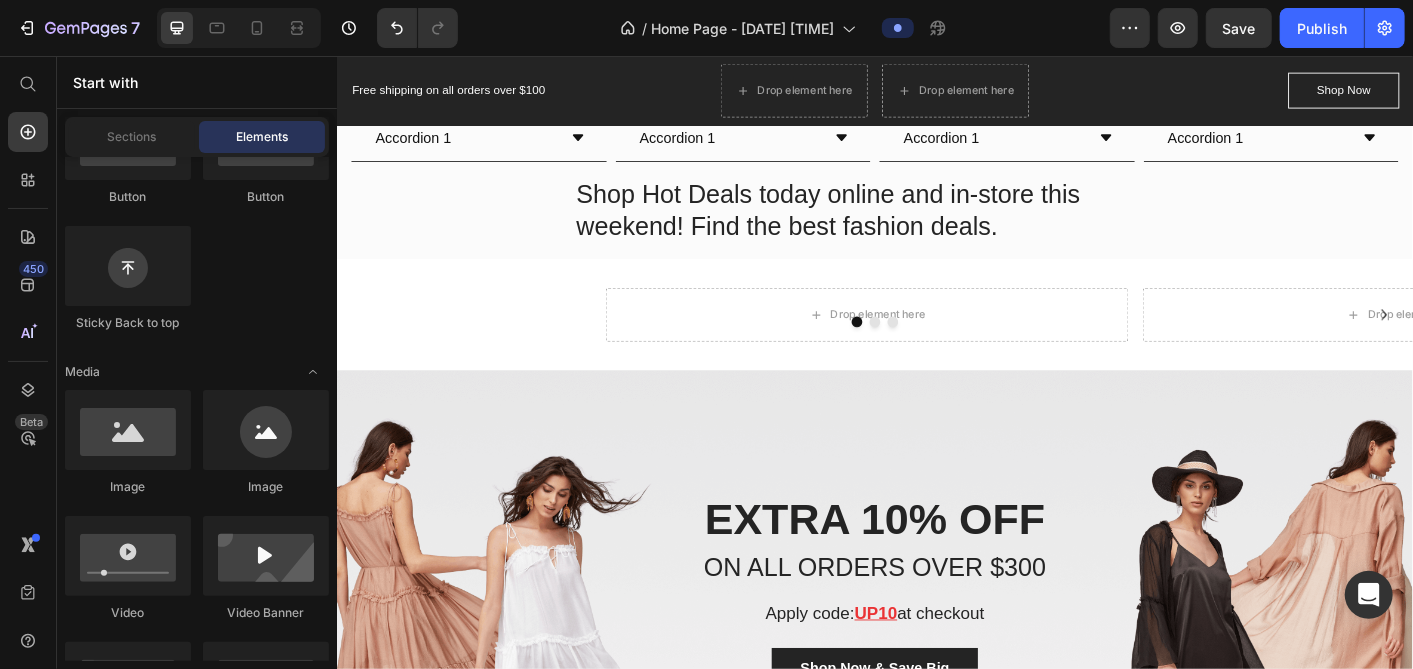 scroll, scrollTop: 444, scrollLeft: 0, axis: vertical 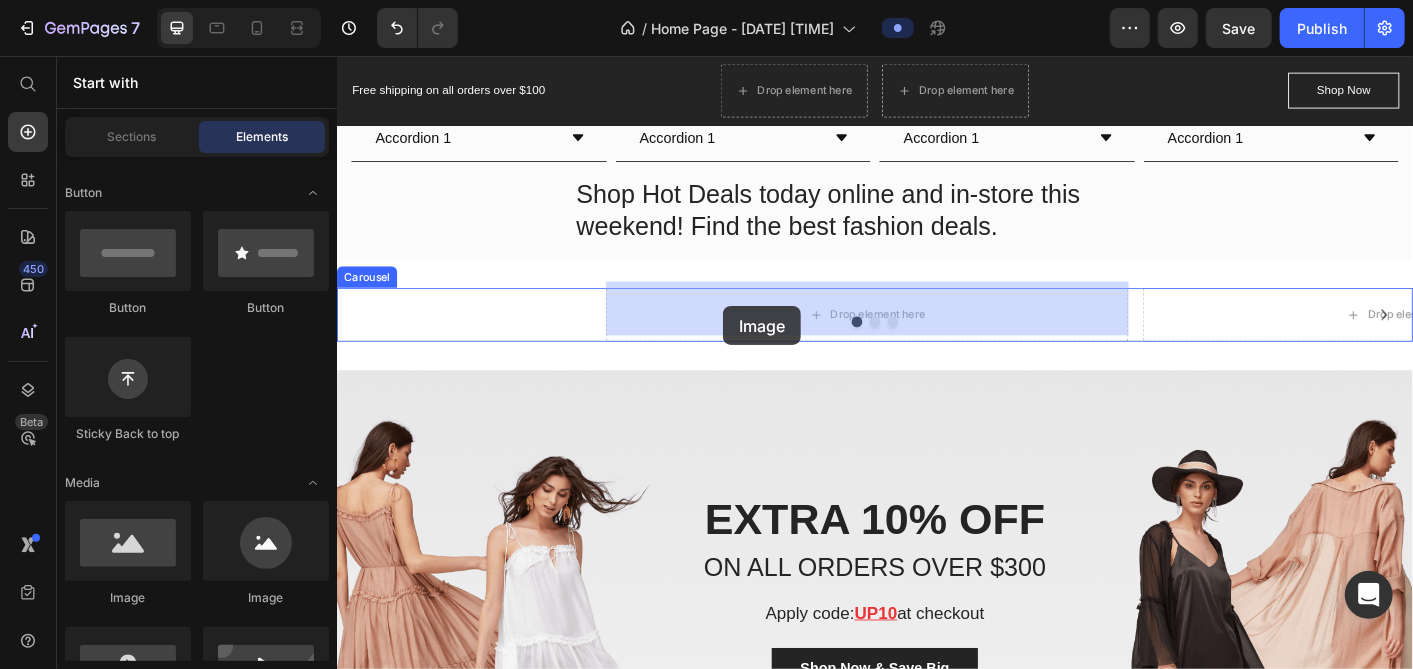 drag, startPoint x: 478, startPoint y: 573, endPoint x: 766, endPoint y: 335, distance: 373.61478 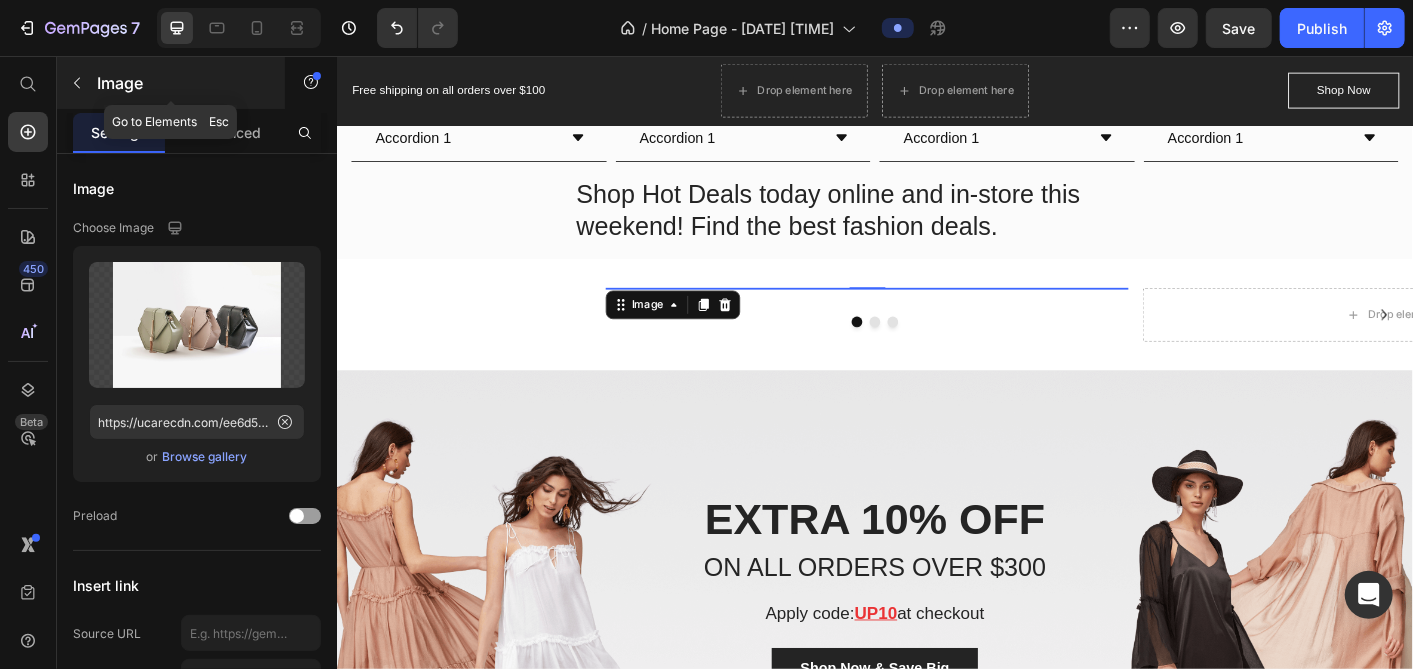 click 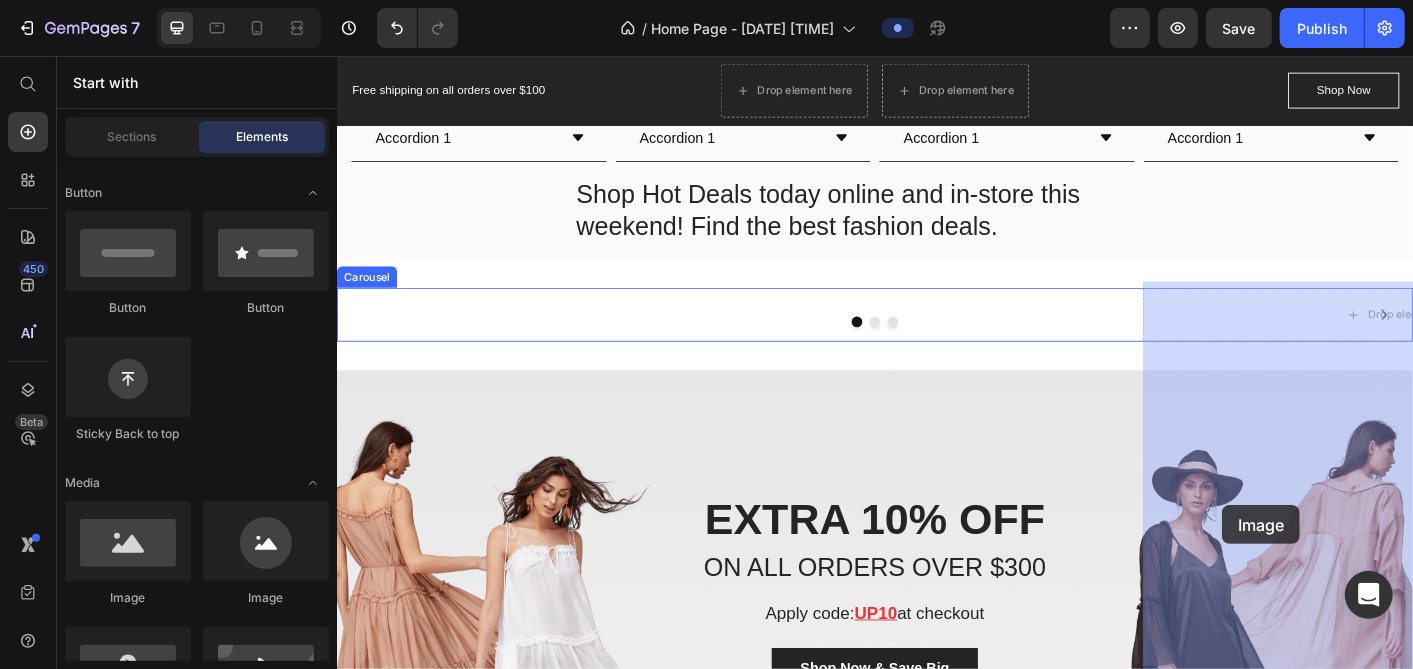 drag, startPoint x: 464, startPoint y: 624, endPoint x: 1323, endPoint y: 557, distance: 861.60895 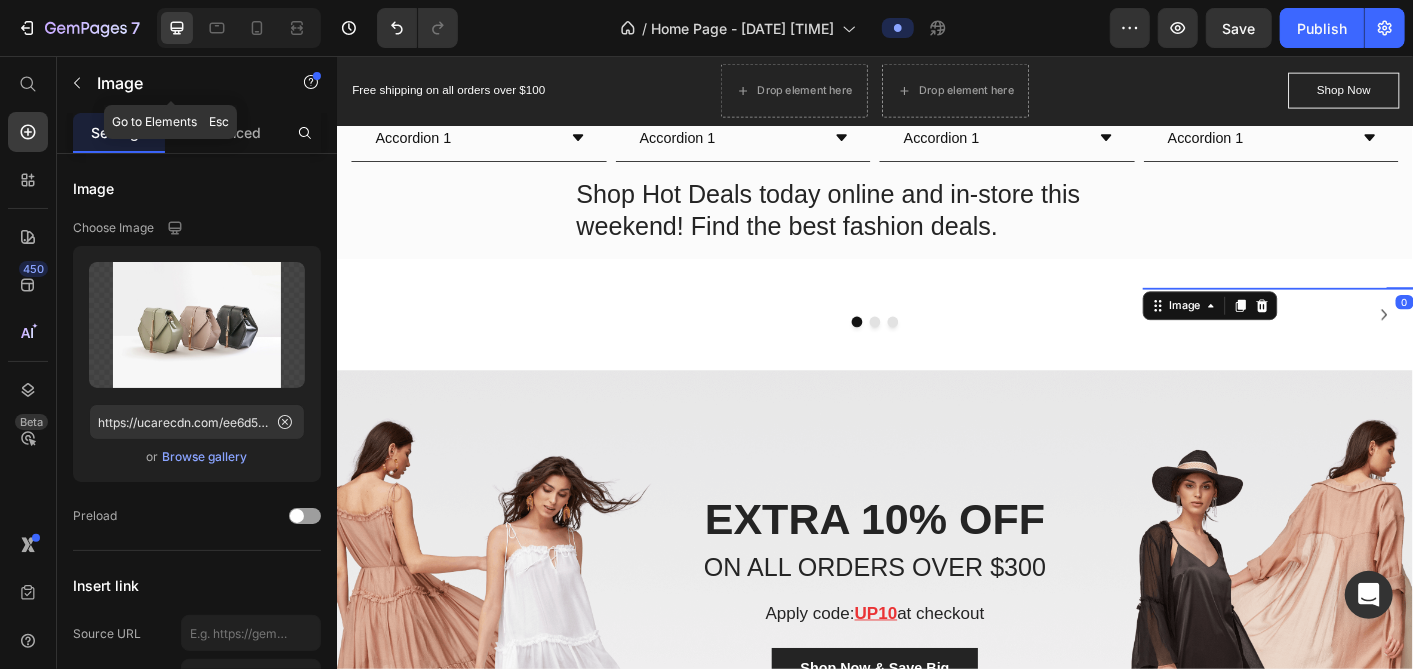 click at bounding box center (77, 83) 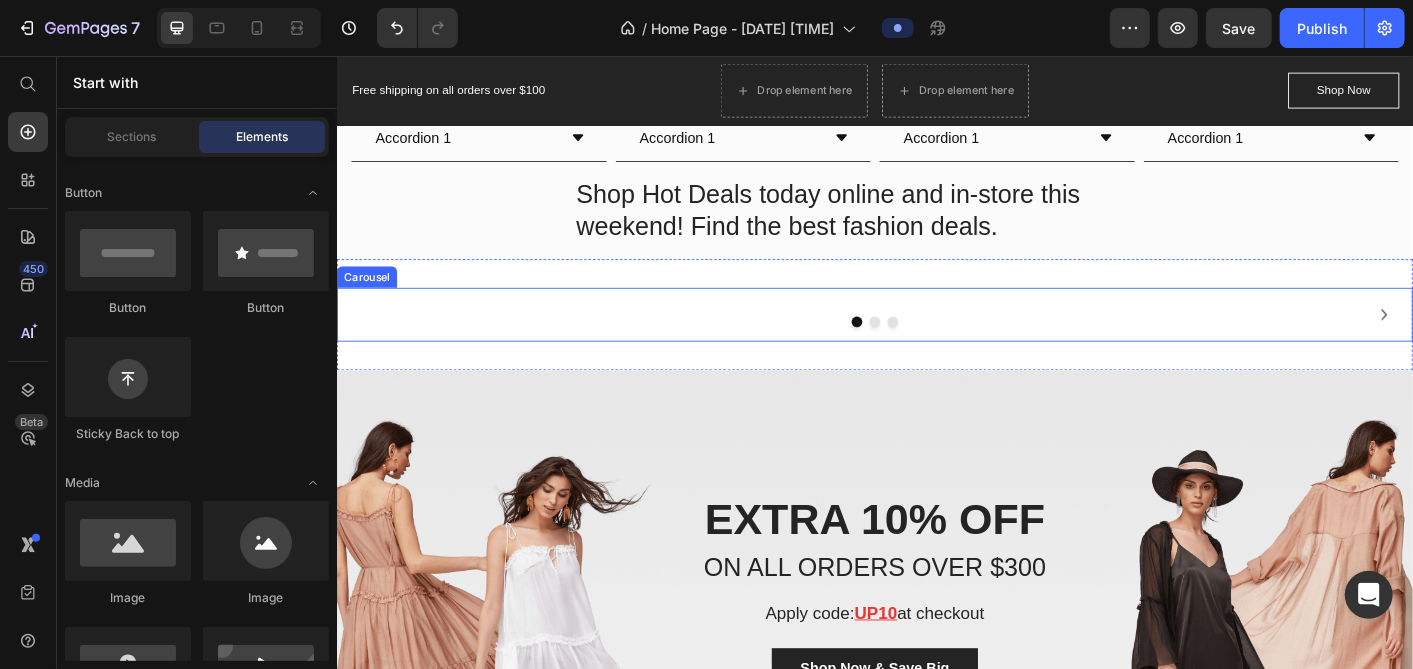 click on "Image Image
Drop element here" at bounding box center [936, 344] 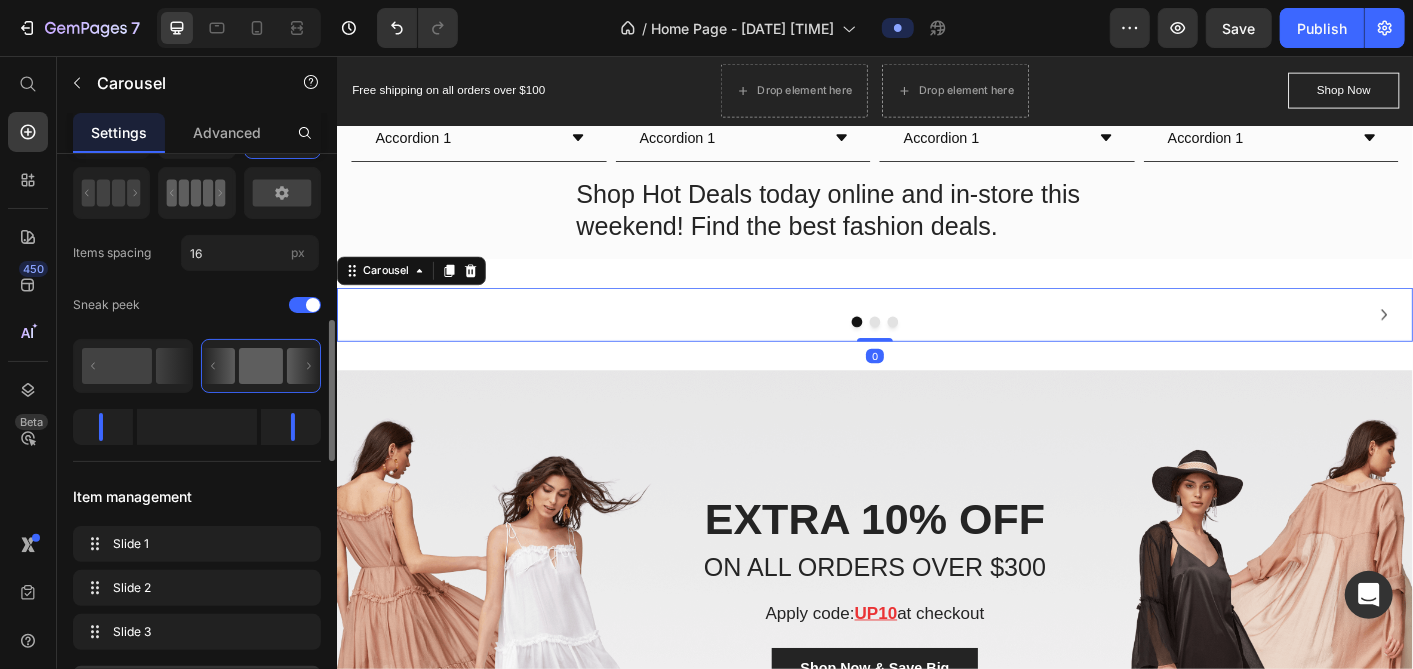 scroll, scrollTop: 333, scrollLeft: 0, axis: vertical 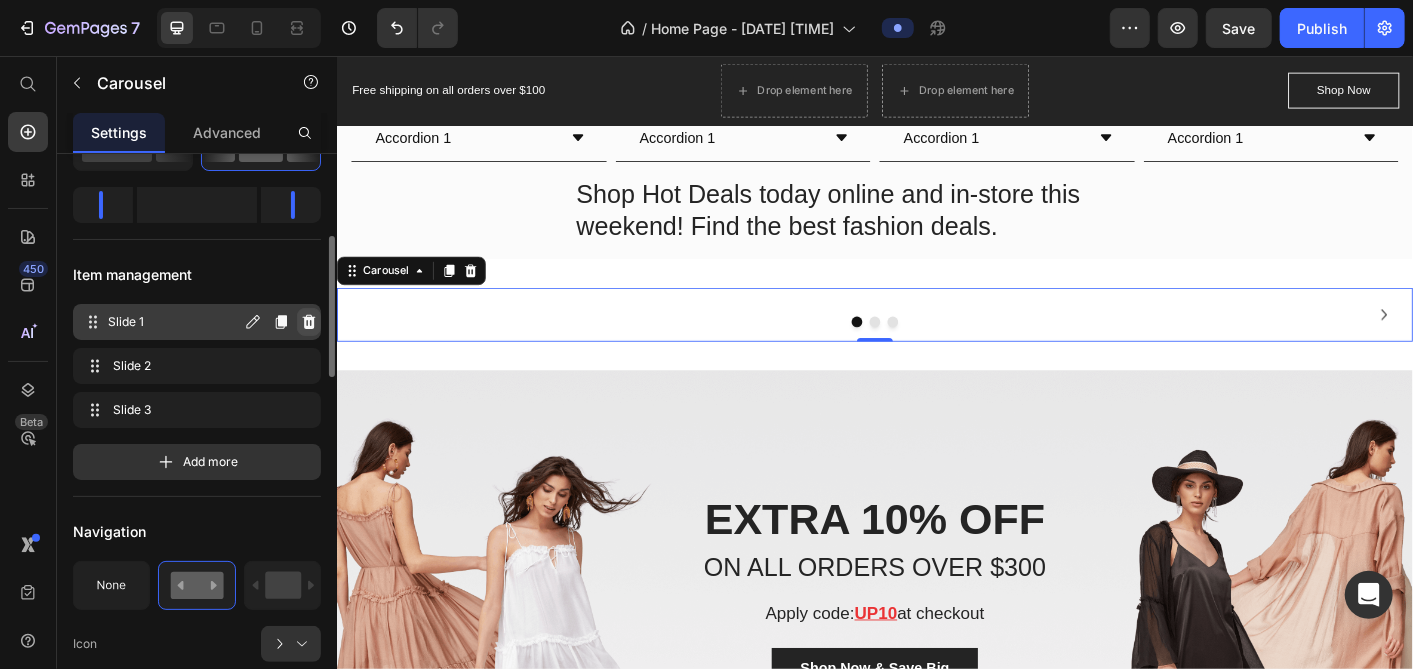 click 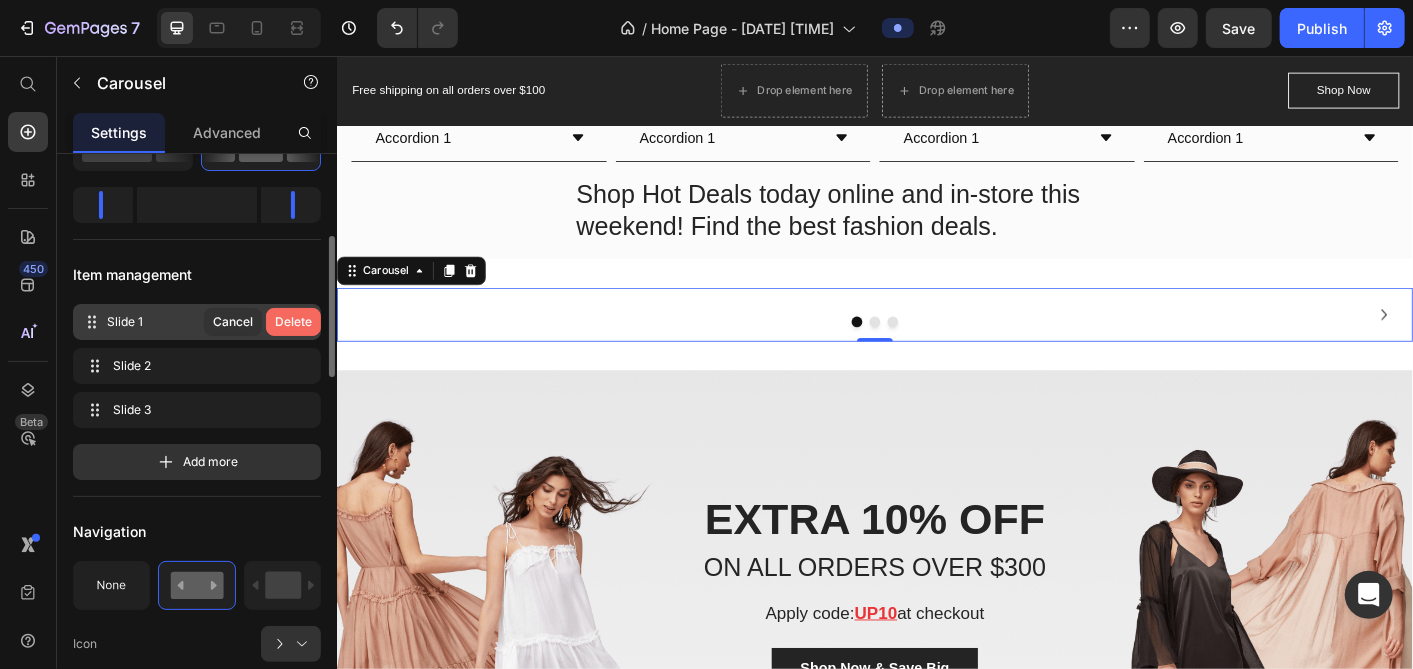 click on "Delete" at bounding box center [293, 322] 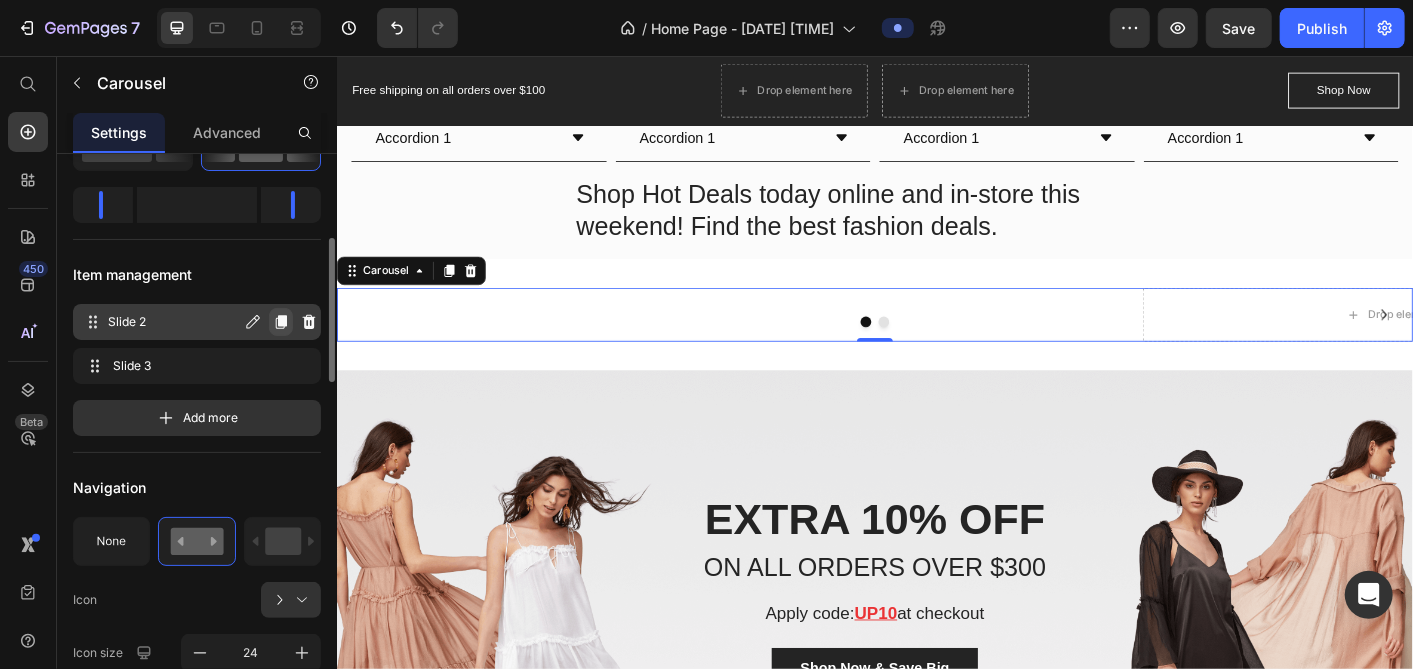 click 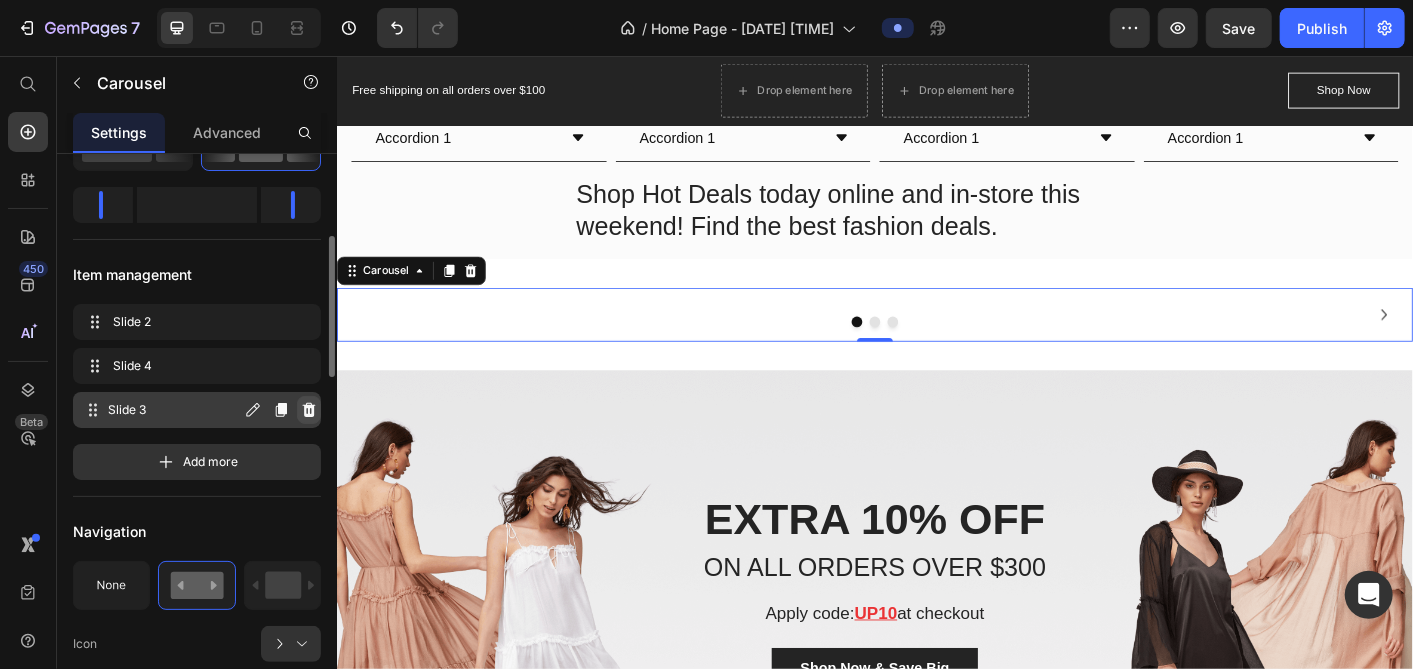 click 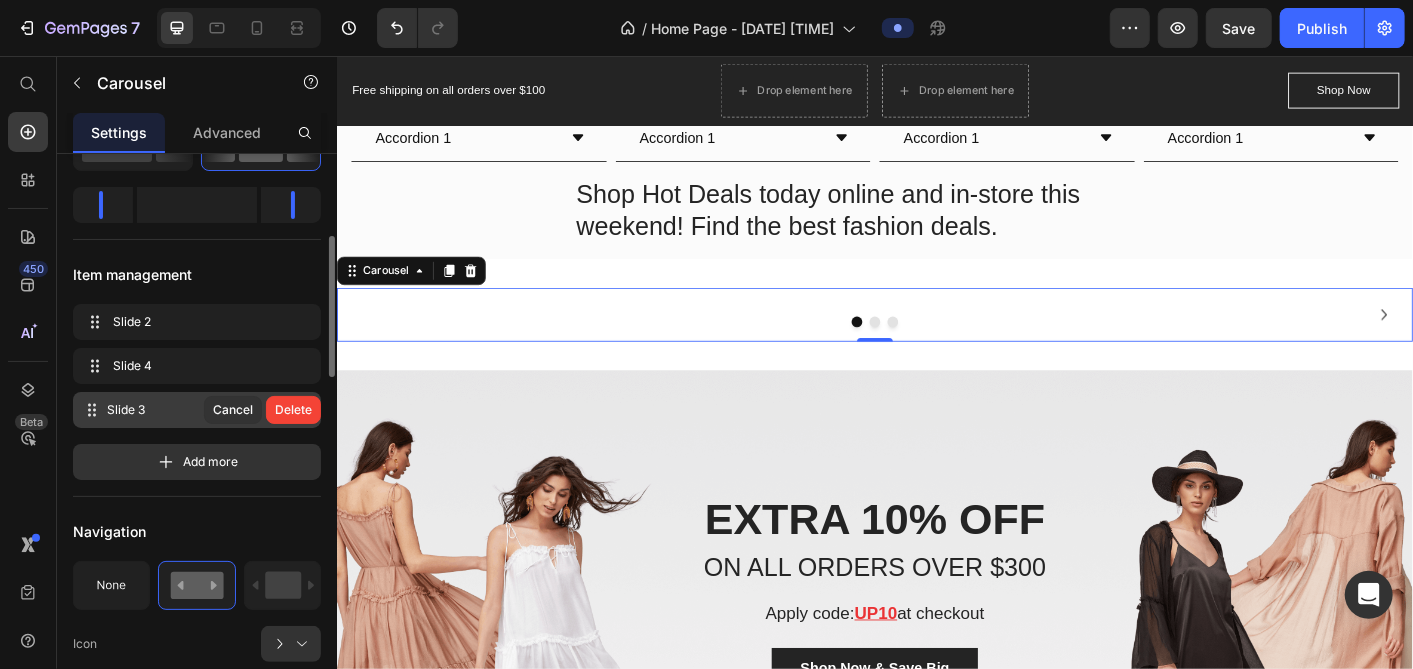 click on "Delete" at bounding box center [293, 410] 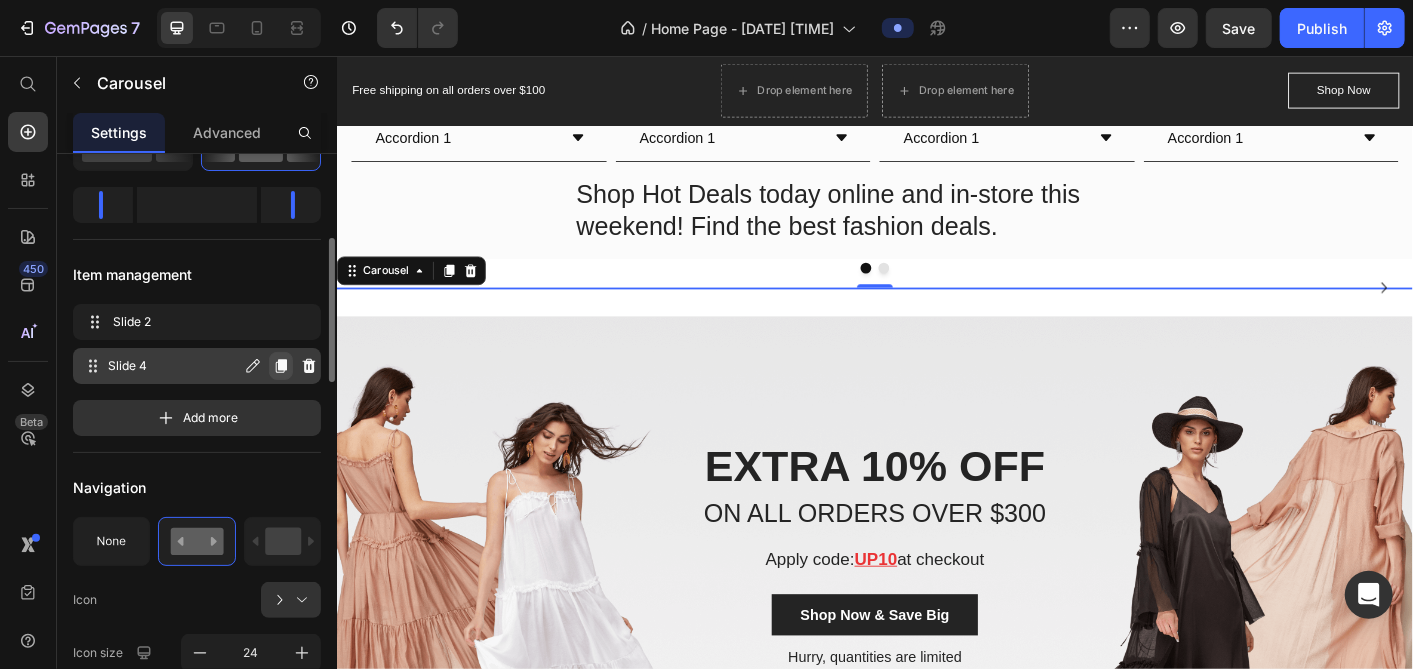 click 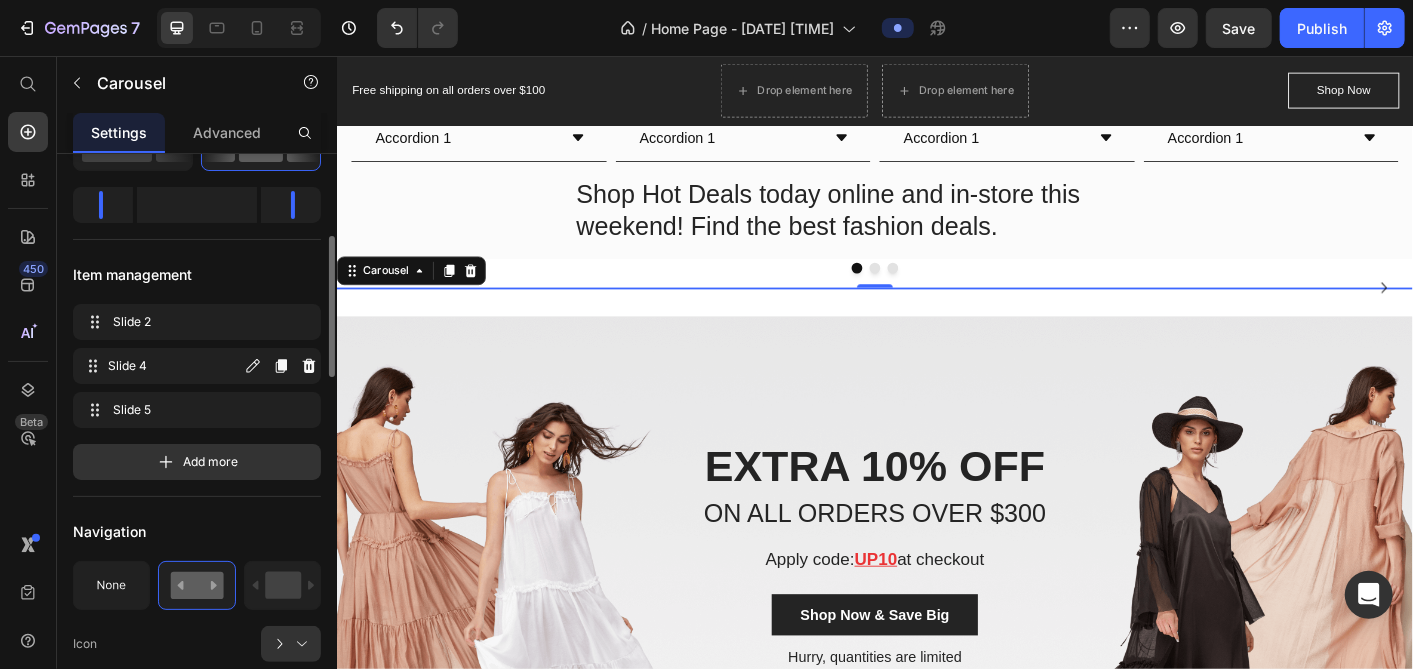 click 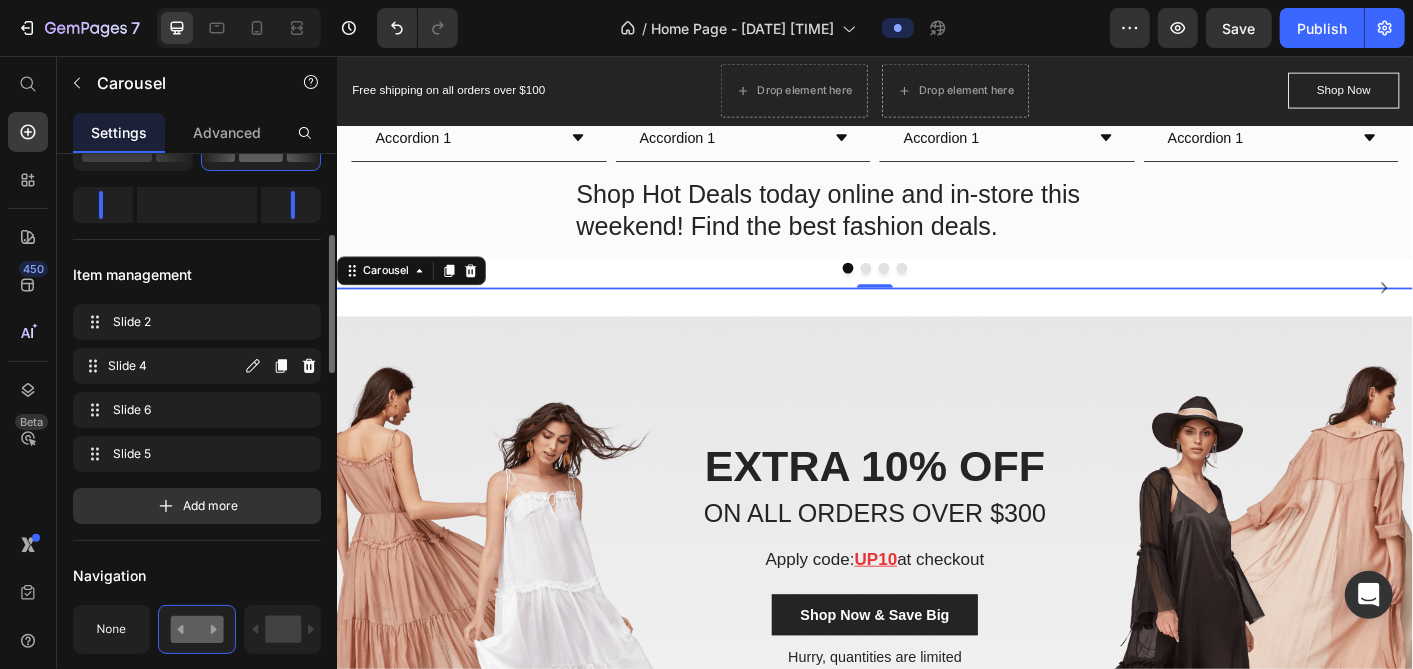 click 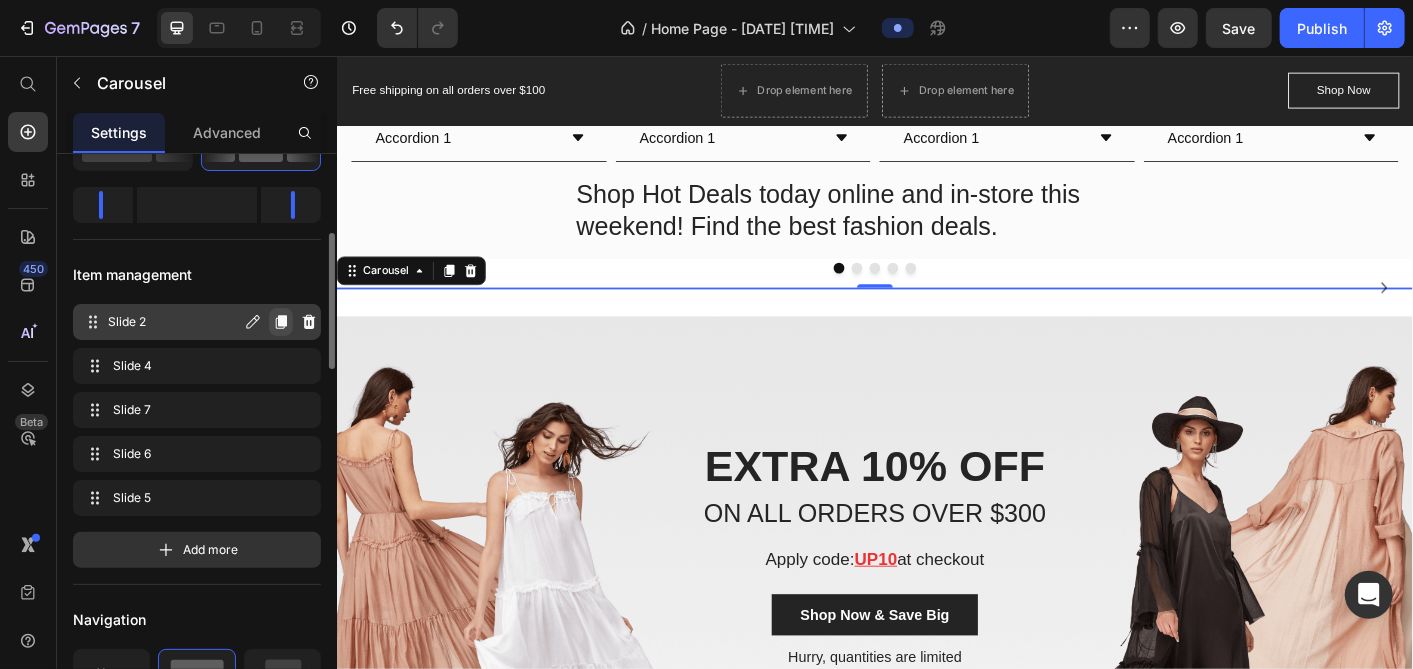 click 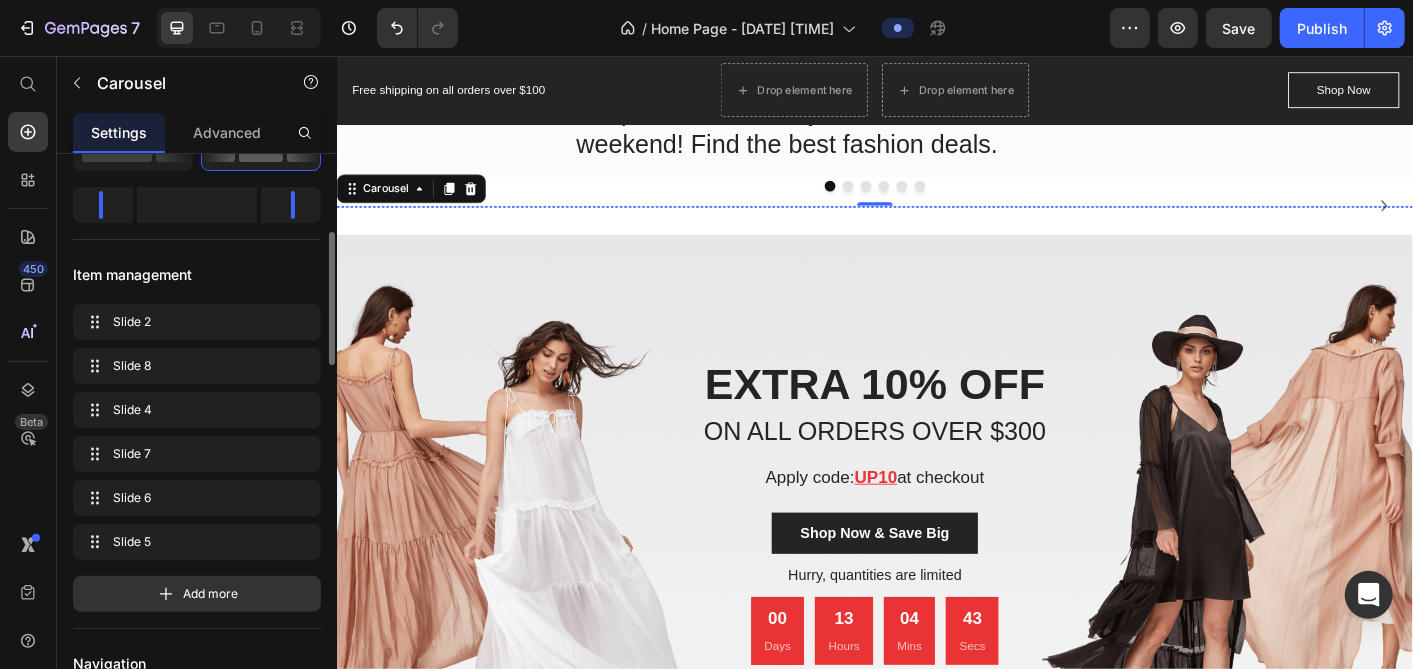 scroll, scrollTop: 1651, scrollLeft: 0, axis: vertical 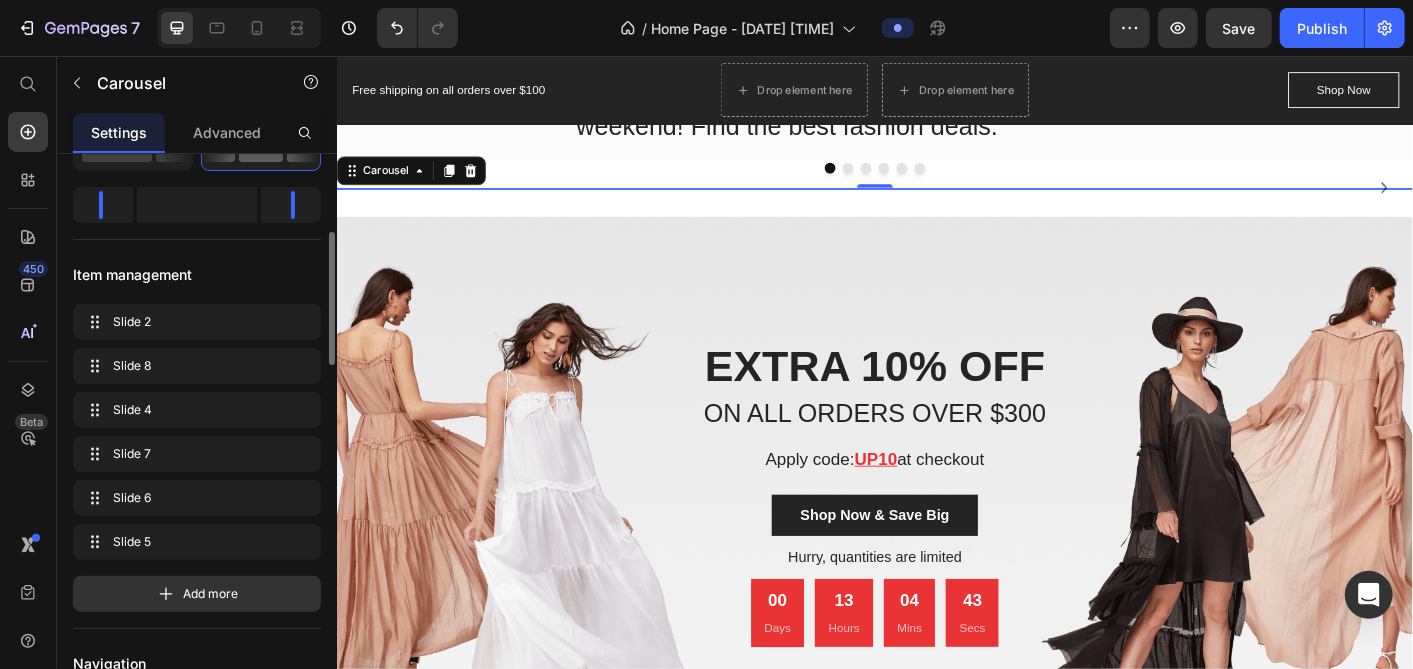 click at bounding box center (906, 181) 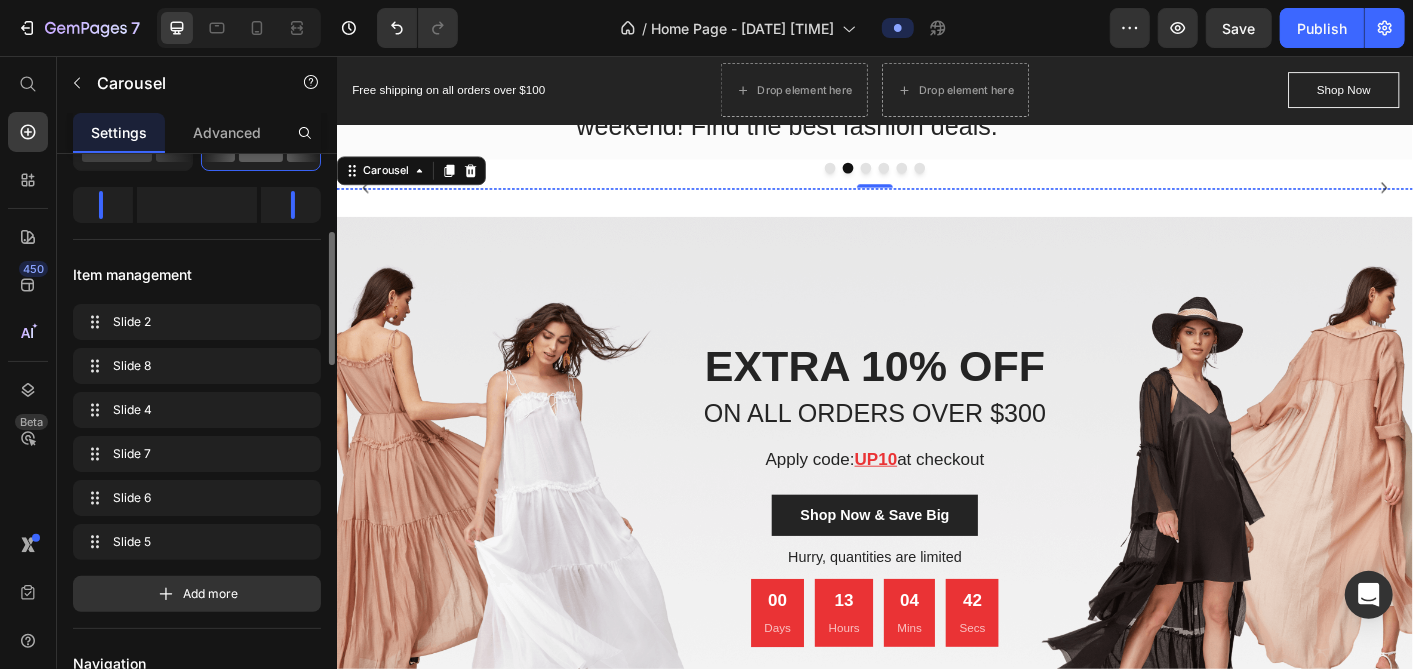 click on "Image Image Image Image Image Image" at bounding box center (936, 203) 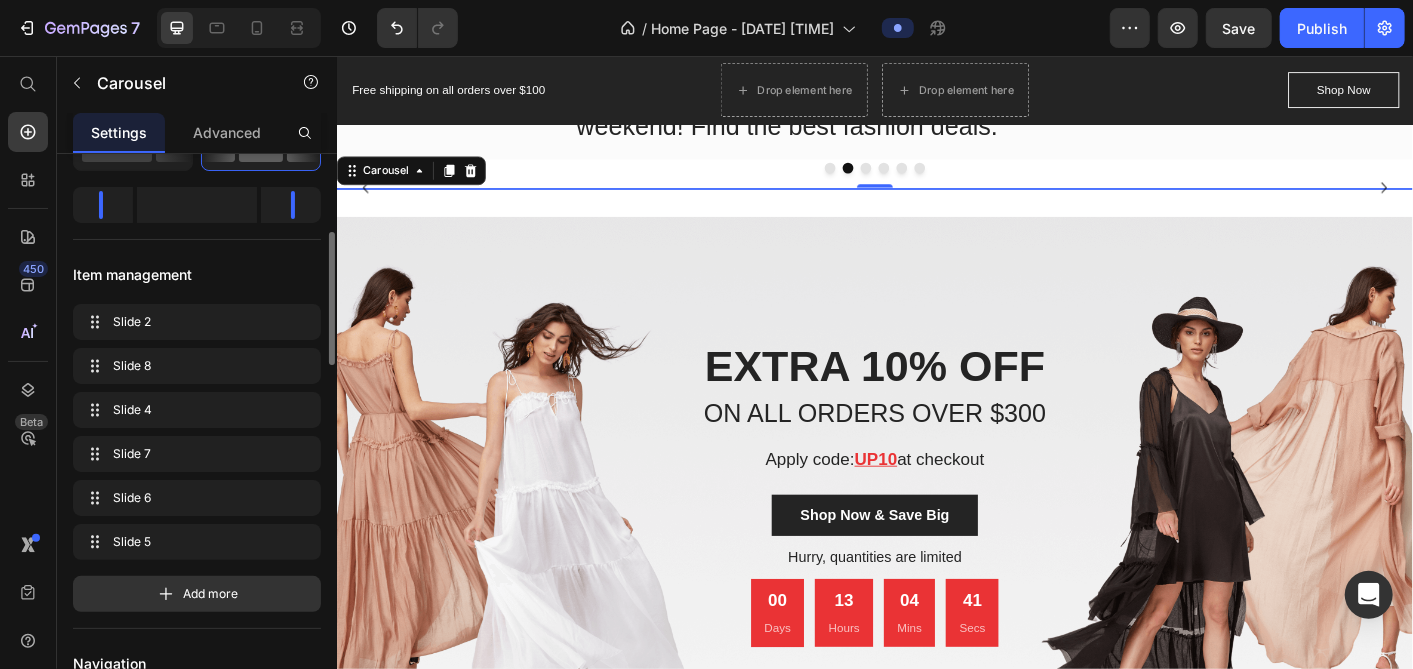 click at bounding box center (966, 181) 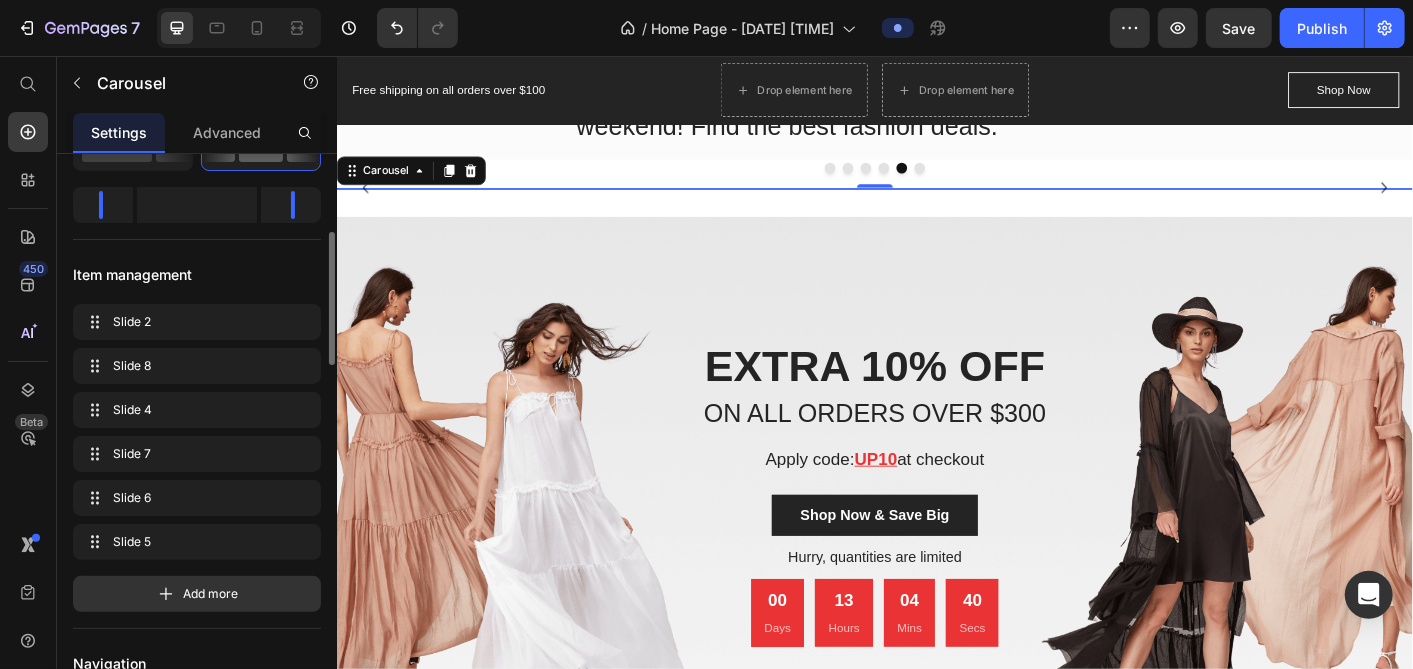 click at bounding box center (986, 181) 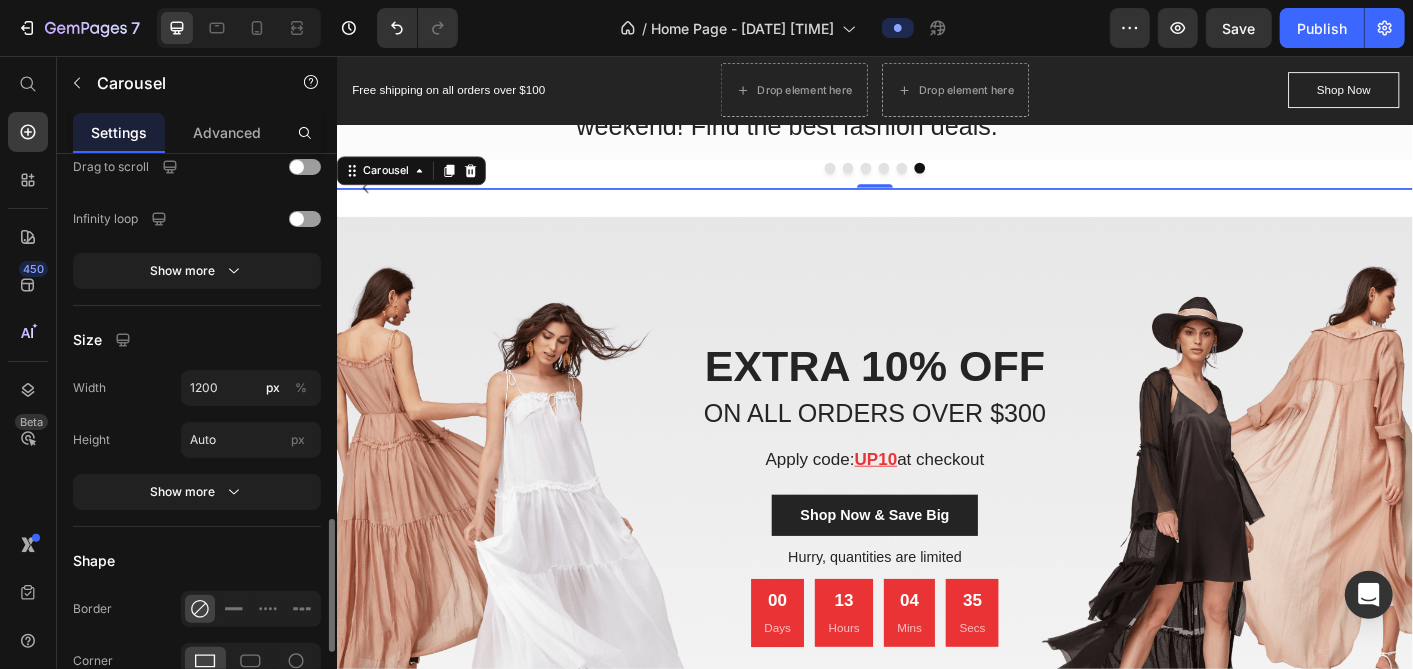 scroll, scrollTop: 1777, scrollLeft: 0, axis: vertical 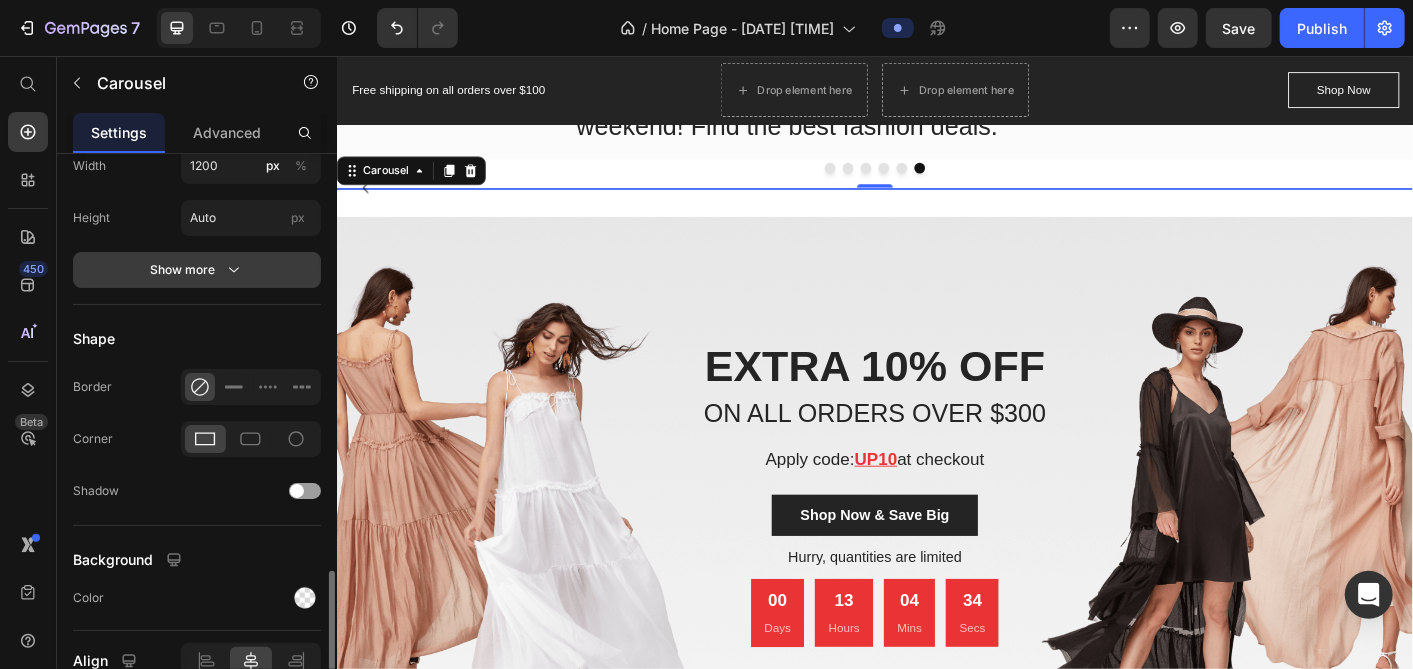 click on "Show more" at bounding box center [197, 270] 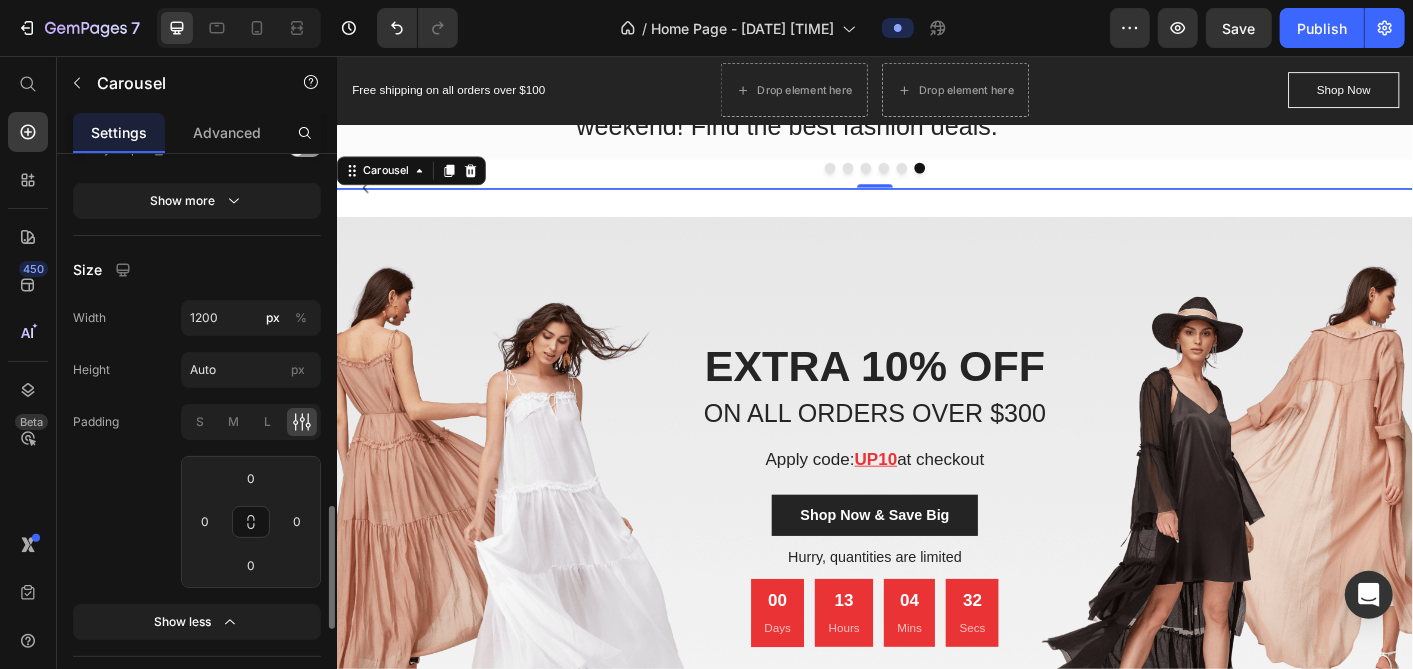scroll, scrollTop: 1292, scrollLeft: 0, axis: vertical 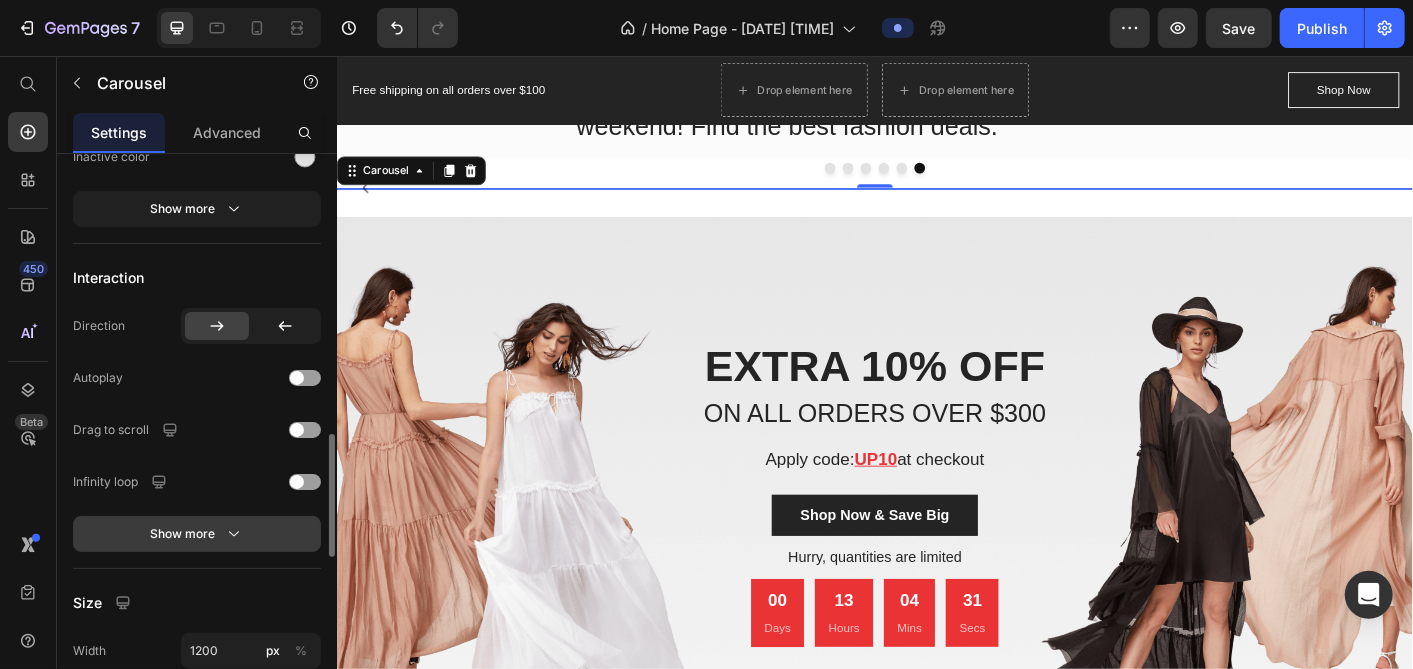 click on "Show more" at bounding box center (197, 534) 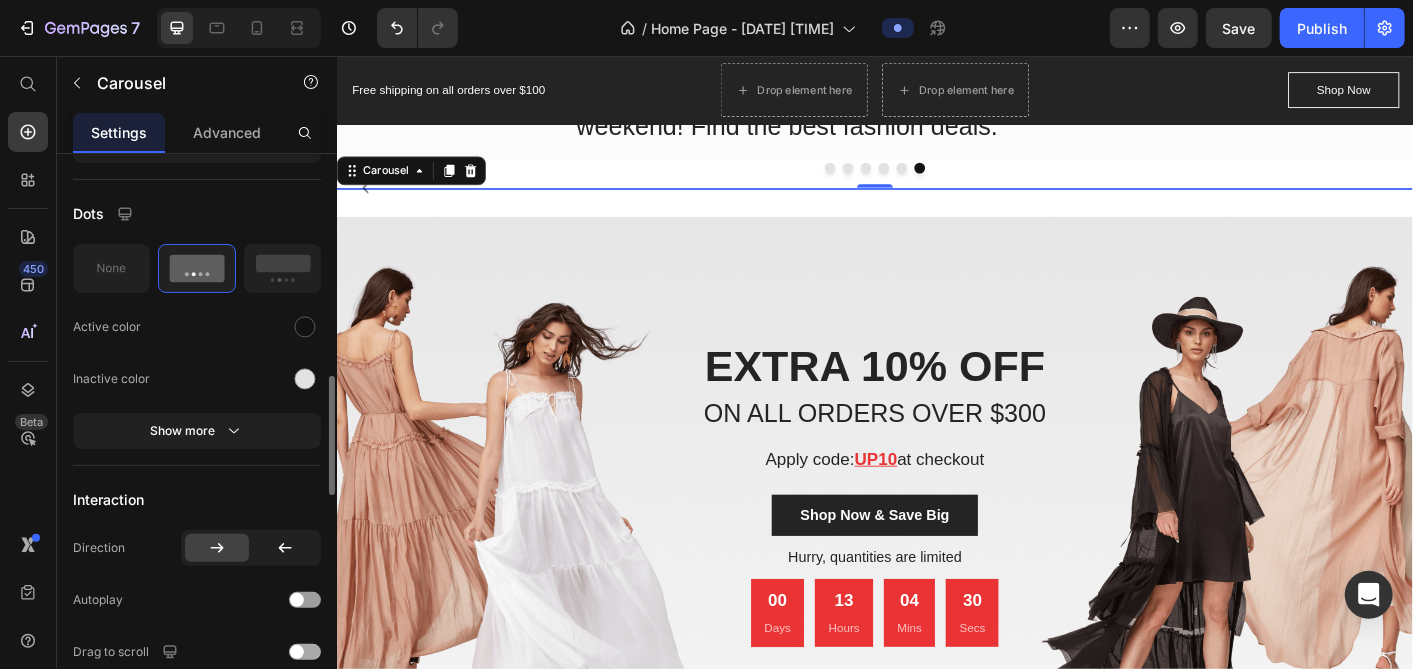 scroll, scrollTop: 959, scrollLeft: 0, axis: vertical 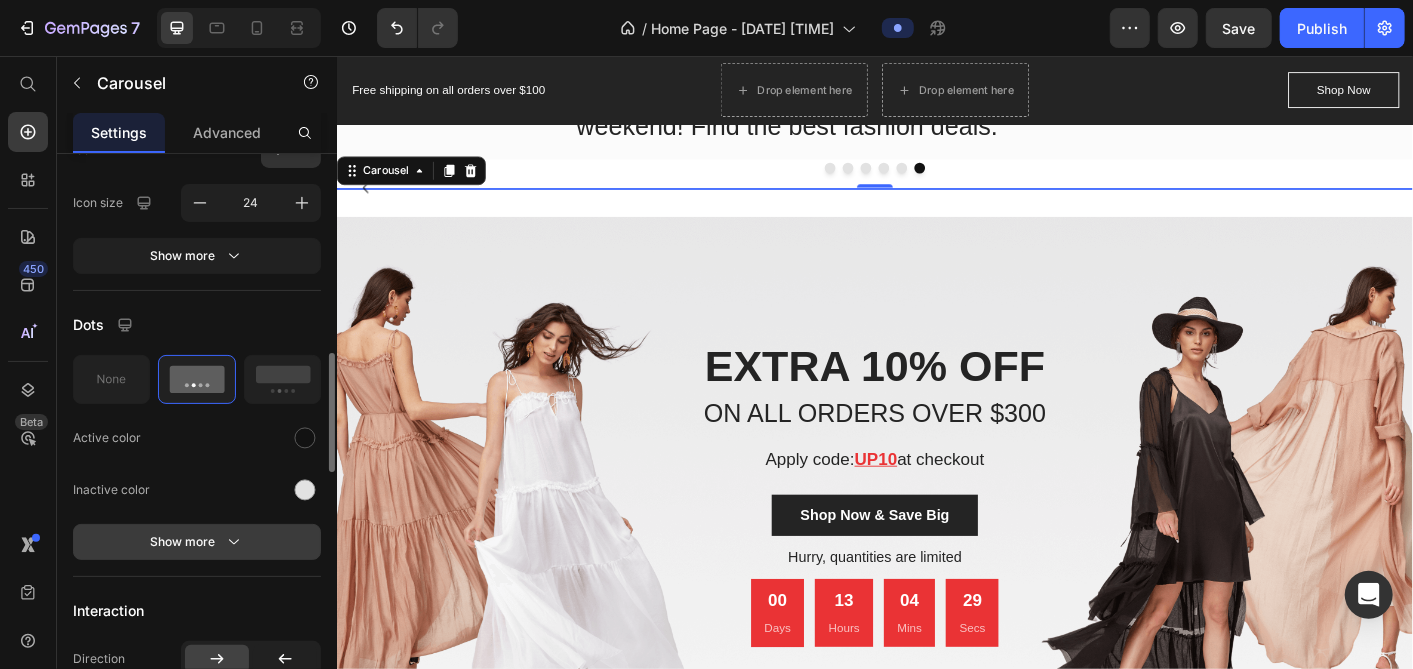 click on "Show more" at bounding box center (197, 542) 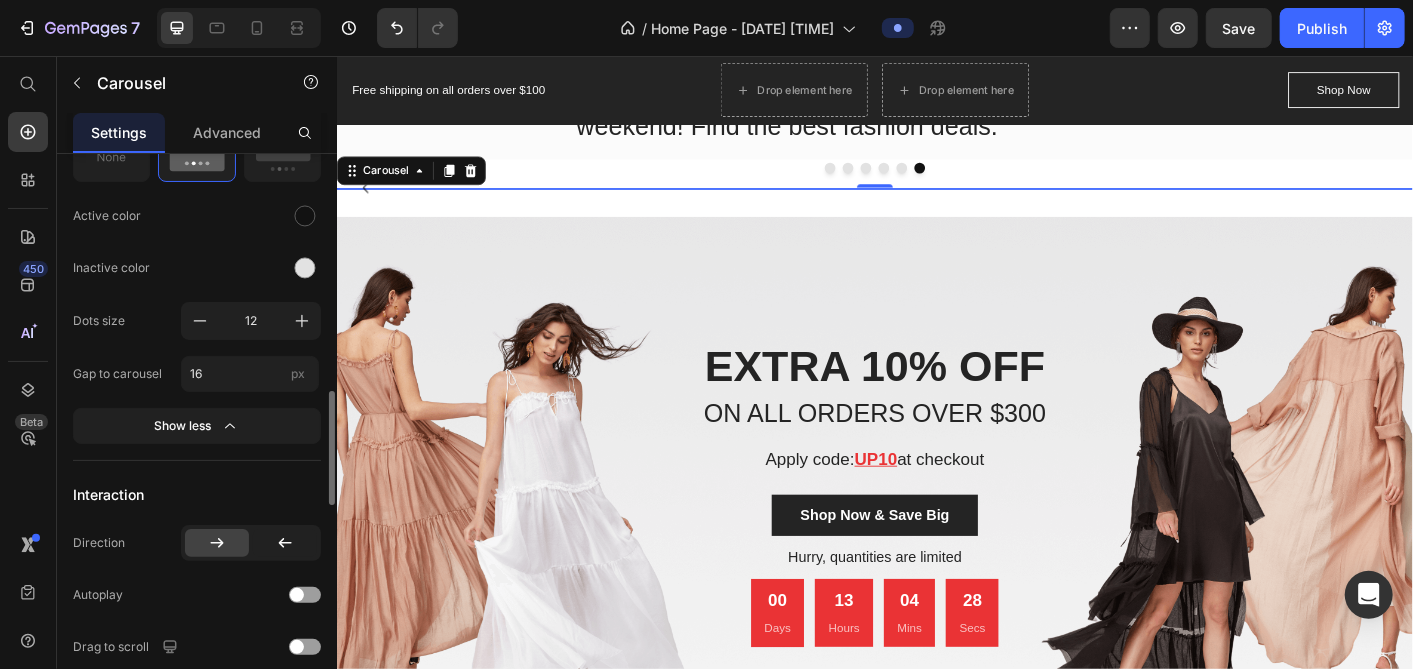 scroll, scrollTop: 625, scrollLeft: 0, axis: vertical 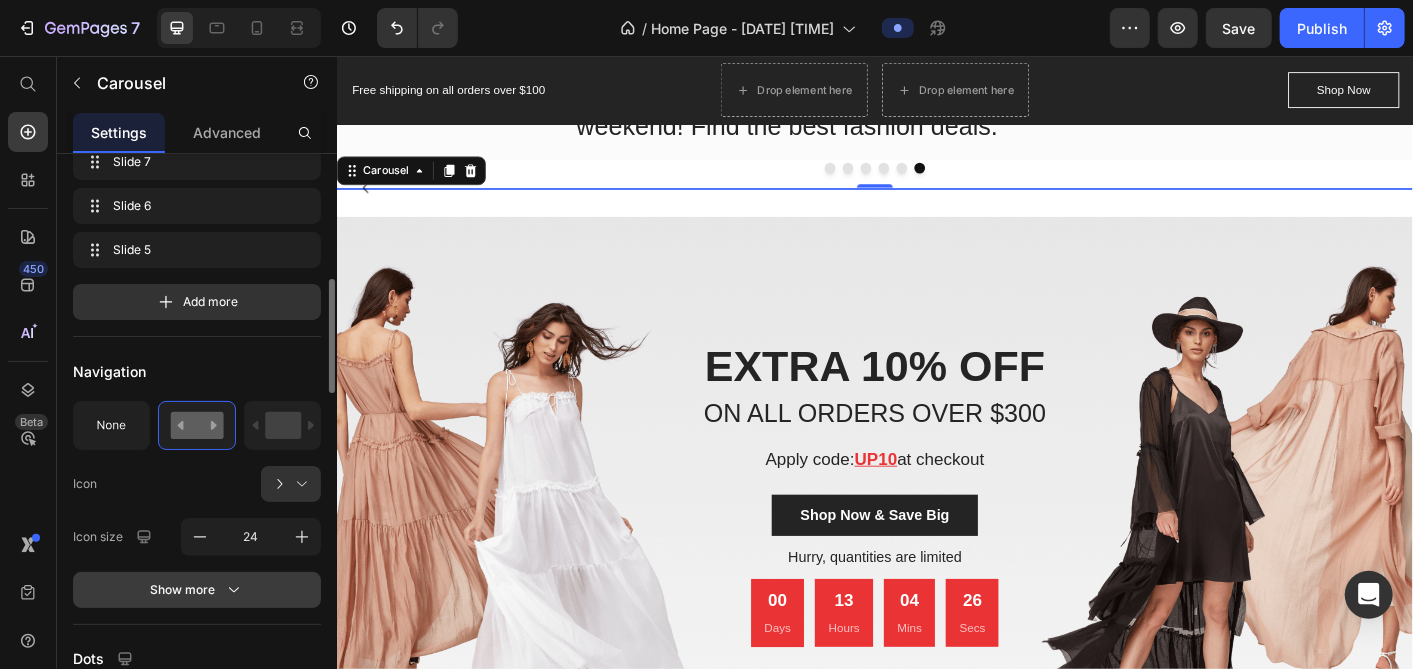 click on "Show more" at bounding box center [197, 590] 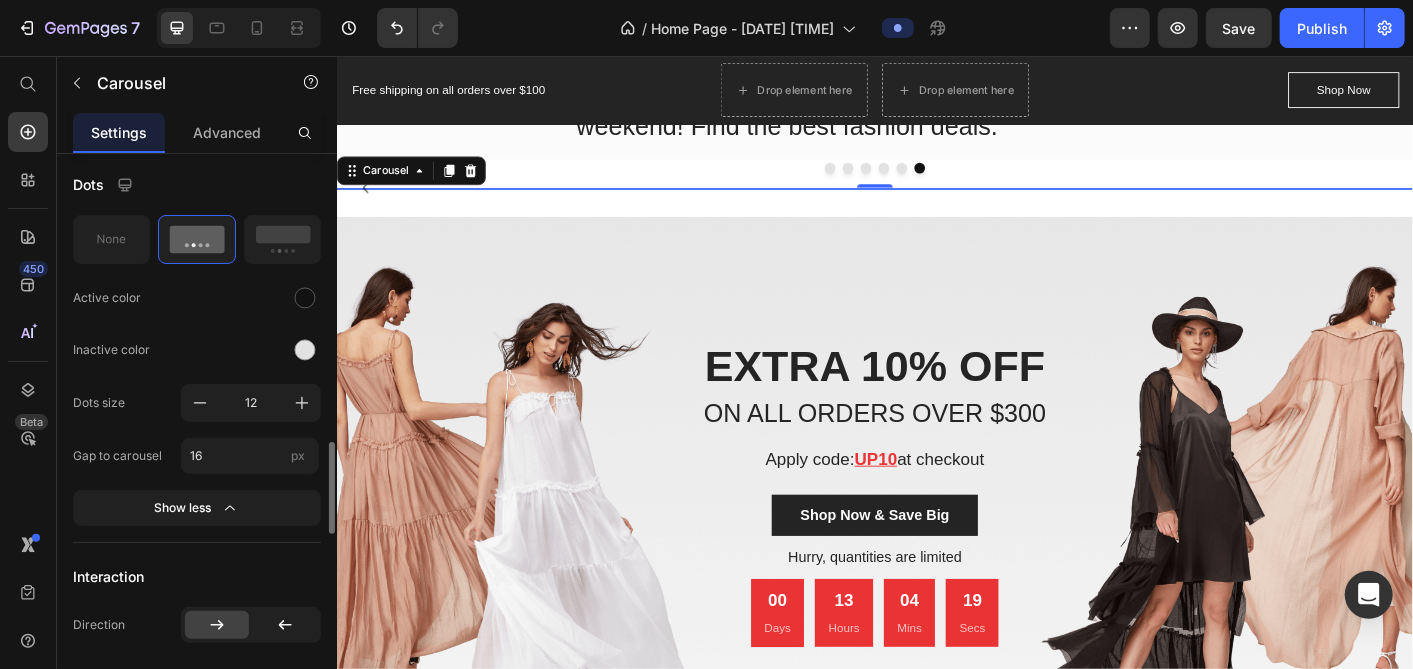 scroll, scrollTop: 2000, scrollLeft: 0, axis: vertical 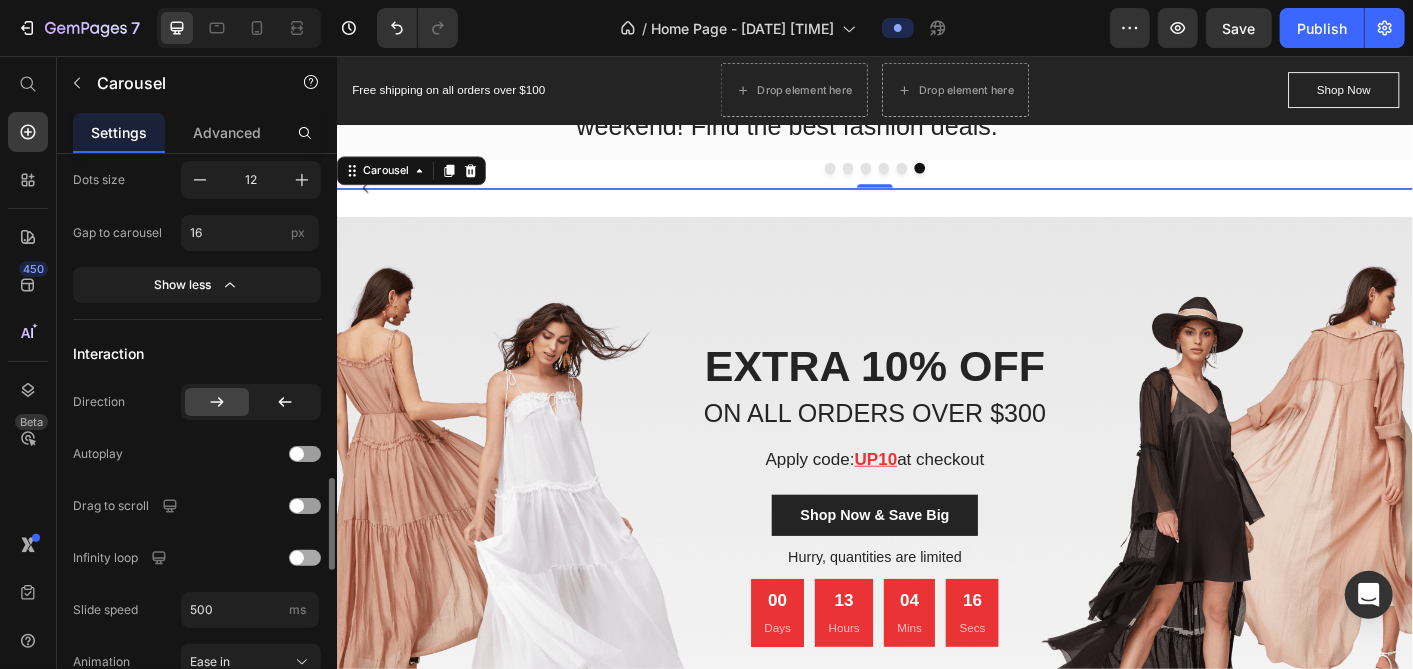 click at bounding box center (305, 558) 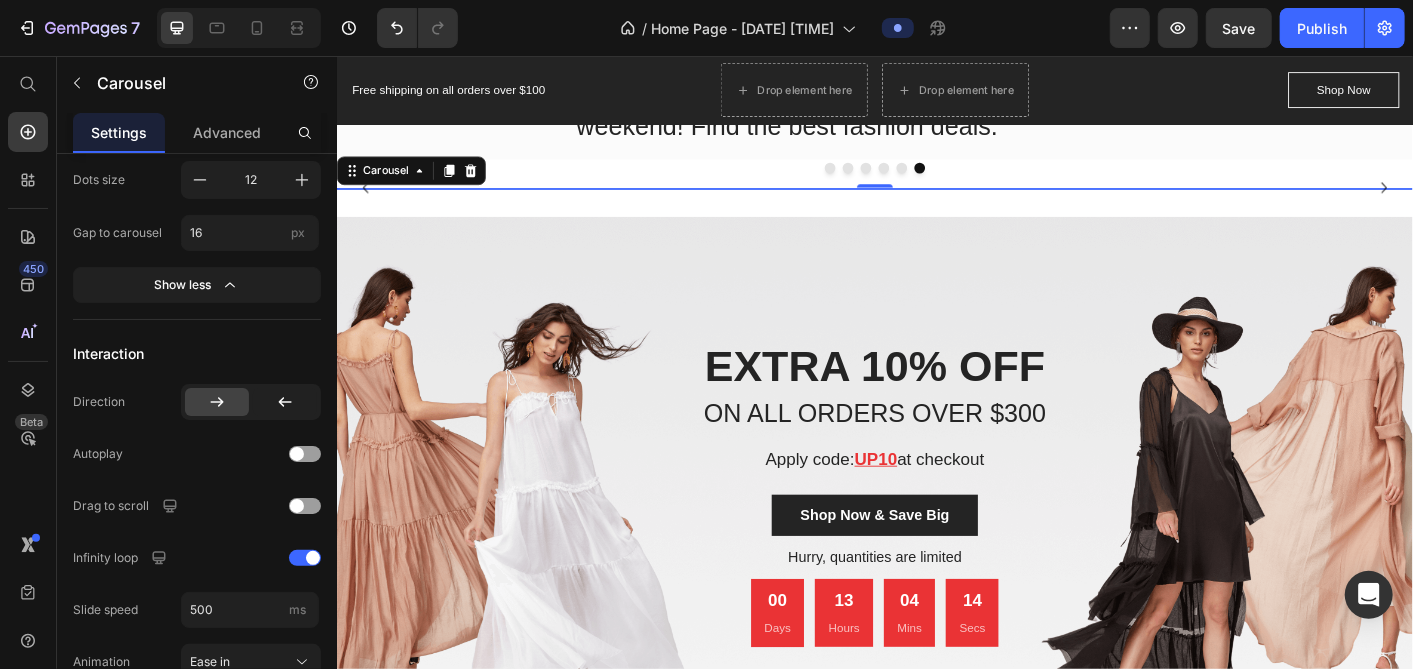 click at bounding box center (886, 181) 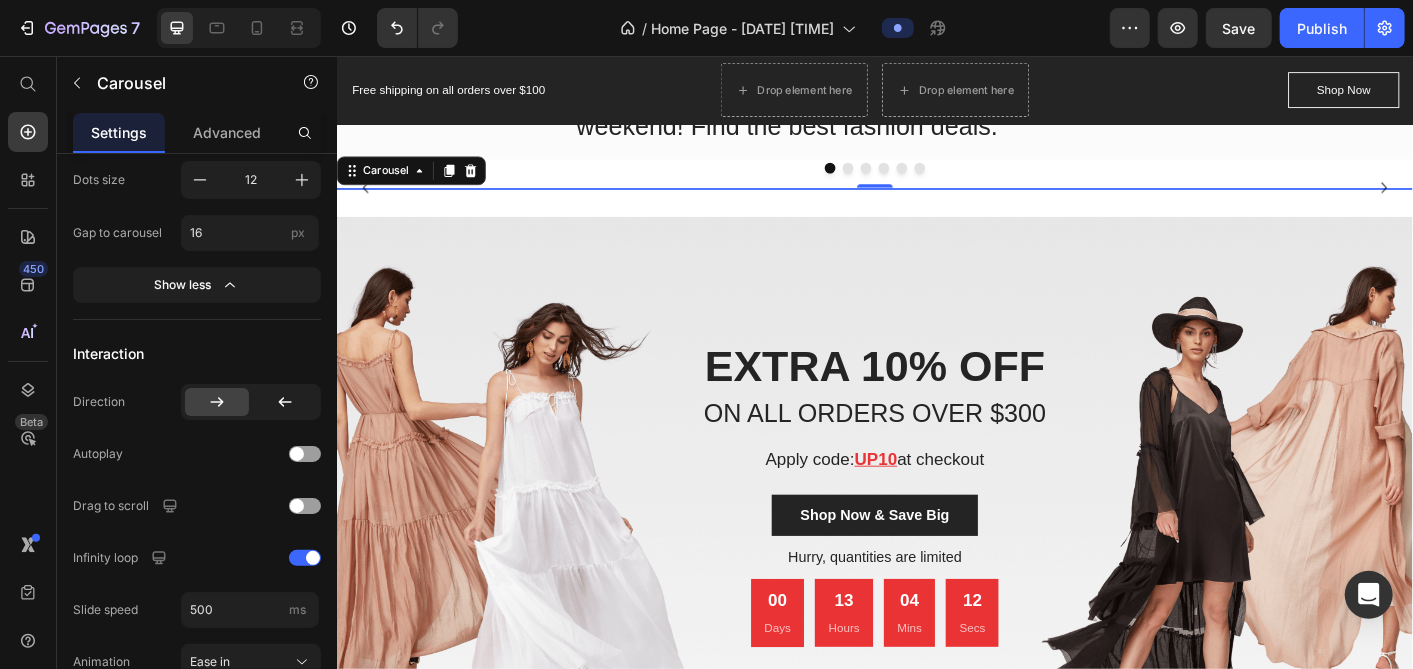 click at bounding box center [886, 181] 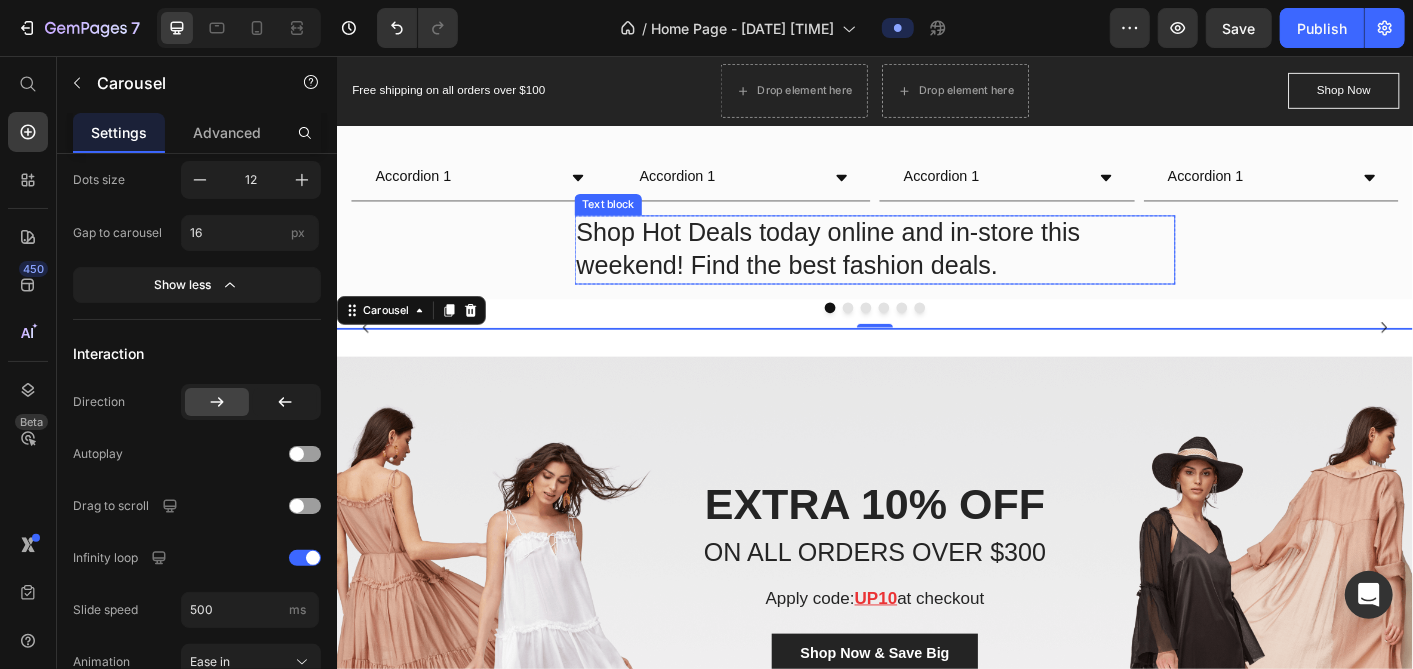 click on "Shop Hot Deals today online and in-store this weekend! Find the best fashion deals." at bounding box center [936, 272] 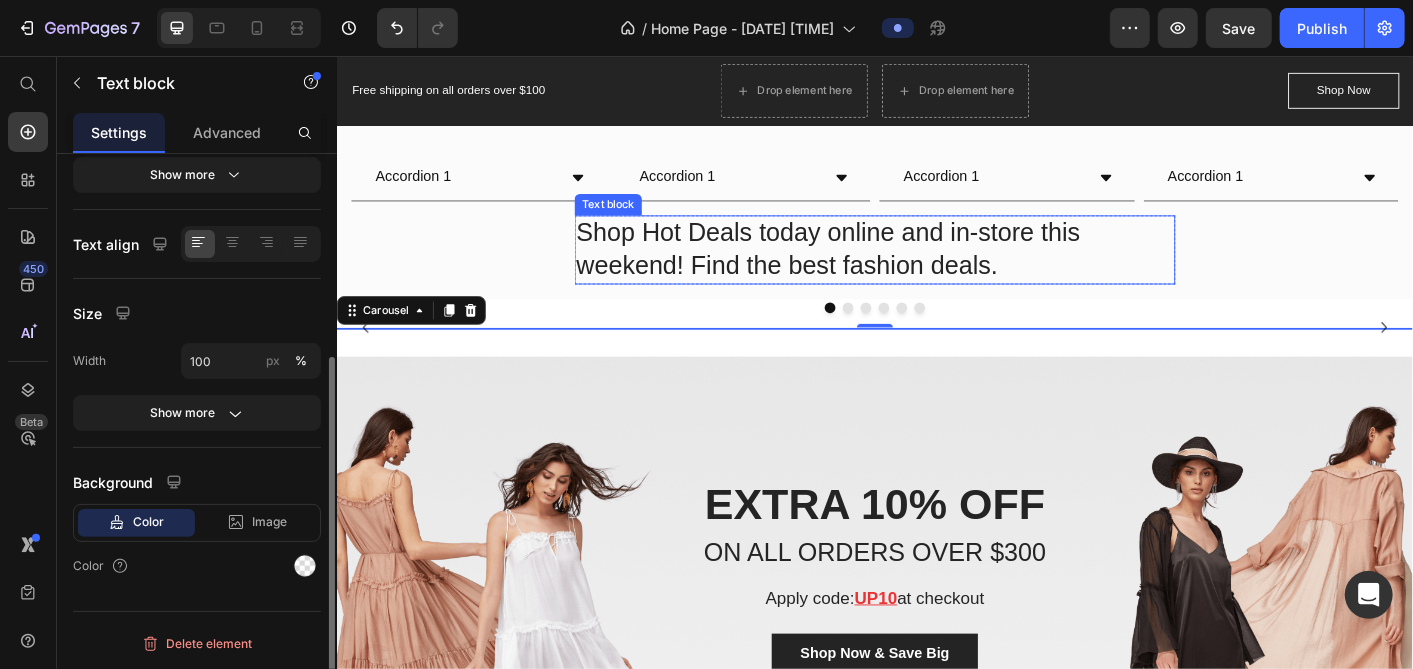 click on "Shop Hot Deals today online and in-store this weekend! Find the best fashion deals." at bounding box center [936, 272] 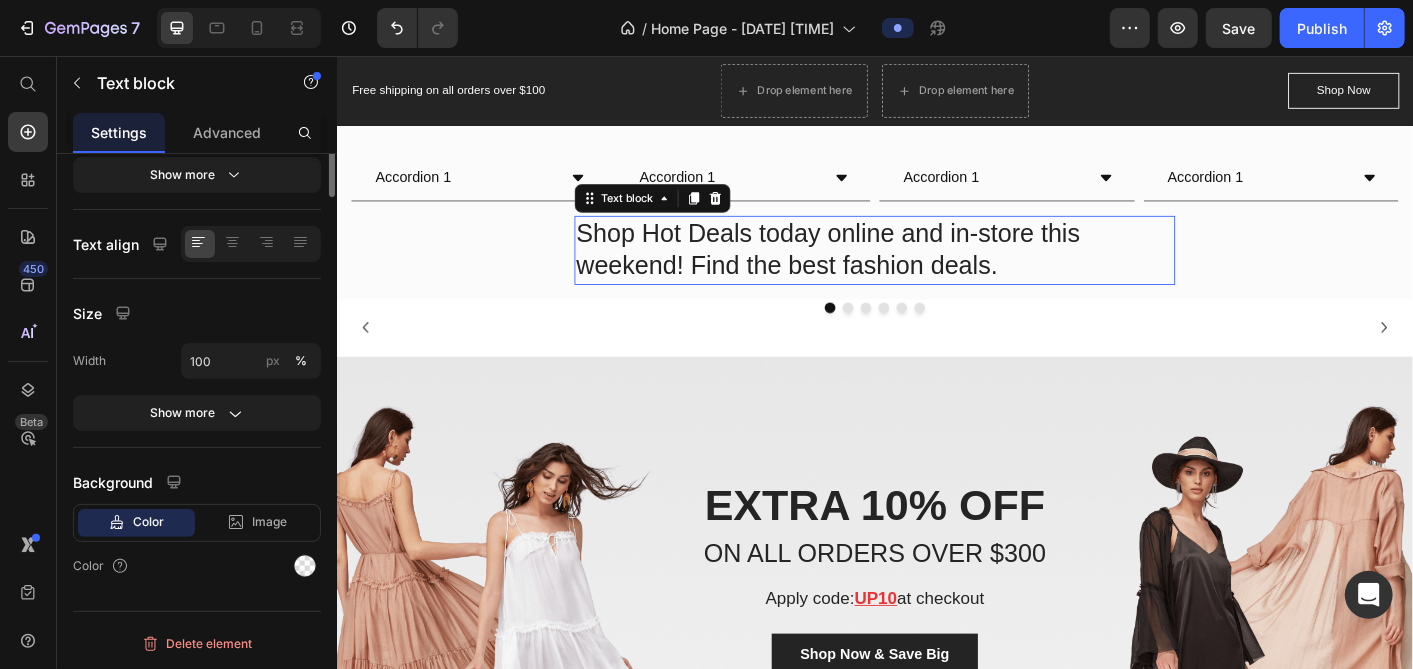 scroll, scrollTop: 1441, scrollLeft: 0, axis: vertical 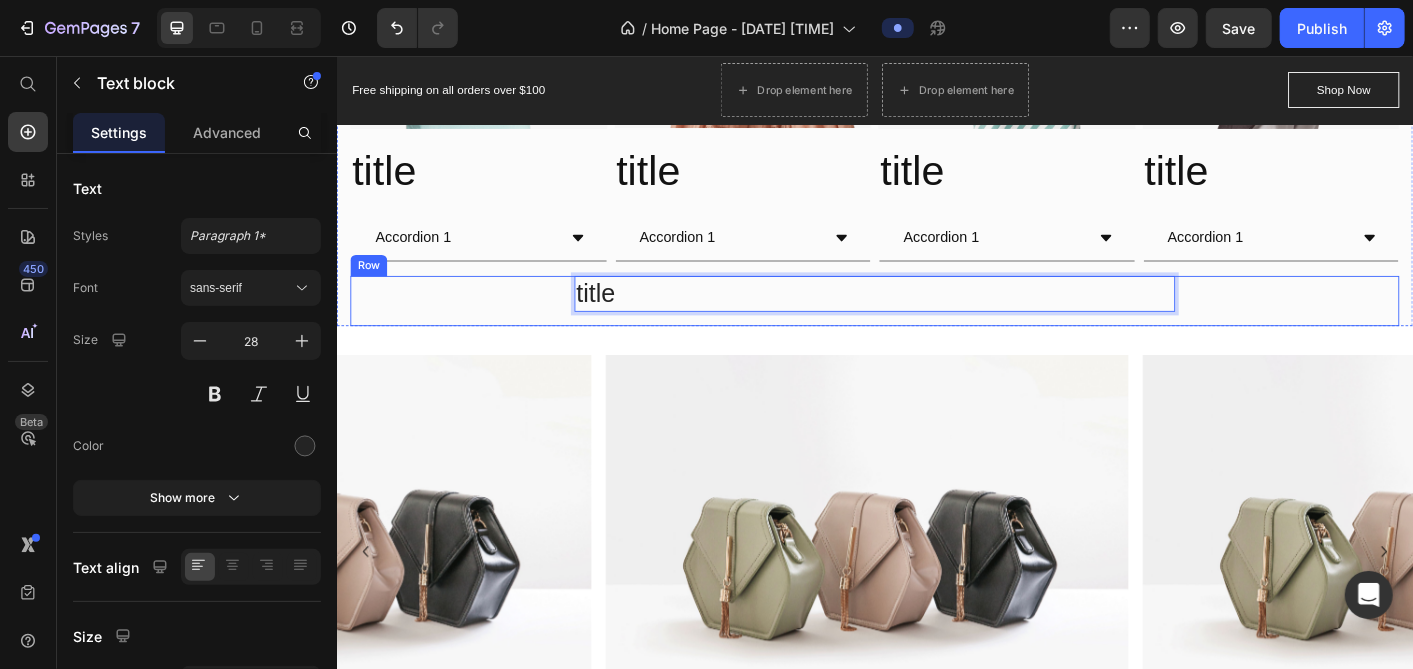 click on "title Text block   0 Row" at bounding box center [936, 329] 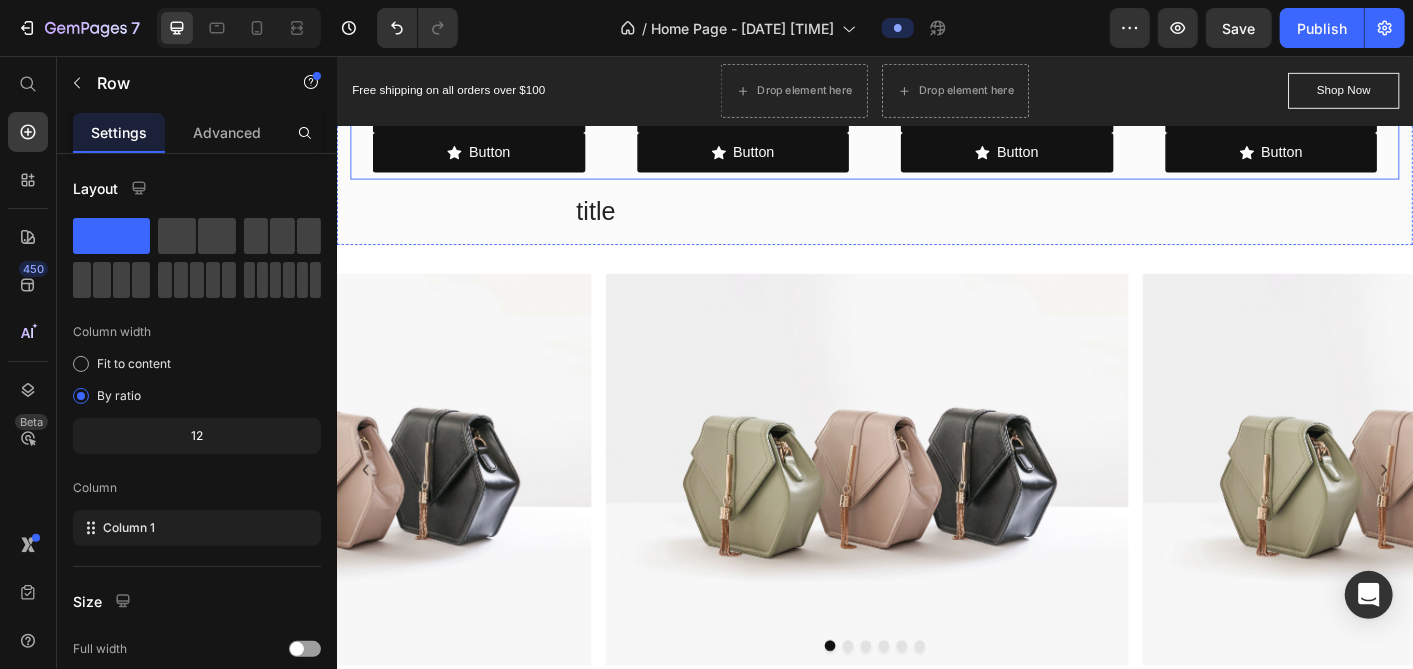 scroll, scrollTop: 1348, scrollLeft: 0, axis: vertical 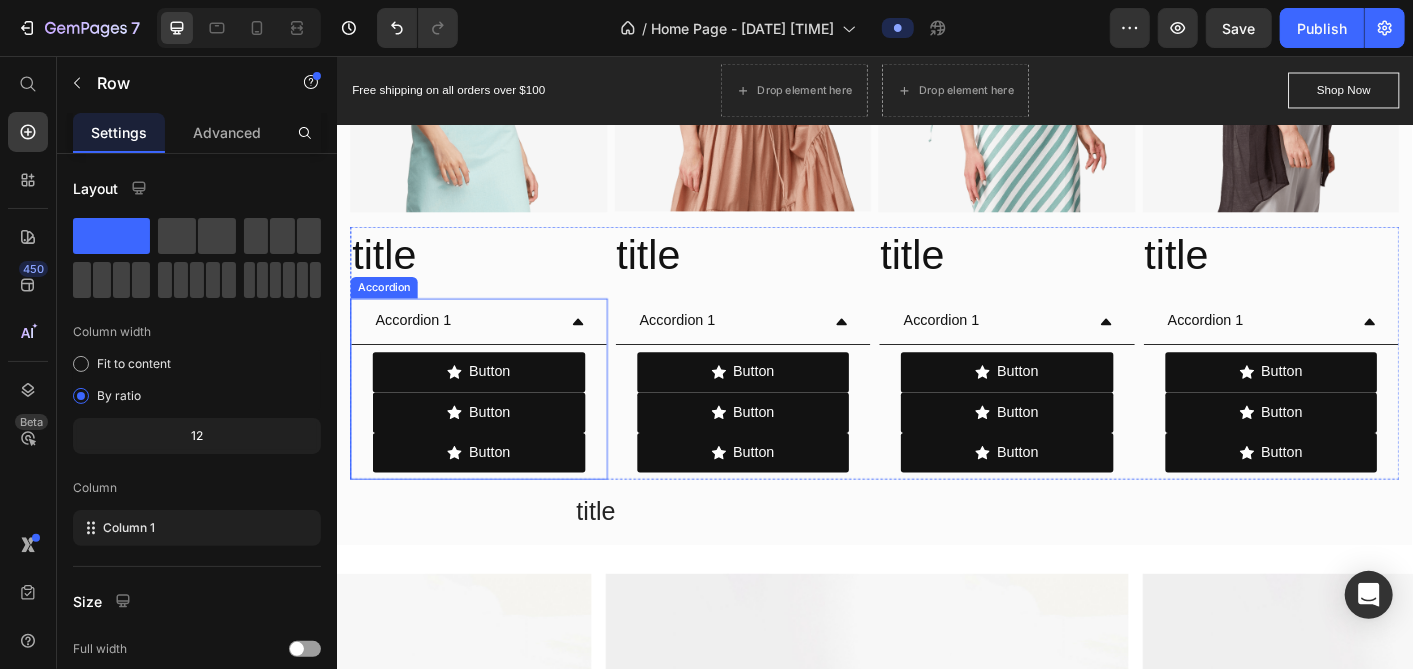 click on "Accordion 1" at bounding box center [421, 351] 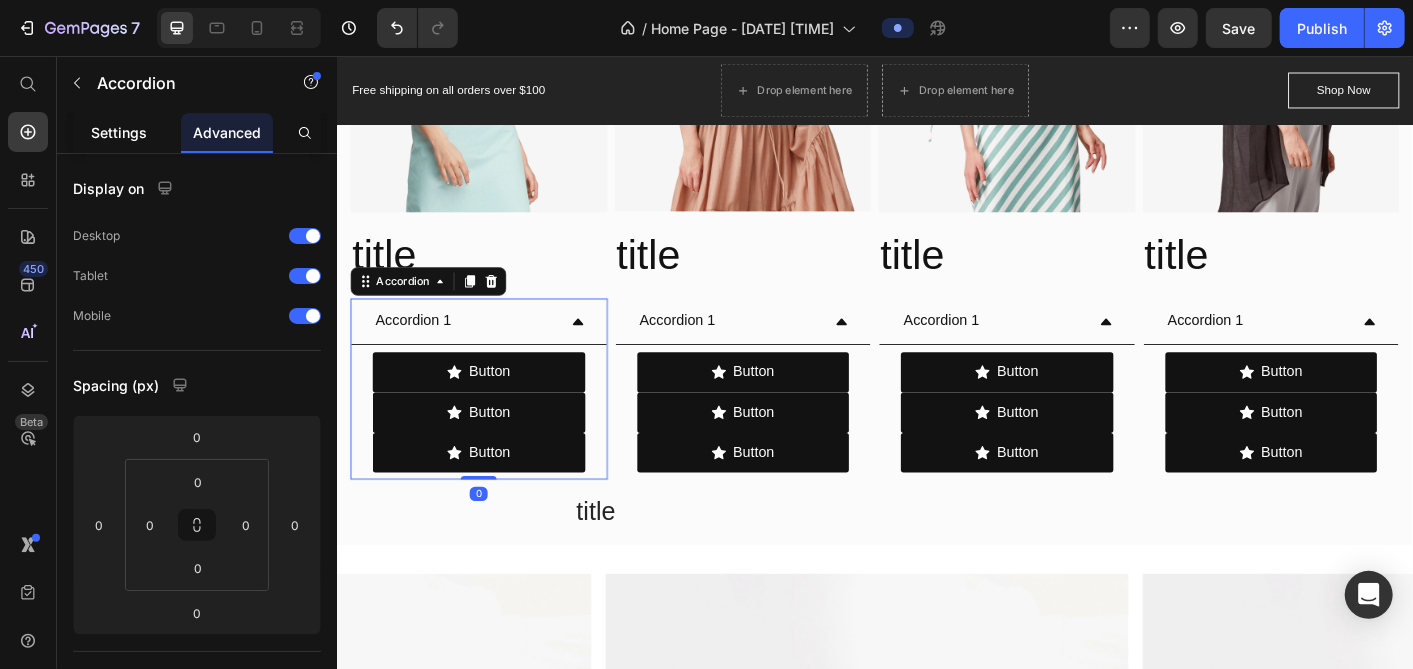 click on "Settings" at bounding box center (119, 132) 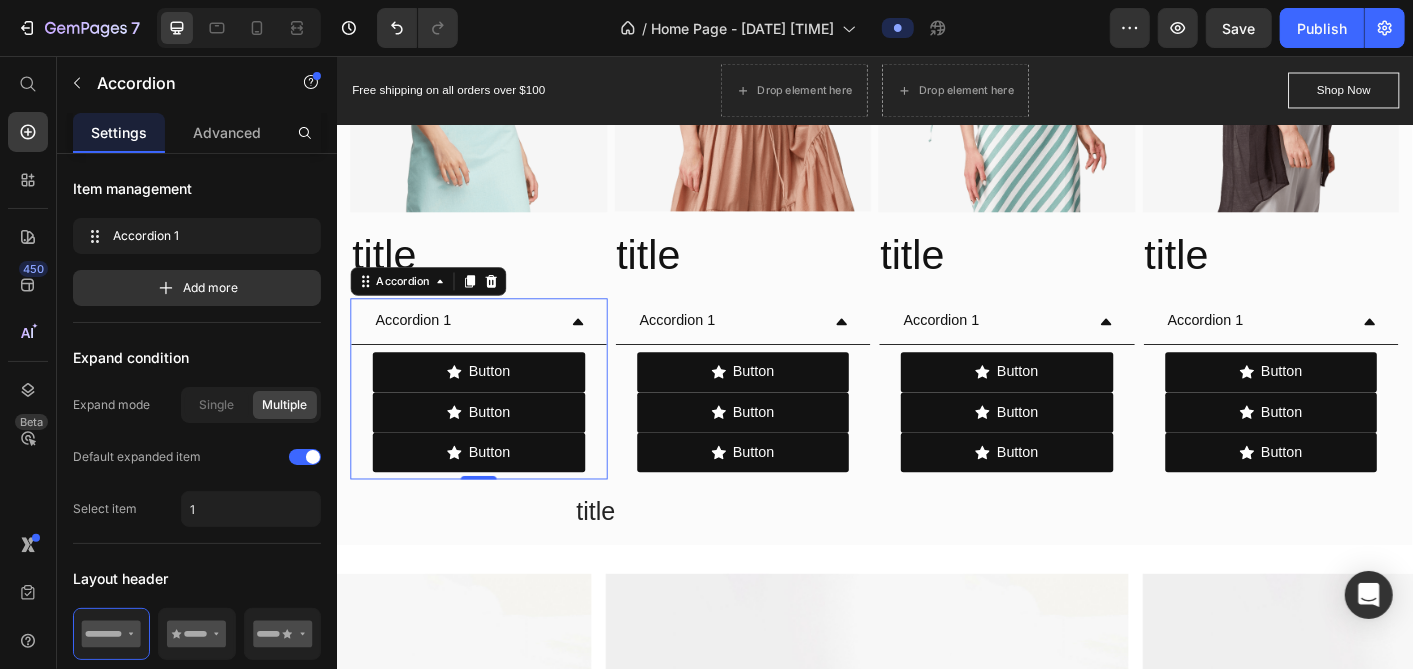 click on "Accordion 1" at bounding box center (421, 351) 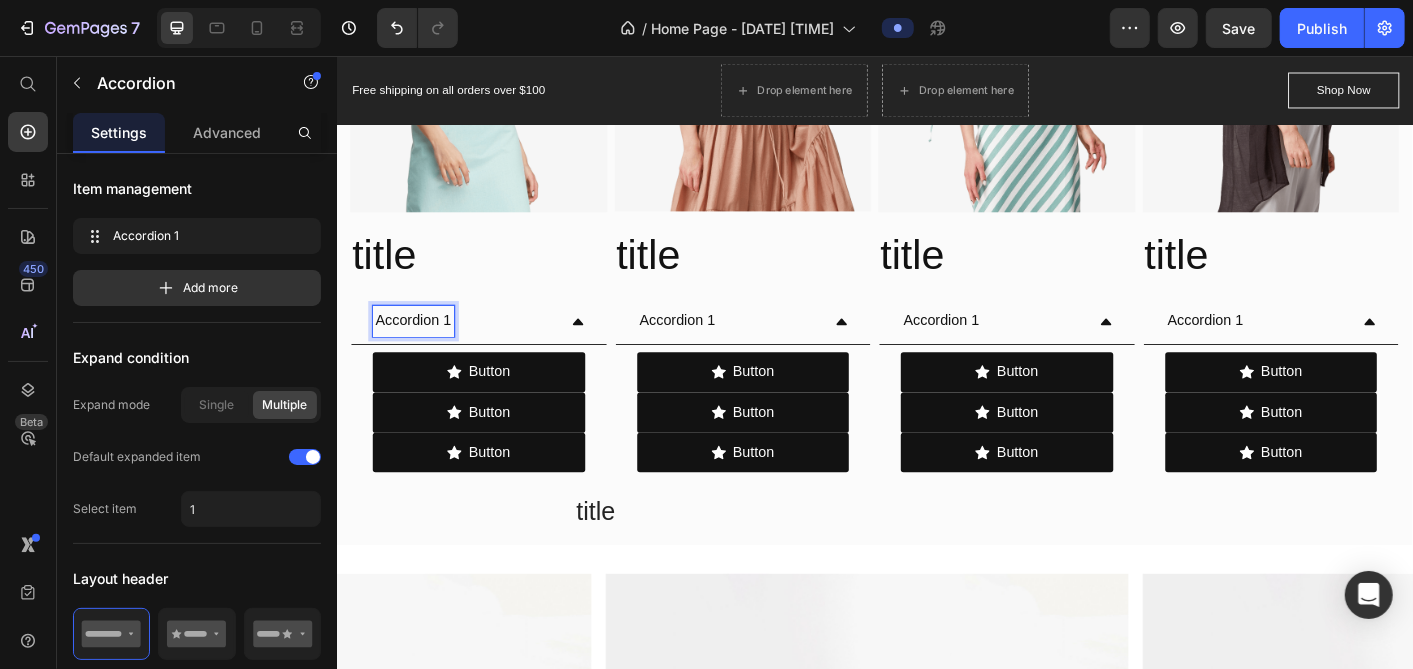 click 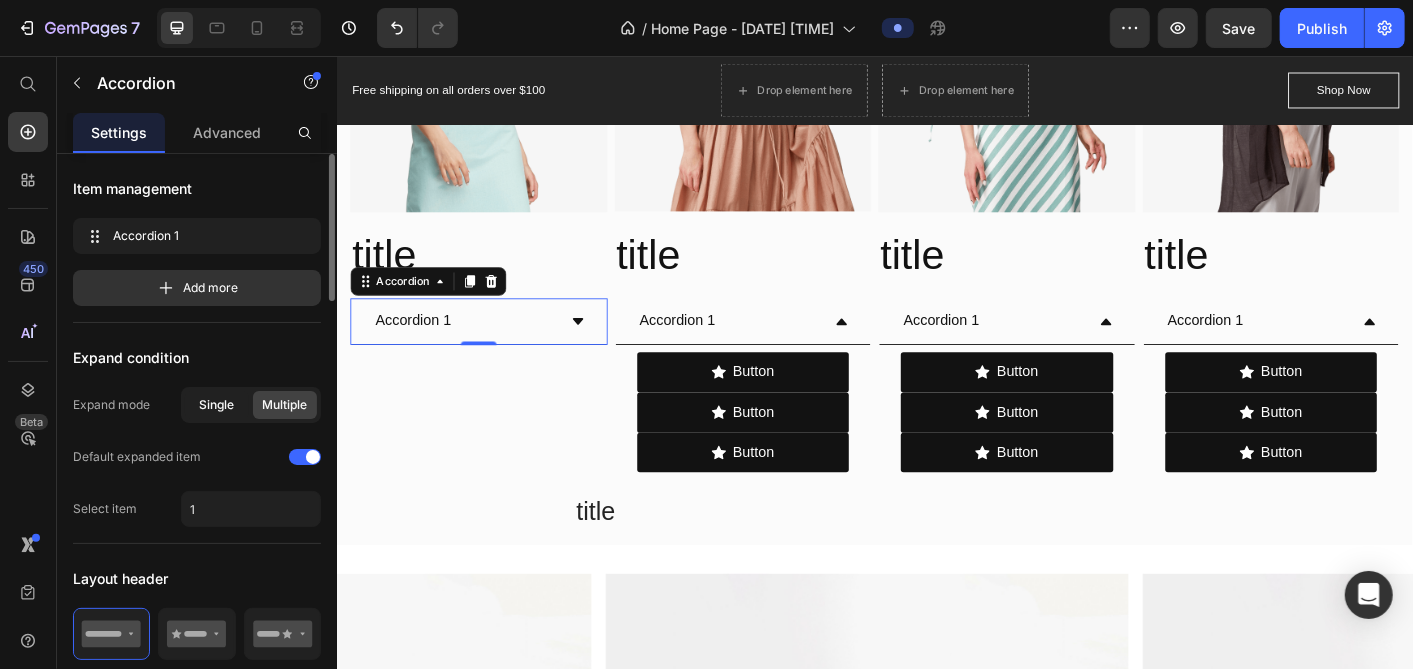 click on "Single" 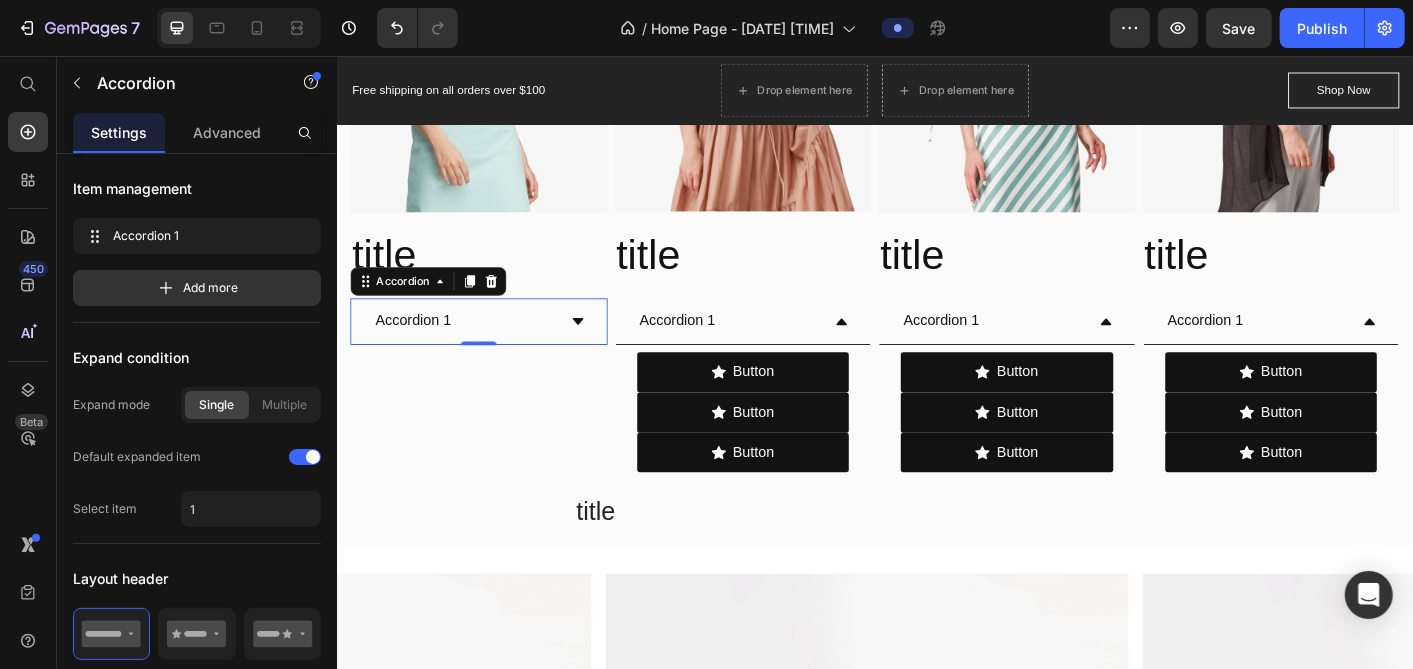 click on "Accordion 1   Button Button   Button Button   Button Button" at bounding box center (789, 427) 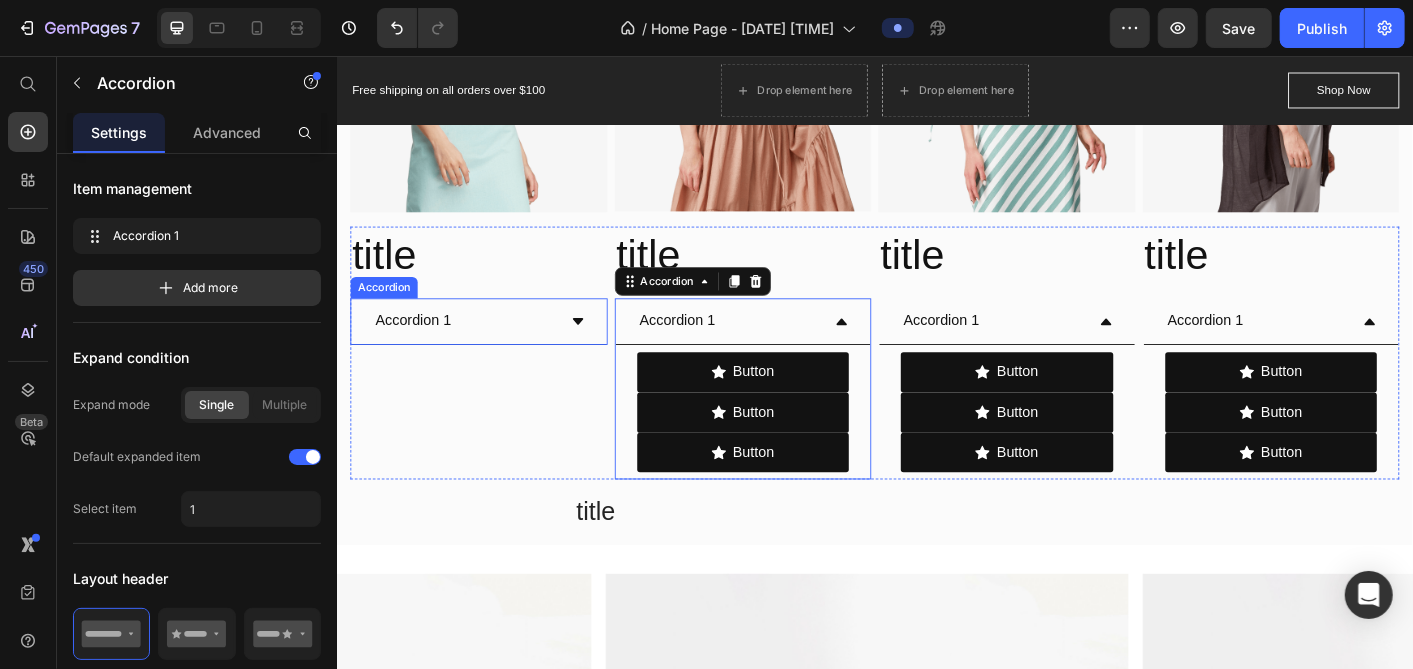 click on "Accordion 1" at bounding box center [494, 352] 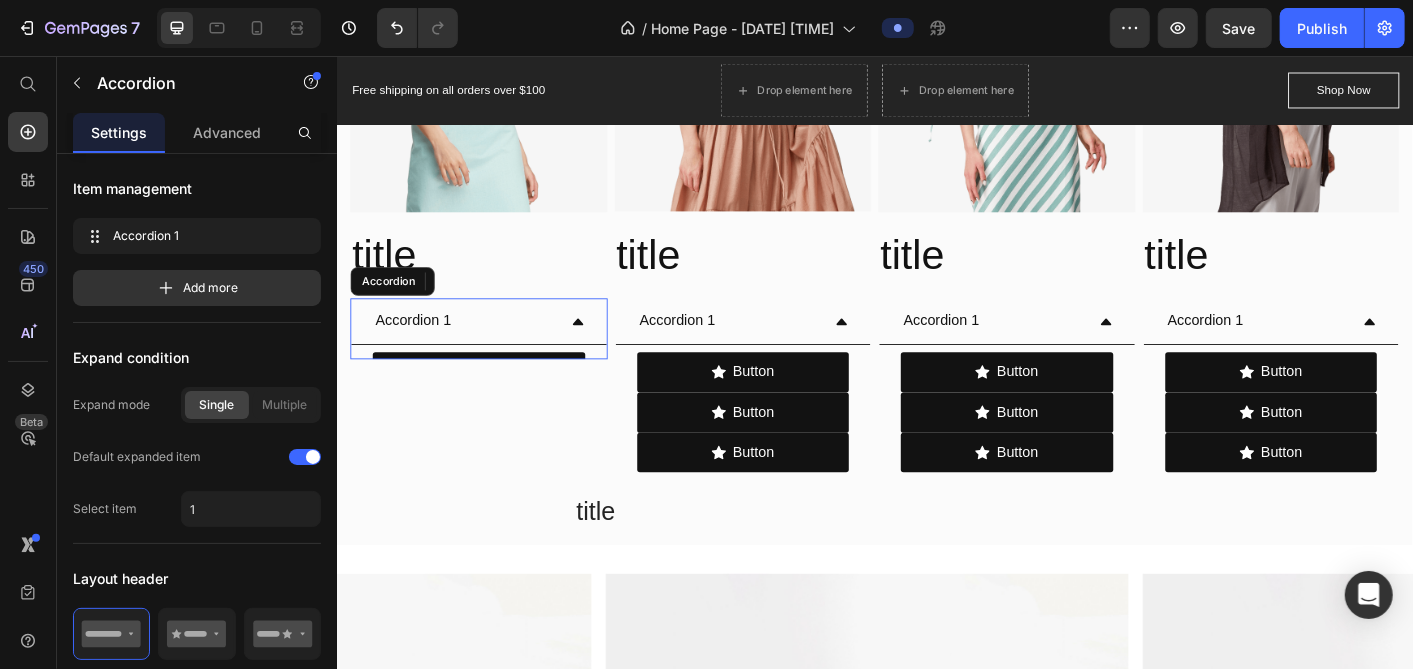 click on "Accordion 1" at bounding box center (494, 352) 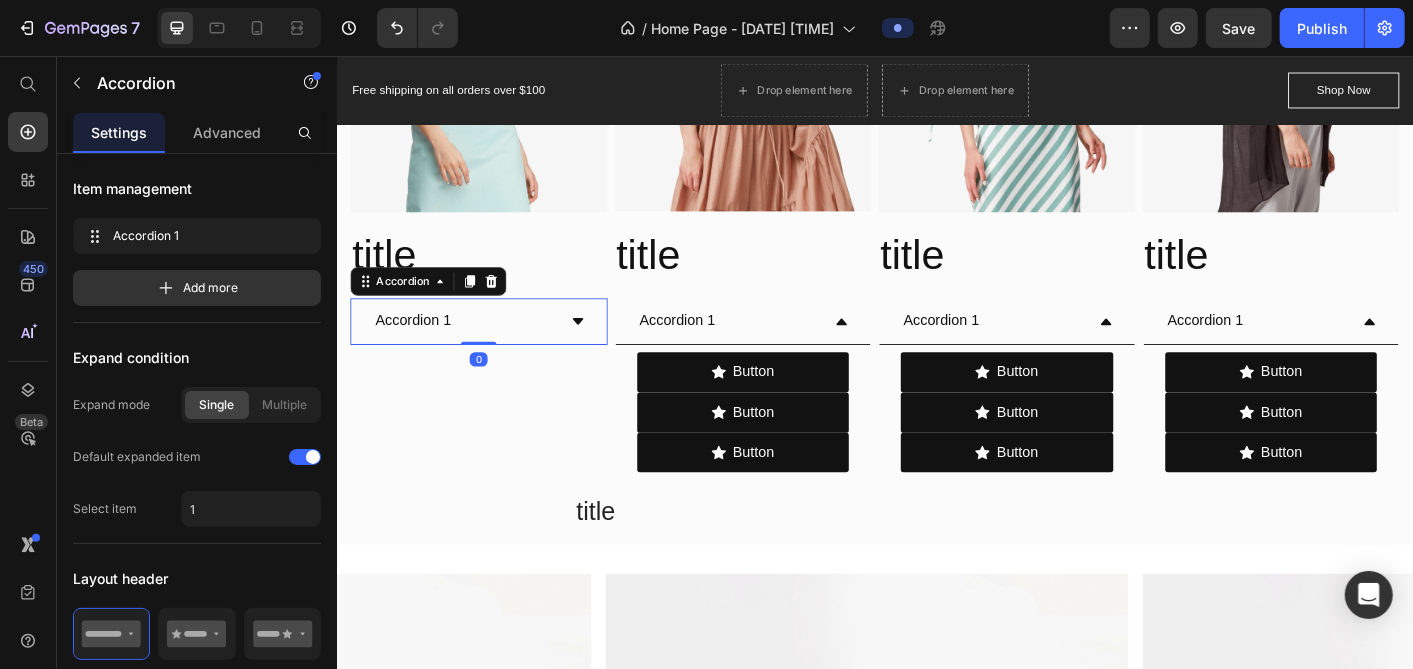 click on "Accordion 1" at bounding box center (494, 352) 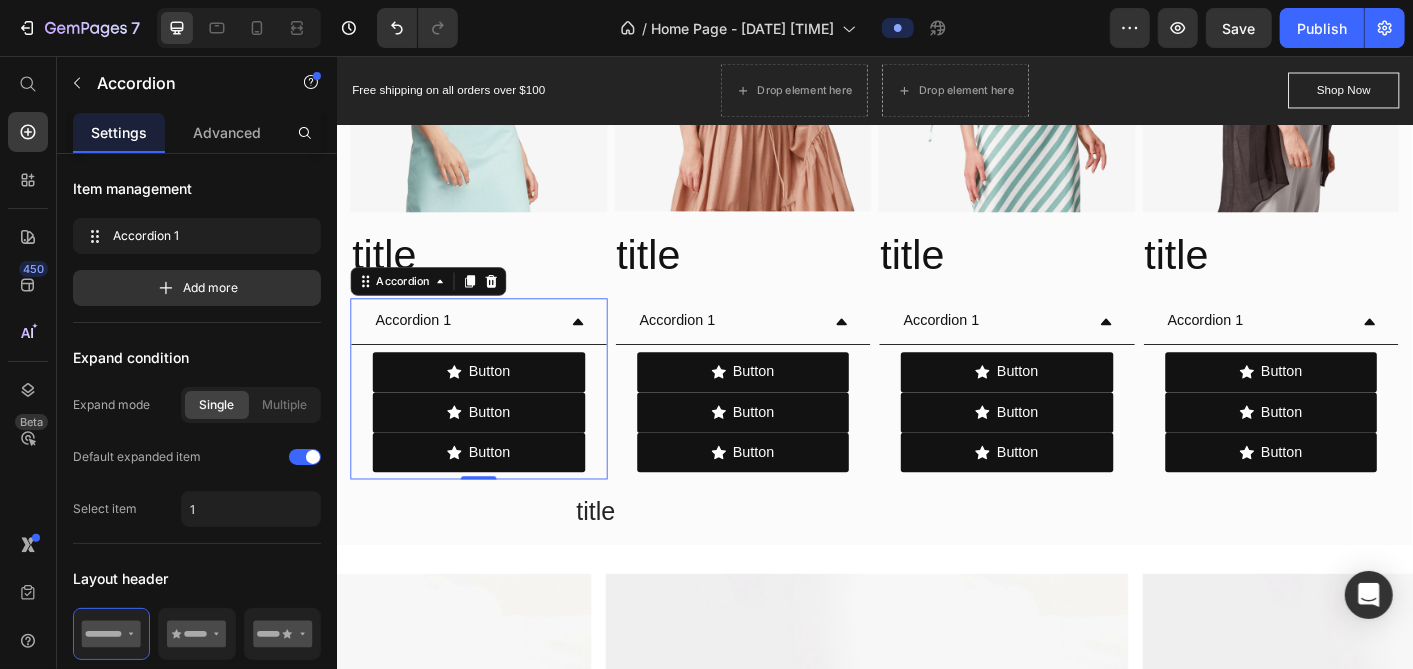click on "Accordion 1" at bounding box center (494, 352) 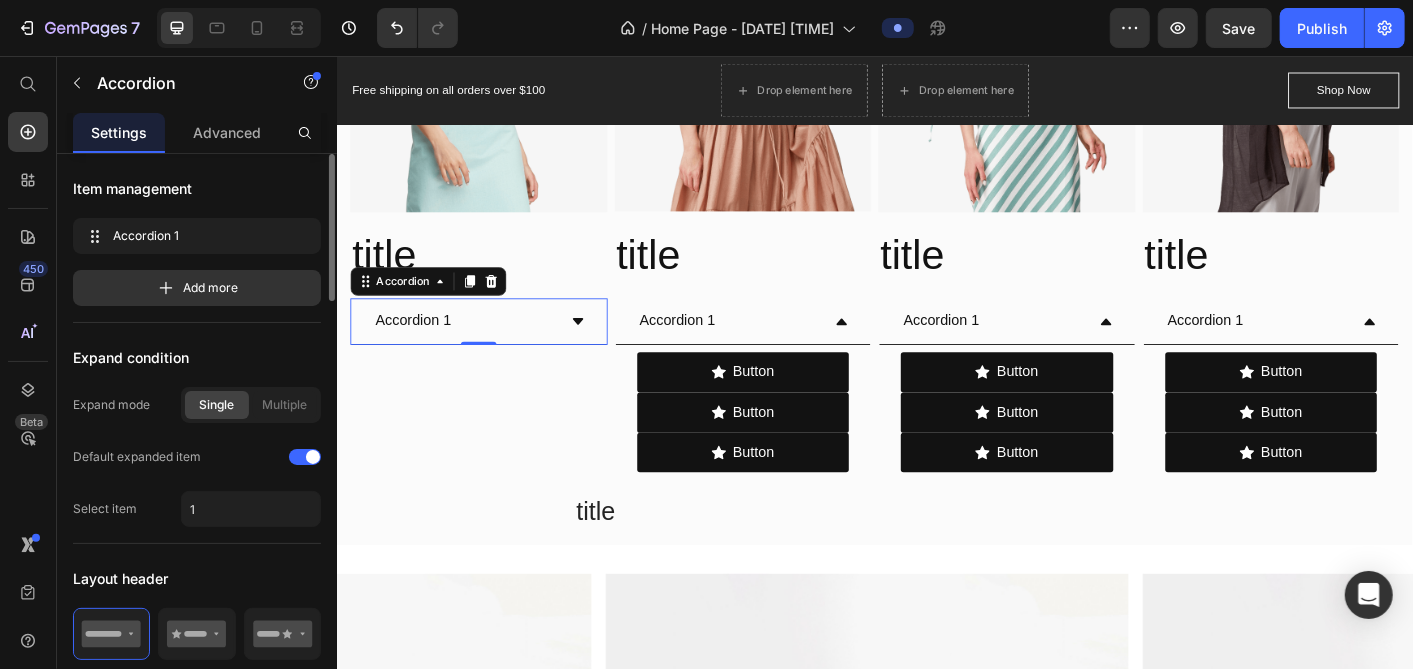 click on "Single Multiple" 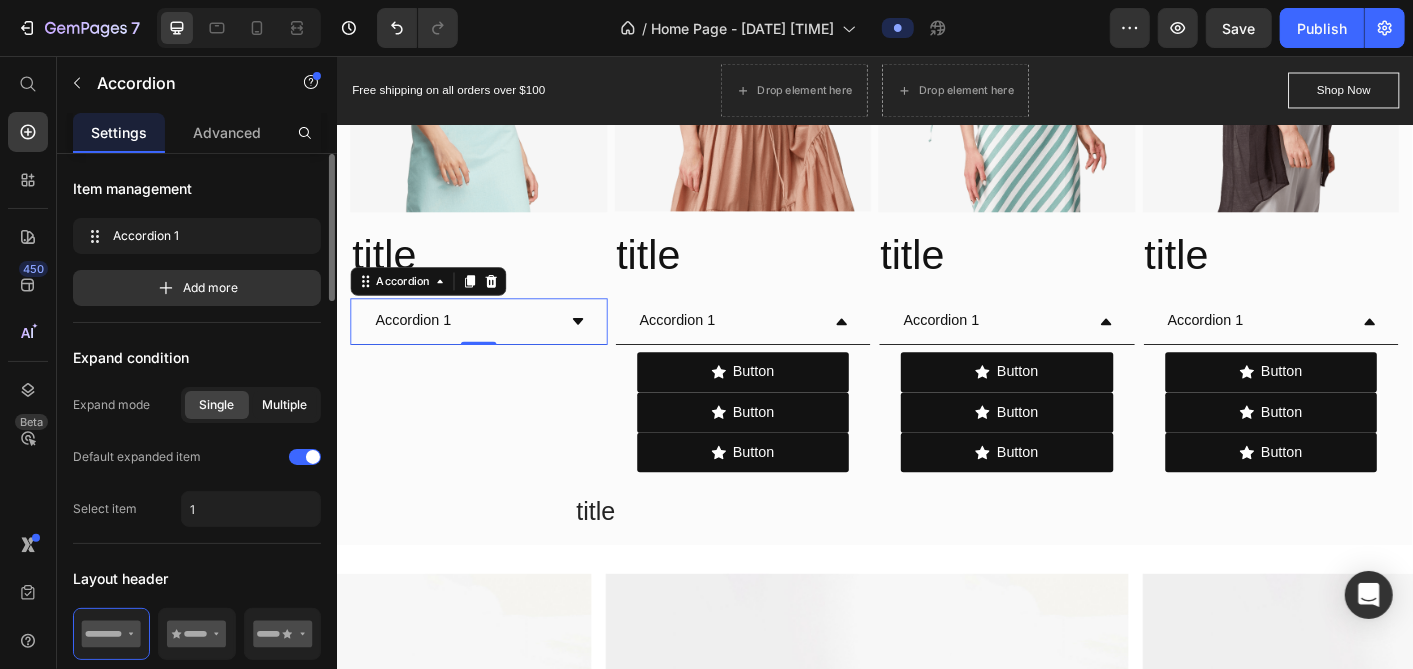 click on "Multiple" 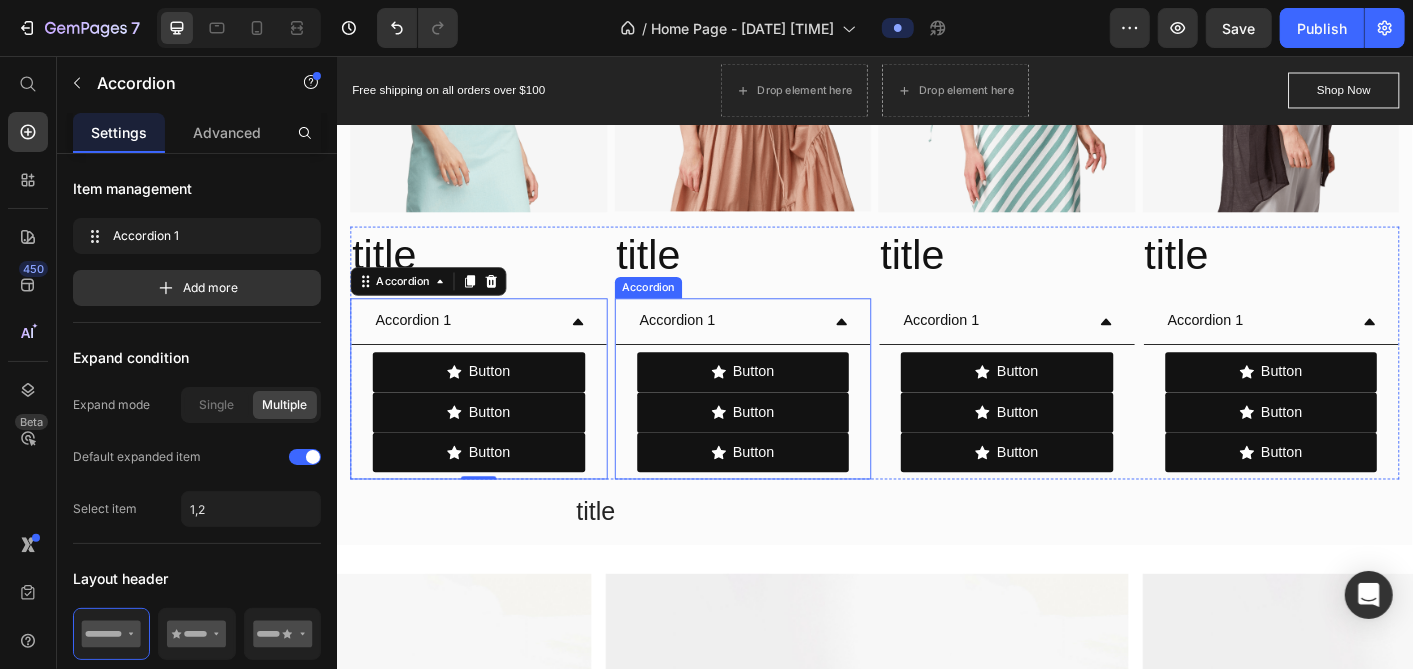 click on "Accordion 1" at bounding box center (789, 352) 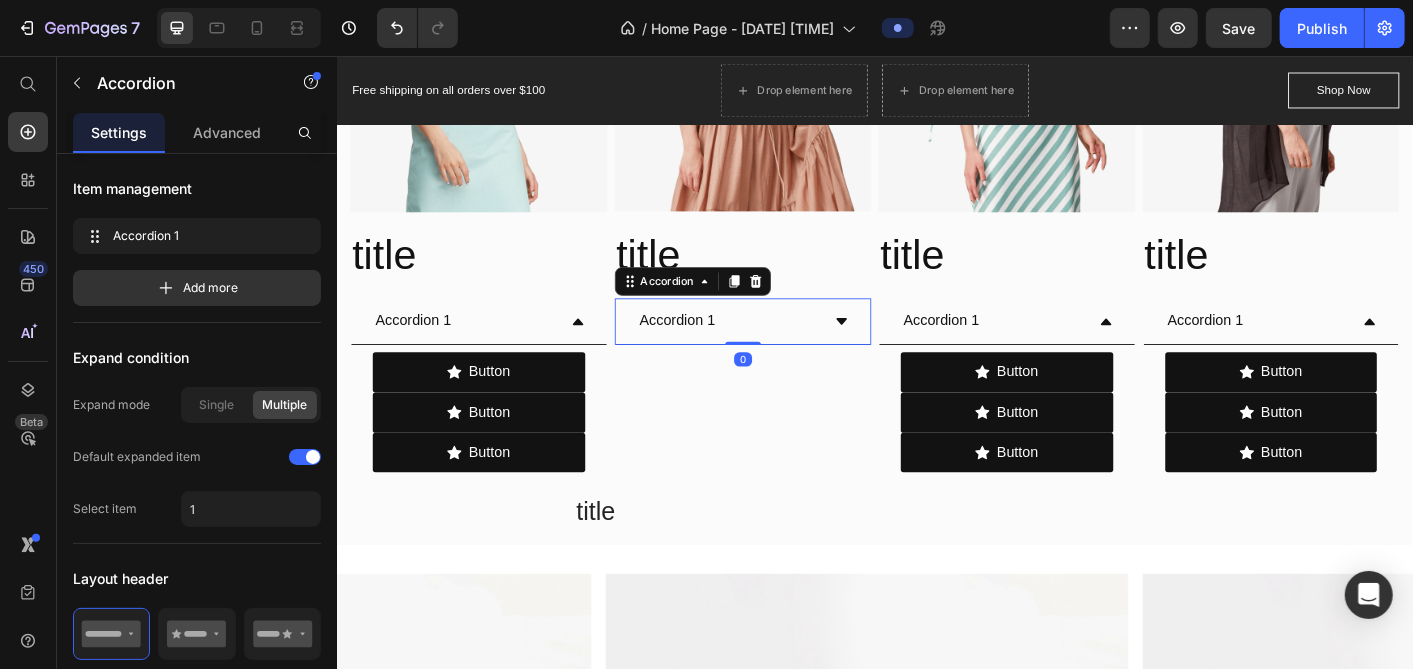 click on "Accordion 1" at bounding box center [789, 352] 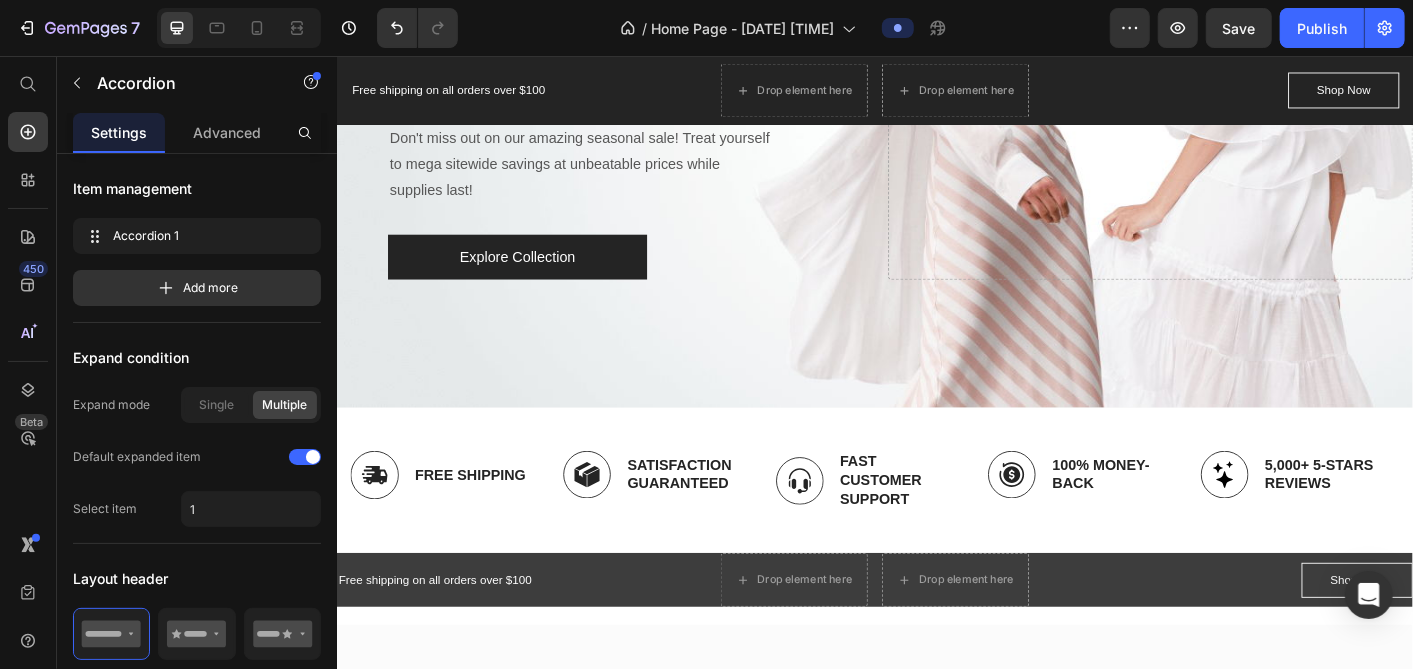 scroll, scrollTop: 0, scrollLeft: 0, axis: both 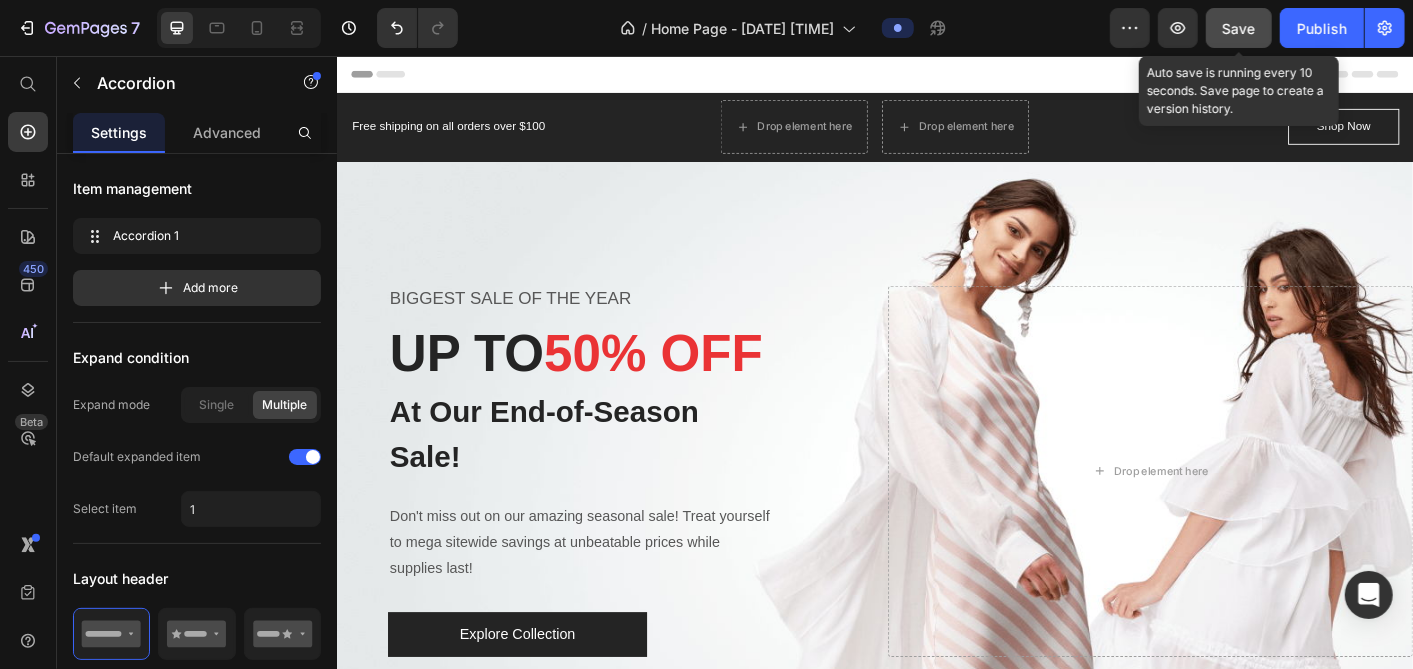 click on "Save" 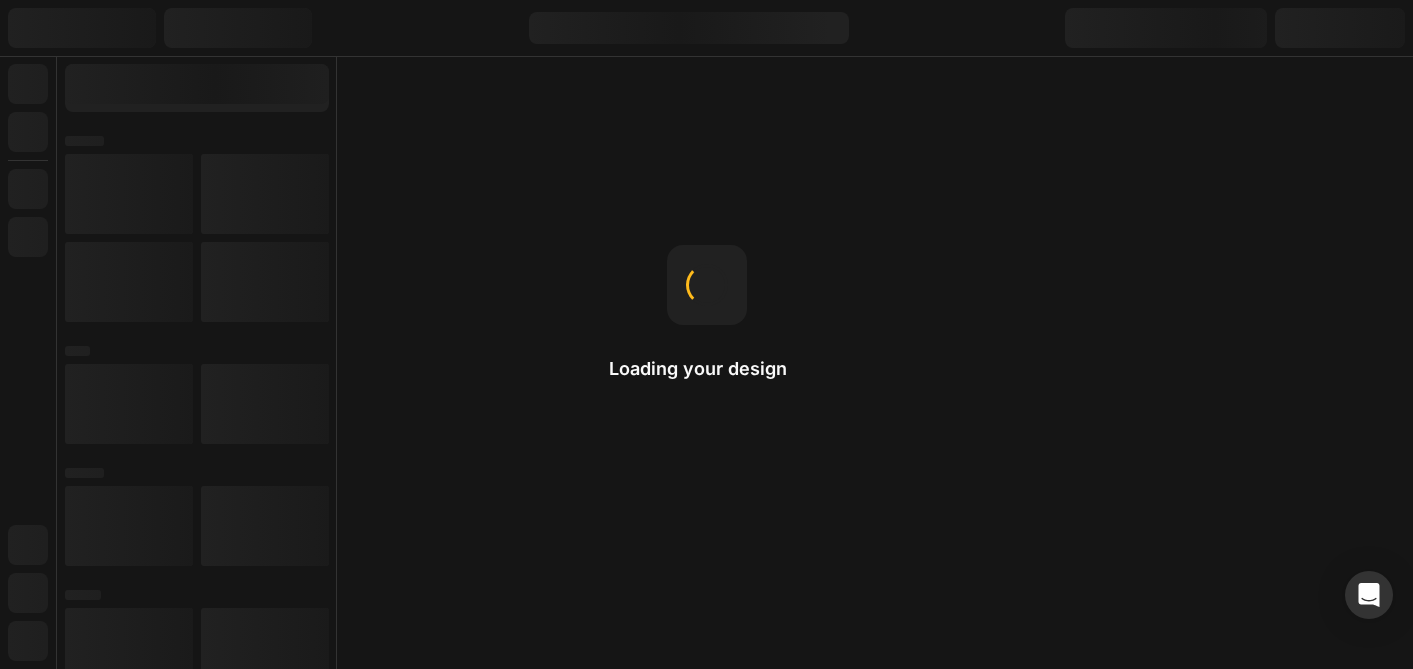 scroll, scrollTop: 0, scrollLeft: 0, axis: both 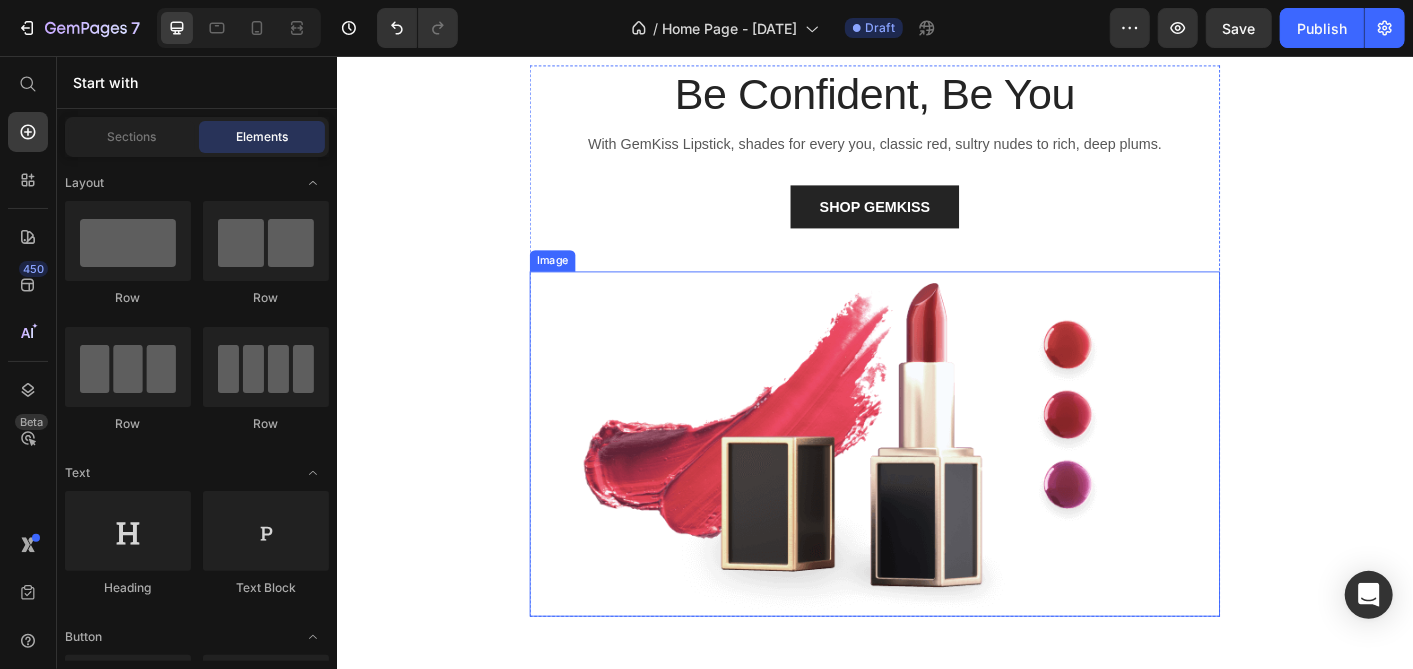 click at bounding box center [936, 488] 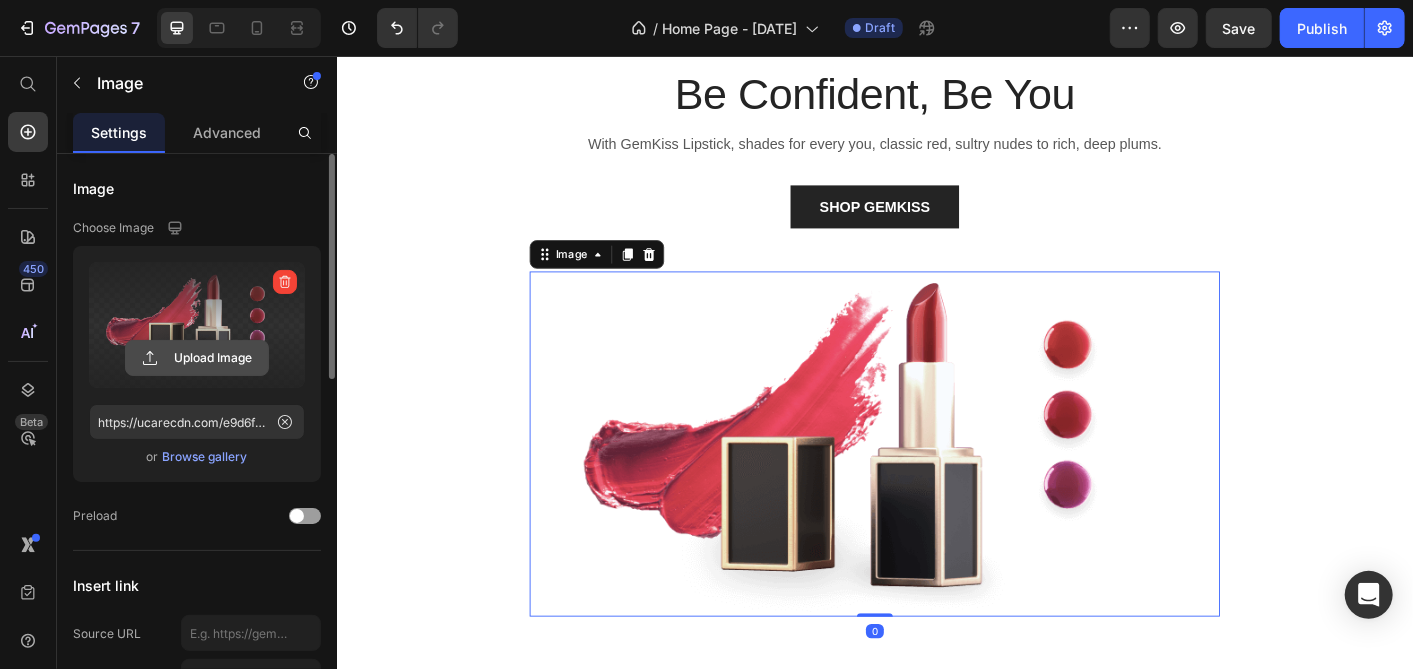 click 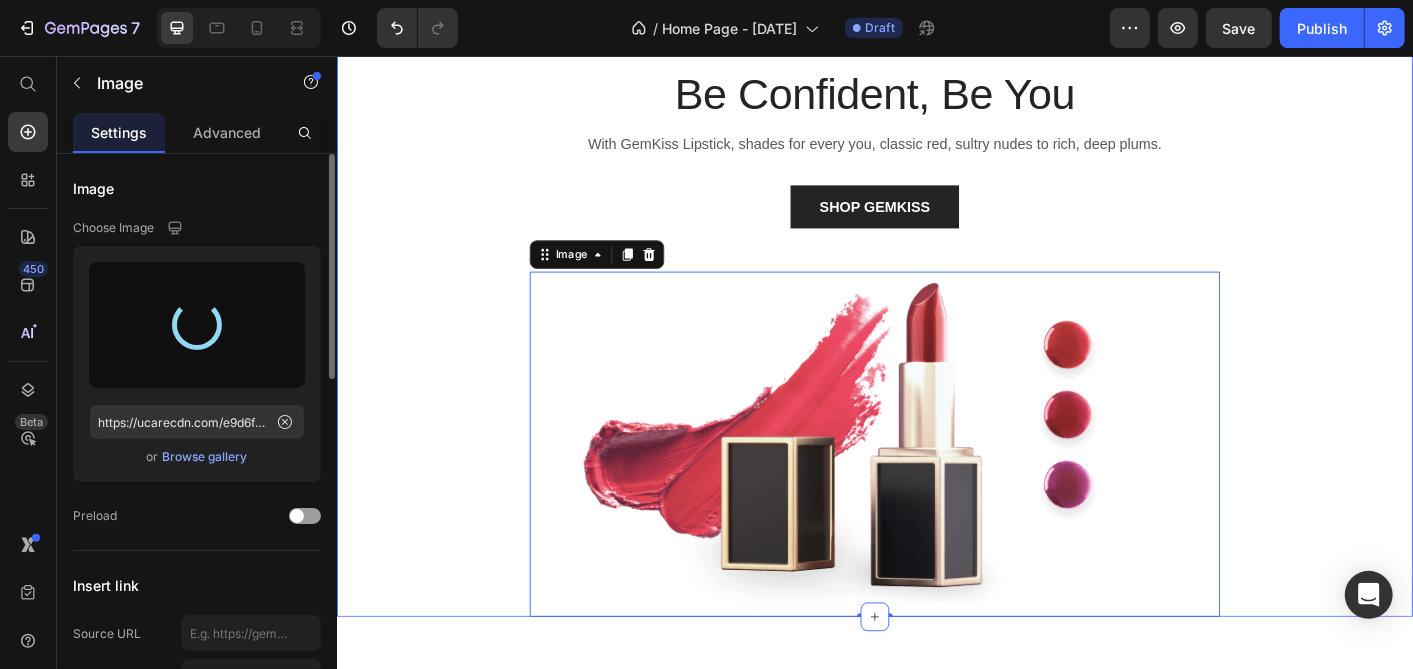 type on "https://cdn.shopify.com/s/files/1/0598/5933/7293/files/gempages_572180722903680224-e68d21f6-7928-4289-84ca-115e426dc587.png" 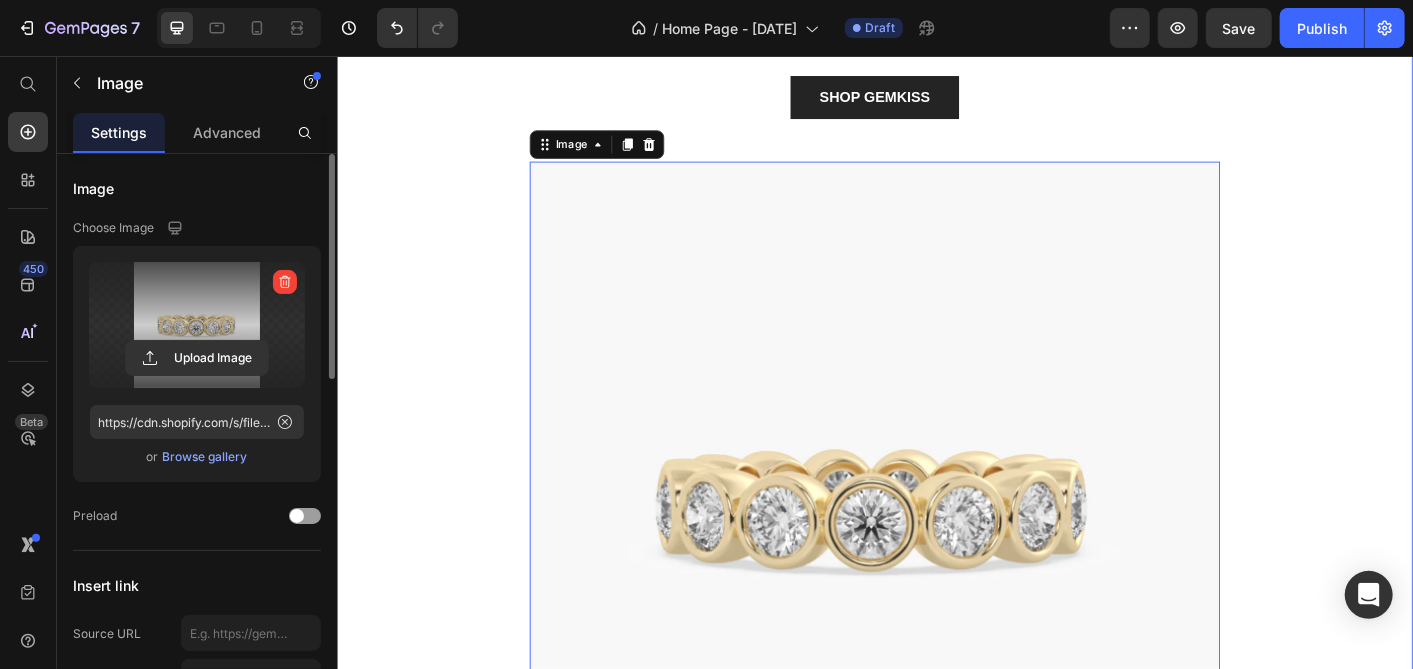 scroll, scrollTop: 111, scrollLeft: 0, axis: vertical 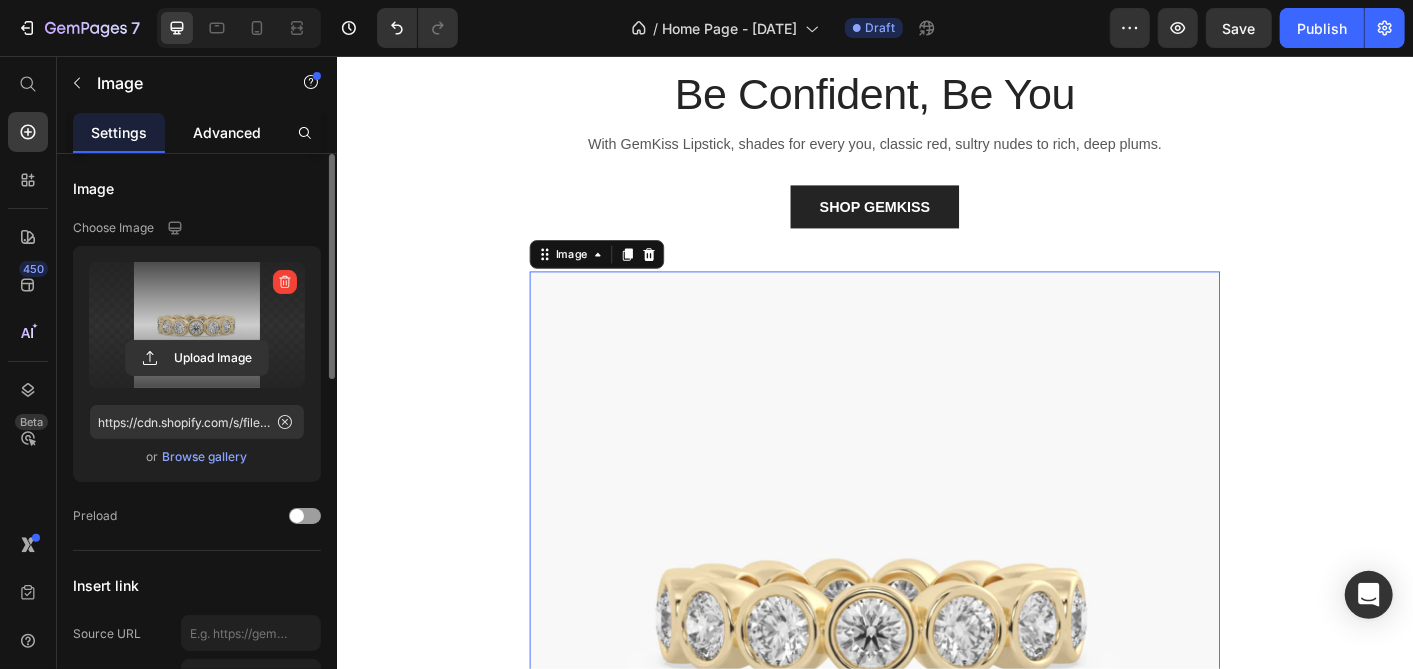 click on "Advanced" 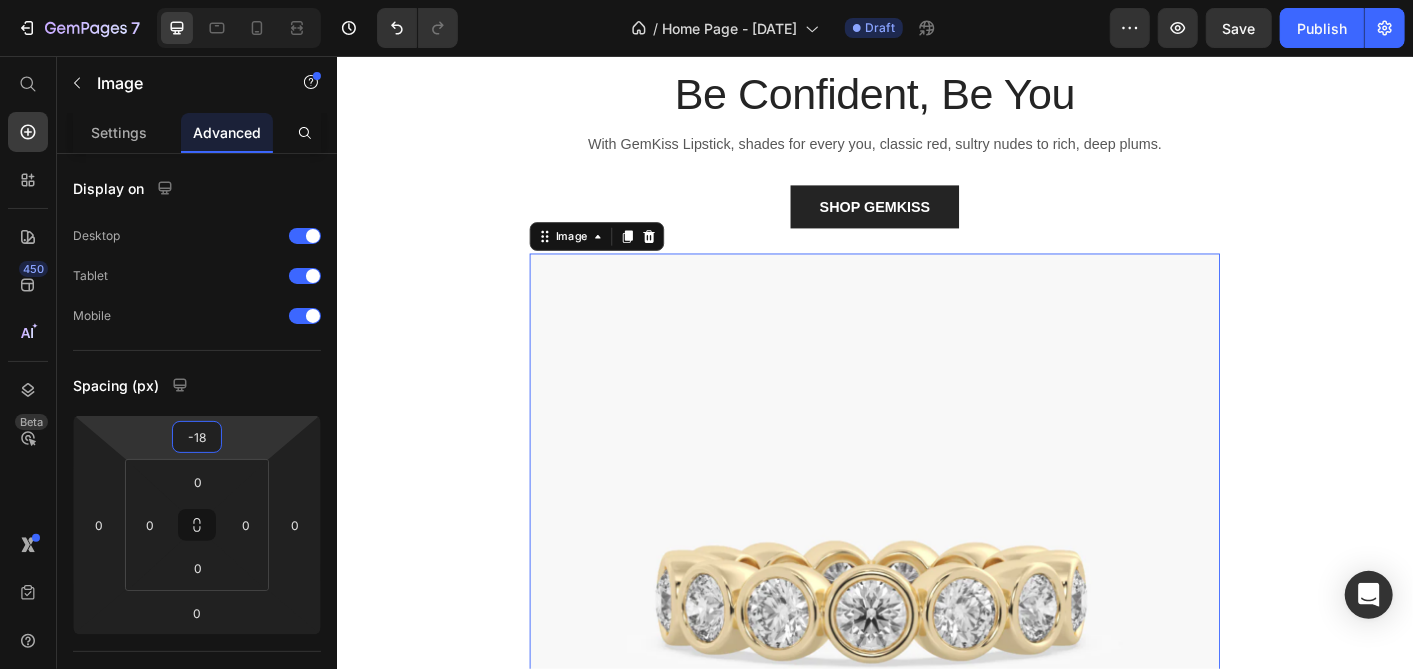 type on "-14" 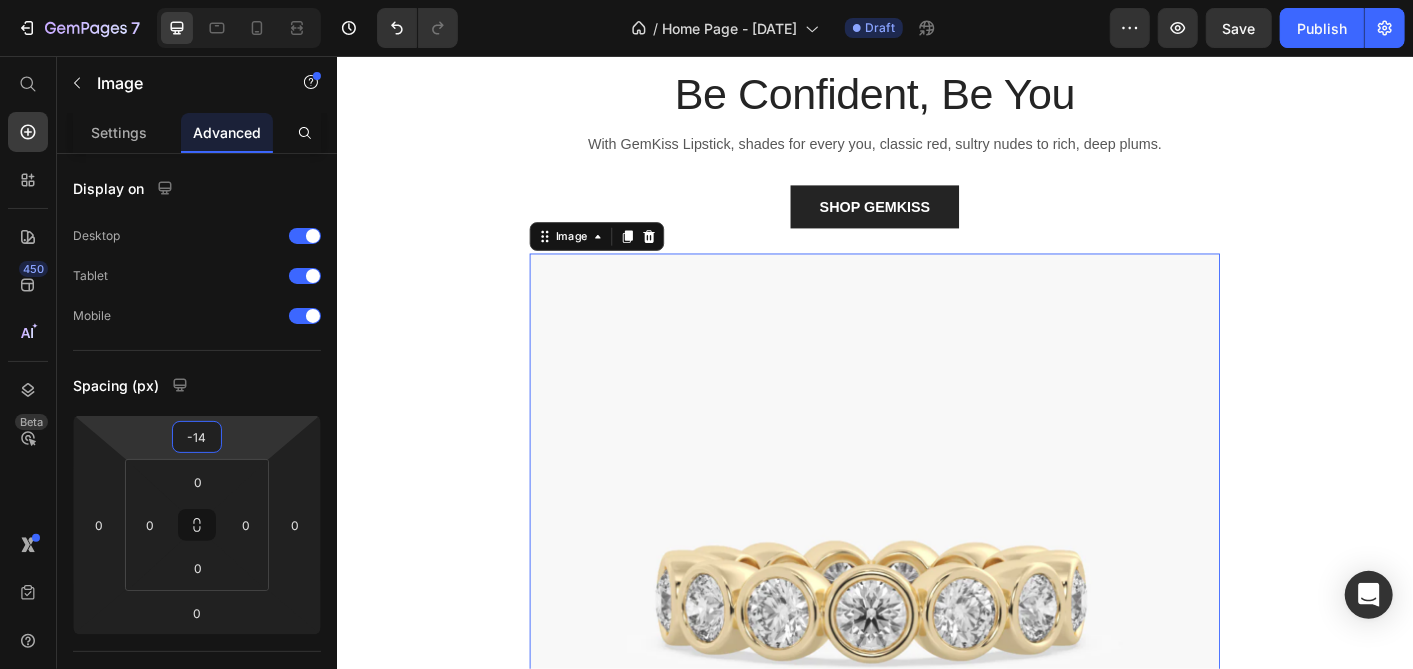 click on "7  Version history  /  Home Page - Jul 10, 21:27:15 Draft Preview  Save   Publish  450 Beta Start with Sections Elements Hero Section Product Detail Brands Trusted Badges Guarantee Product Breakdown How to use Testimonials Compare Bundle FAQs Social Proof Brand Story Product List Collection Blog List Contact Sticky Add to Cart Custom Footer Browse Library 450 Layout
Row
Row
Row
Row Text
Heading
Text Block Button
Button
Button
Sticky Back to top Media
Image Image" at bounding box center (706, 0) 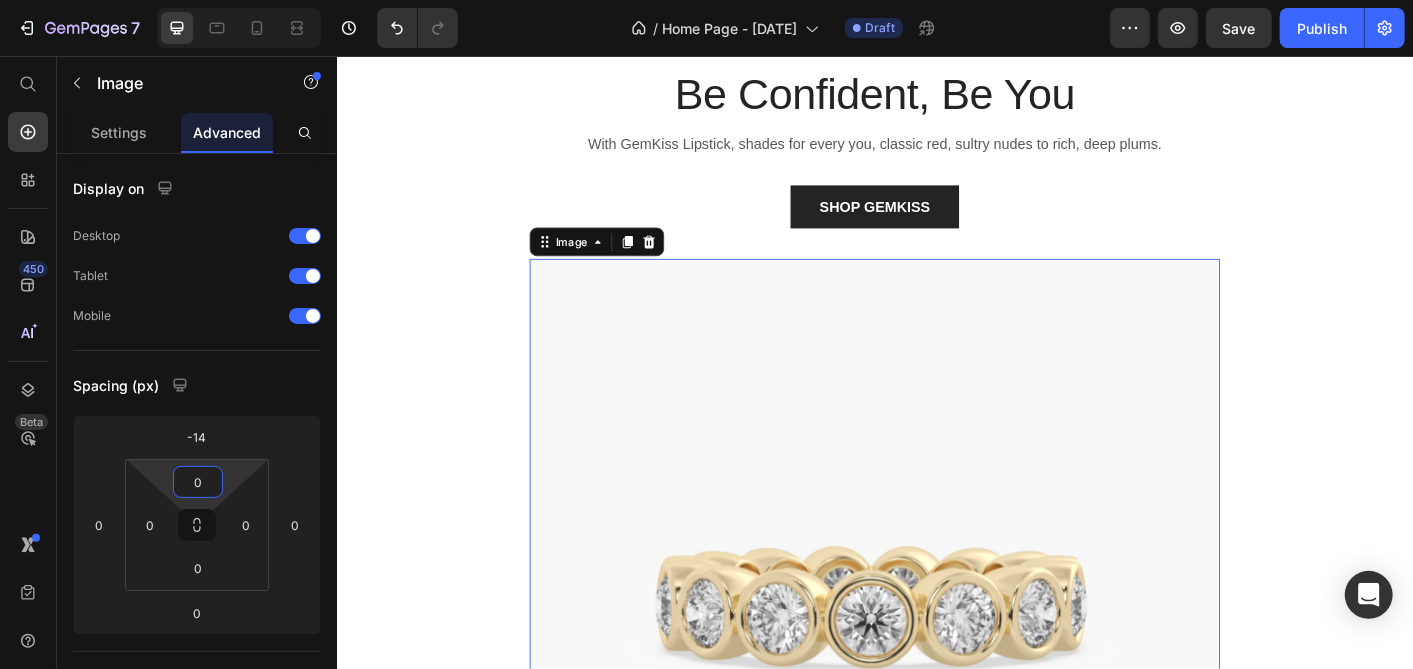 drag, startPoint x: 236, startPoint y: 469, endPoint x: 228, endPoint y: 507, distance: 38.832977 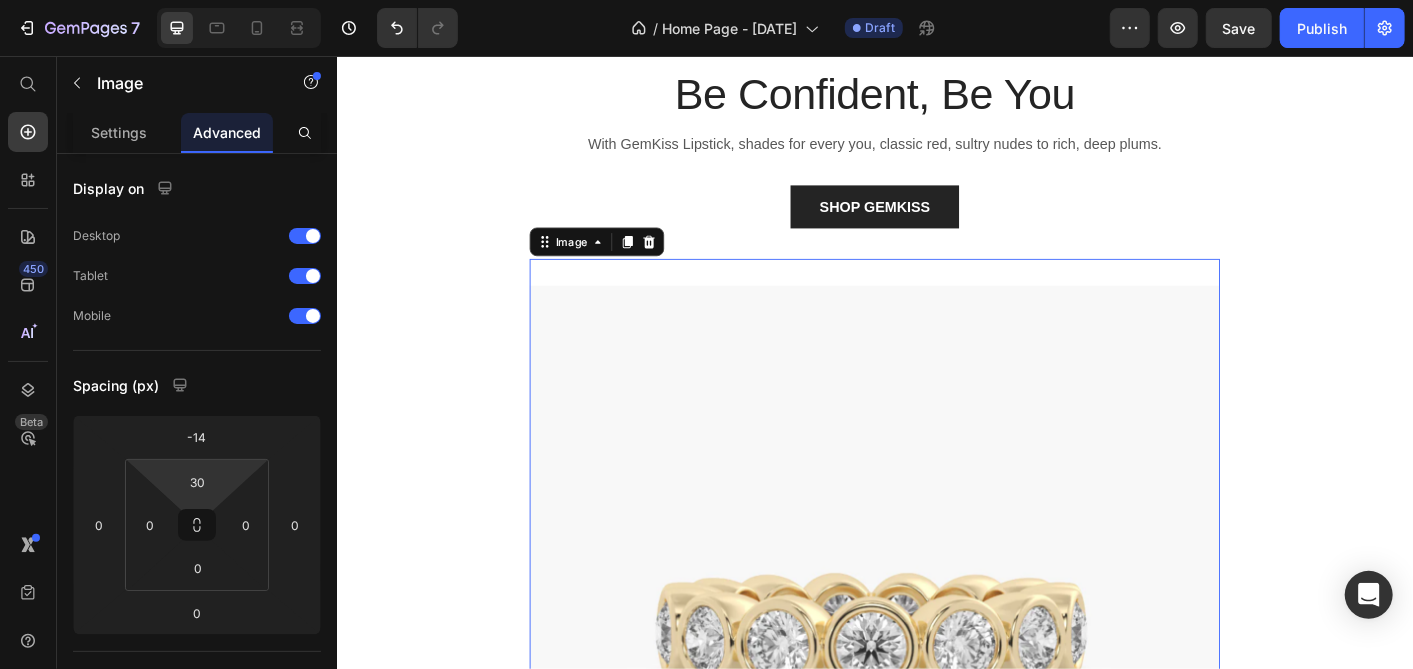 type on "0" 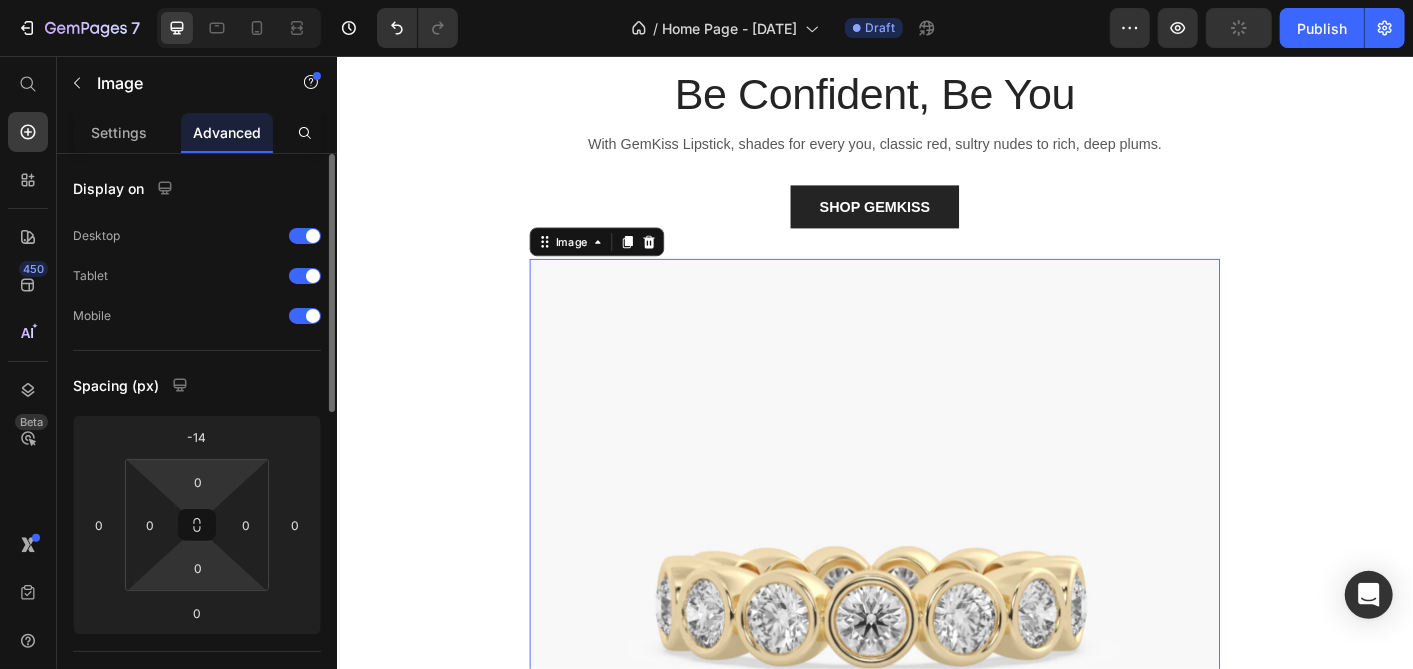 drag, startPoint x: 227, startPoint y: 479, endPoint x: 227, endPoint y: 579, distance: 100 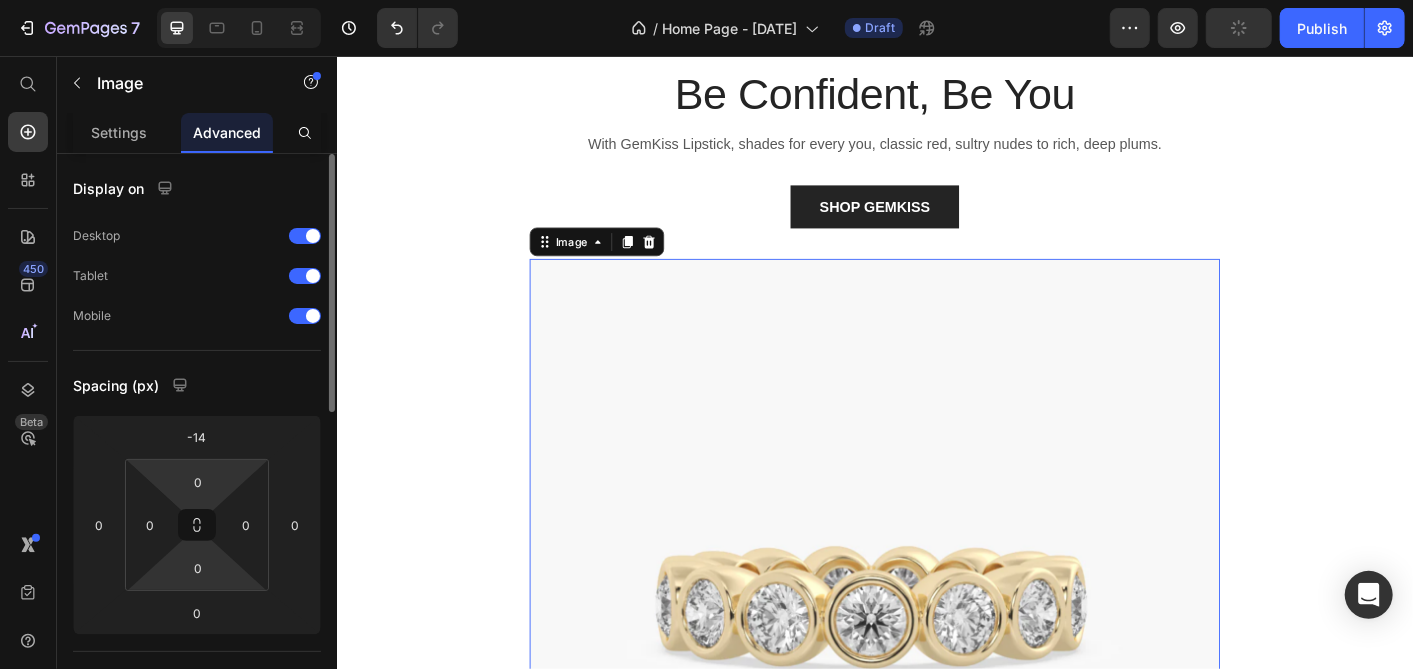 click on "7  Version history  /  Home Page - Jul 10, 21:27:15 Draft Preview  Publish  450 Beta Start with Sections Elements Hero Section Product Detail Brands Trusted Badges Guarantee Product Breakdown How to use Testimonials Compare Bundle FAQs Social Proof Brand Story Product List Collection Blog List Contact Sticky Add to Cart Custom Footer Browse Library 450 Layout
Row
Row
Row
Row Text
Heading
Text Block Button
Button
Button
Sticky Back to top Media
Image
Image" at bounding box center (706, 0) 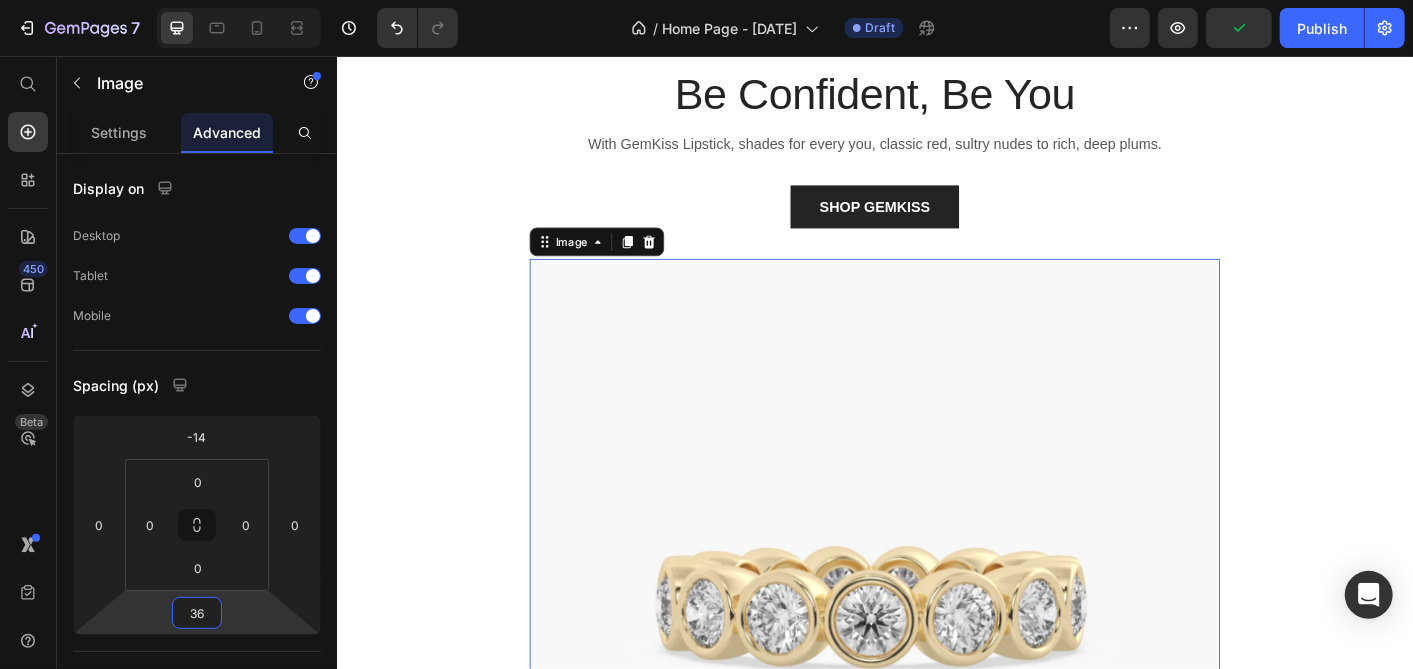 type on "38" 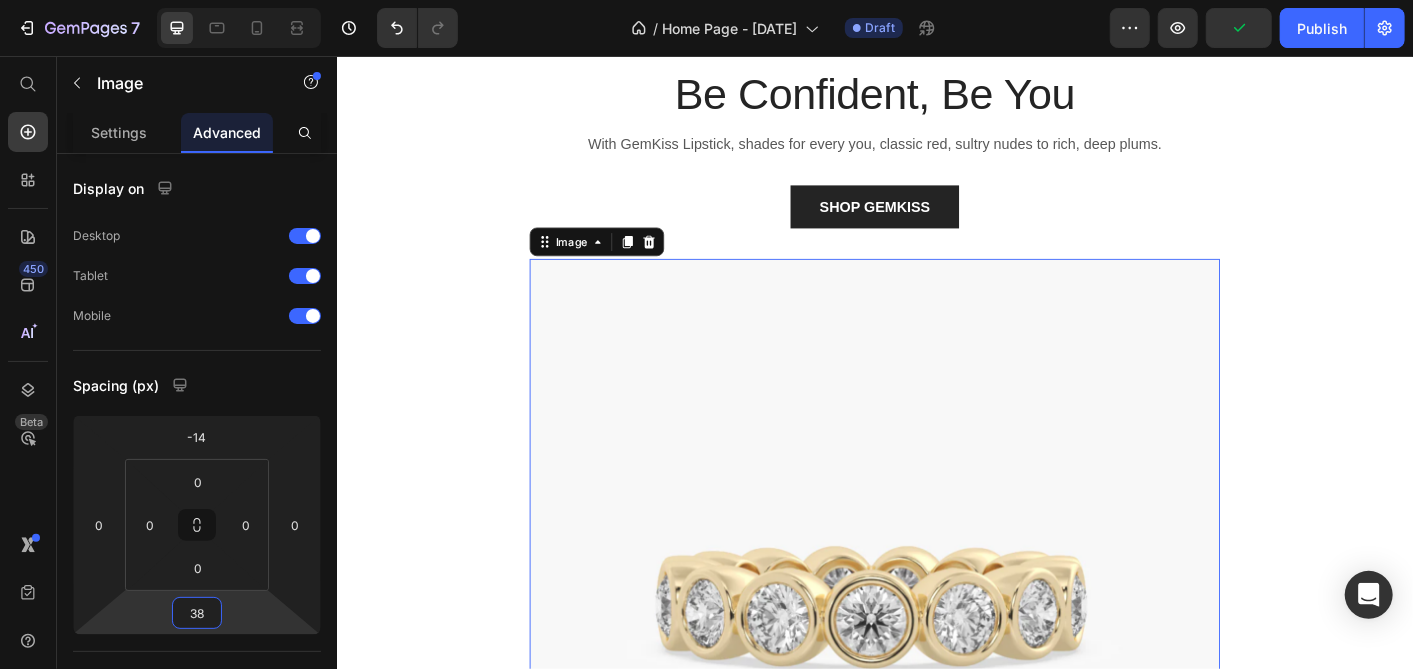 drag, startPoint x: 223, startPoint y: 614, endPoint x: 226, endPoint y: 599, distance: 15.297058 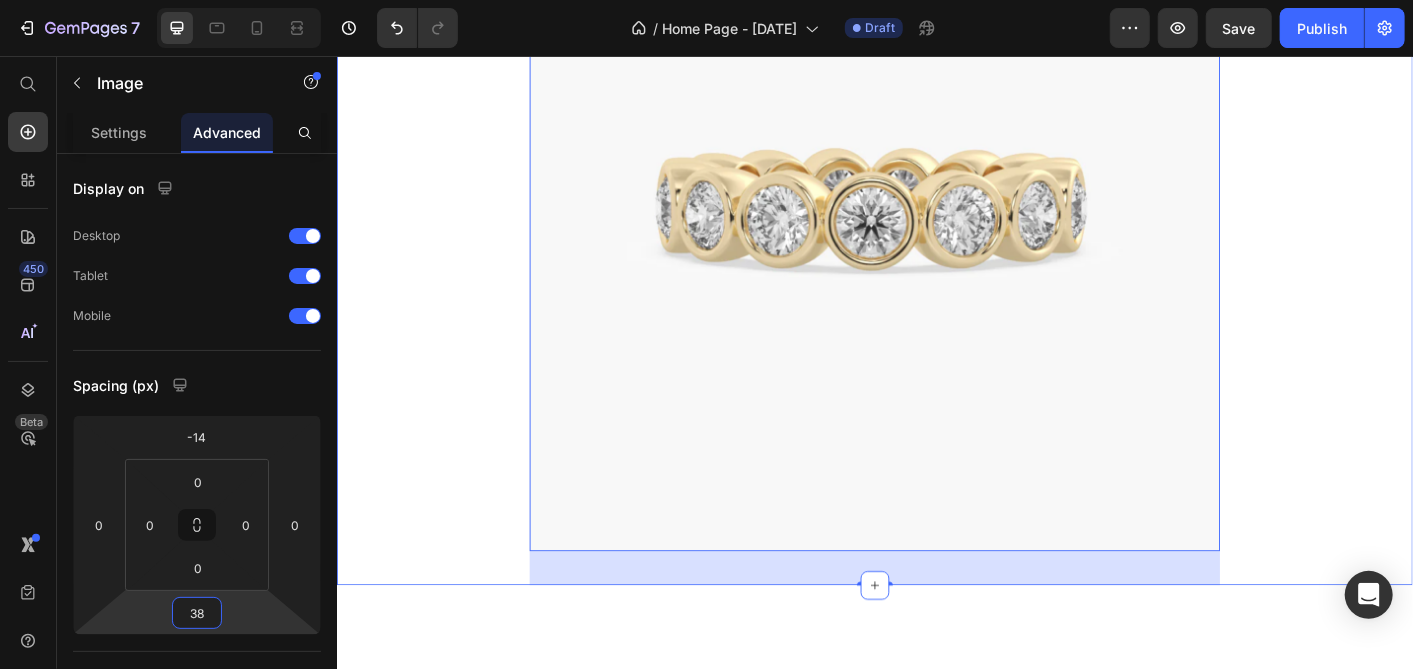 click on "Be Confident, Be You Heading  With GemKiss Lipstick, shades for every you, classic red, sultry nudes to rich, deep plums.  Text block SHOP GEMKISS Button Image   38 Row" at bounding box center (936, 134) 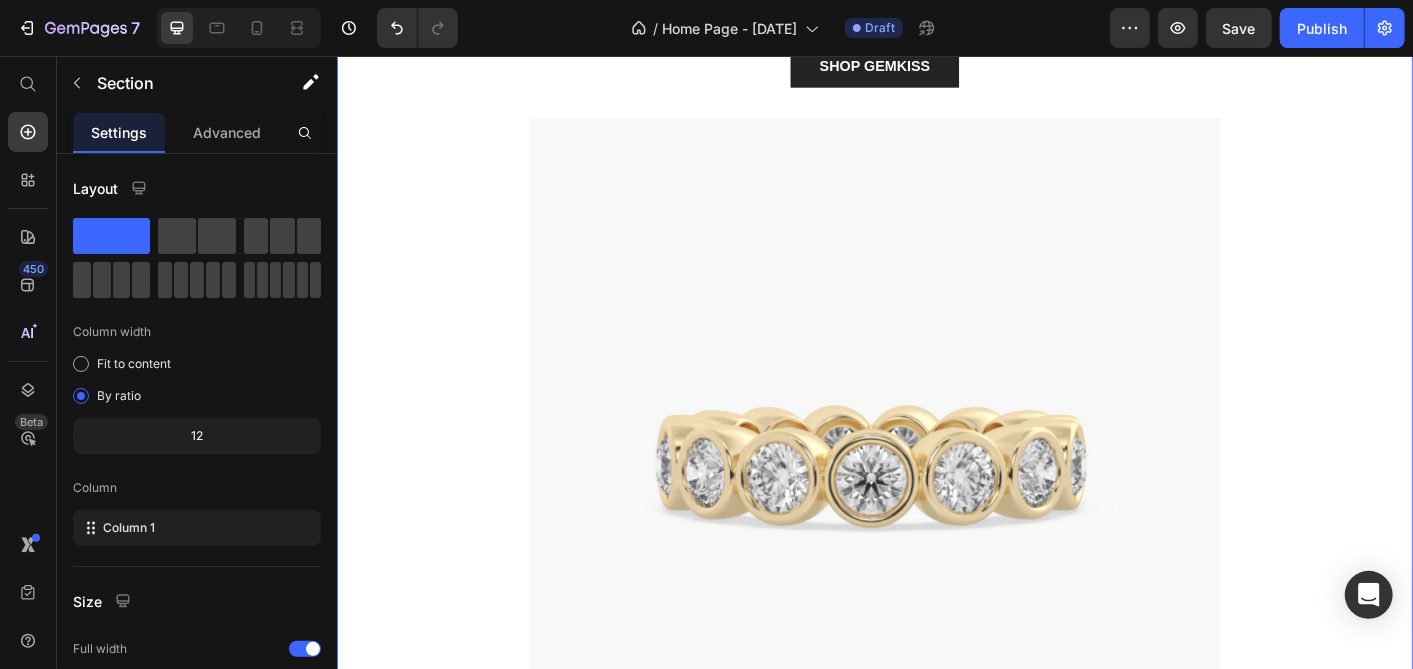 scroll, scrollTop: 111, scrollLeft: 0, axis: vertical 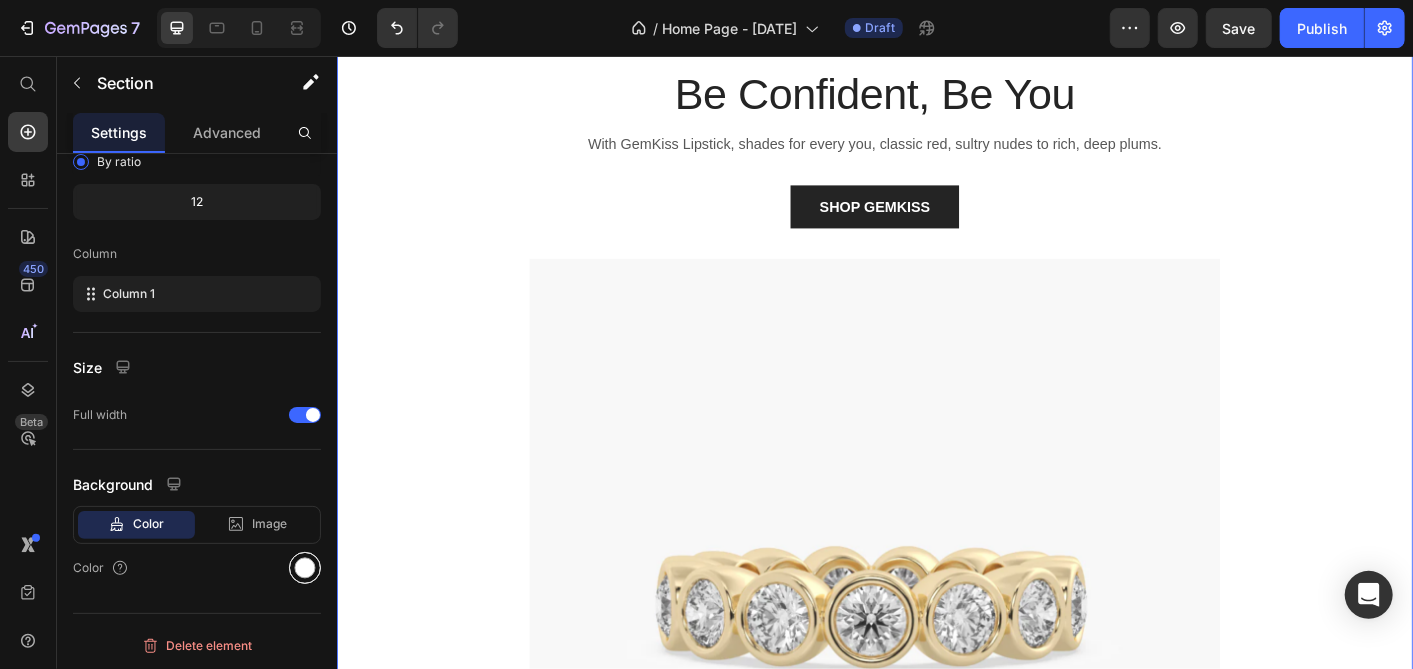 click at bounding box center (305, 568) 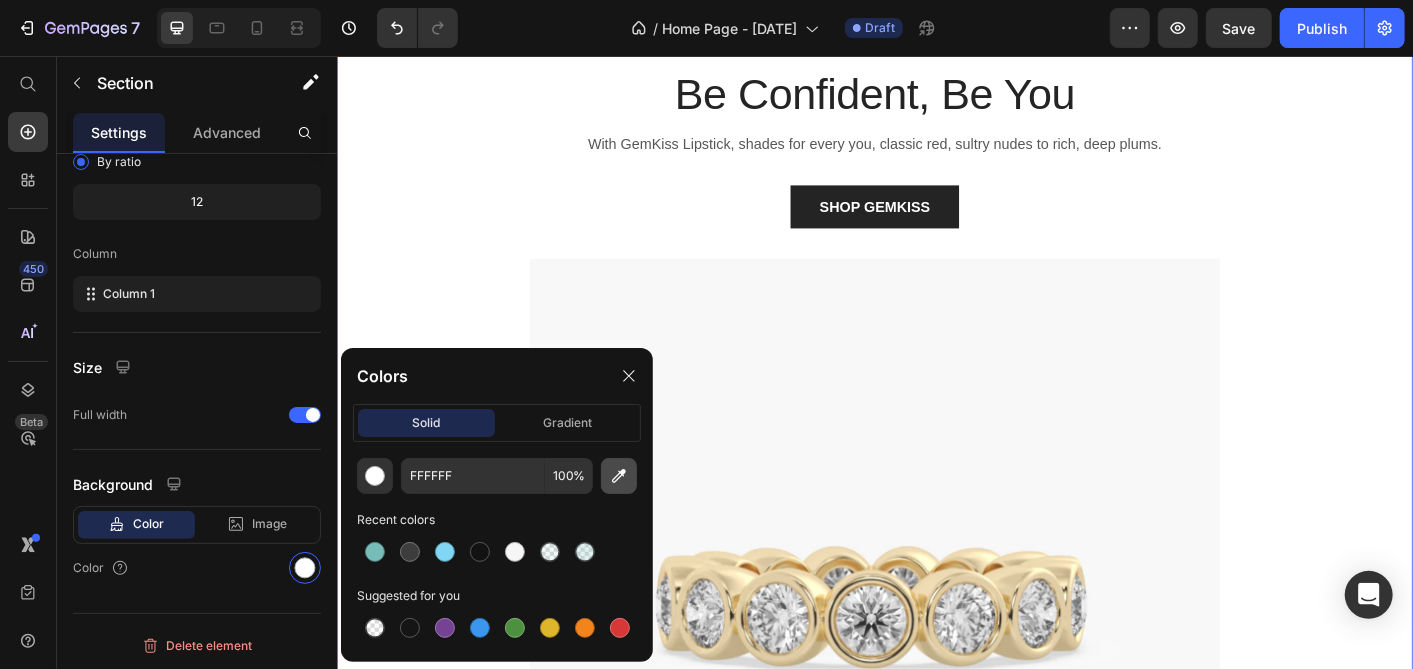 click 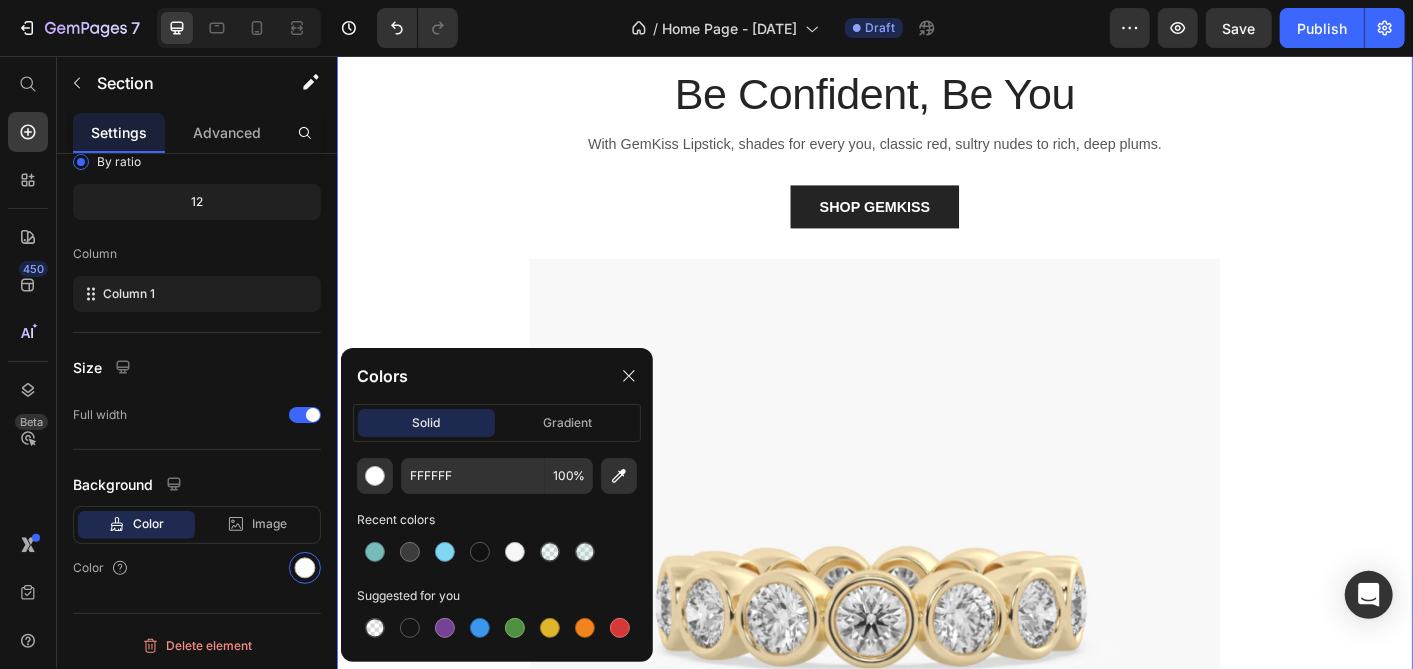 type on "F8F8F8" 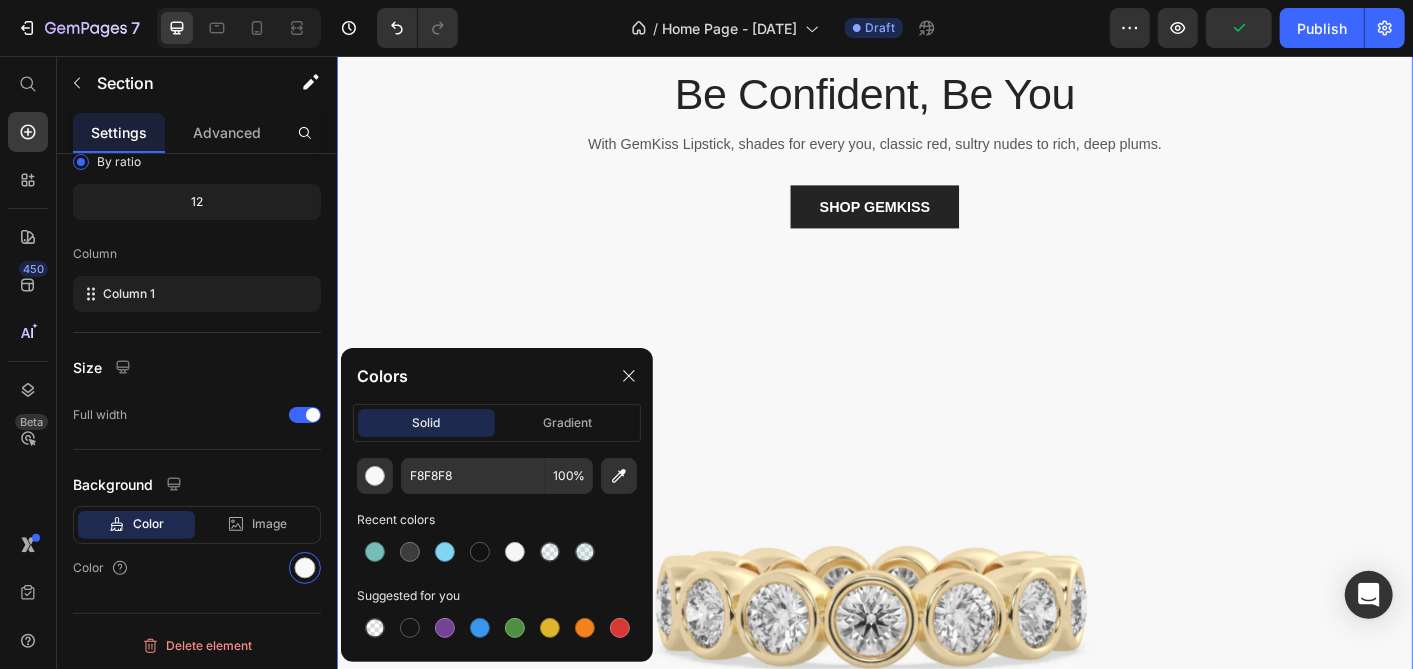 click on "Be Confident, Be You Heading  With GemKiss Lipstick, shades for every you, classic red, sultry nudes to rich, deep plums.  Text block SHOP GEMKISS Button Image Row" at bounding box center [936, 578] 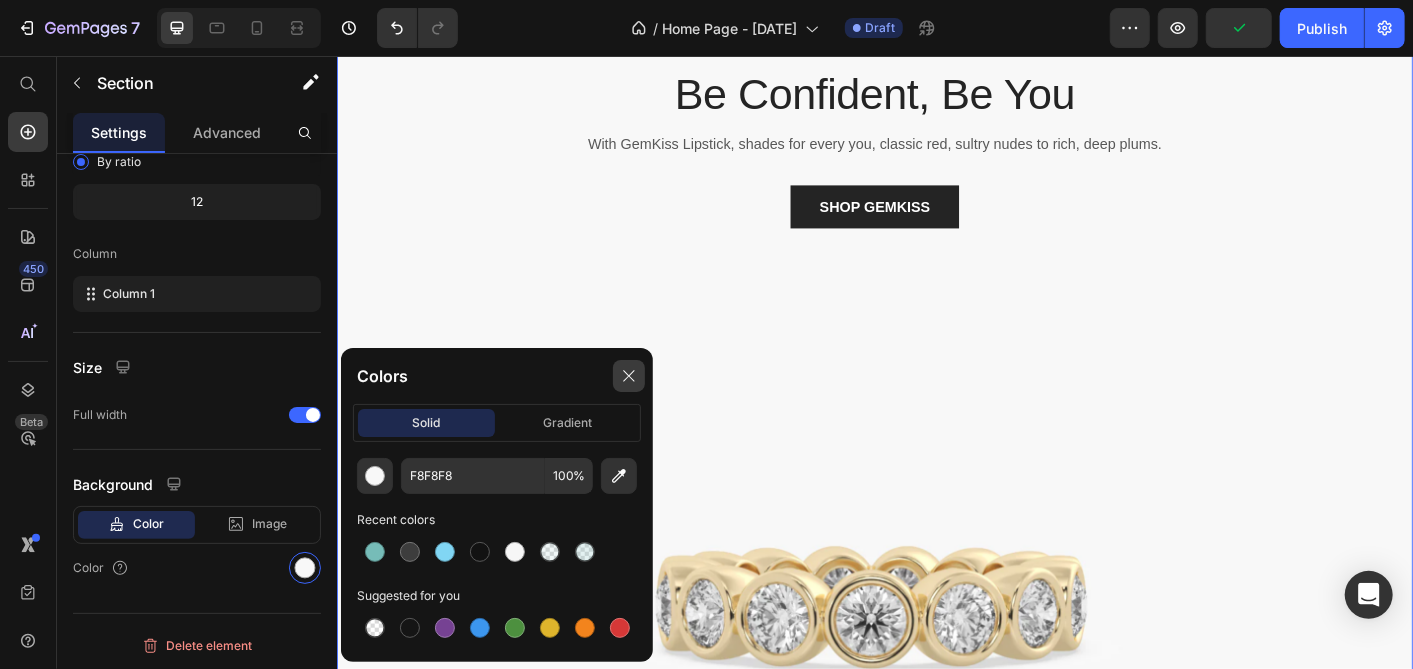 click at bounding box center (629, 376) 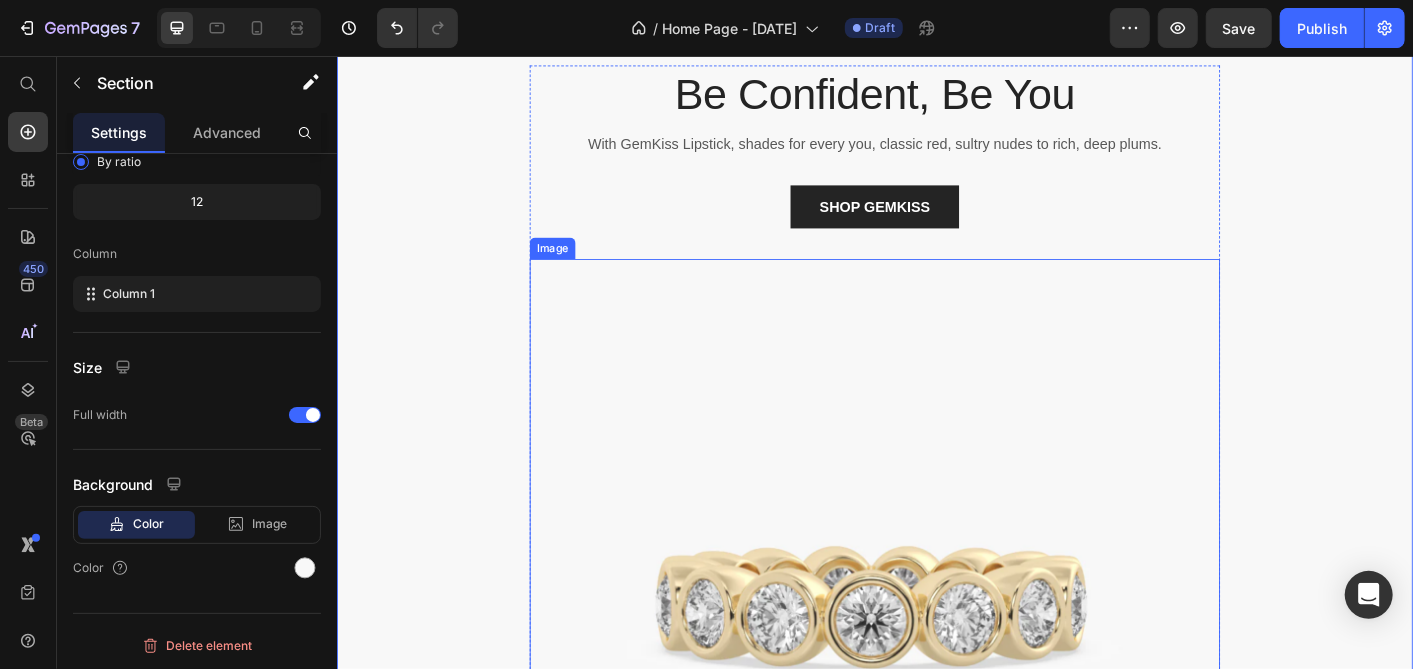 click at bounding box center [936, 667] 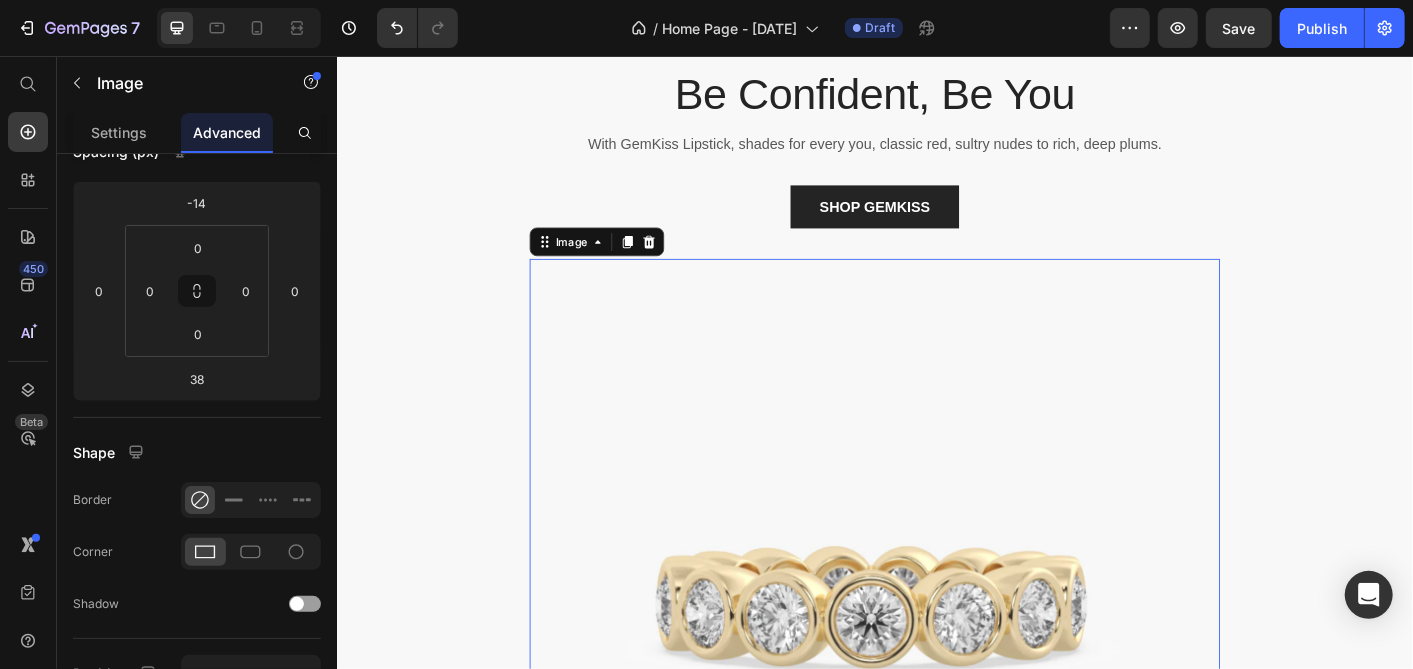 scroll, scrollTop: 0, scrollLeft: 0, axis: both 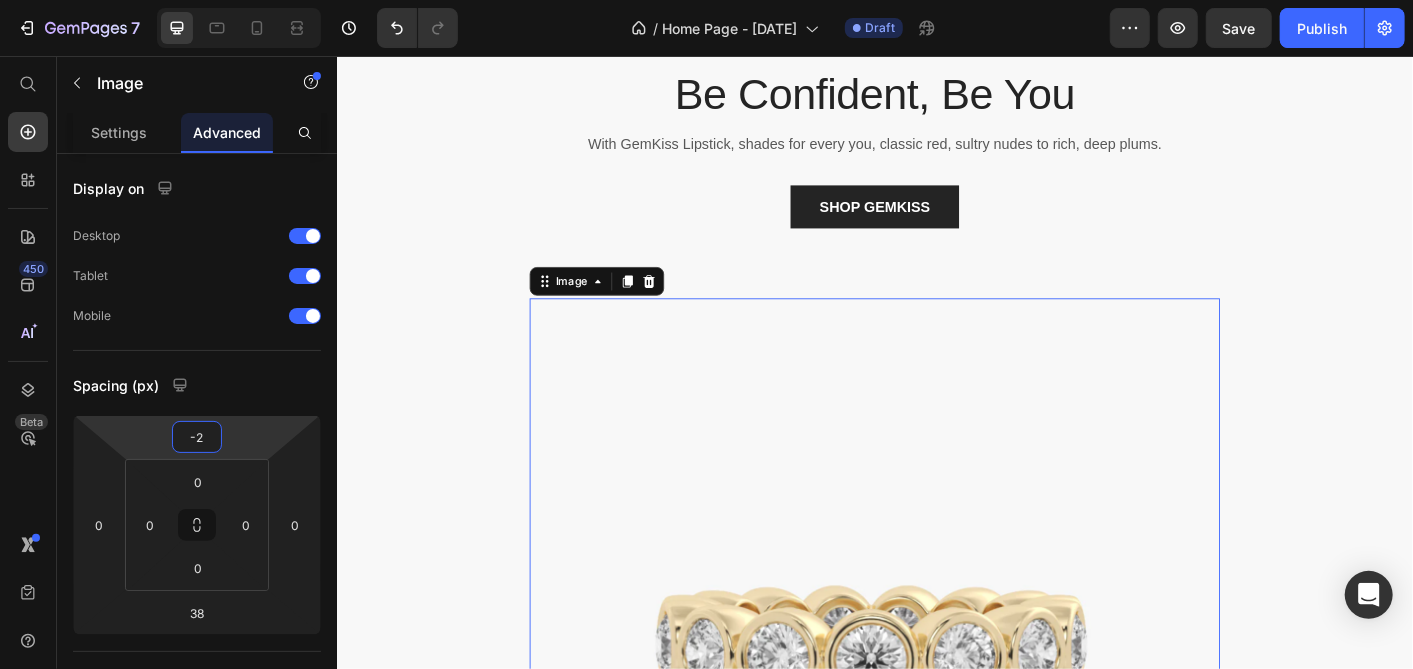 type on "-8" 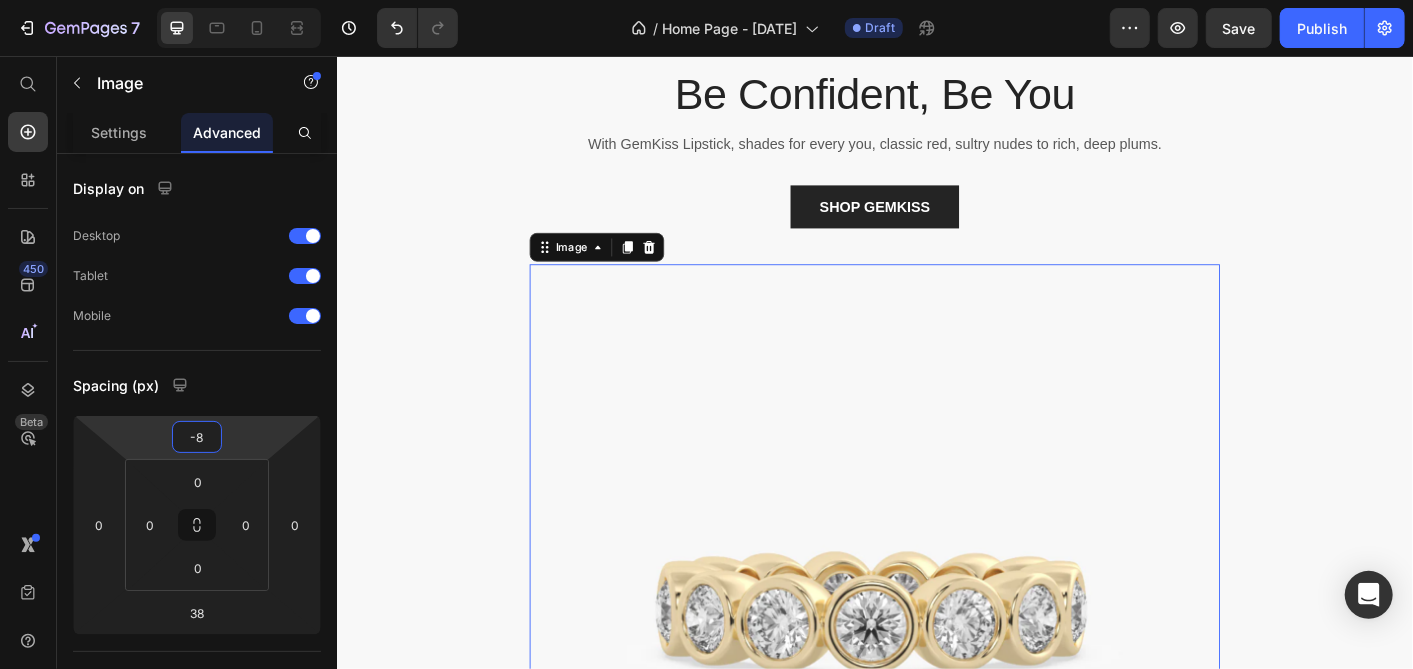 click on "7  Version history  /  Home Page - Jul 10, 21:27:15 Draft Preview  Save   Publish  450 Beta Start with Sections Elements Hero Section Product Detail Brands Trusted Badges Guarantee Product Breakdown How to use Testimonials Compare Bundle FAQs Social Proof Brand Story Product List Collection Blog List Contact Sticky Add to Cart Custom Footer Browse Library 450 Layout
Row
Row
Row
Row Text
Heading
Text Block Button
Button
Button
Sticky Back to top Media
Image Image" at bounding box center (706, 0) 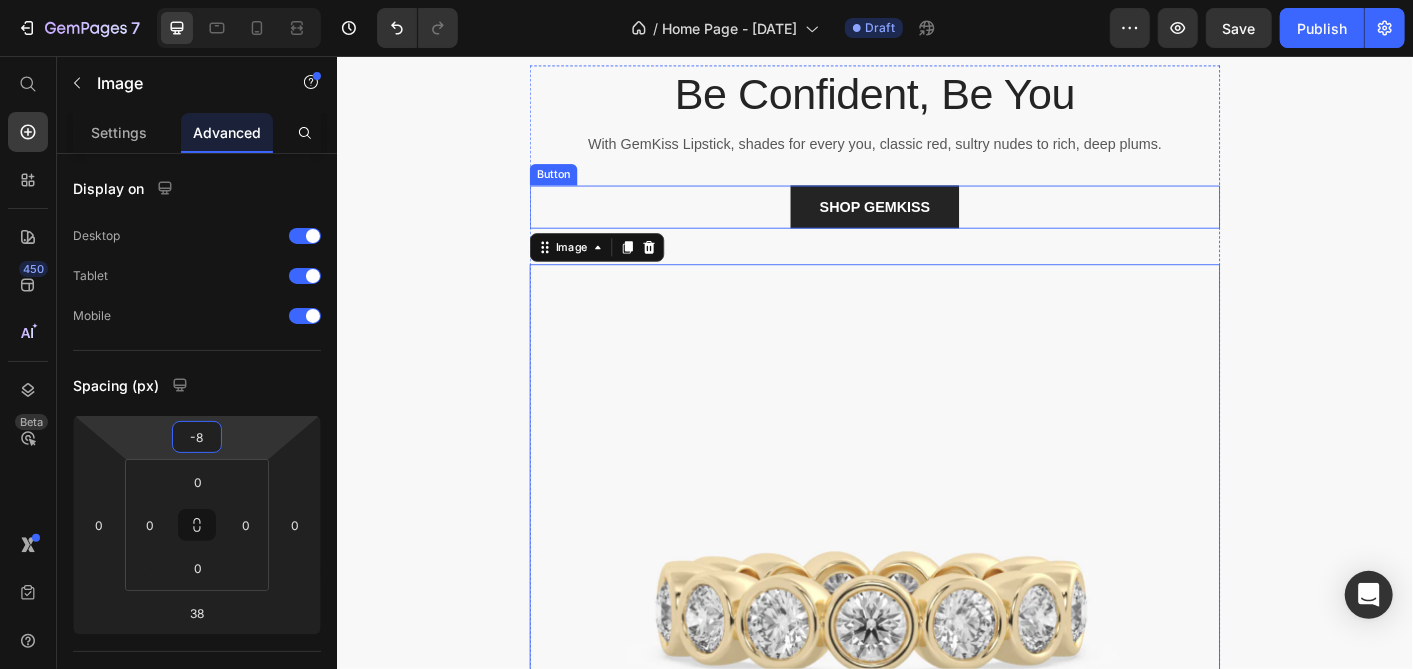 click on "SHOP GEMKISS Button" at bounding box center (936, 224) 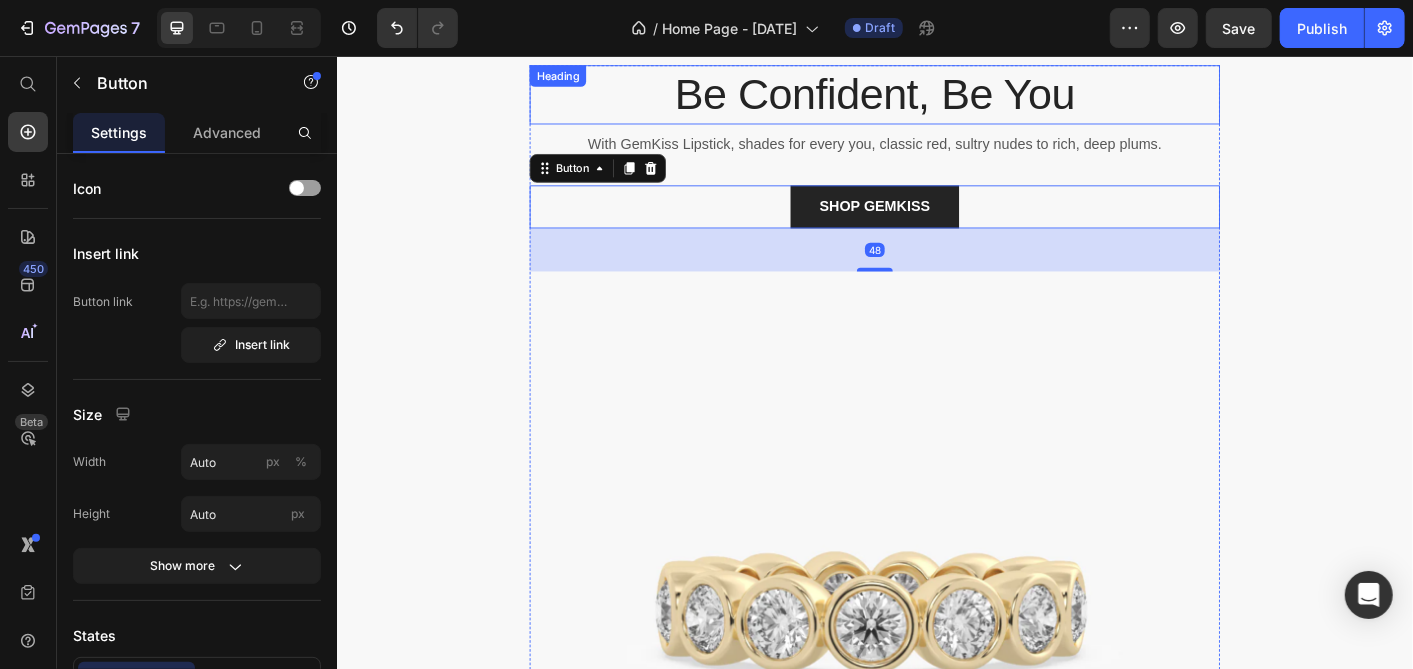 click on "Be Confident, Be You" at bounding box center (936, 99) 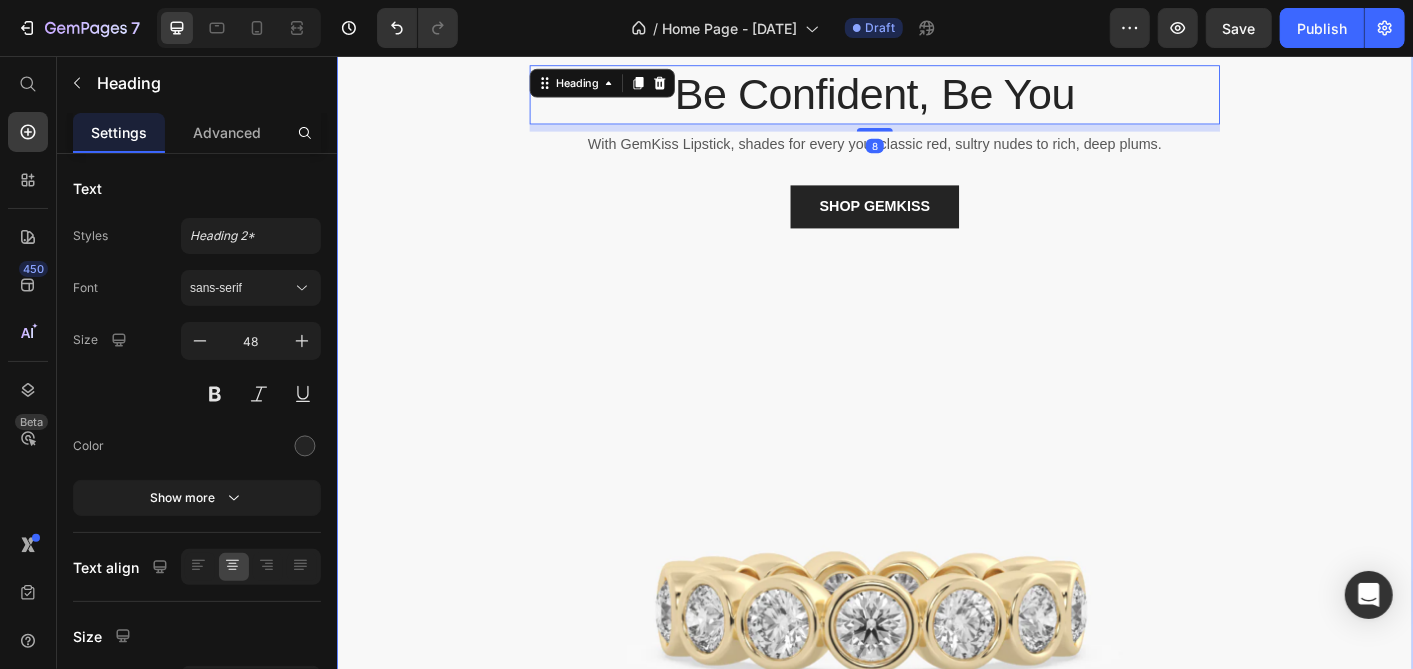 click on "Be Confident, Be You Heading   8  With GemKiss Lipstick, shades for every you, classic red, sultry nudes to rich, deep plums.  Text block SHOP GEMKISS Button Image Row" at bounding box center [936, 581] 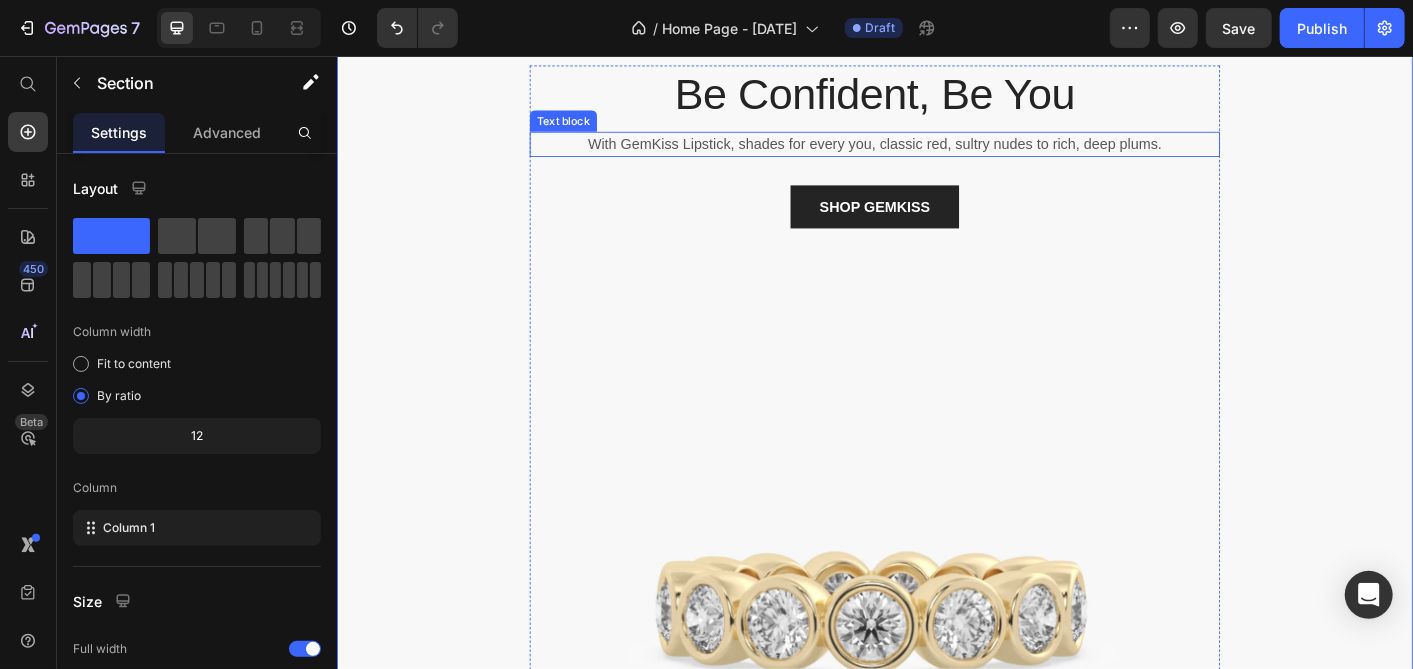 click on "With GemKiss Lipstick, shades for every you, classic red, sultry nudes to rich, deep plums." at bounding box center (936, 154) 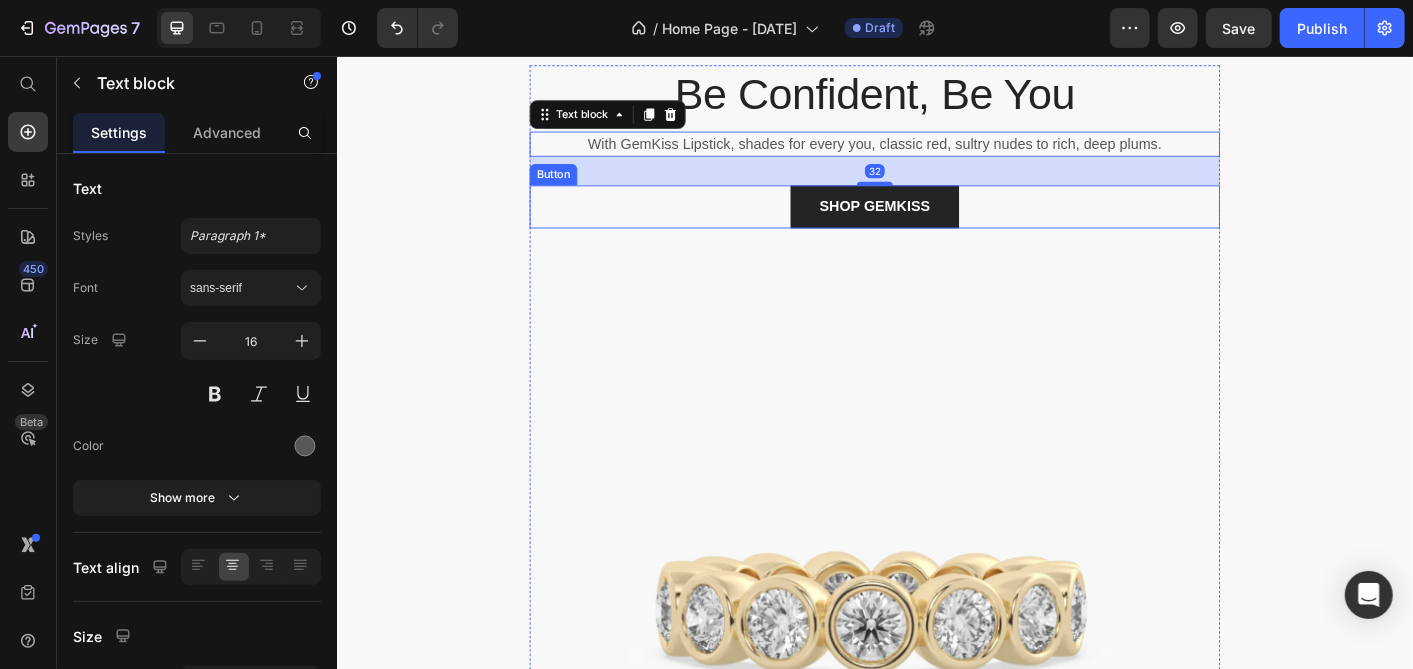 click on "SHOP GEMKISS Button" at bounding box center [936, 224] 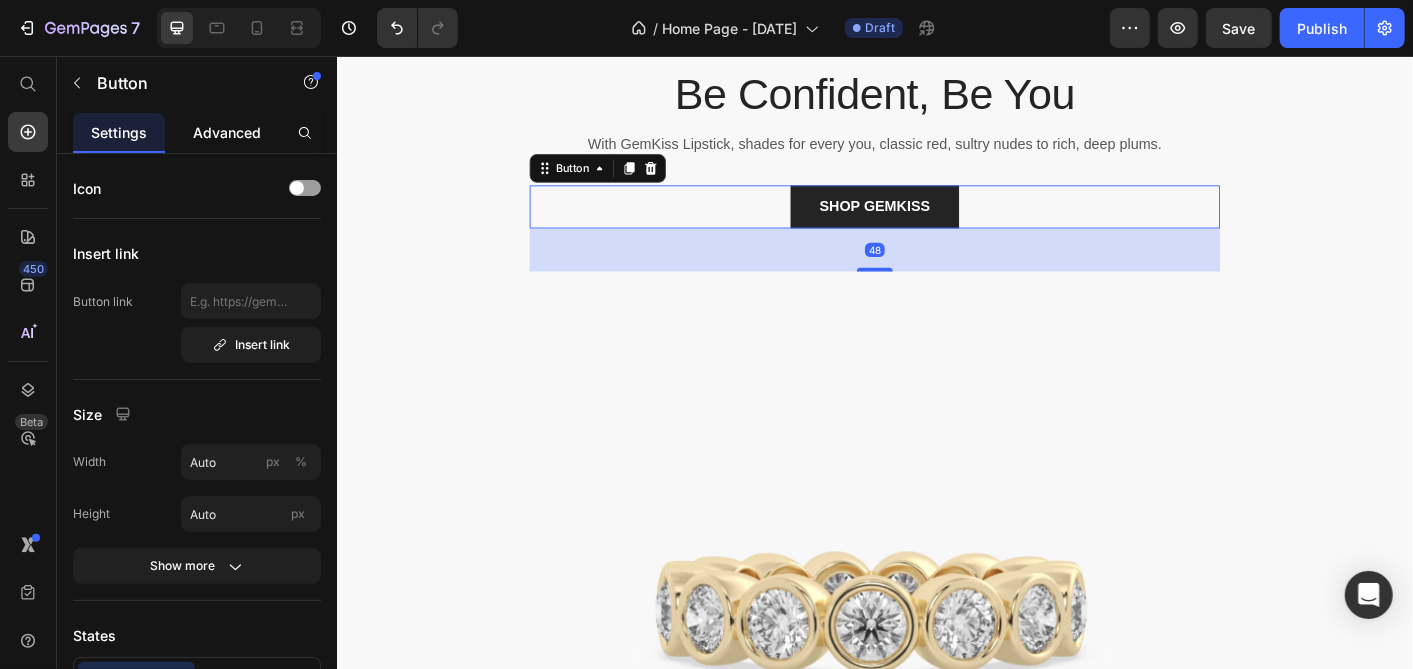 click on "Advanced" 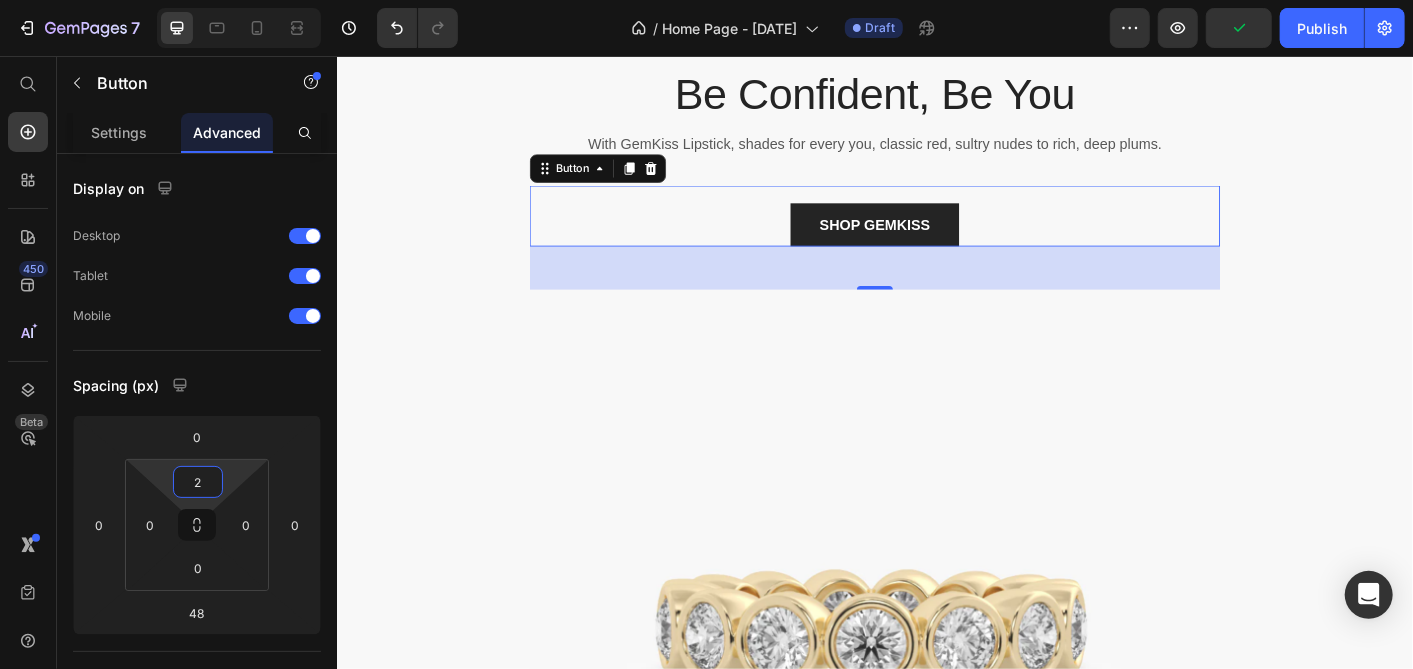 type on "0" 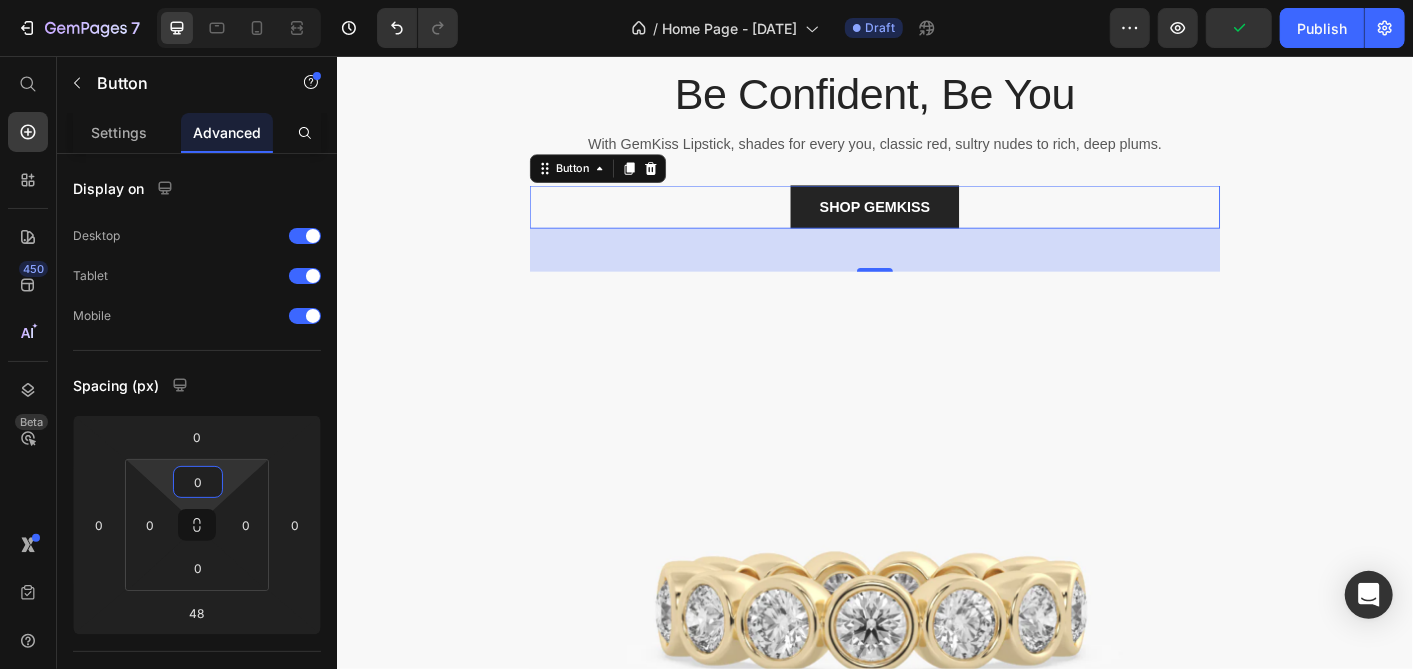 drag, startPoint x: 236, startPoint y: 481, endPoint x: 254, endPoint y: 483, distance: 18.110771 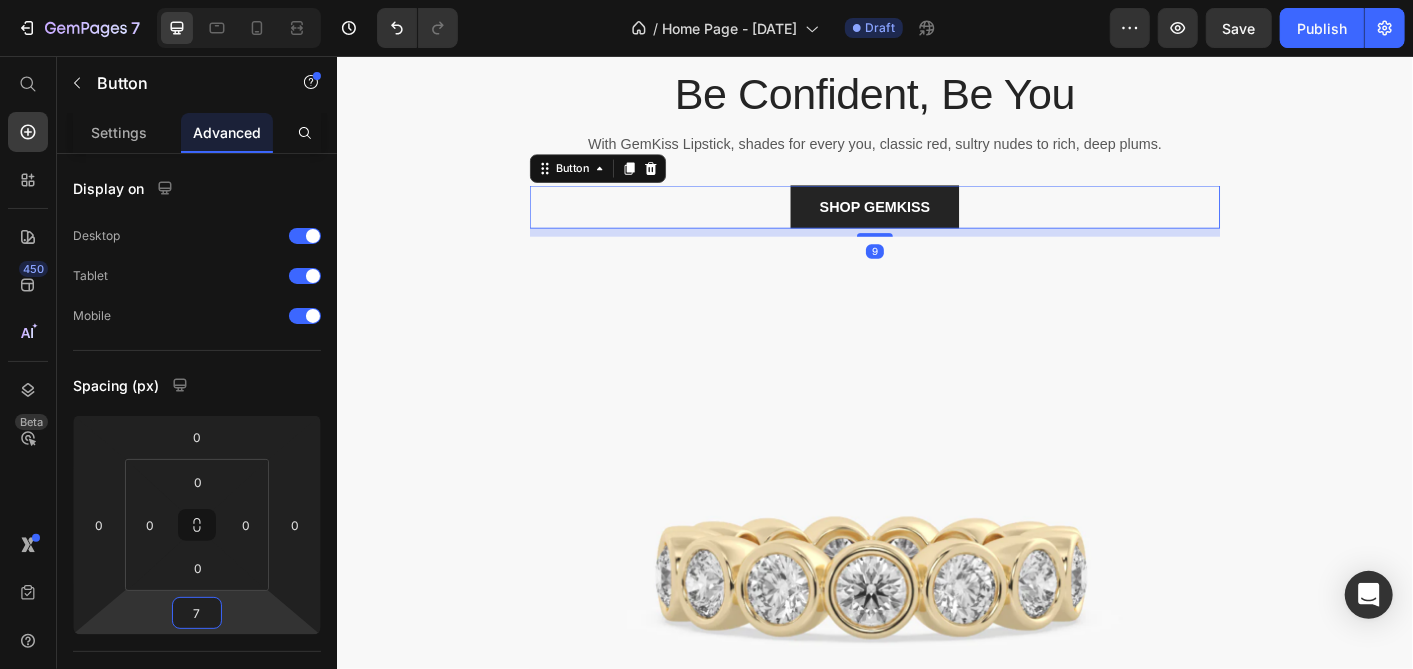 type on "5" 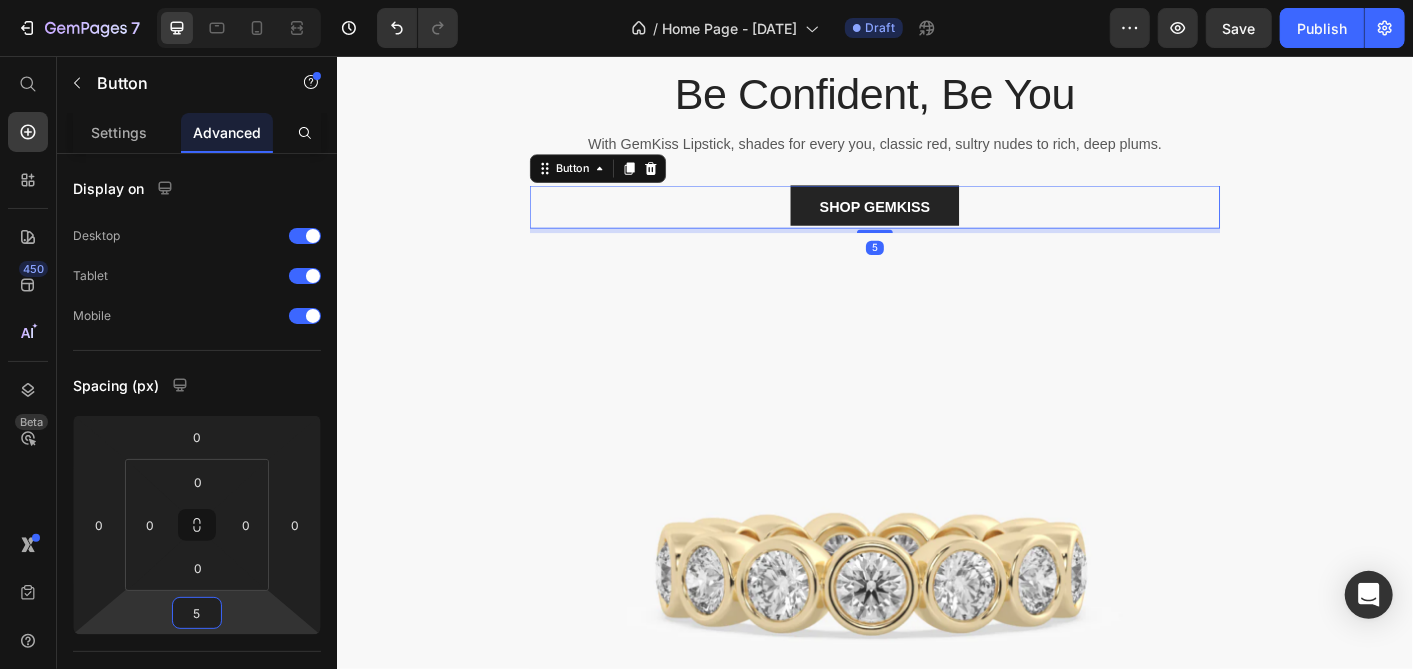 drag, startPoint x: 230, startPoint y: 610, endPoint x: 244, endPoint y: 608, distance: 14.142136 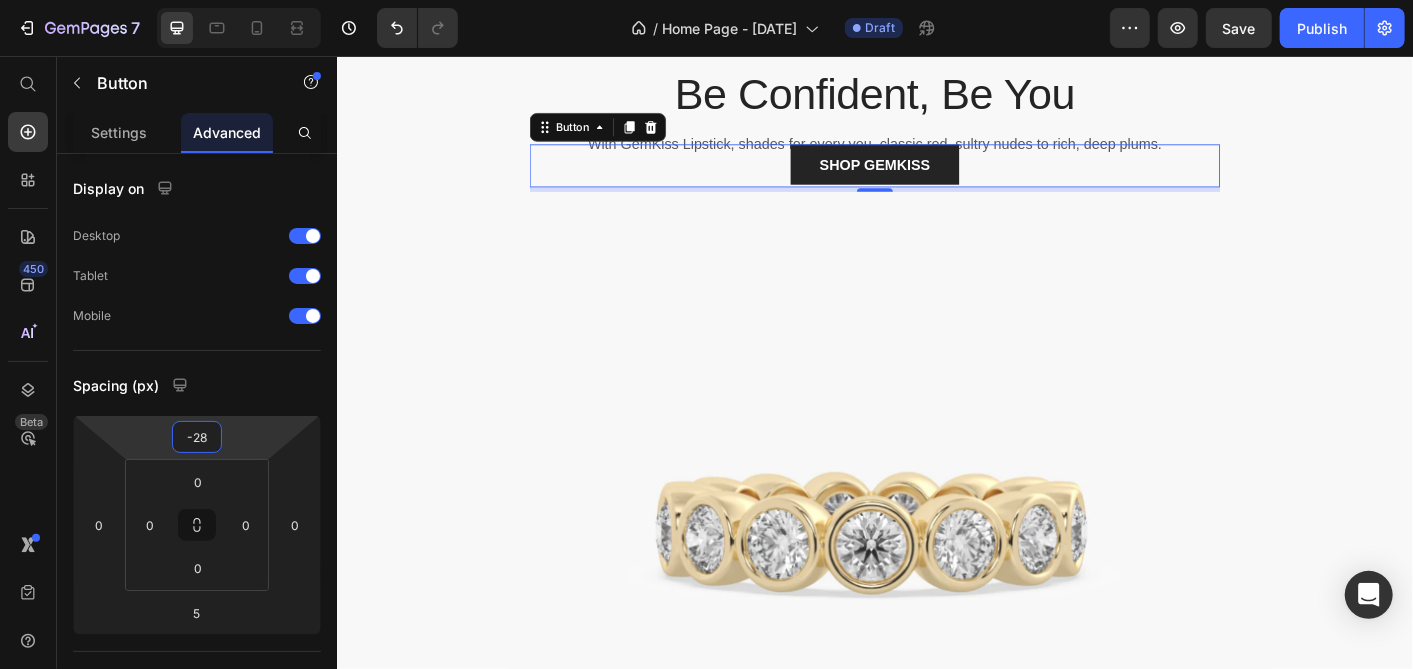 type on "-26" 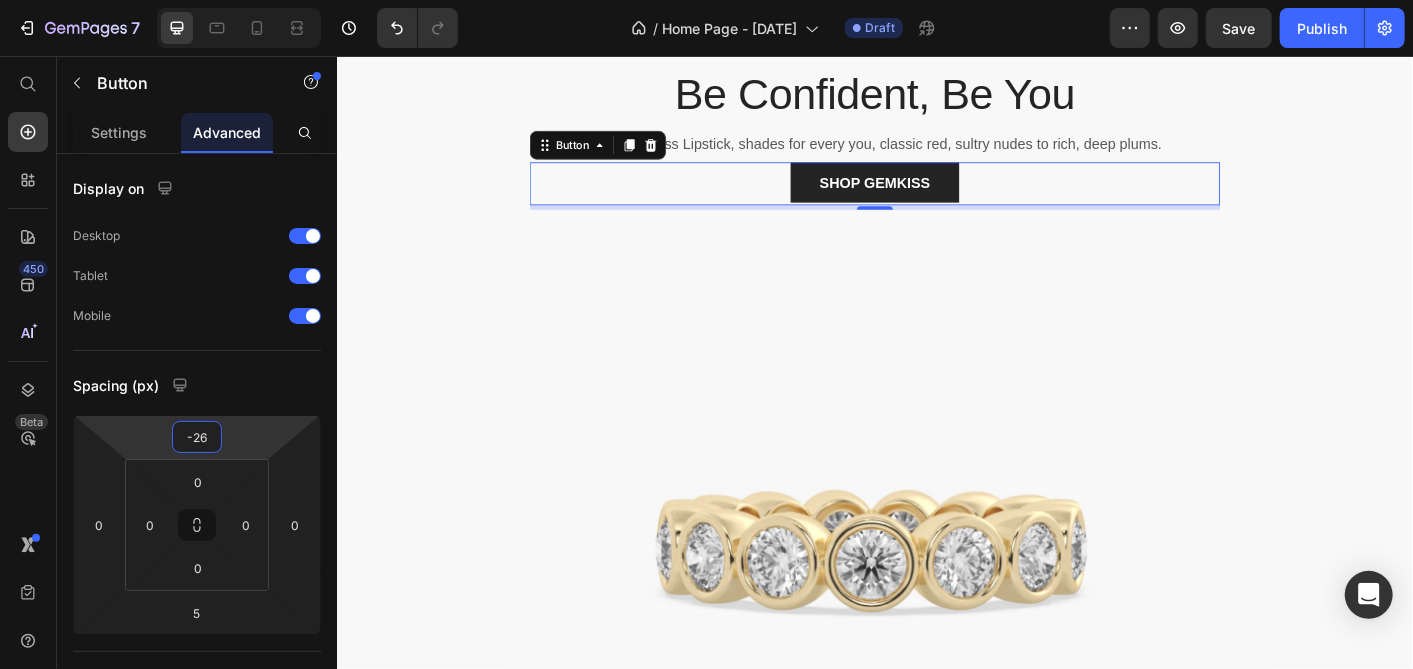 drag, startPoint x: 245, startPoint y: 451, endPoint x: 260, endPoint y: 453, distance: 15.132746 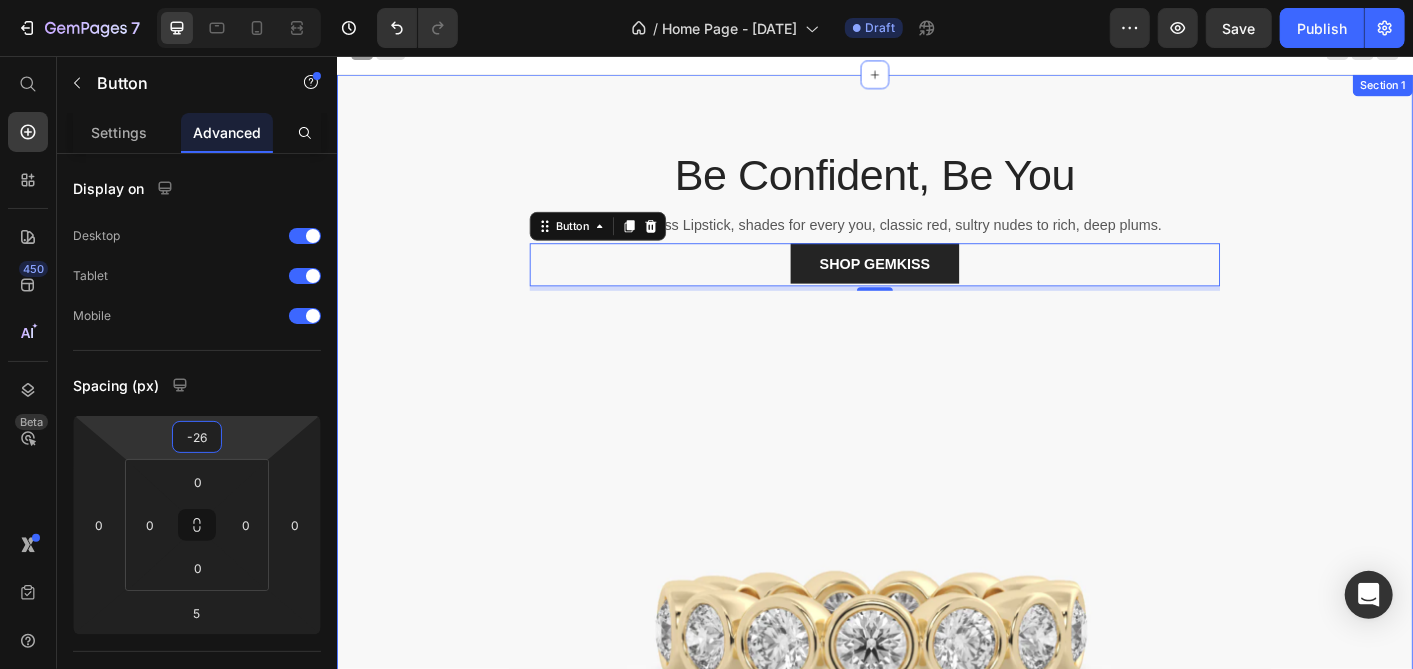 scroll, scrollTop: 0, scrollLeft: 0, axis: both 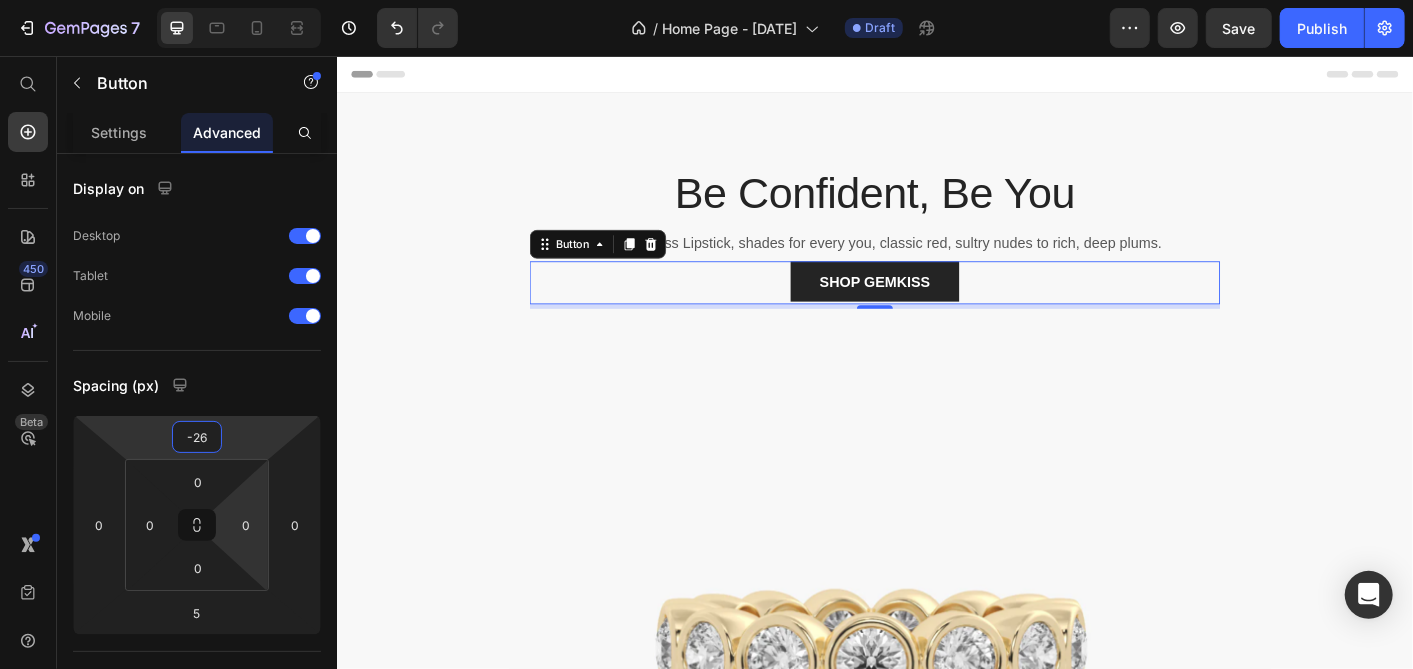 click at bounding box center (936, 715) 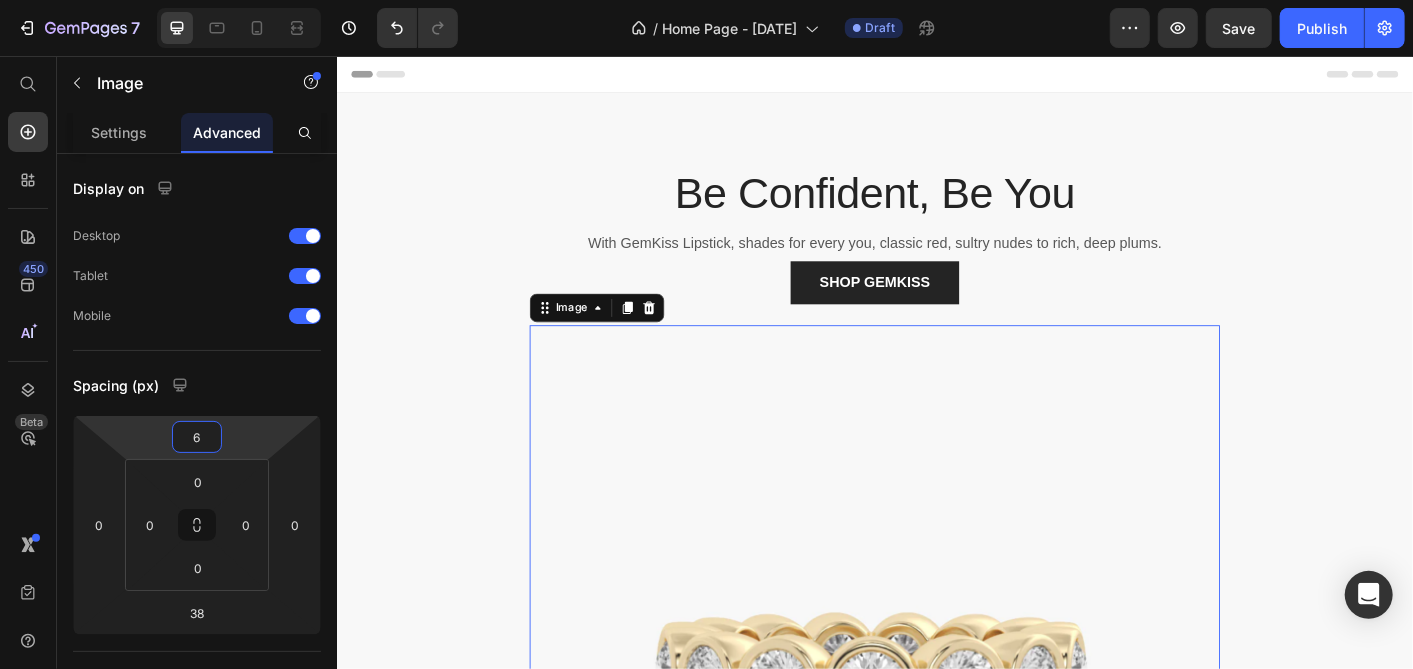 type on "4" 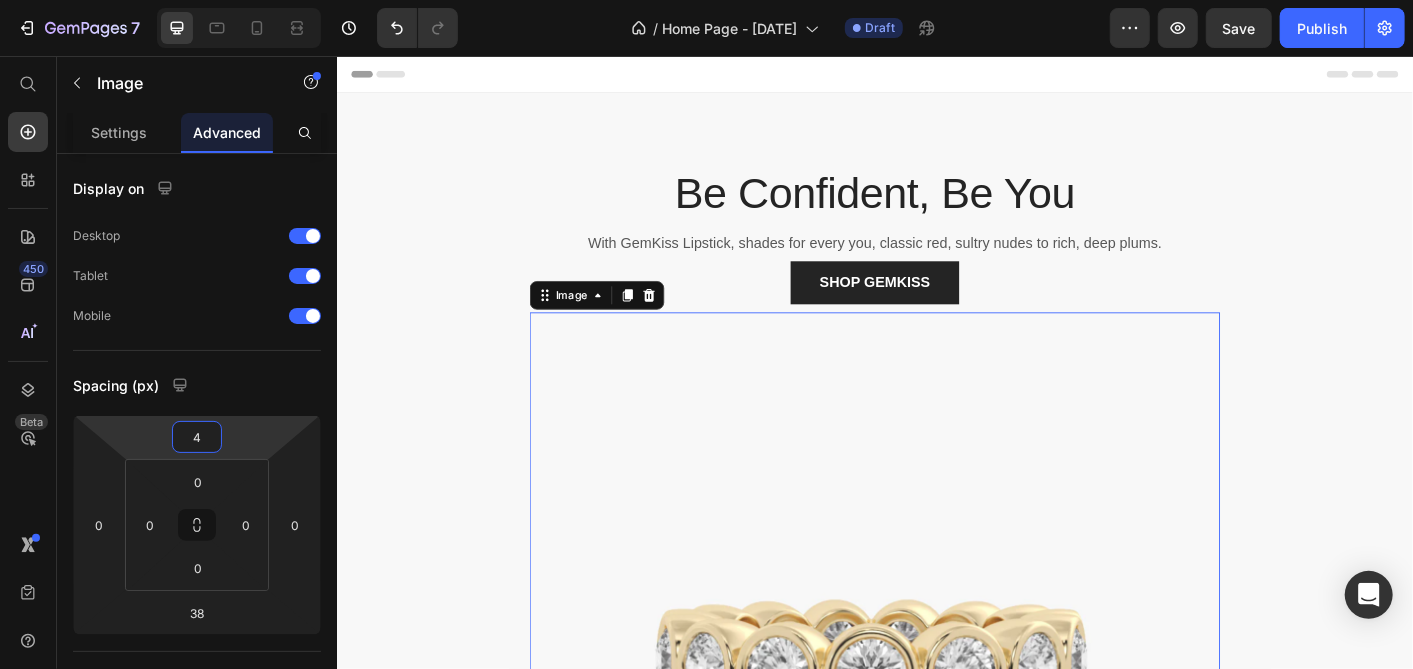 drag, startPoint x: 260, startPoint y: 436, endPoint x: 296, endPoint y: 428, distance: 36.878178 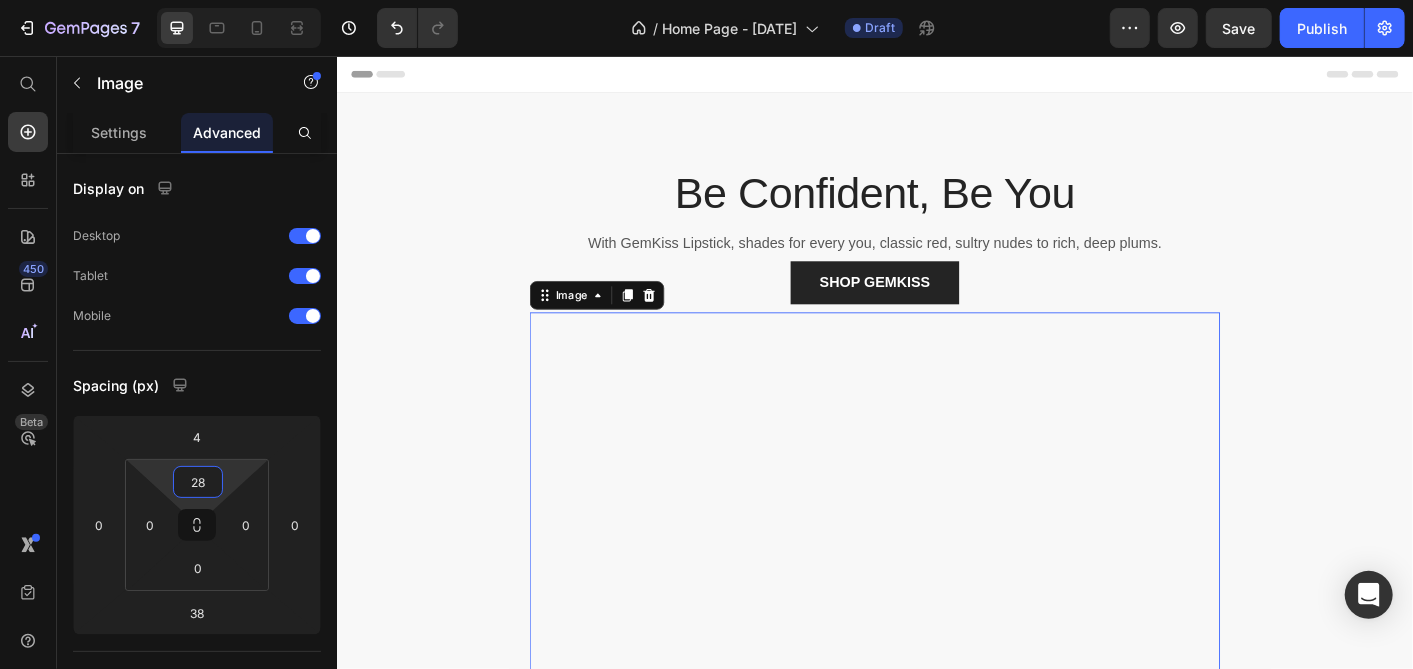 type on "0" 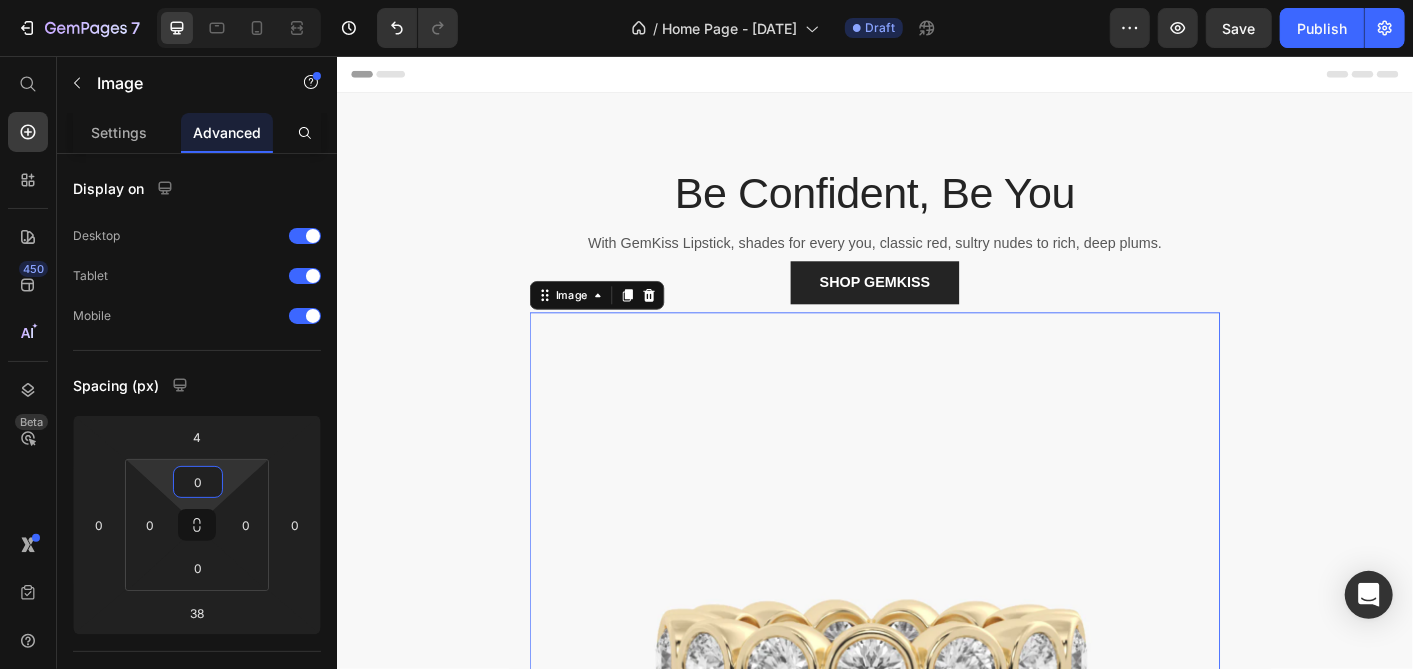 drag, startPoint x: 235, startPoint y: 476, endPoint x: 201, endPoint y: 642, distance: 169.44615 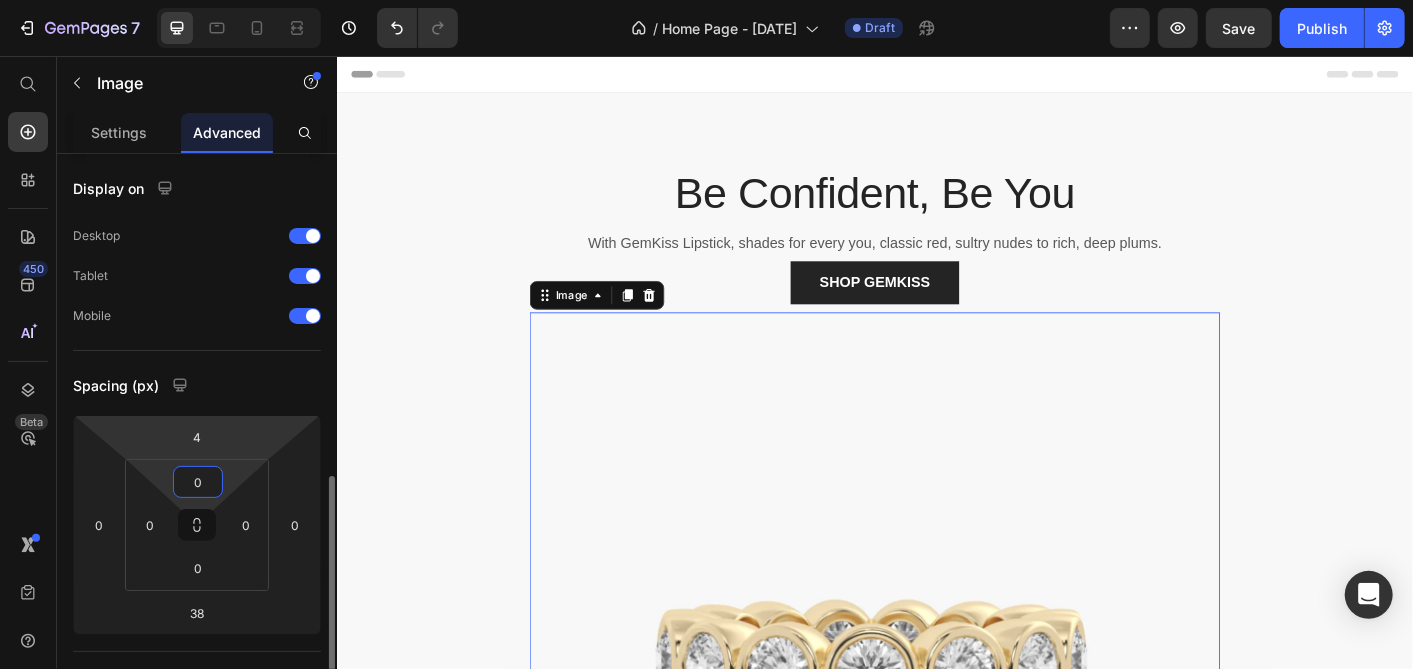 scroll, scrollTop: 222, scrollLeft: 0, axis: vertical 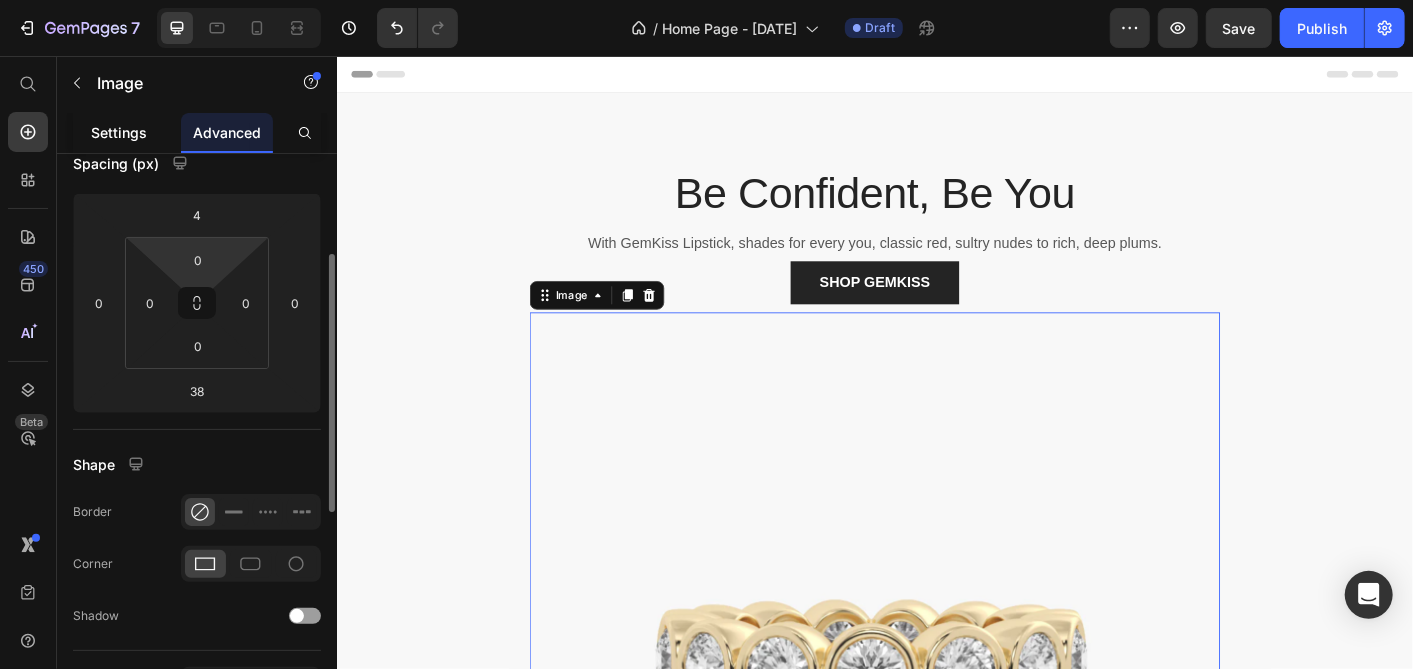 click on "Settings" at bounding box center (119, 132) 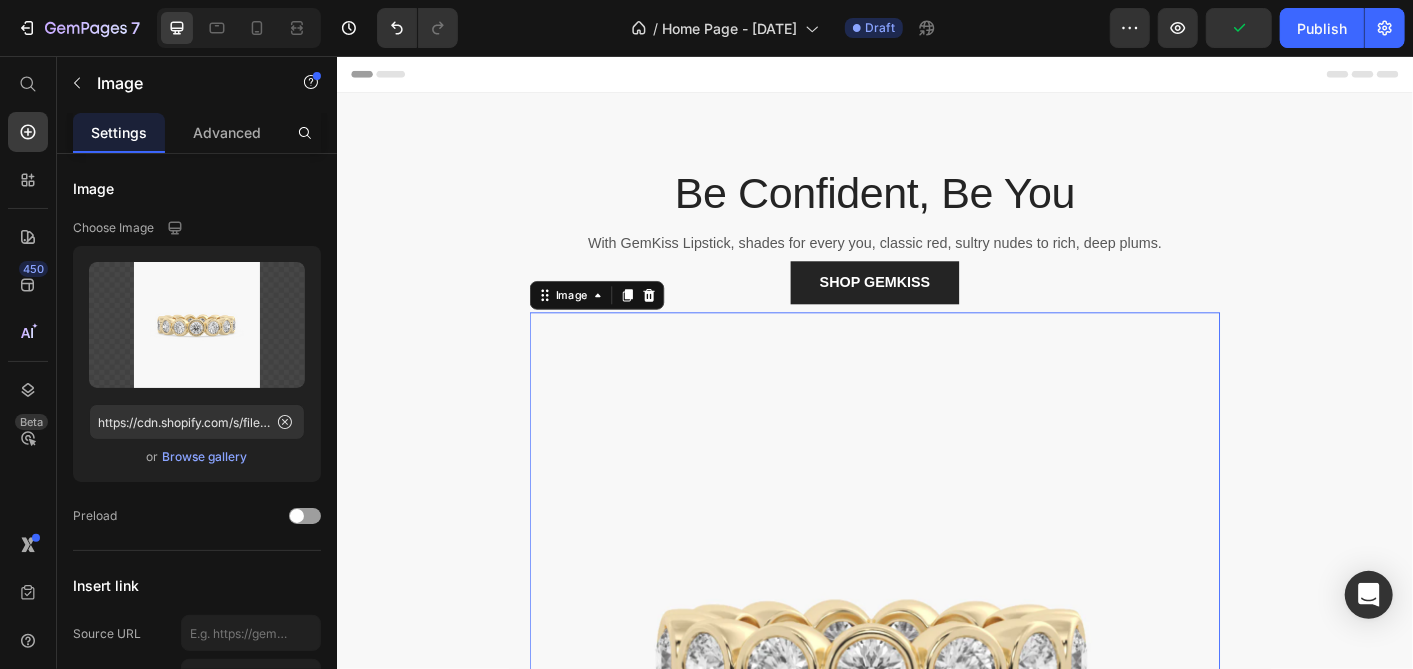 scroll, scrollTop: 444, scrollLeft: 0, axis: vertical 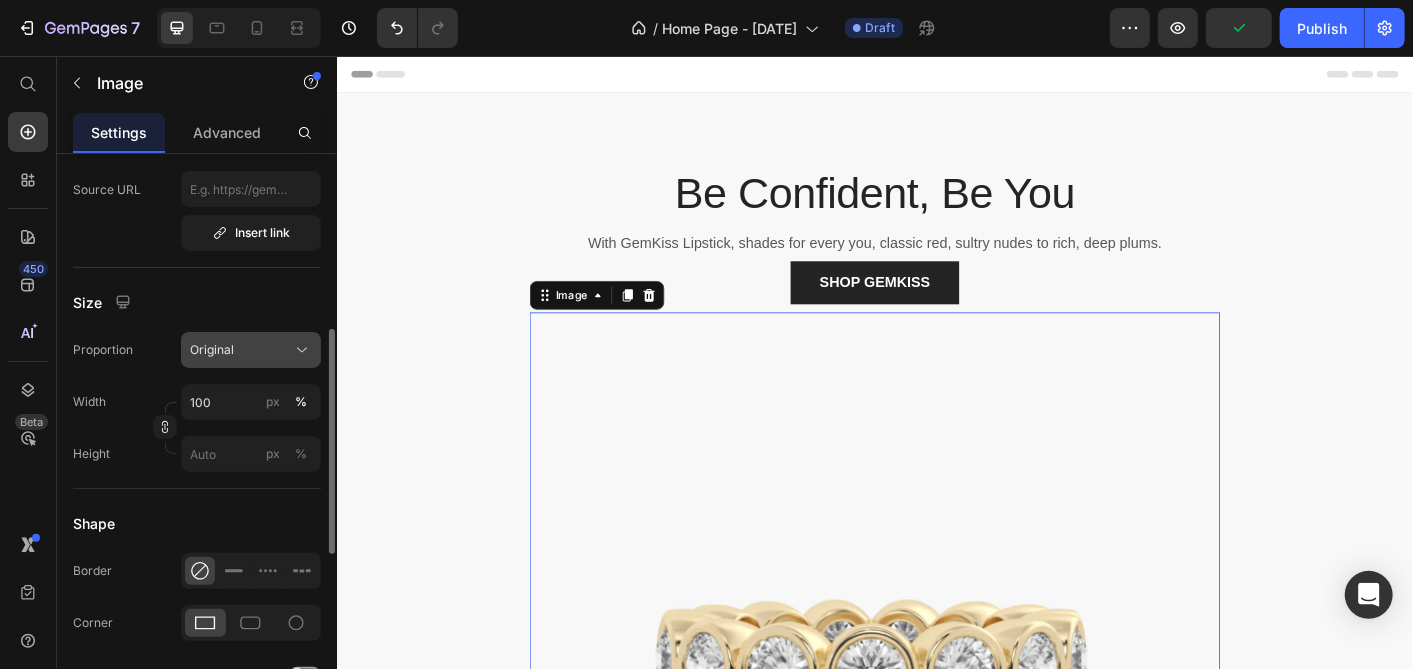 click on "Original" 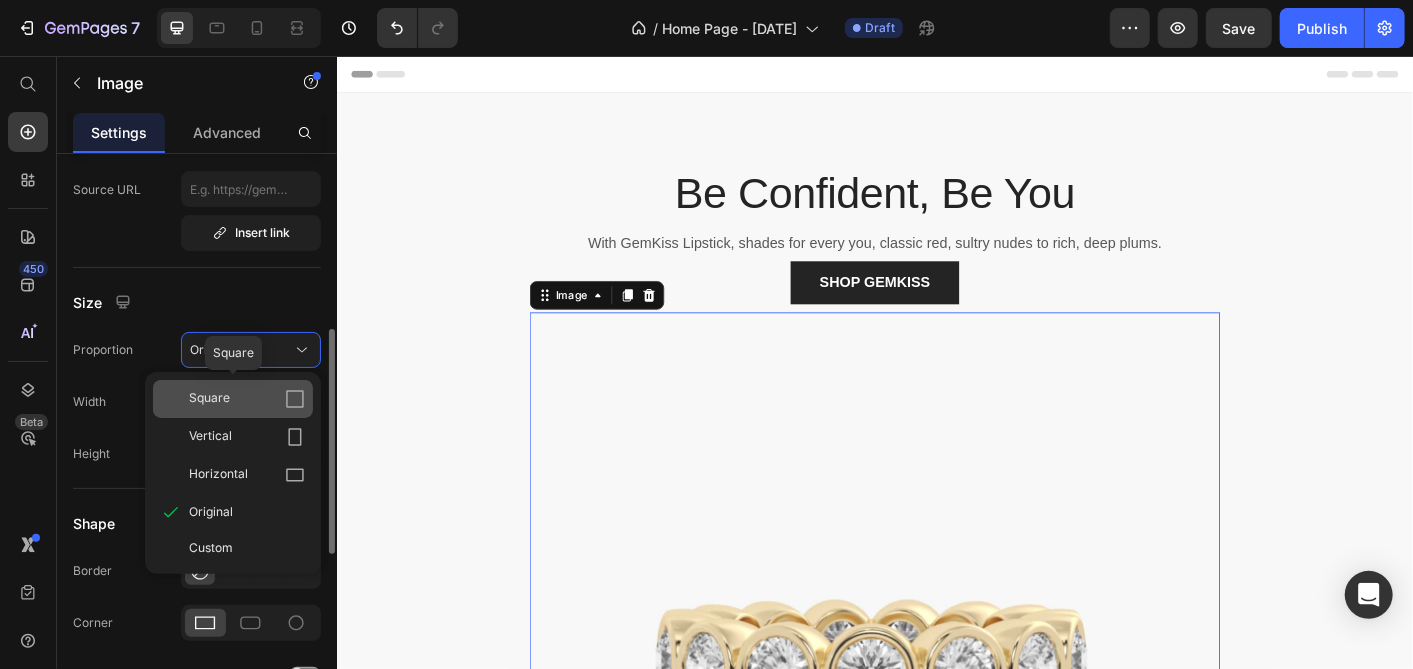 click on "Square" at bounding box center [247, 399] 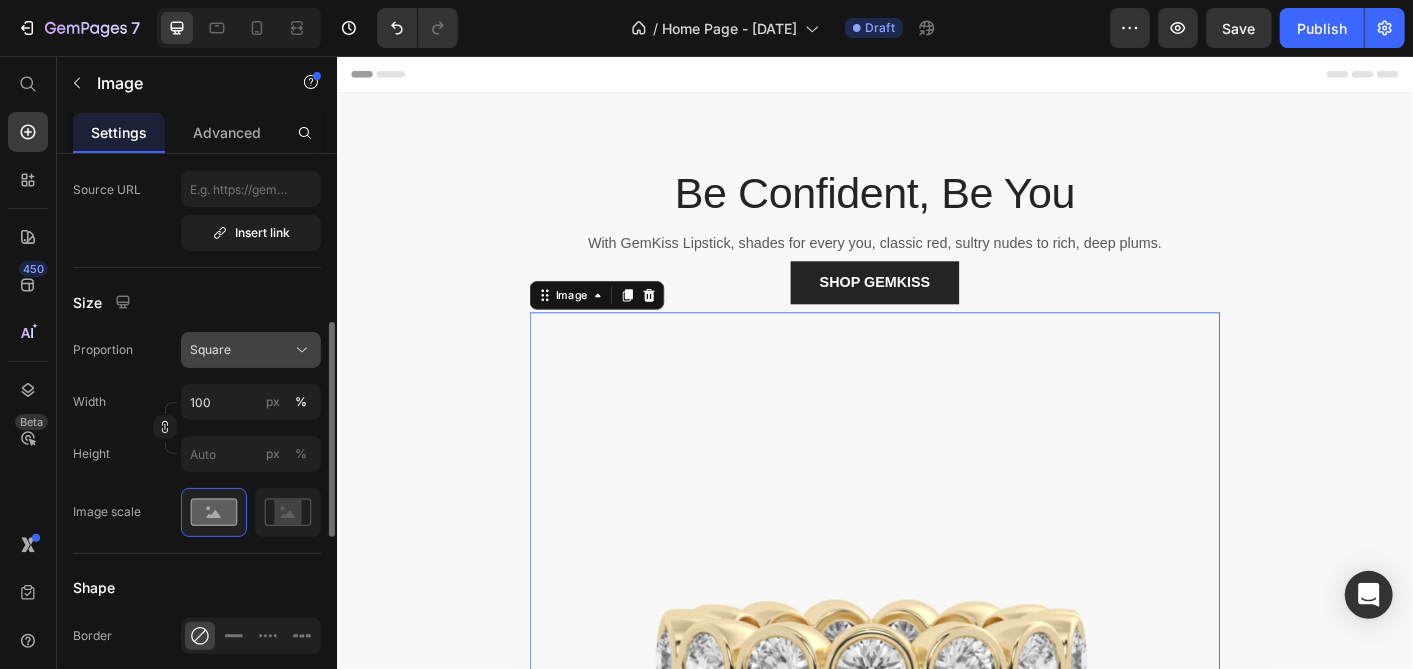 click on "Square" 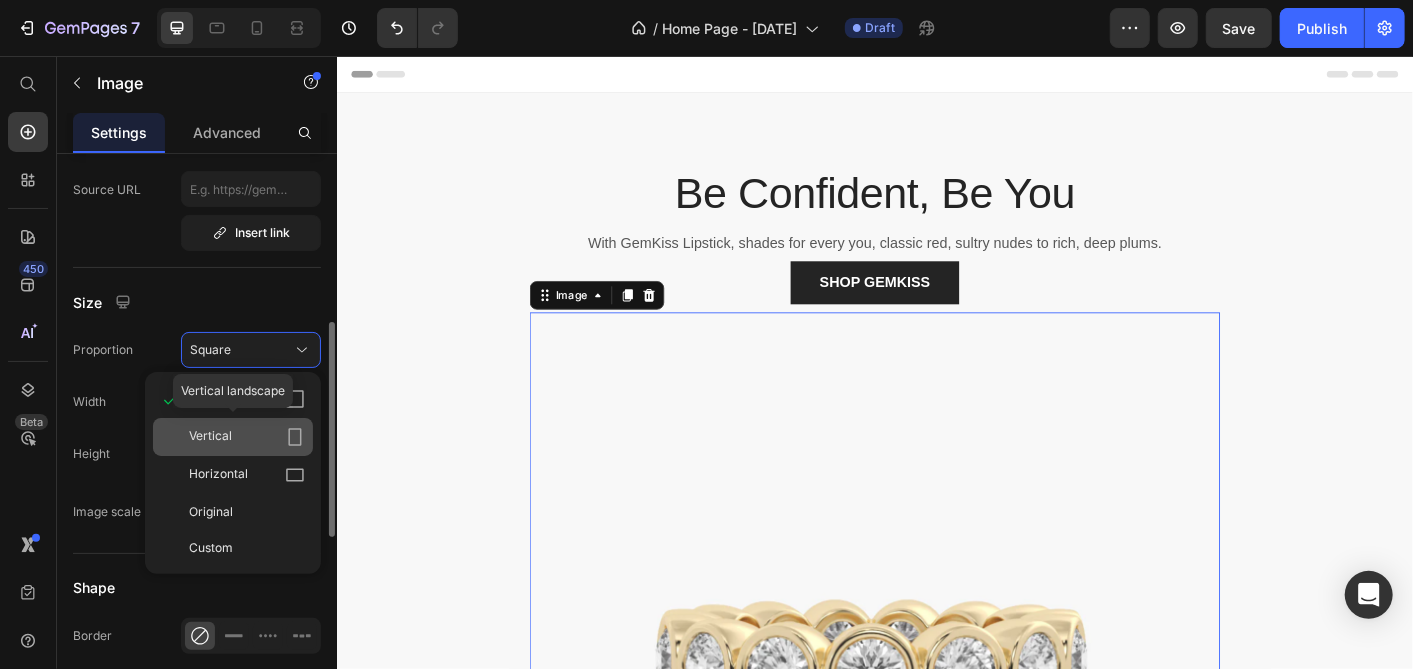 click on "Vertical" 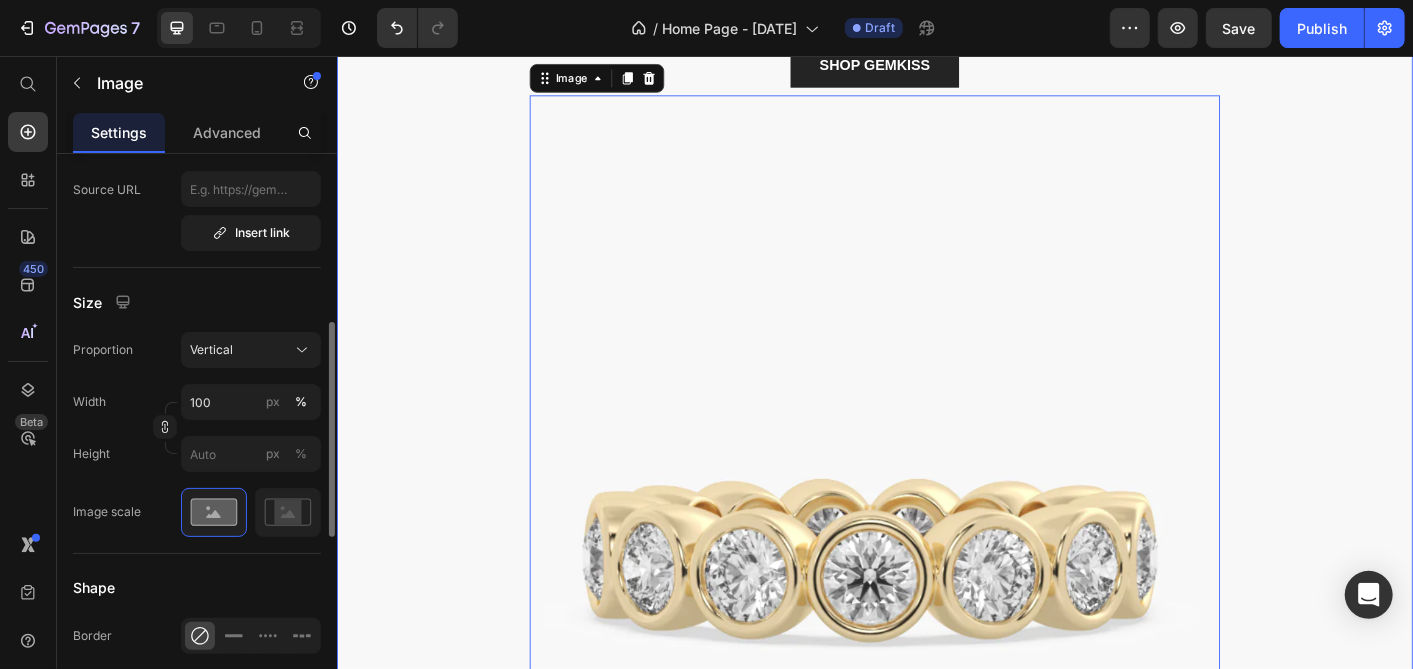 scroll, scrollTop: 222, scrollLeft: 0, axis: vertical 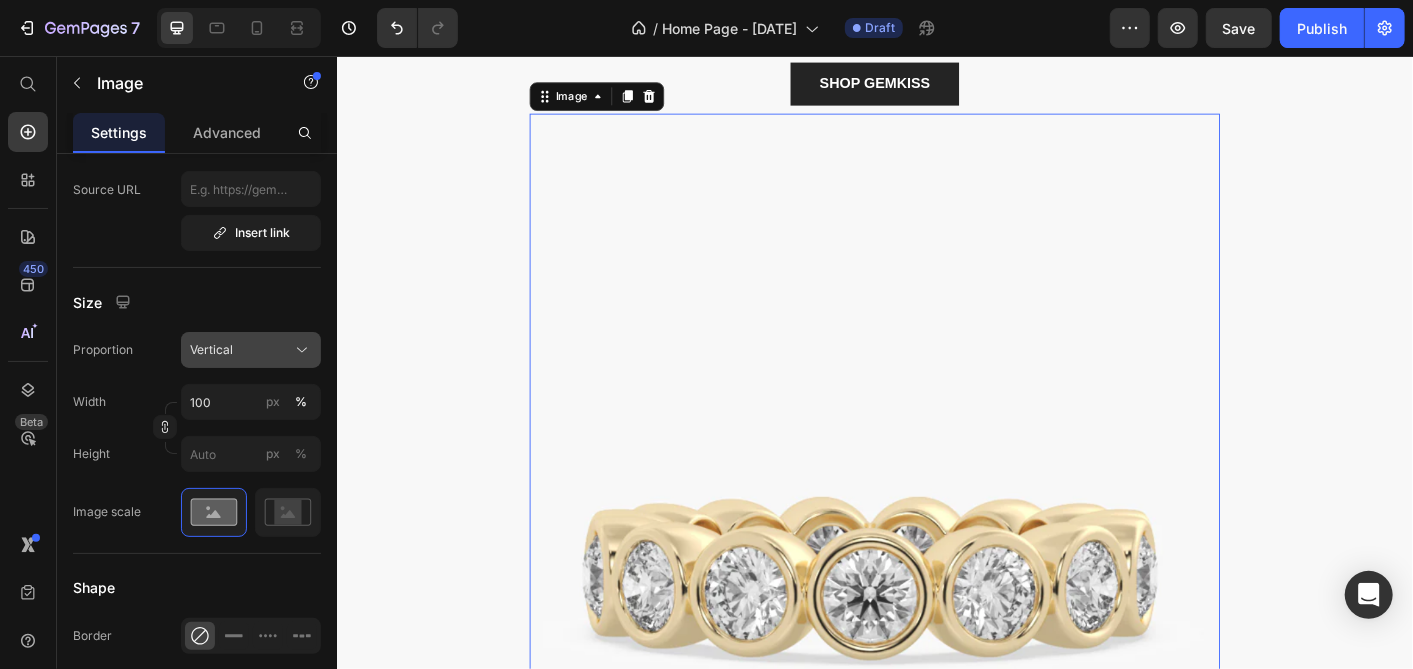 click 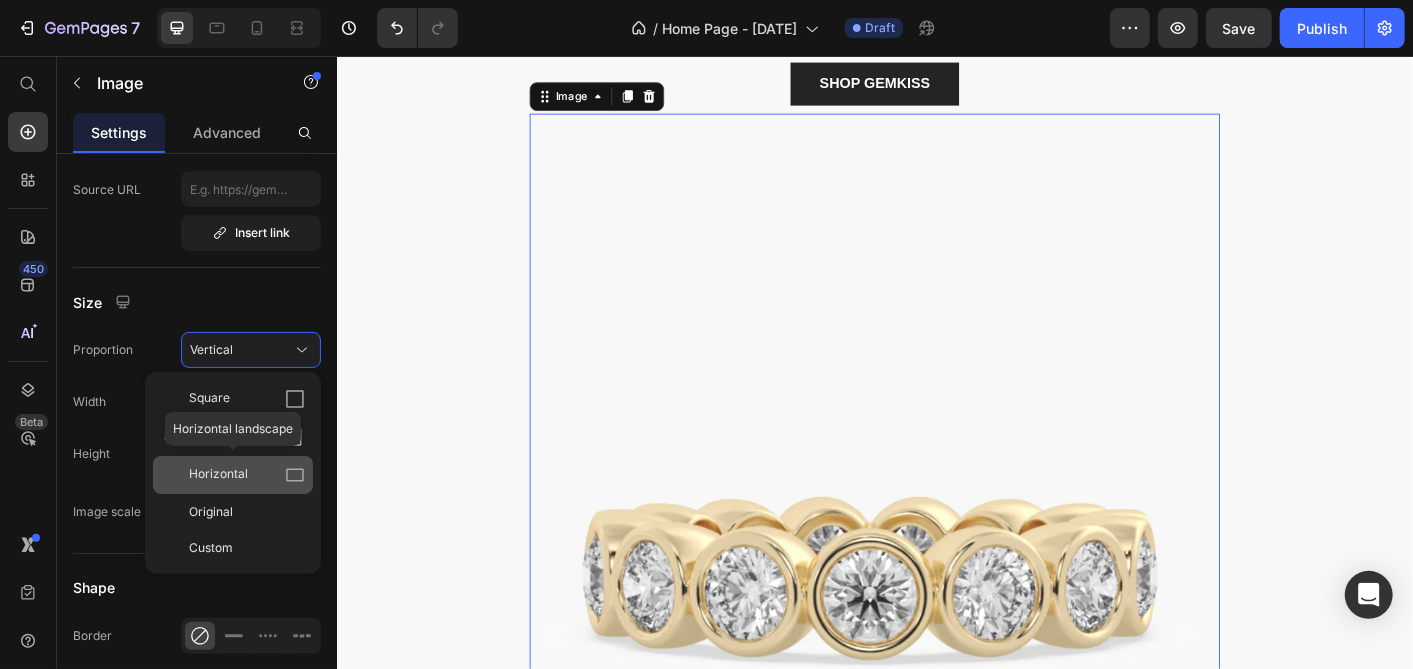 click on "Horizontal" at bounding box center [218, 475] 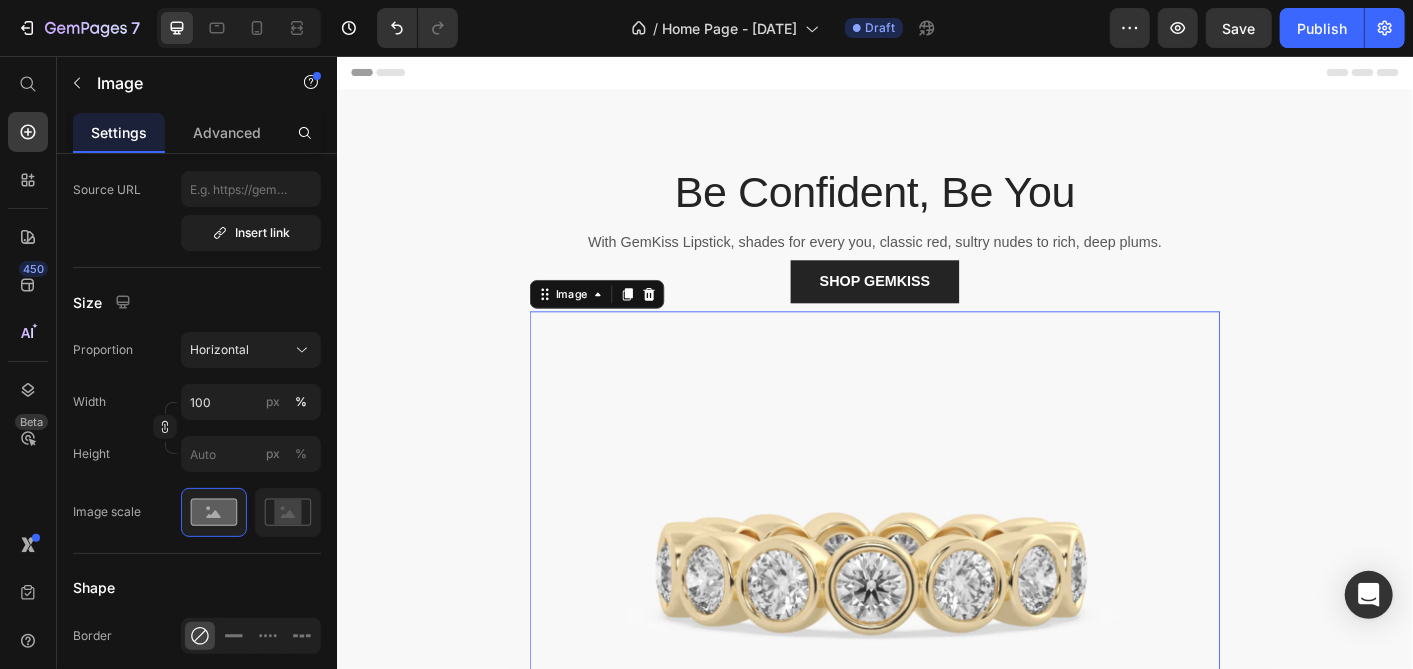 scroll, scrollTop: 0, scrollLeft: 0, axis: both 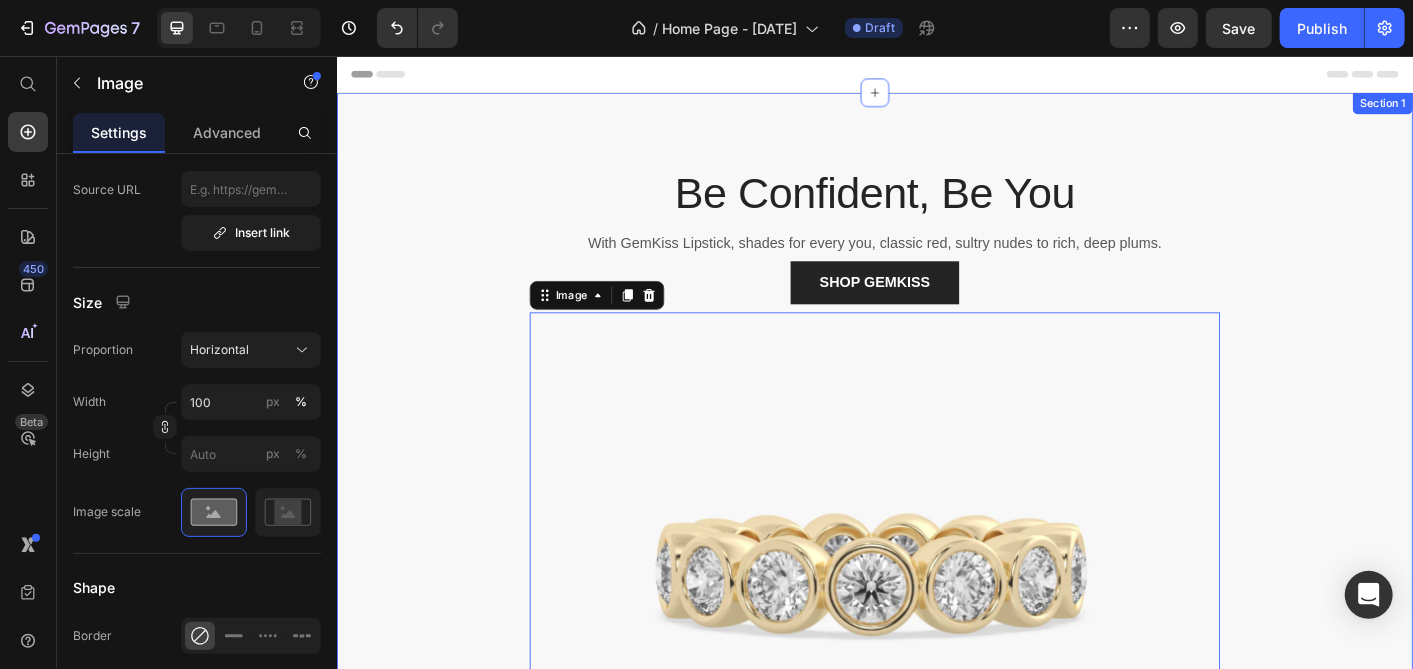 click on "Be Confident, Be You Heading  With GemKiss Lipstick, shades for every you, classic red, sultry nudes to rich, deep plums.  Text block SHOP GEMKISS Button Image   38 Row" at bounding box center [936, 567] 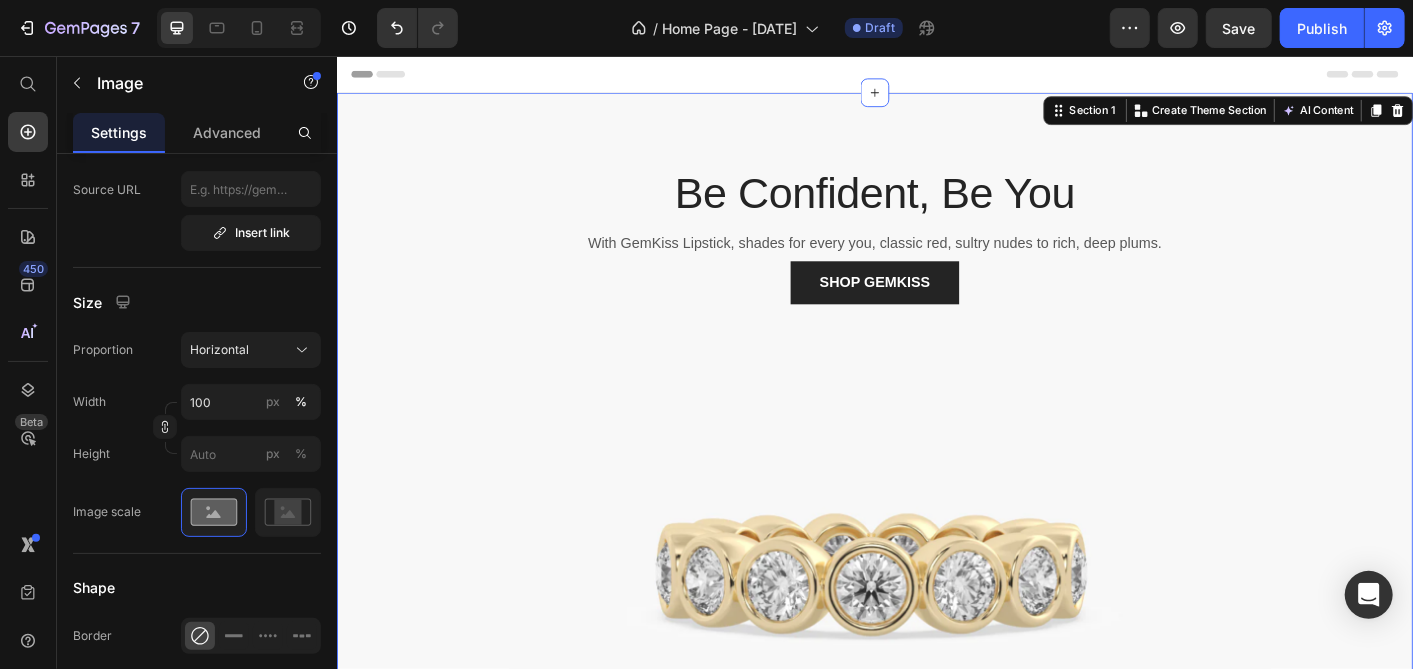scroll, scrollTop: 0, scrollLeft: 0, axis: both 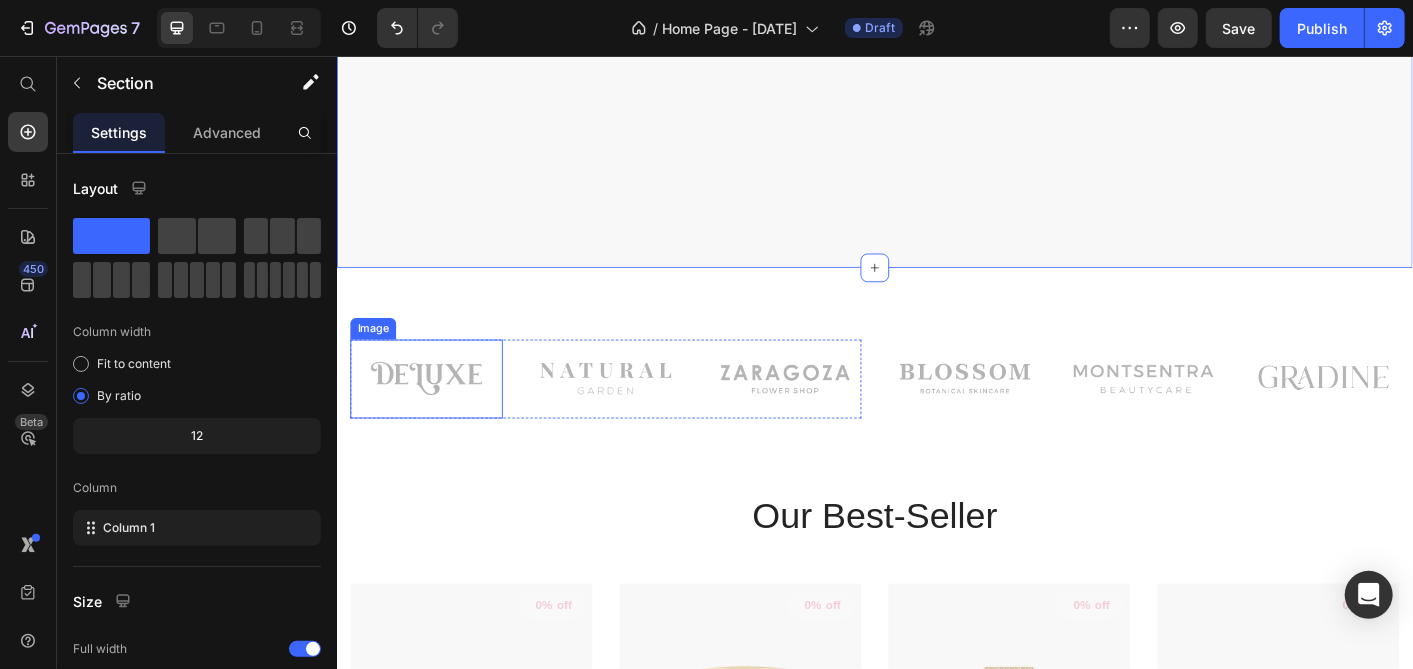 click at bounding box center (436, 416) 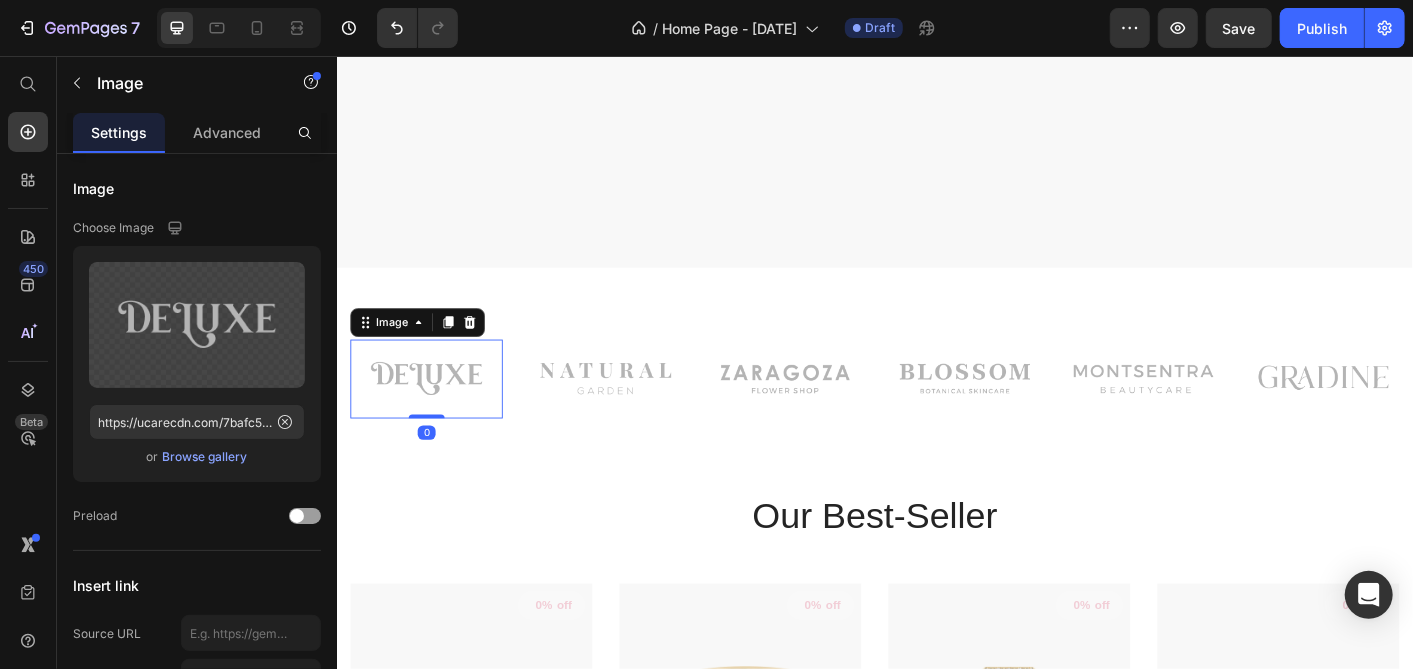click at bounding box center (436, 416) 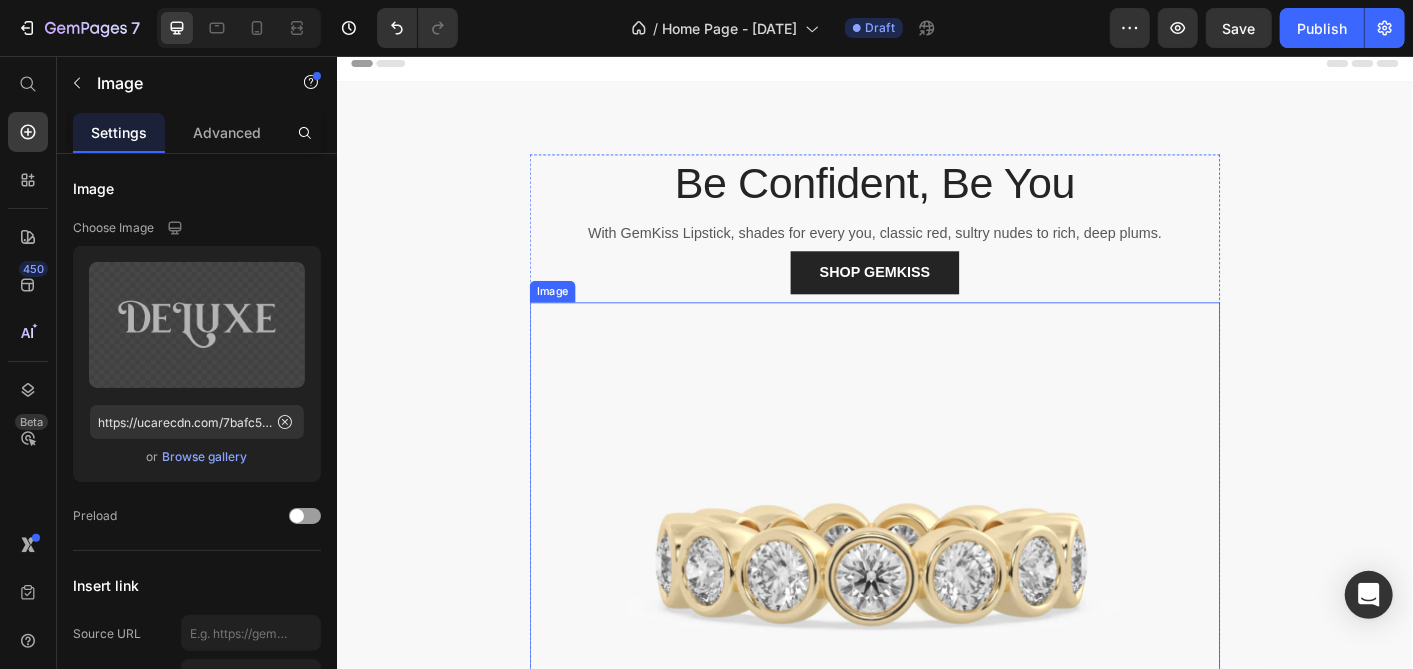 scroll, scrollTop: 0, scrollLeft: 0, axis: both 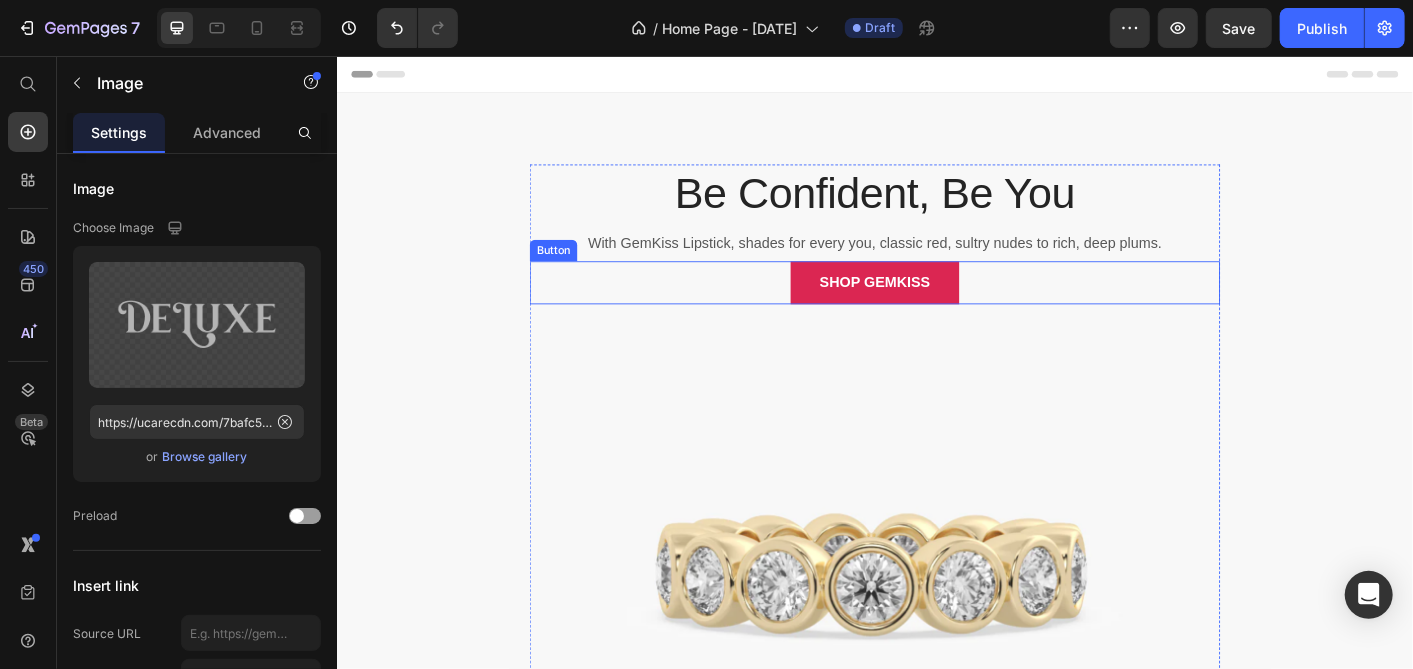 click on "SHOP GEMKISS" at bounding box center (935, 309) 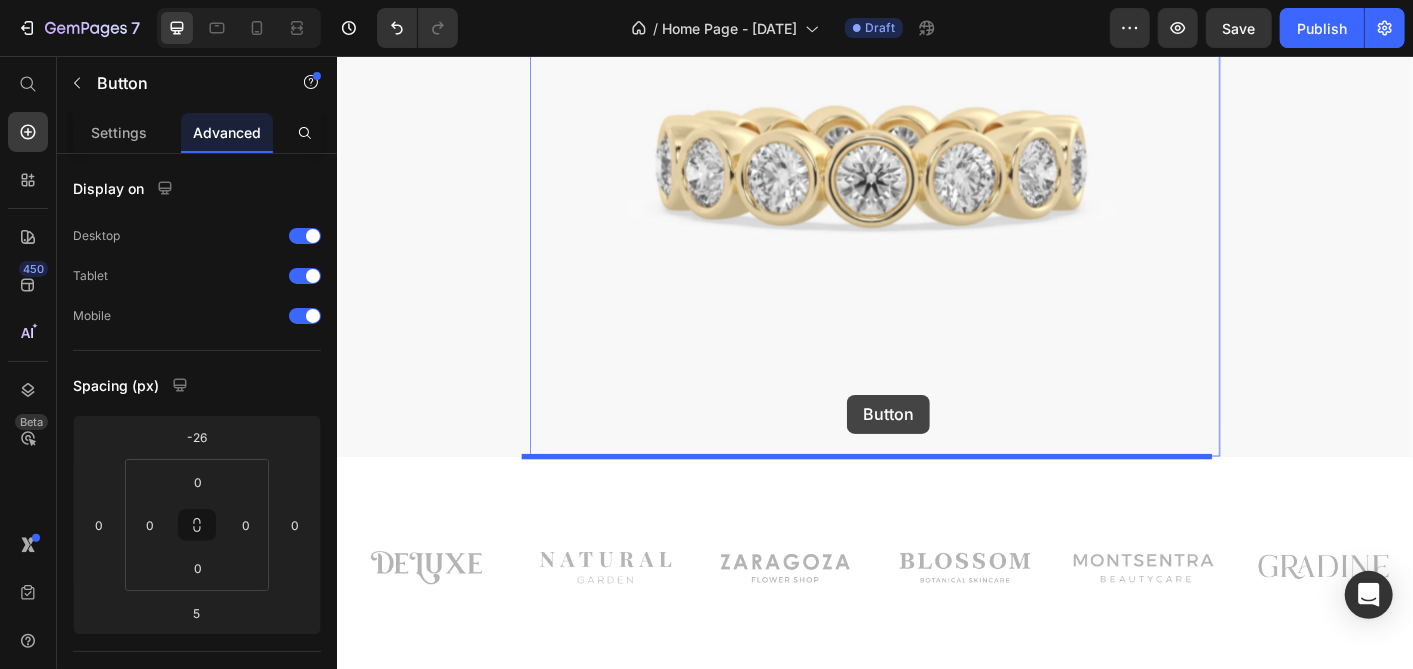 drag, startPoint x: 615, startPoint y: 267, endPoint x: 905, endPoint y: 434, distance: 334.64758 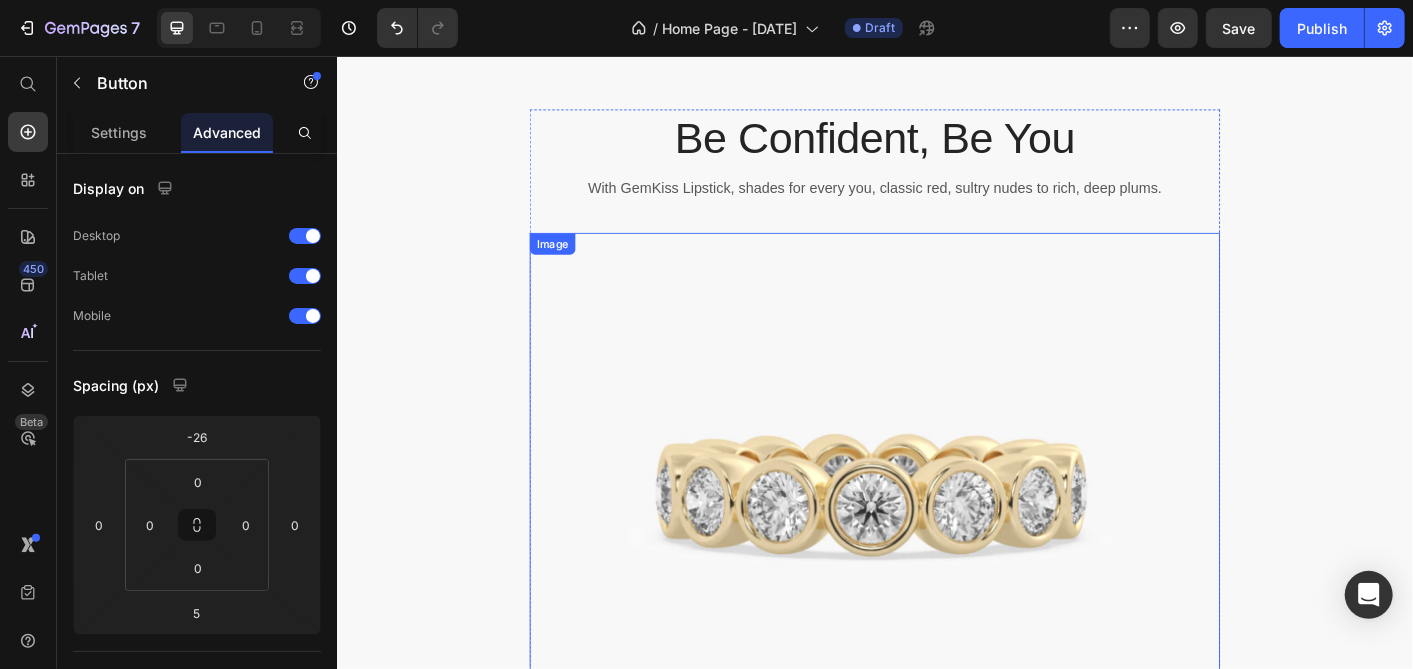 scroll, scrollTop: 111, scrollLeft: 0, axis: vertical 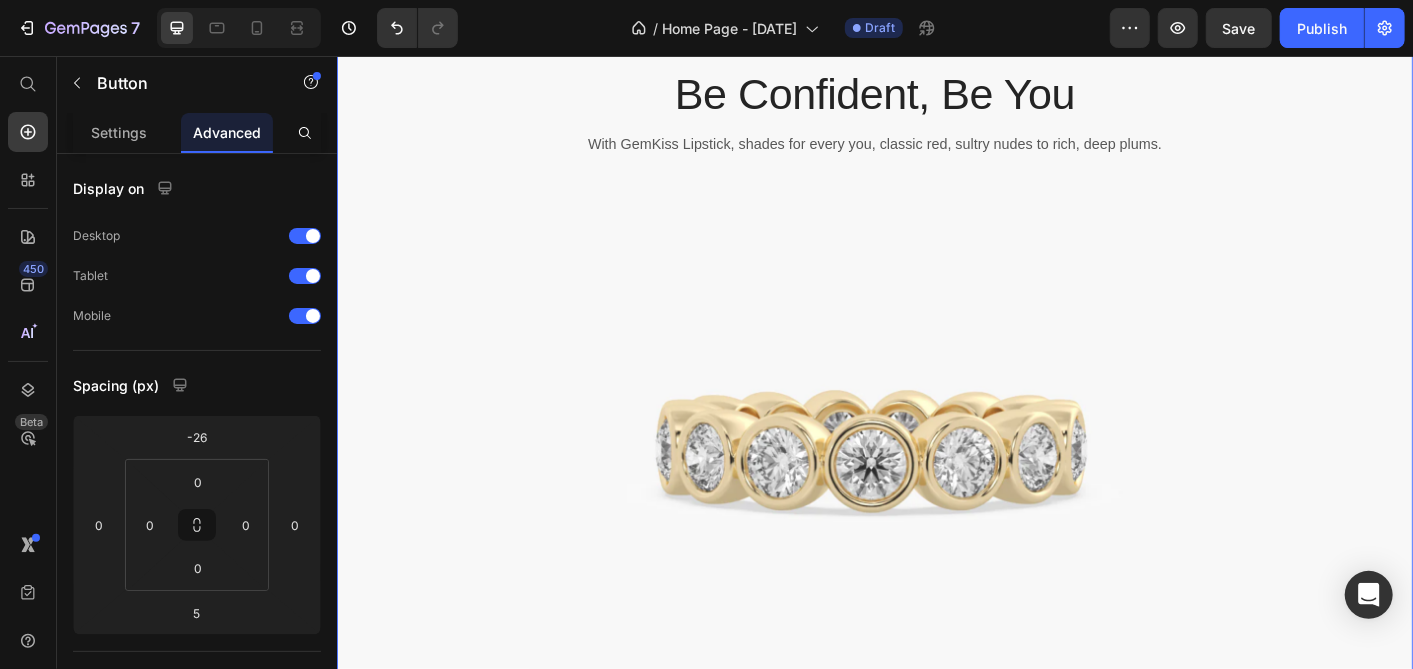 click on "Be Confident, Be You Heading  With GemKiss Lipstick, shades for every you, classic red, sultry nudes to rich, deep plums.  Text block Image SHOP GEMKISS Button   5 Row" at bounding box center [936, 456] 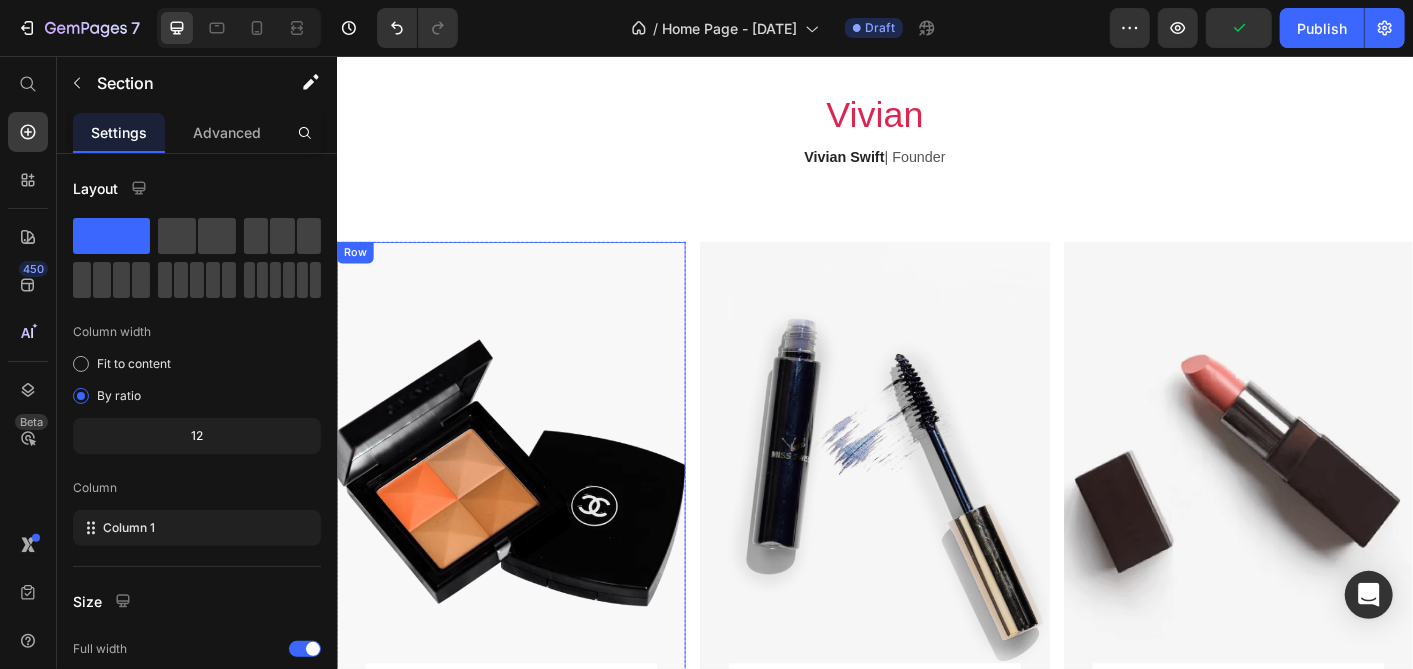 scroll, scrollTop: 1777, scrollLeft: 0, axis: vertical 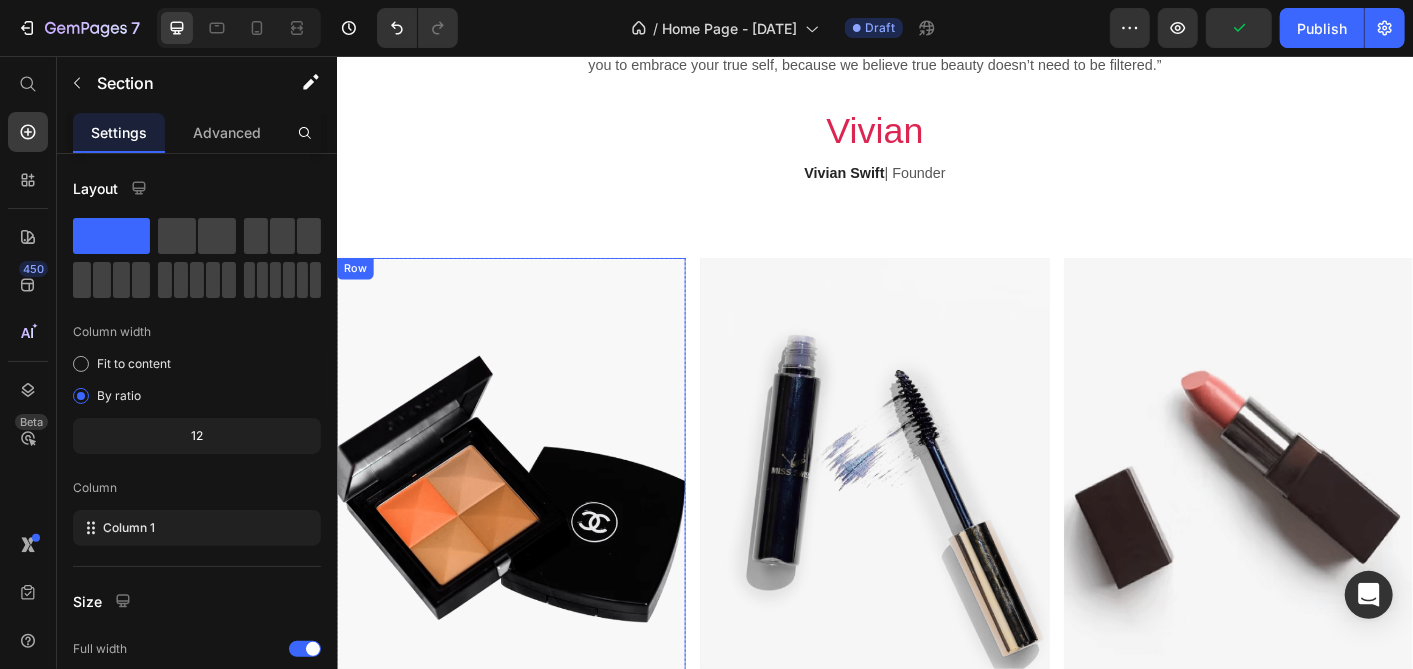 click on "FACE Text block SHOP NOW Text block Row" at bounding box center (530, 570) 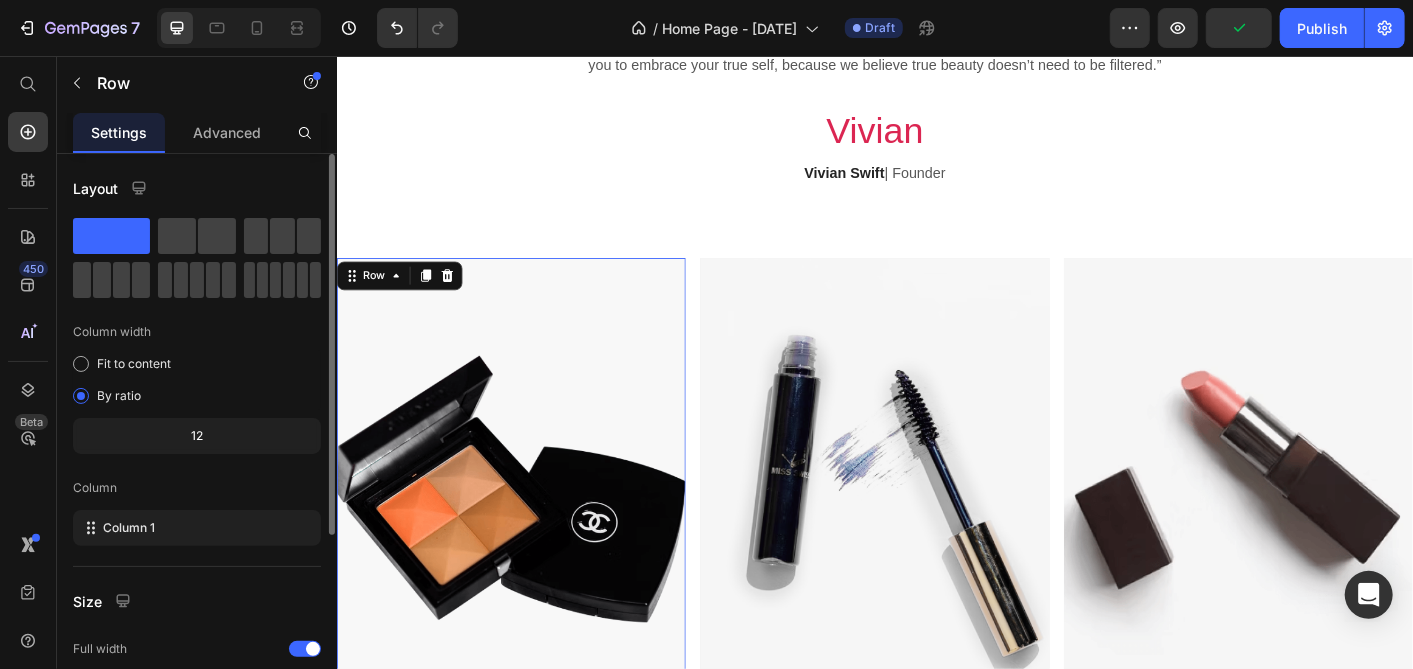scroll, scrollTop: 222, scrollLeft: 0, axis: vertical 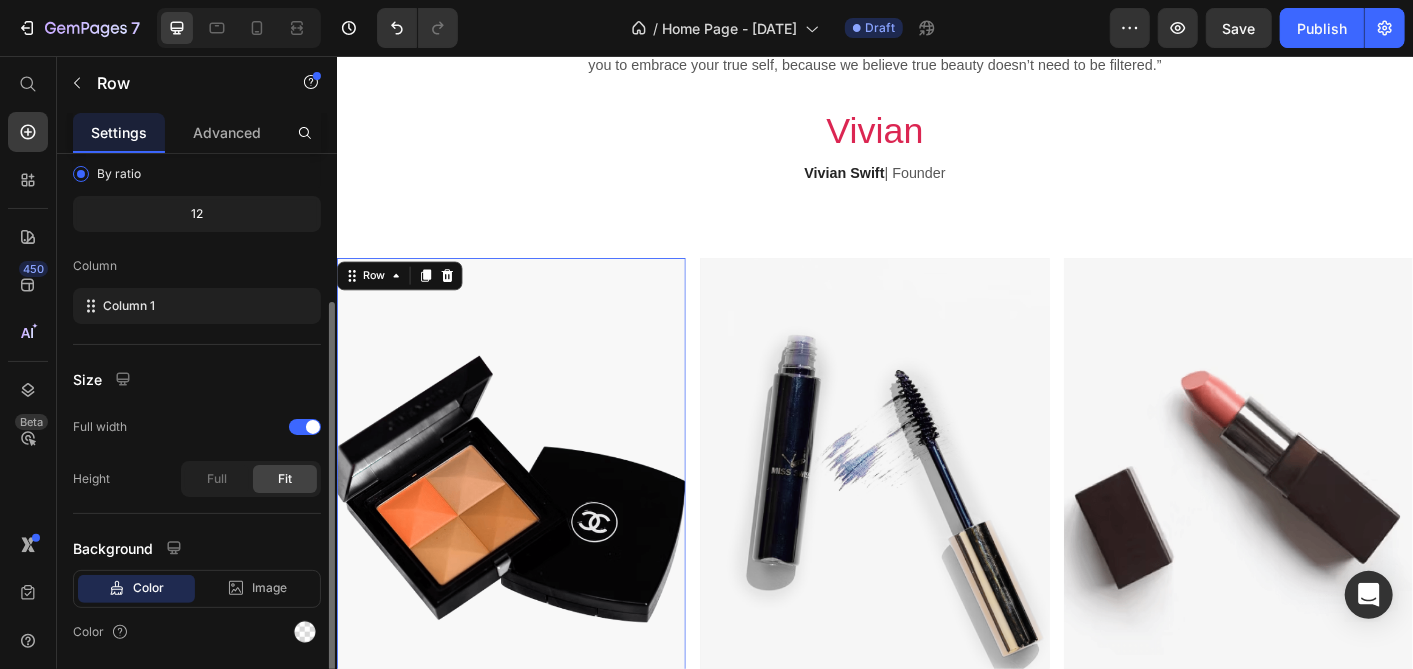 click on "FACE Text block SHOP NOW Text block Row" at bounding box center [530, 570] 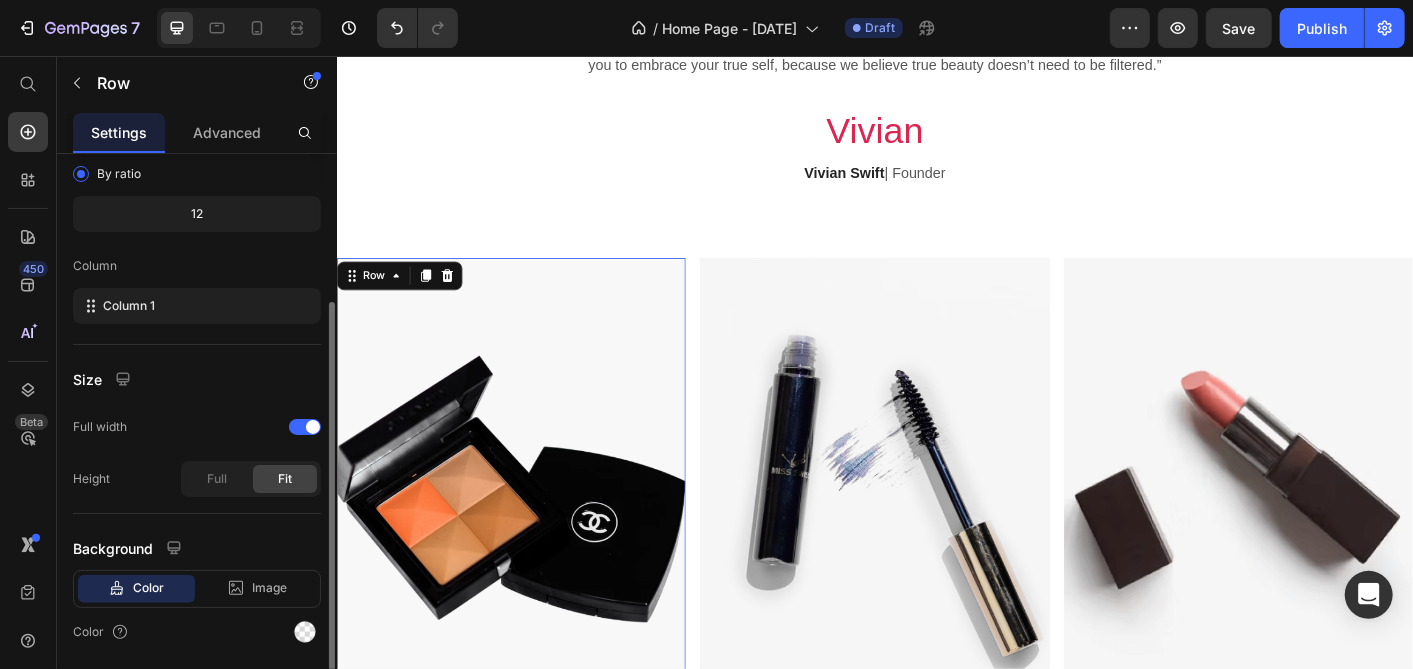 scroll, scrollTop: 1555, scrollLeft: 0, axis: vertical 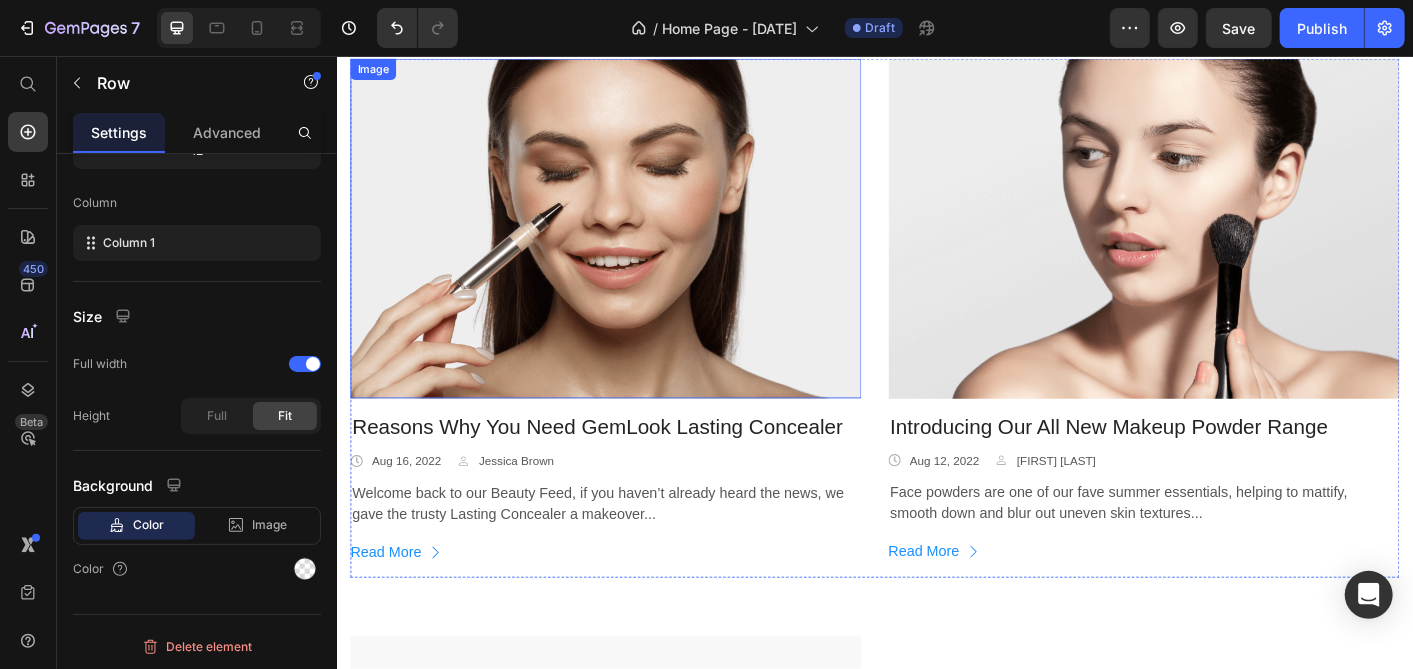 click at bounding box center [636, 248] 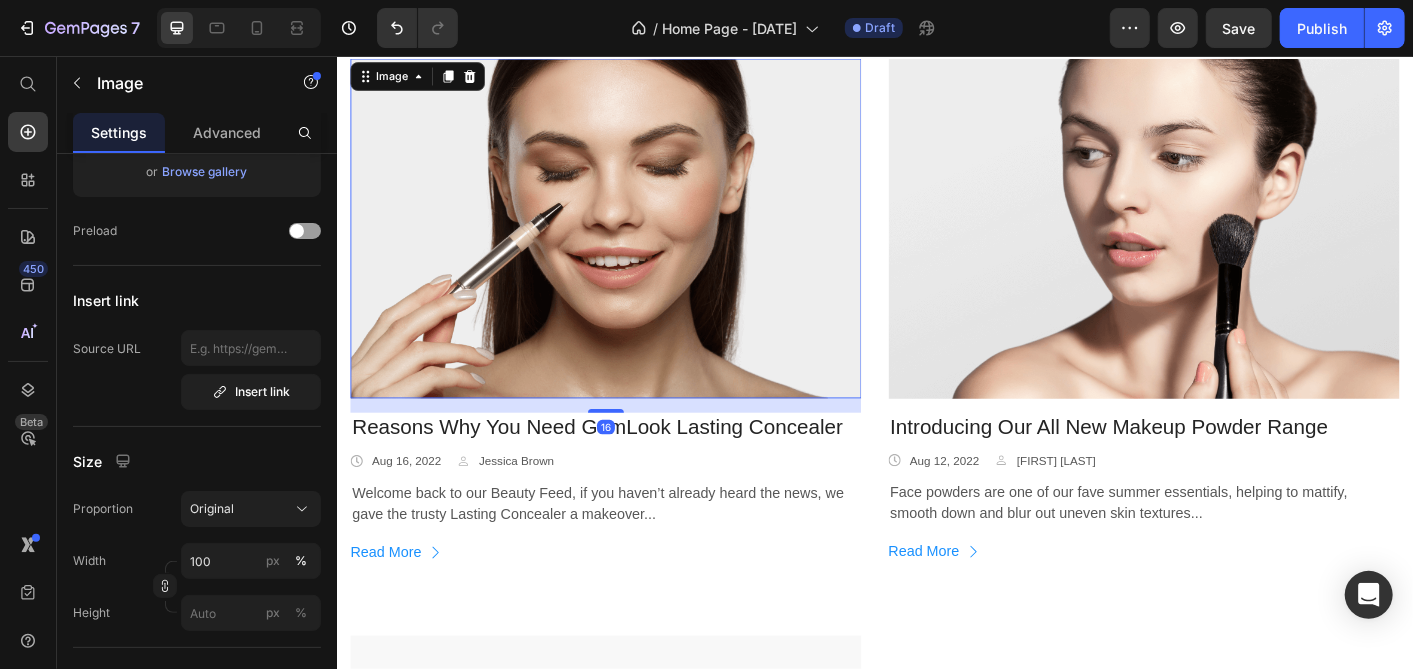 scroll, scrollTop: 0, scrollLeft: 0, axis: both 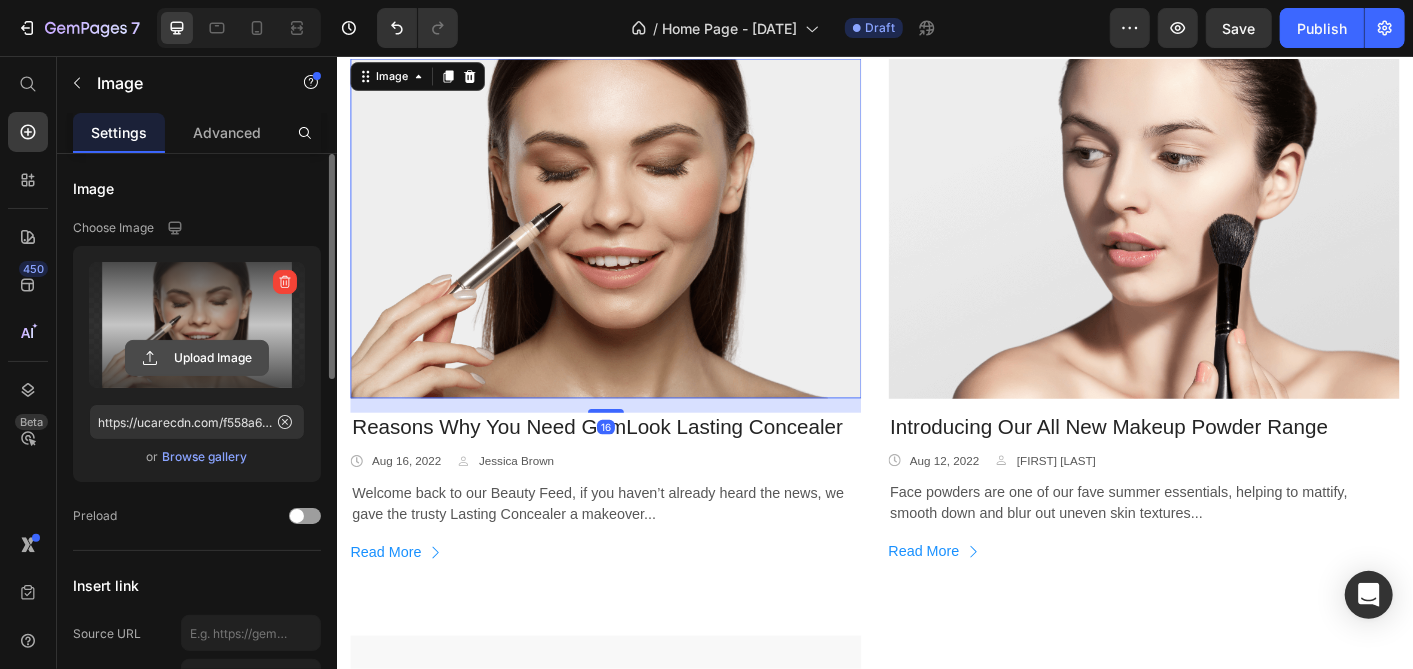 click 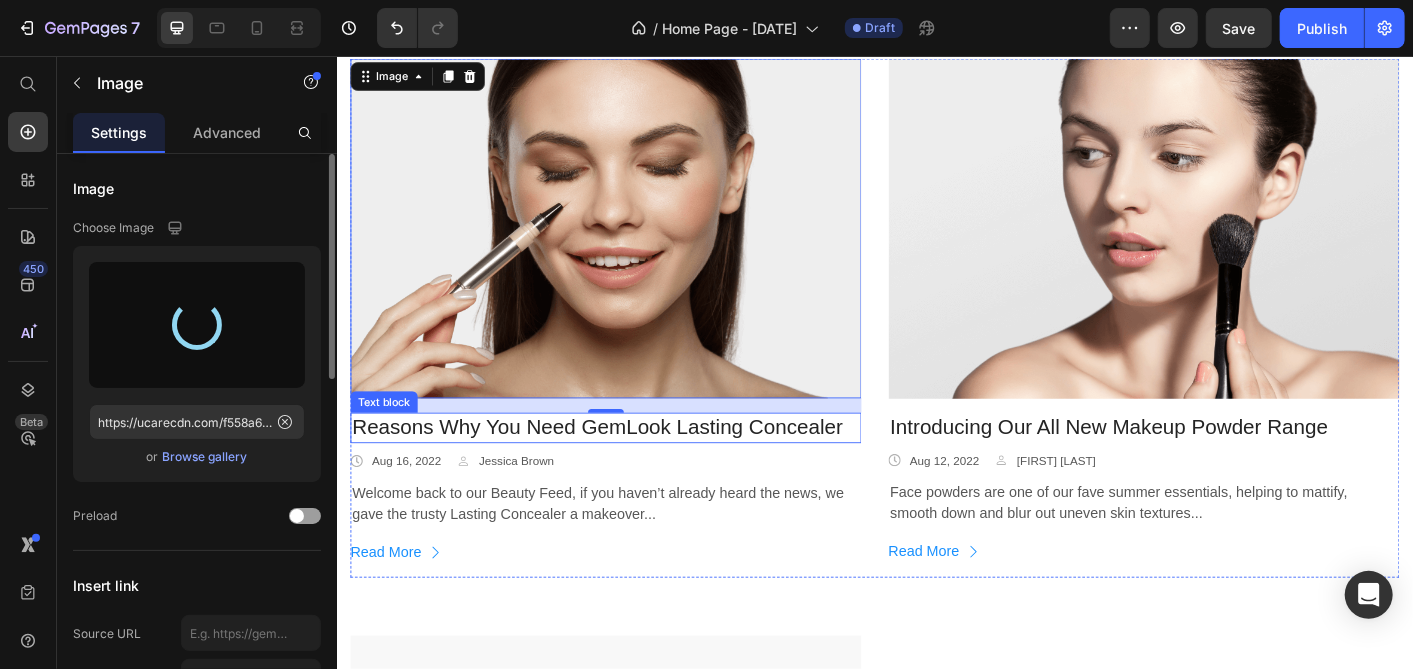 type on "https://cdn.shopify.com/s/files/1/0598/5933/7293/files/gempages_572180722903680224-fc2ccccb-c970-418f-8c68-e53586f294e5.png" 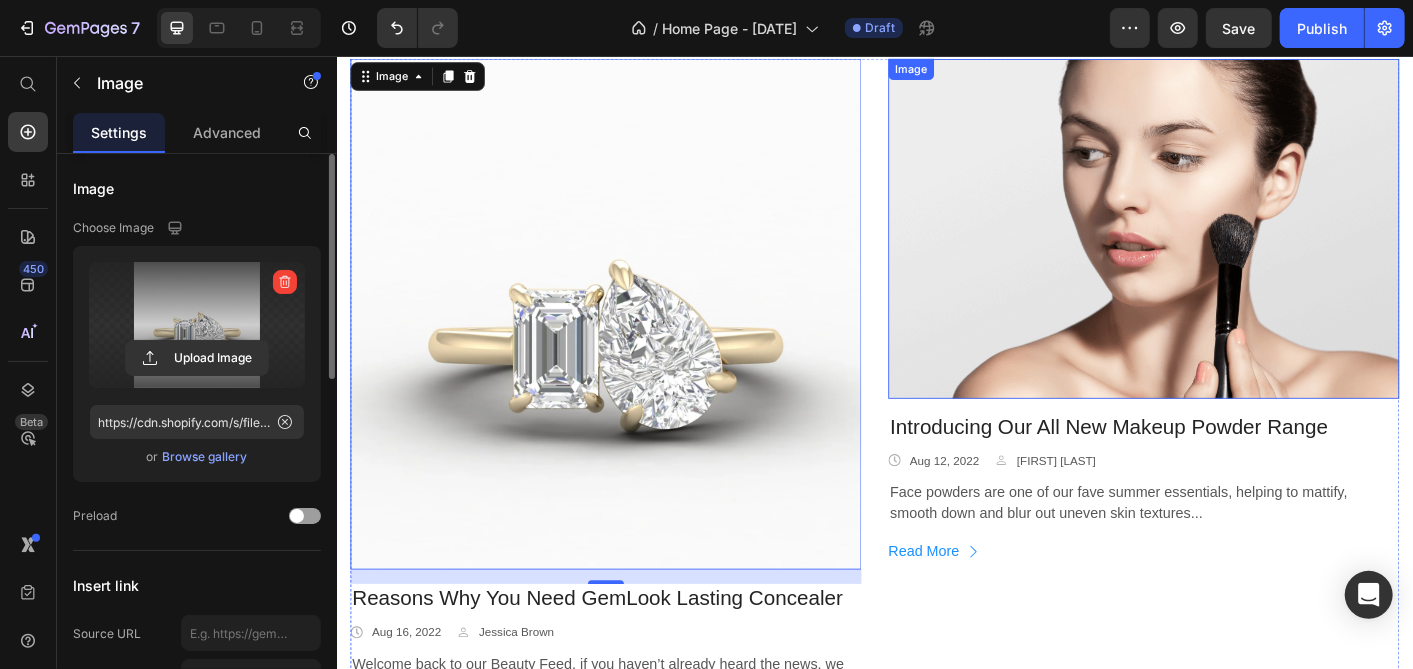 click at bounding box center (1236, 248) 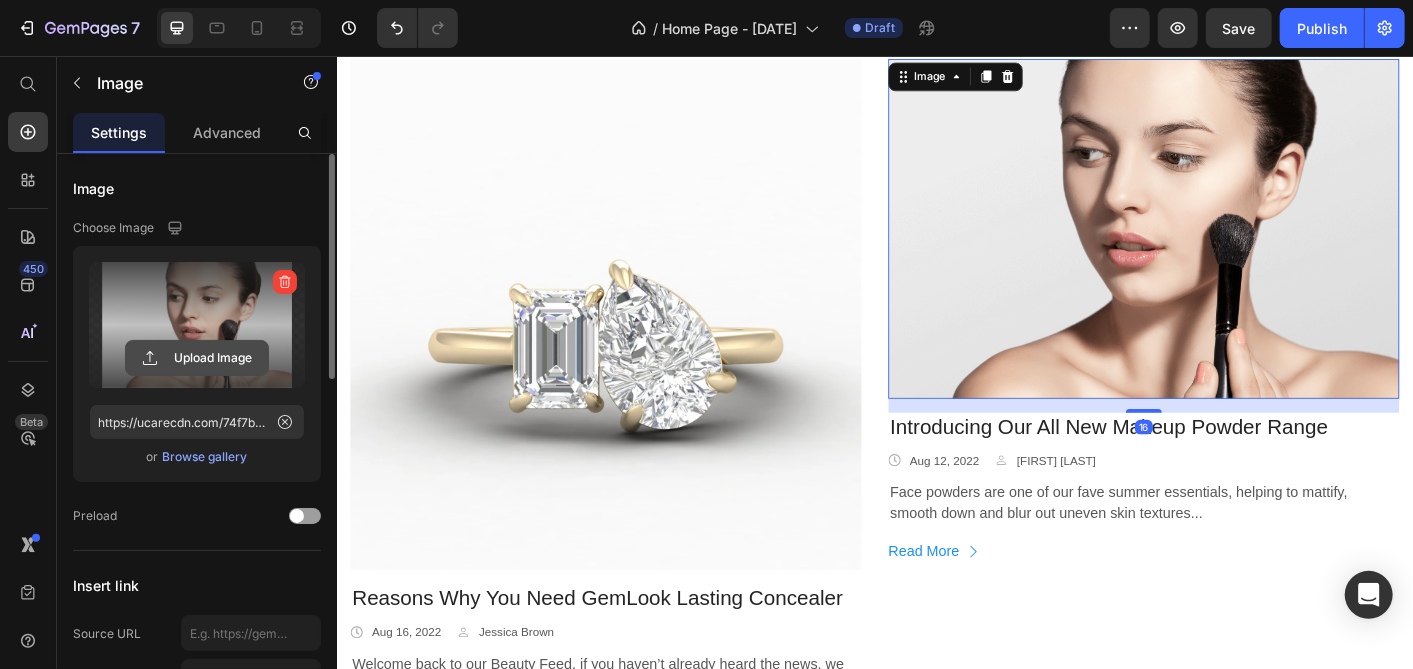 click 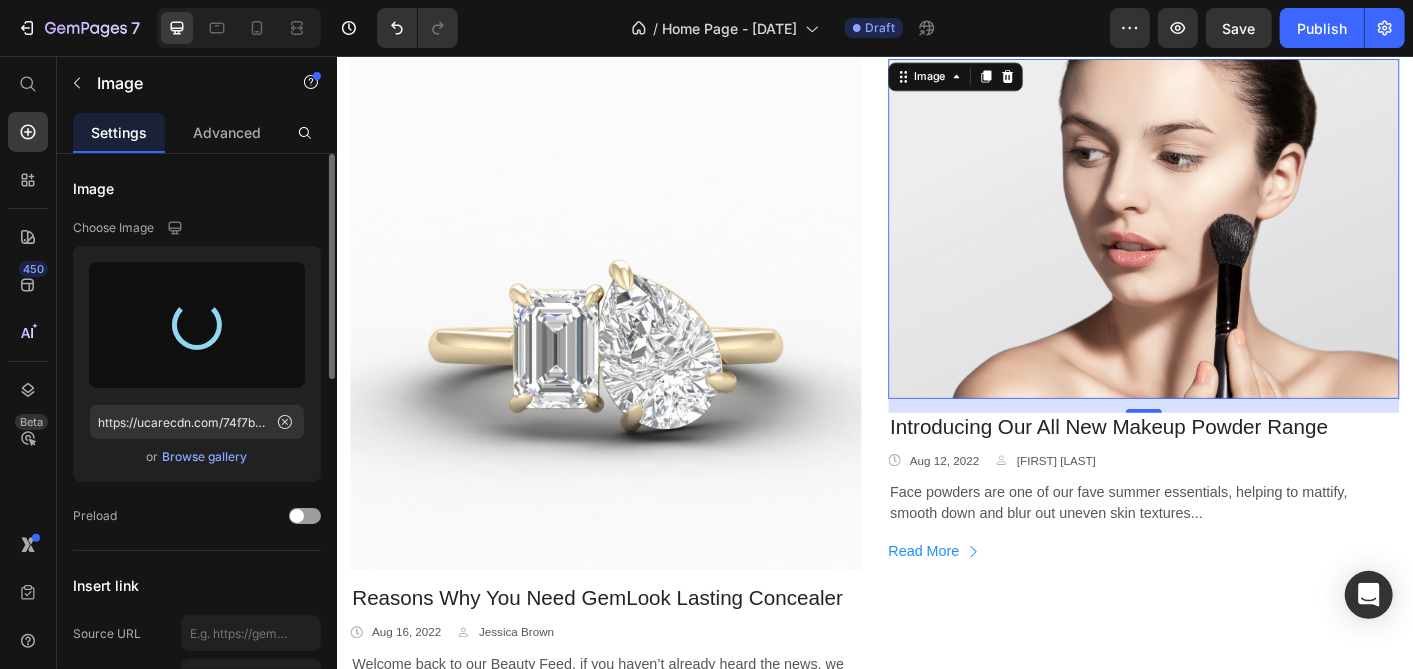 type on "https://cdn.shopify.com/s/files/1/0598/5933/7293/files/gempages_572180722903680224-12ab72a4-604b-4f76-8d33-af90c4496a76.png" 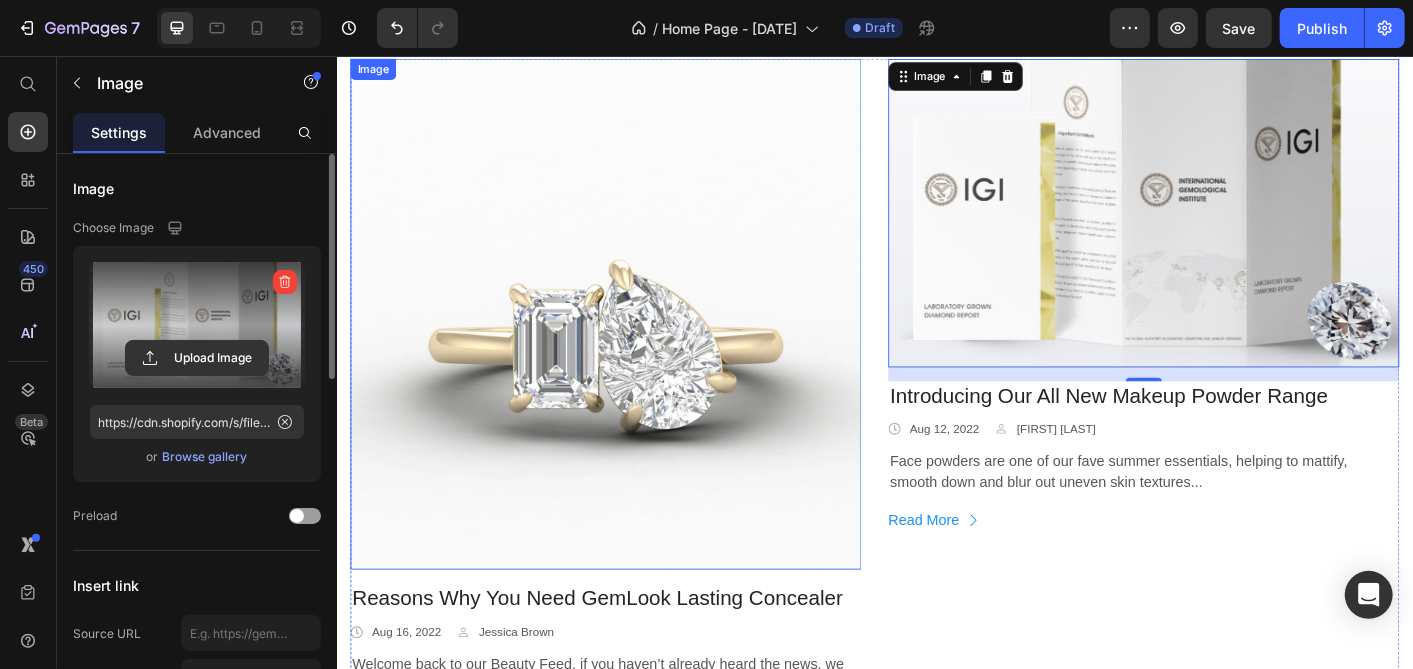 click at bounding box center (636, 344) 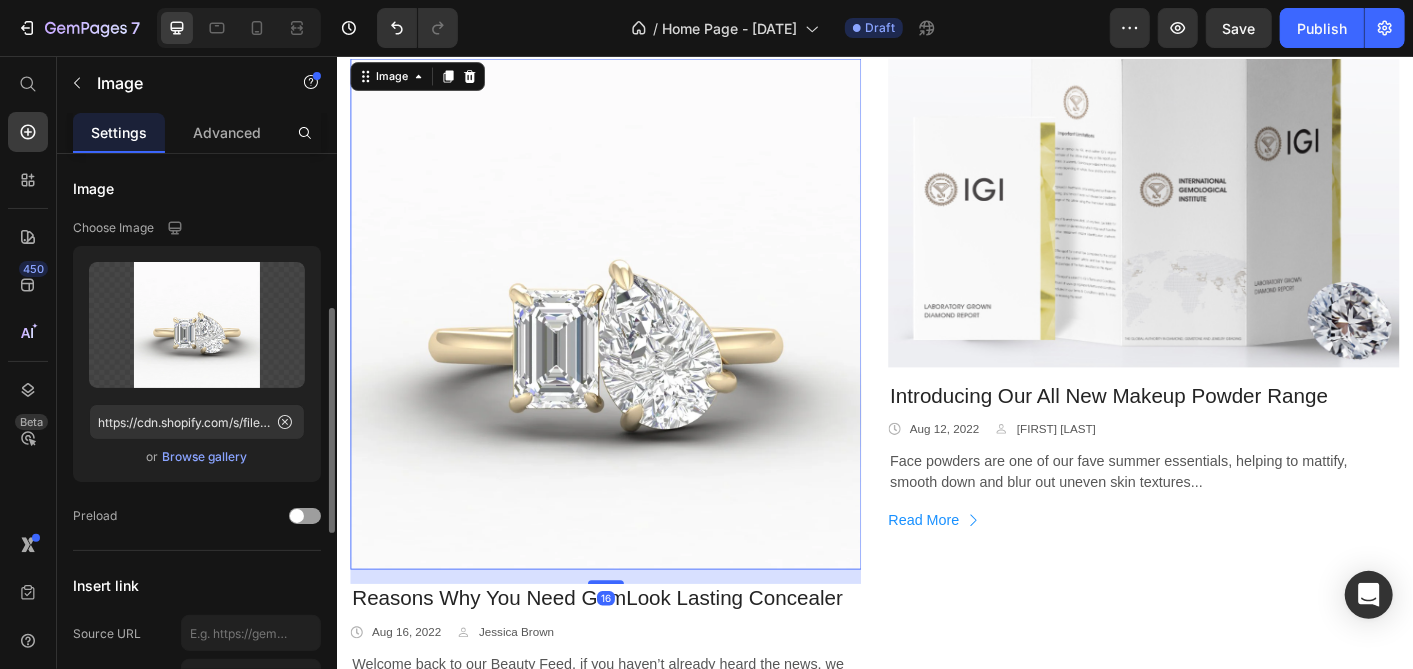 scroll, scrollTop: 222, scrollLeft: 0, axis: vertical 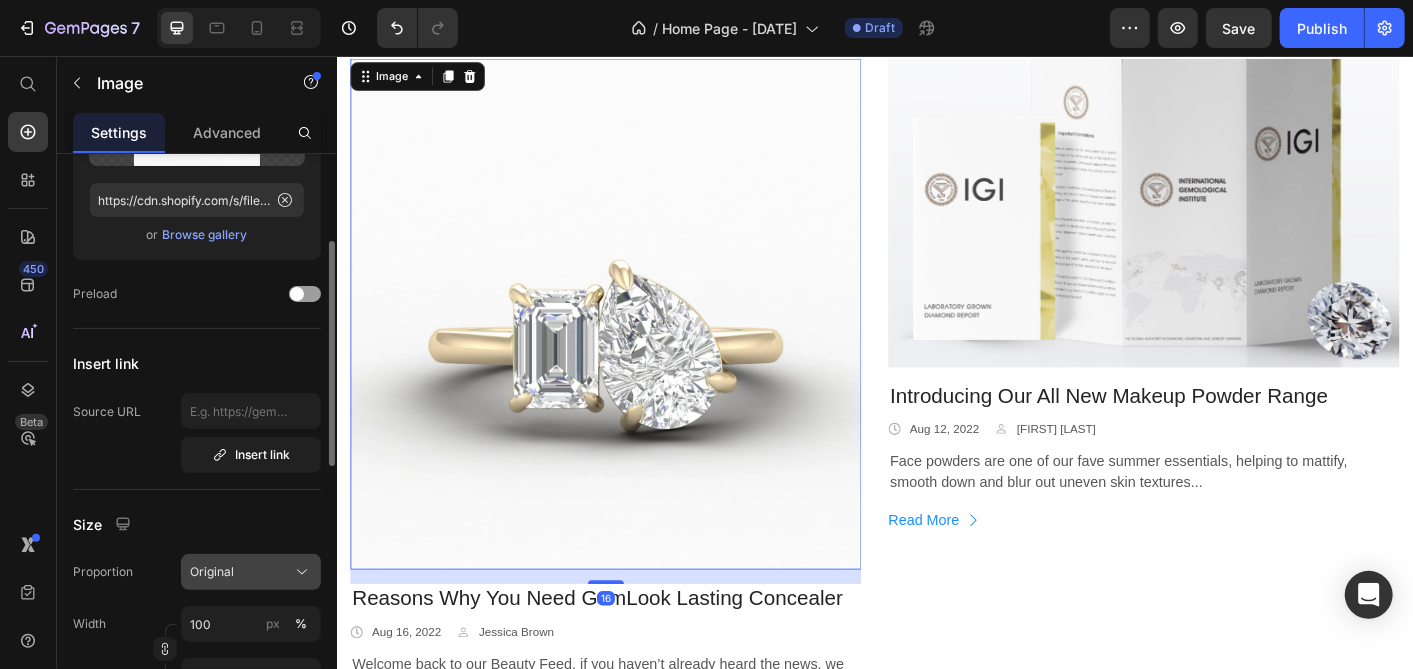 click on "Original" at bounding box center (251, 572) 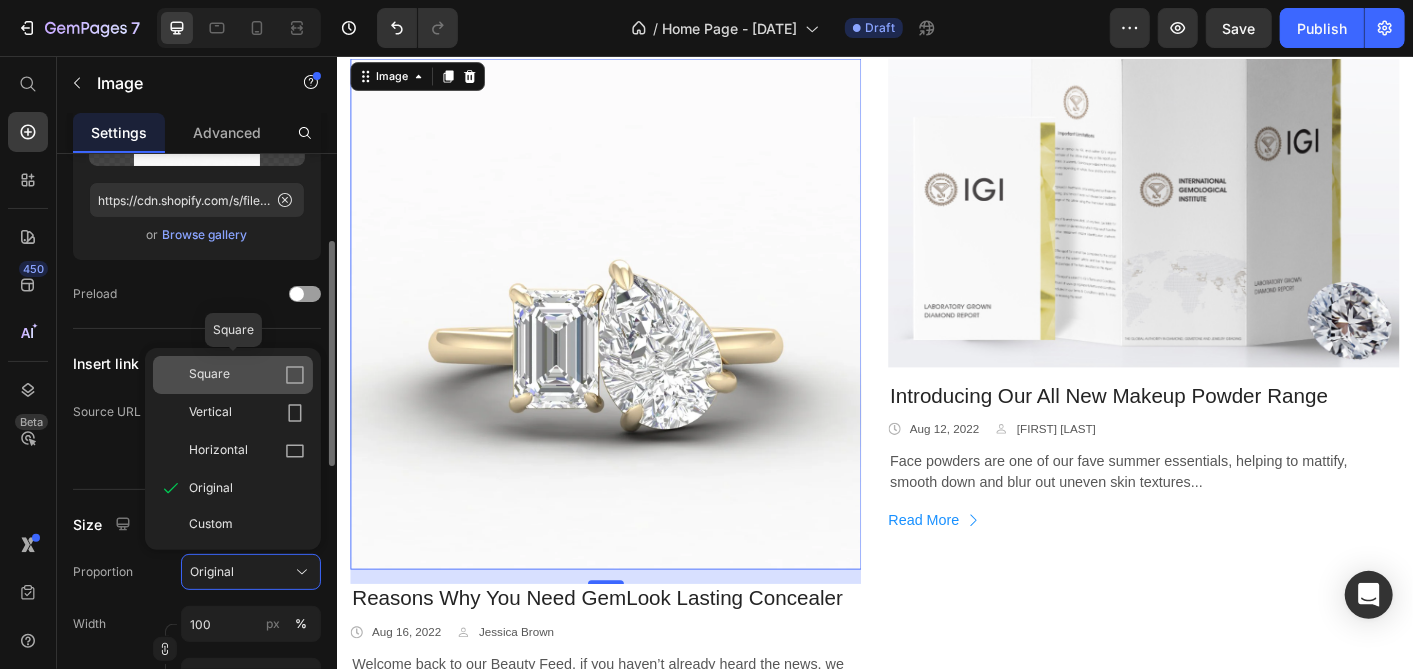 click on "Square" at bounding box center (247, 375) 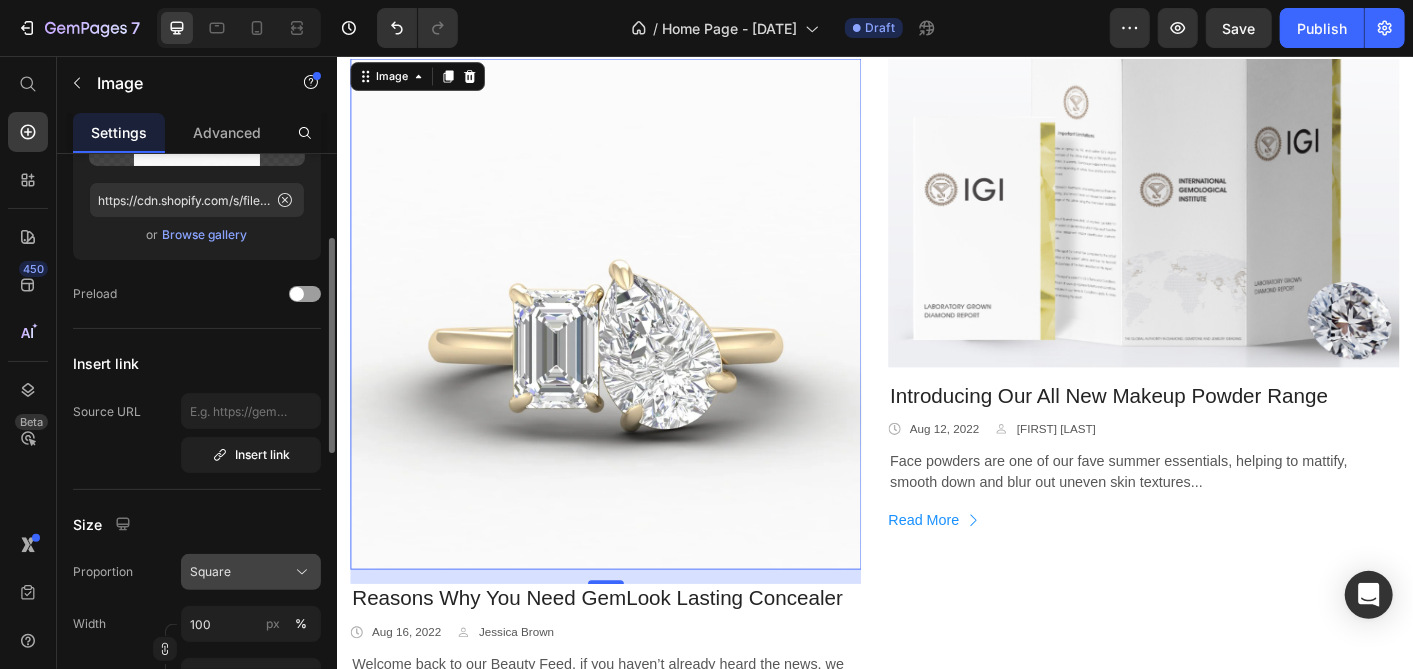 click on "Square" 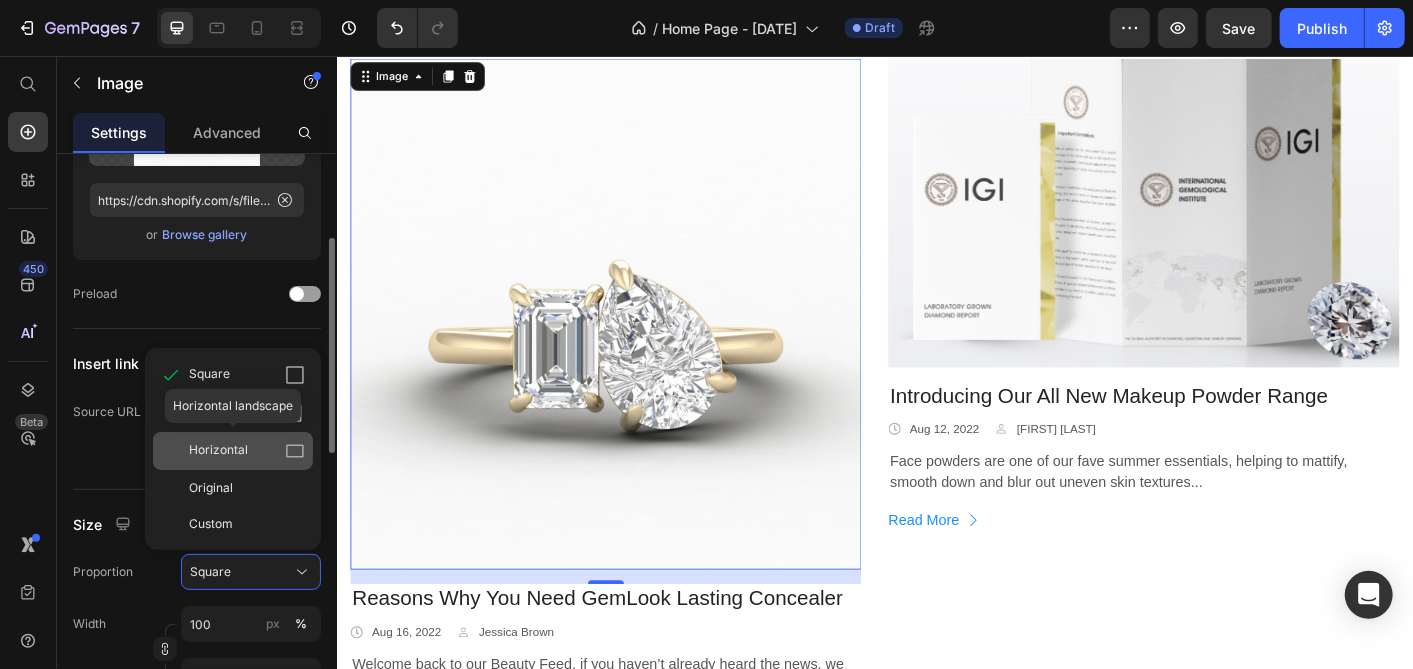 click on "Horizontal" at bounding box center (218, 451) 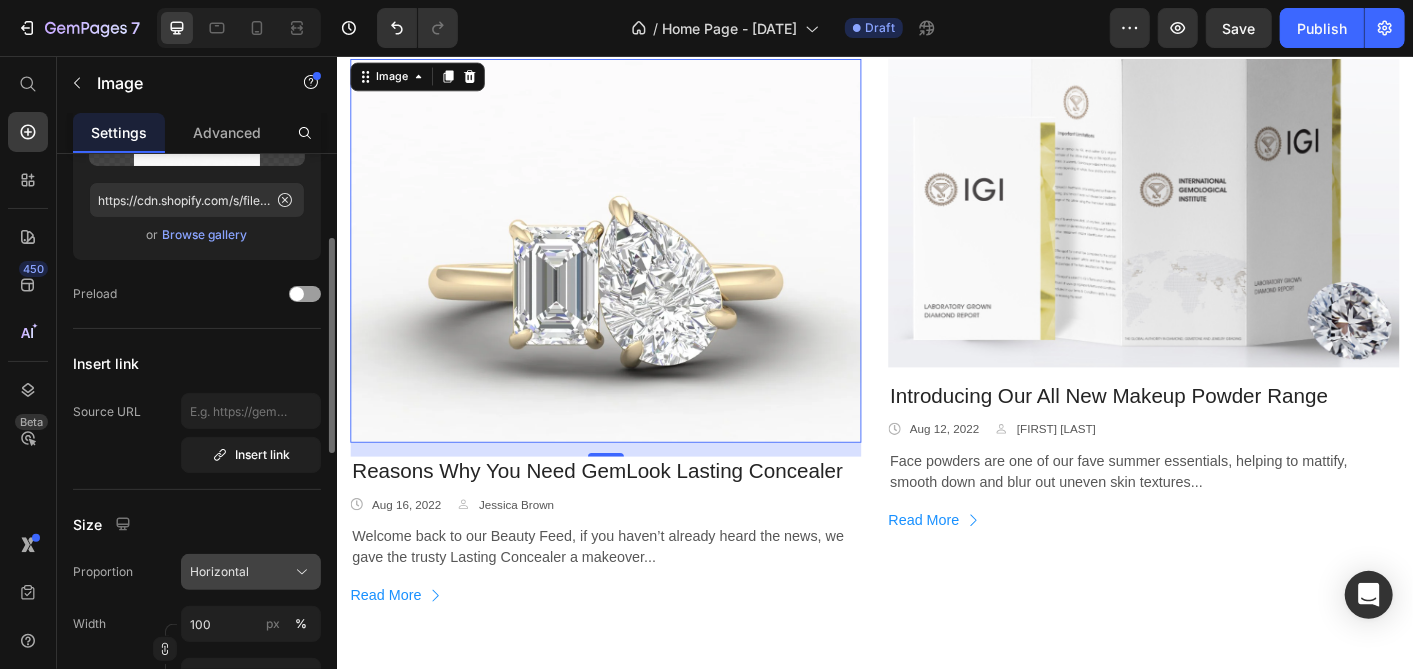 click on "Horizontal" 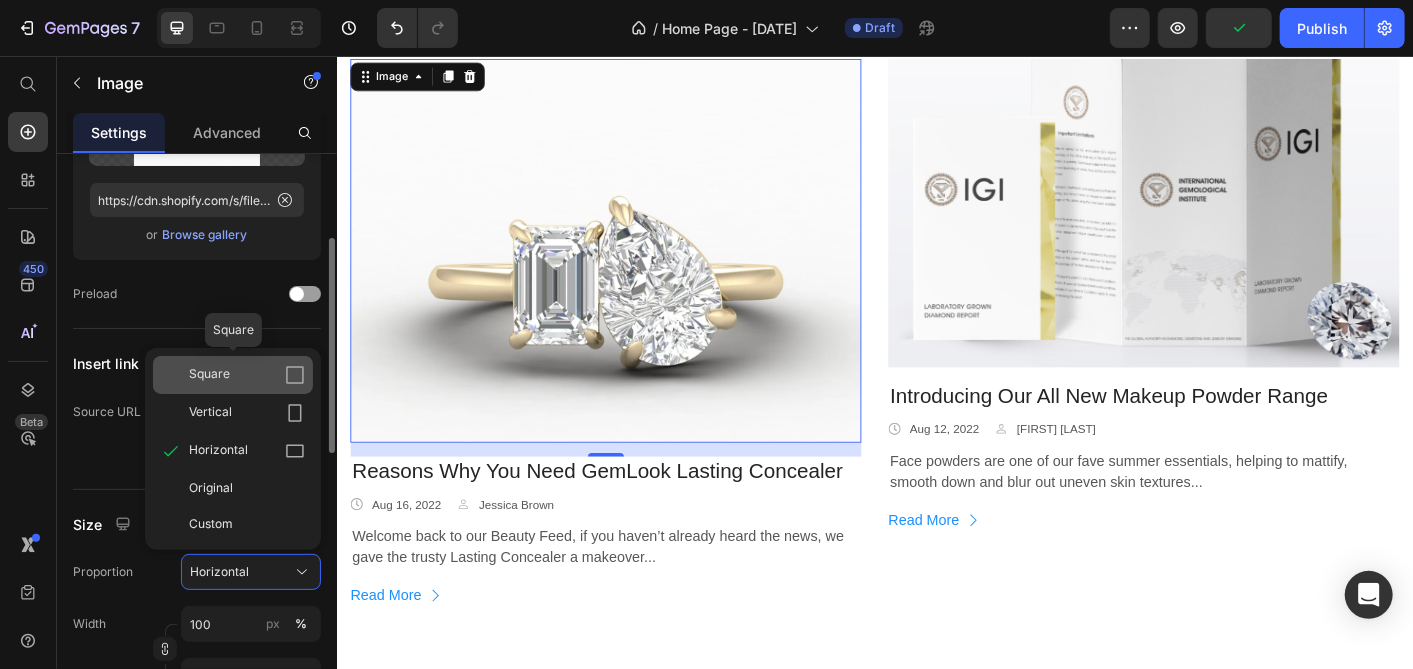 click on "Square" 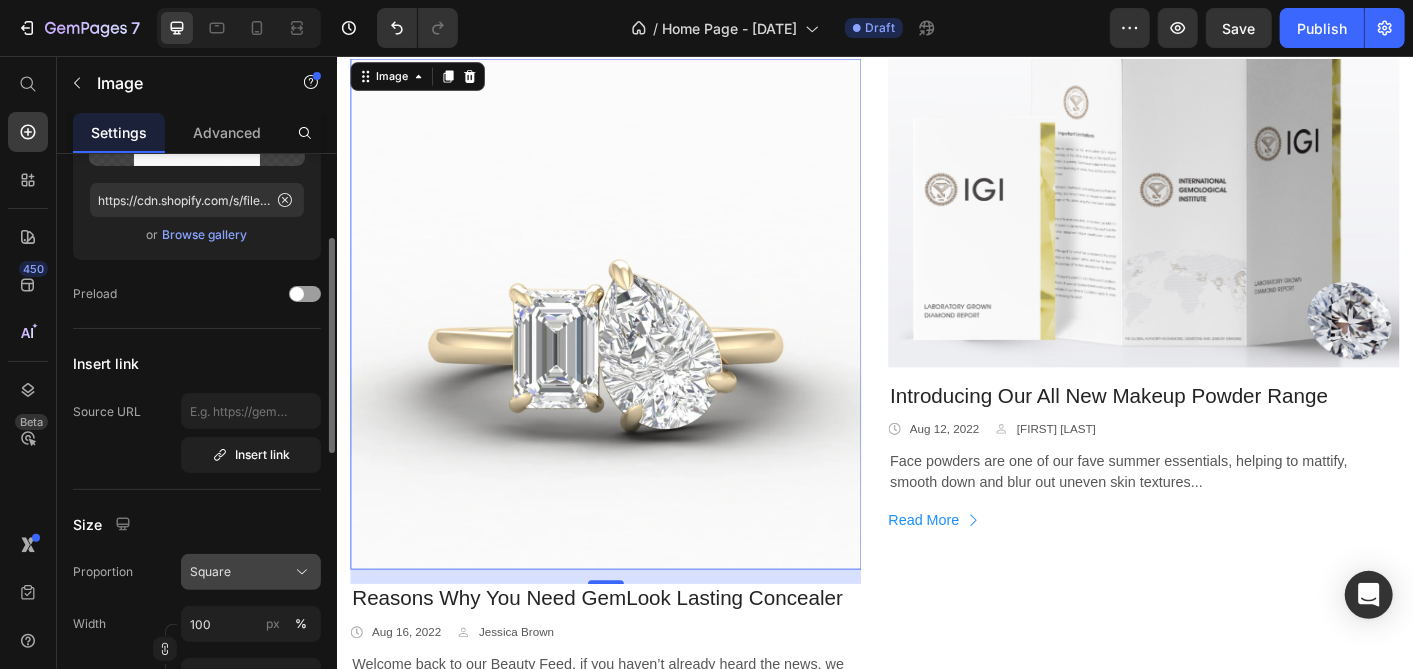click on "Square" 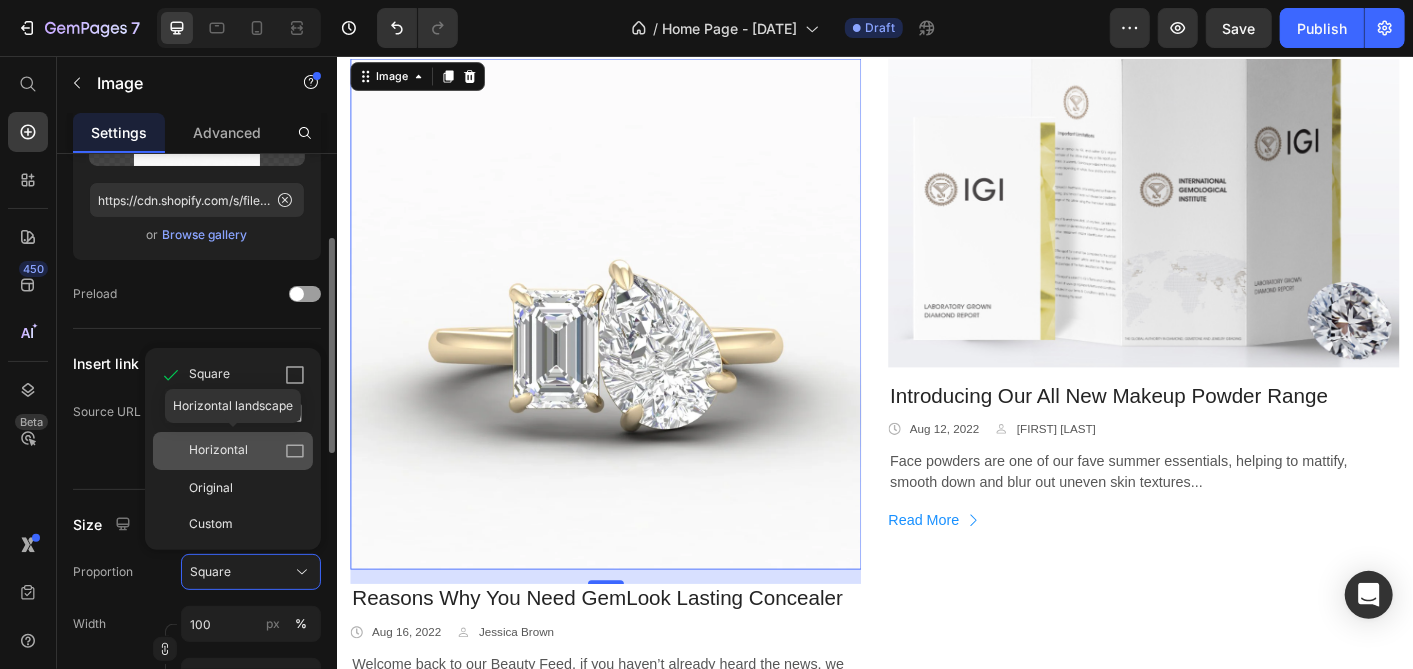 click on "Horizontal" at bounding box center [218, 451] 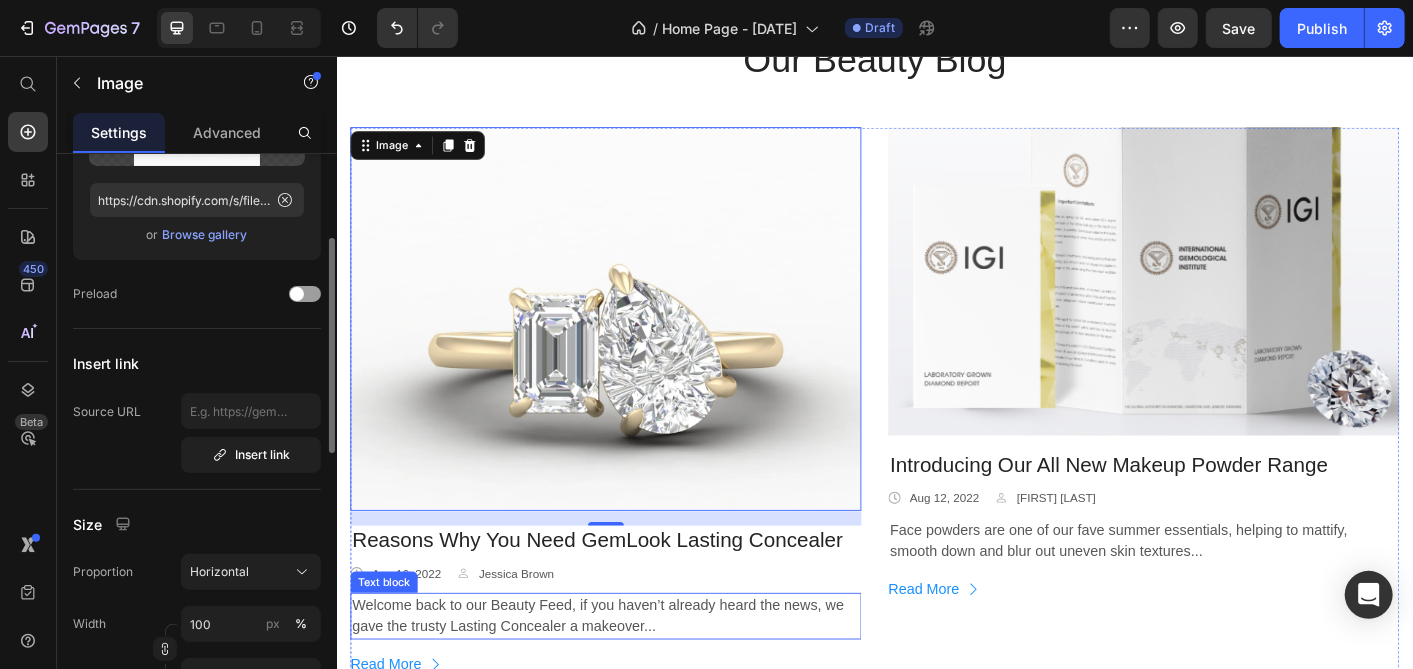 scroll, scrollTop: 3444, scrollLeft: 0, axis: vertical 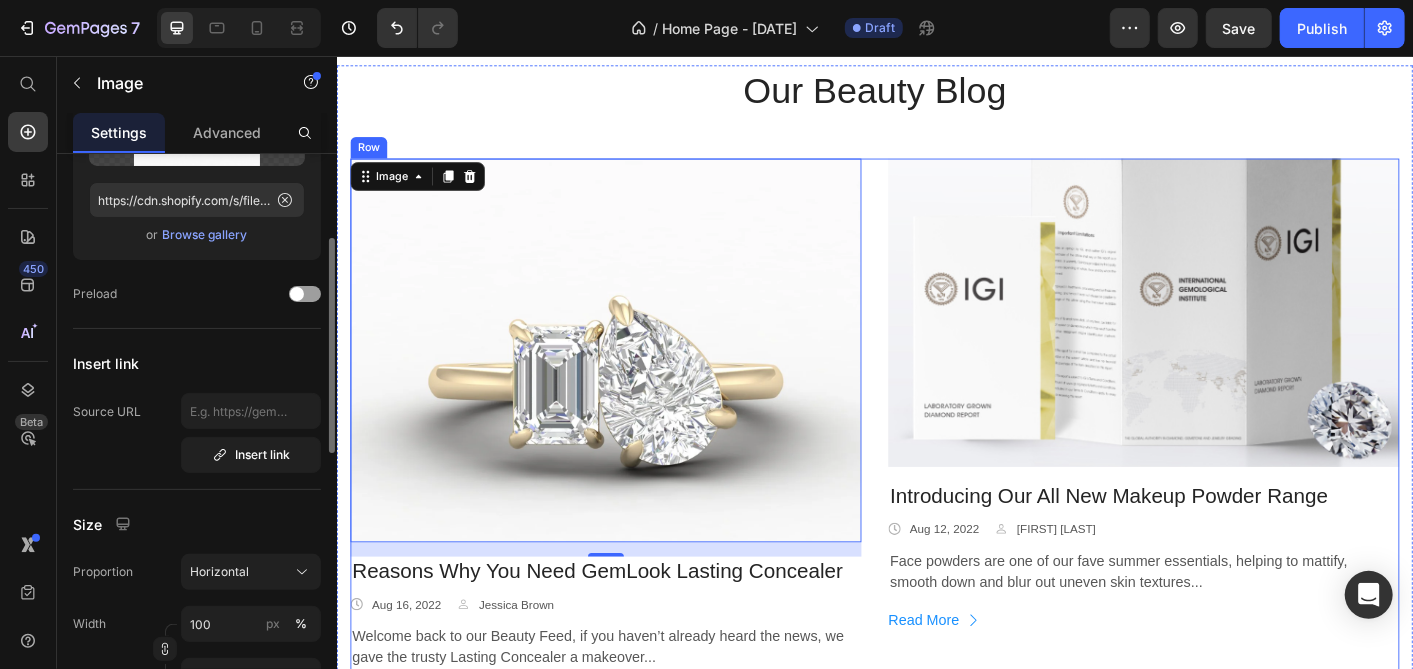 click on "Image   16 Reasons Why You Need GemLook Lasting Concealer Text block
Icon Aug 16, 2022 Text block Icon List
Icon Jessica Brown Text block Icon List Row Welcome back to our Beauty Feed, if you haven’t already heard the news, we gave the trusty Lasting Concealer a makeover... Text block
Read More Button Image Introducing Our All New Makeup Powder Range Text block
Icon Aug 12, 2022 Text block Icon List
Icon Elena Green Text block Icon List Row Face powders are one of our fave summer essentials, helping to mattify, smooth down and blur out uneven skin textures... Text block
Read More Button Row" at bounding box center [936, 483] 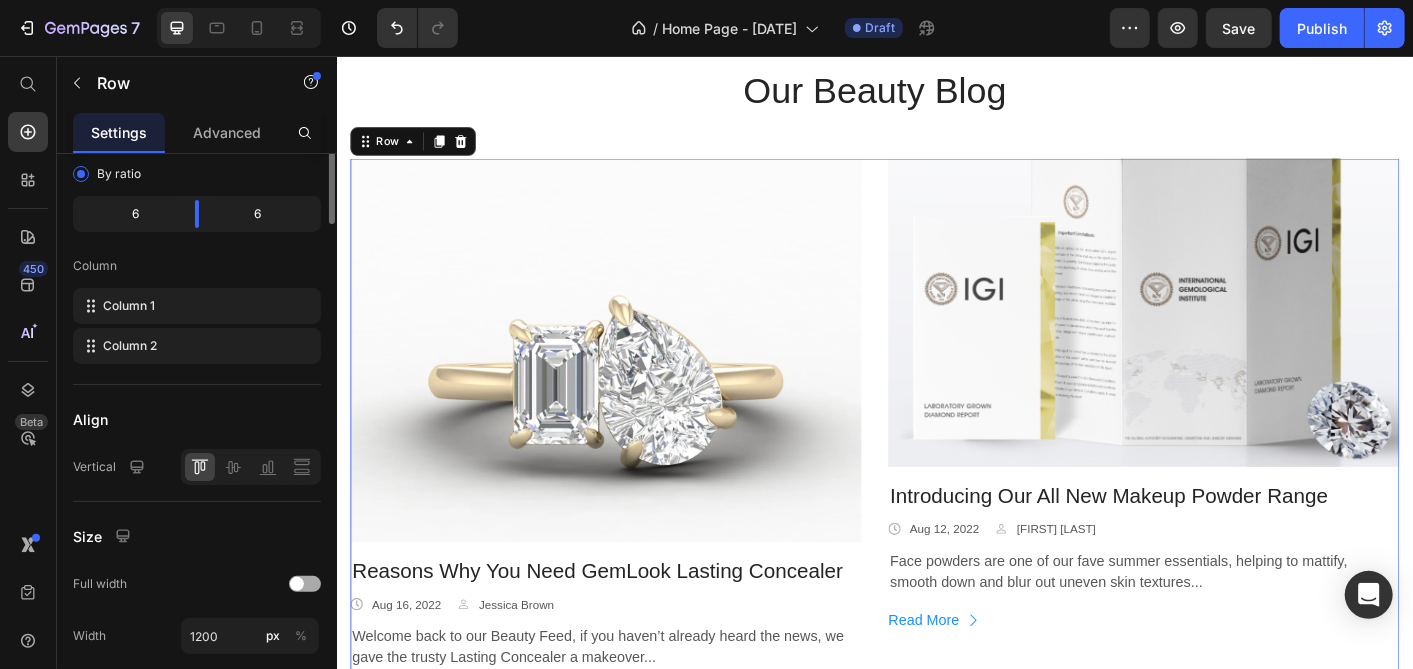 scroll, scrollTop: 0, scrollLeft: 0, axis: both 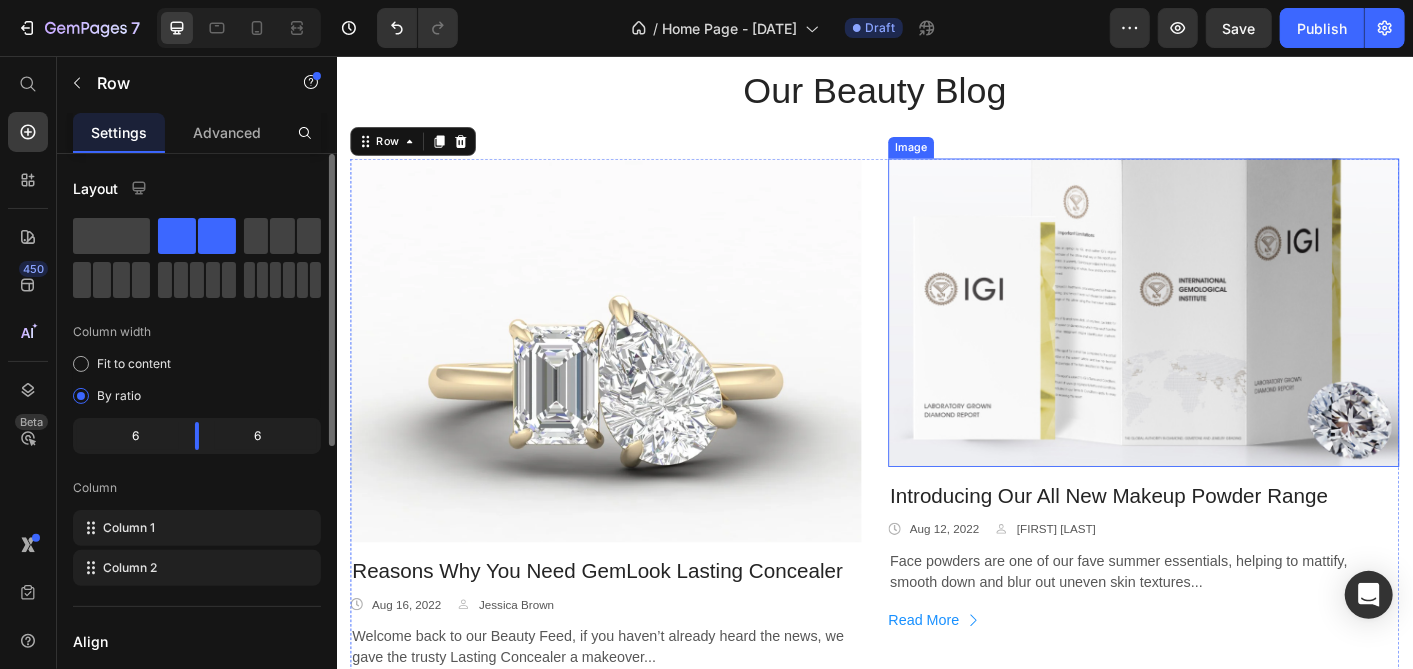 click at bounding box center (1236, 342) 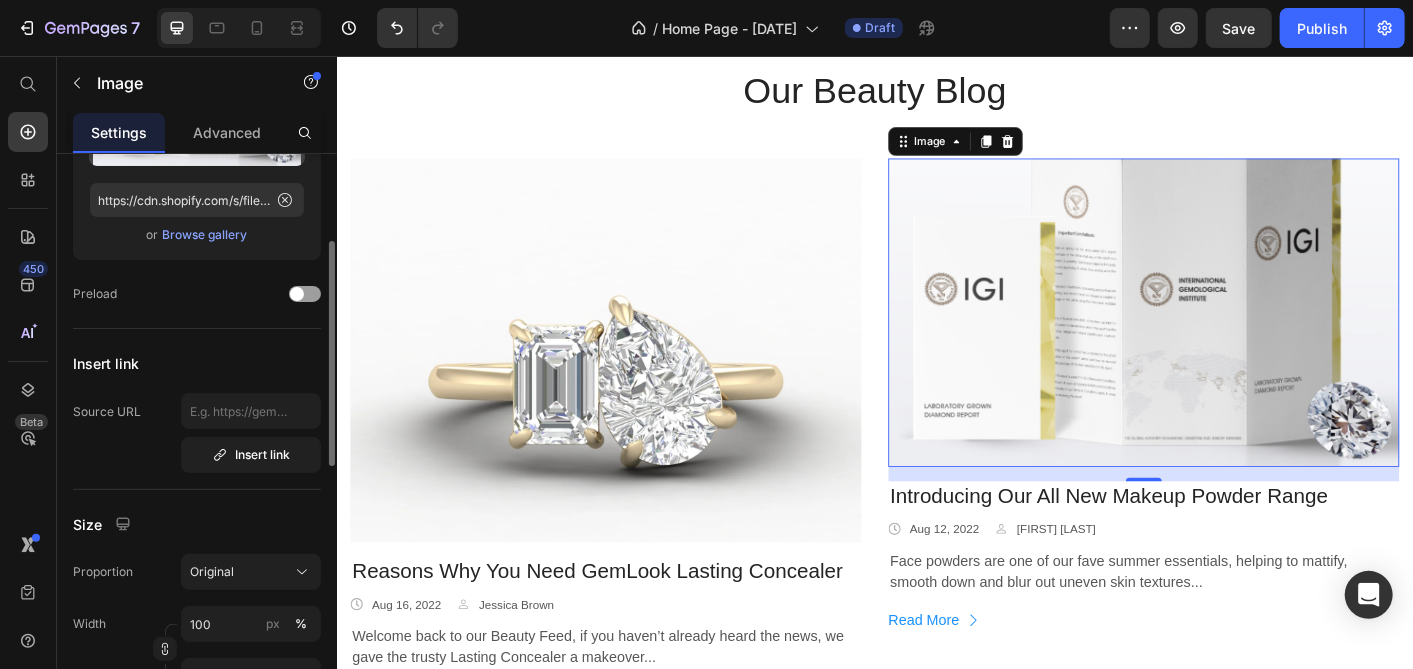 scroll, scrollTop: 333, scrollLeft: 0, axis: vertical 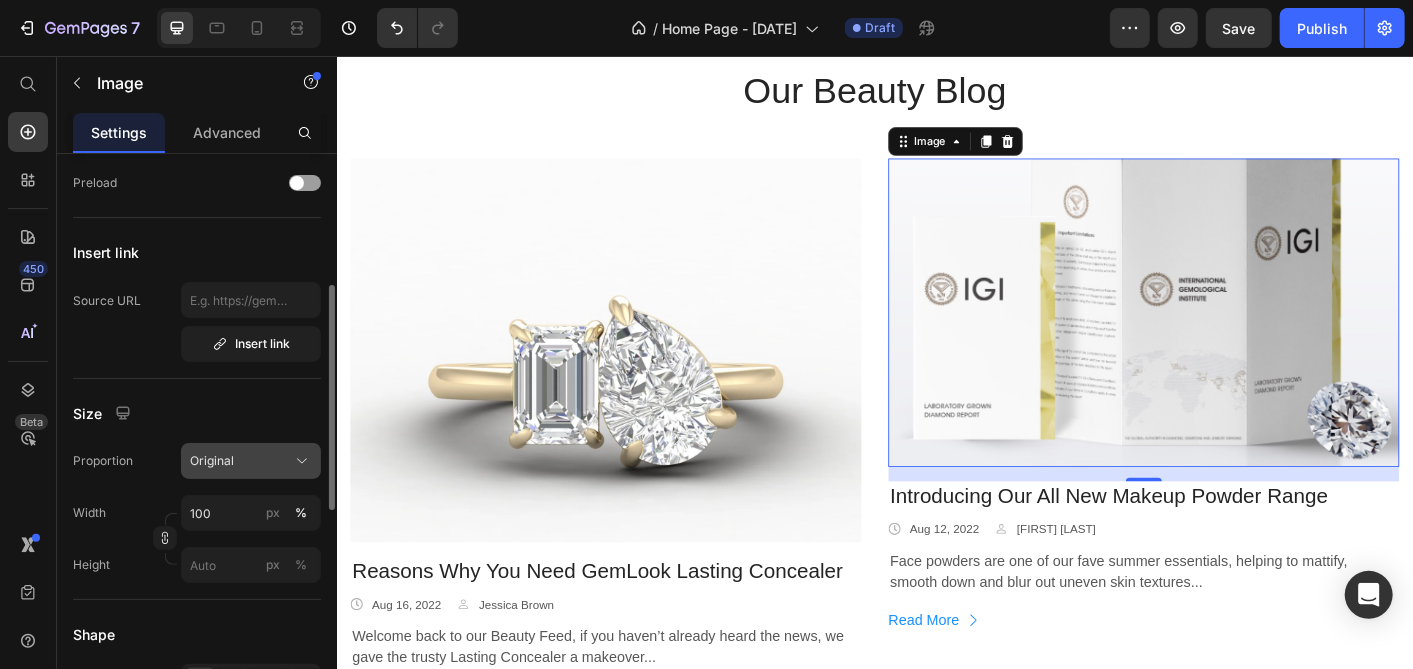 click on "Original" at bounding box center [212, 461] 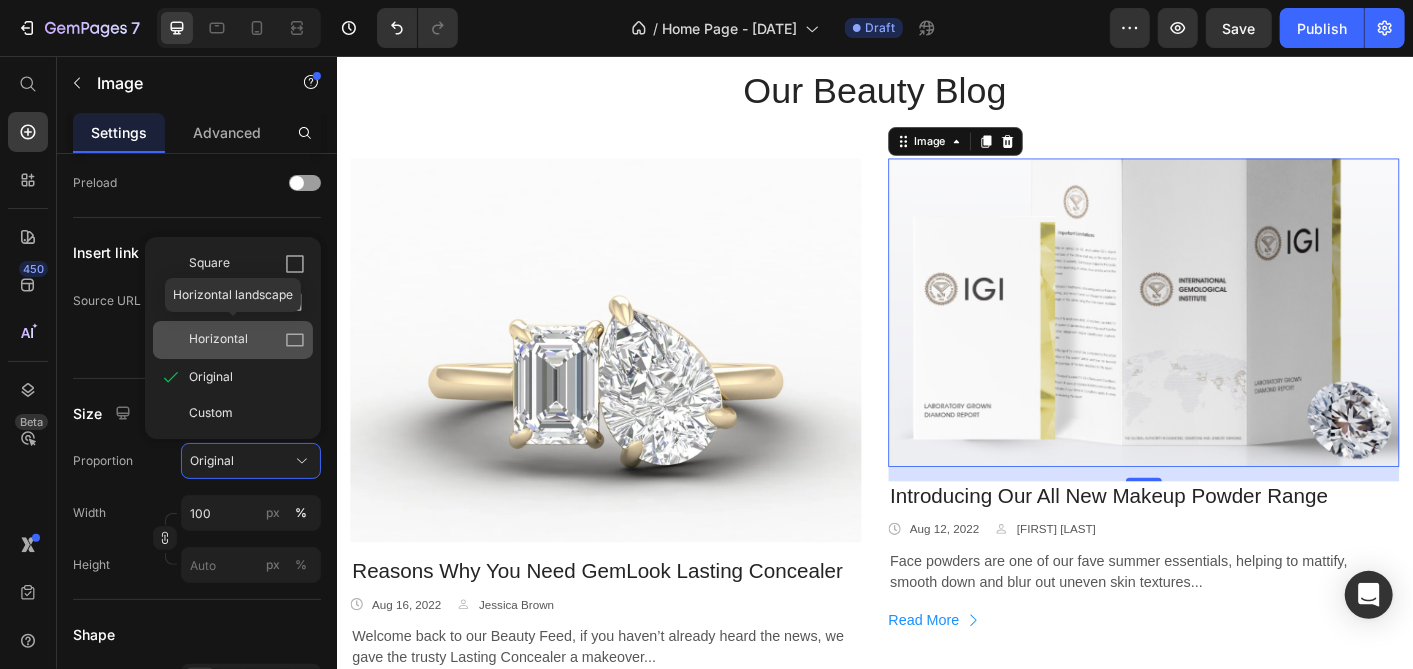click on "Horizontal" at bounding box center (218, 340) 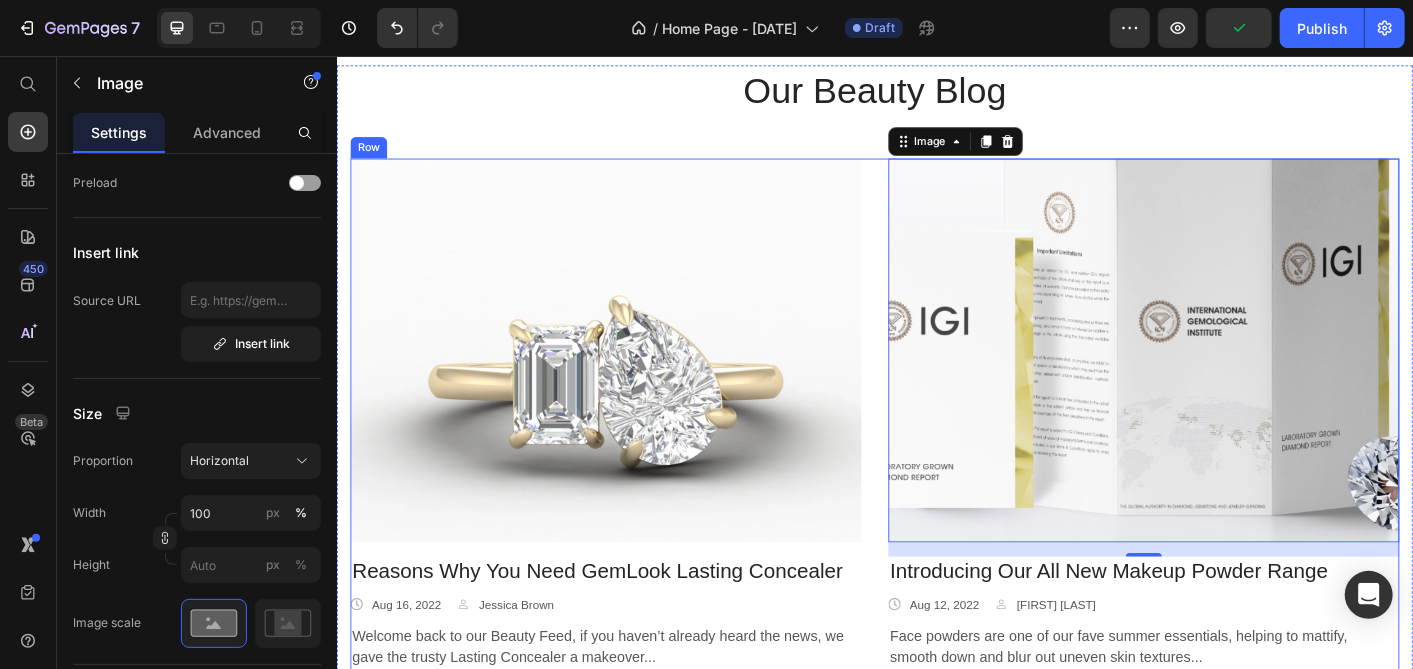 click on "Image Reasons Why You Need GemLook Lasting Concealer Text block
Icon Aug 16, 2022 Text block Icon List
Icon Jessica Brown Text block Icon List Row Welcome back to our Beauty Feed, if you haven’t already heard the news, we gave the trusty Lasting Concealer a makeover... Text block
Read More Button Image   16 Introducing Our All New Makeup Powder Range Text block
Icon Aug 12, 2022 Text block Icon List
Icon Elena Green Text block Icon List Row Face powders are one of our fave summer essentials, helping to mattify, smooth down and blur out uneven skin textures... Text block
Read More Button Row" at bounding box center [936, 483] 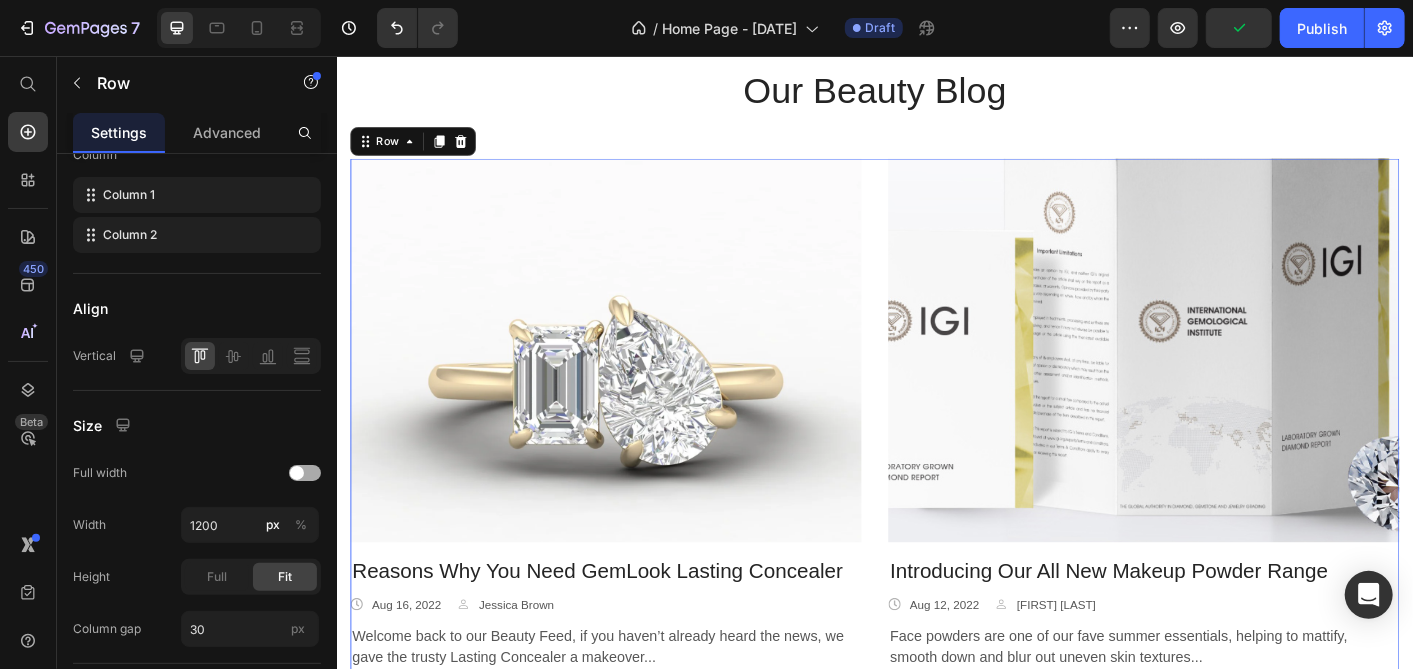 scroll, scrollTop: 0, scrollLeft: 0, axis: both 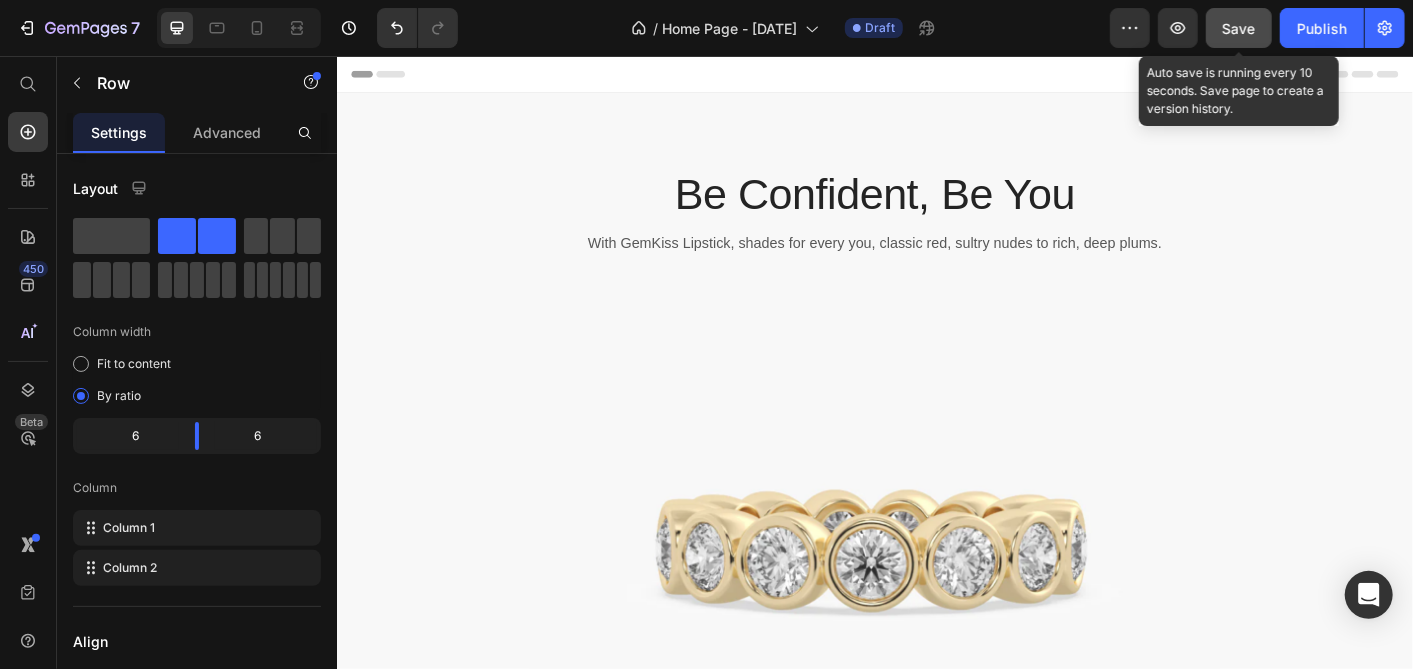 click on "Save" 